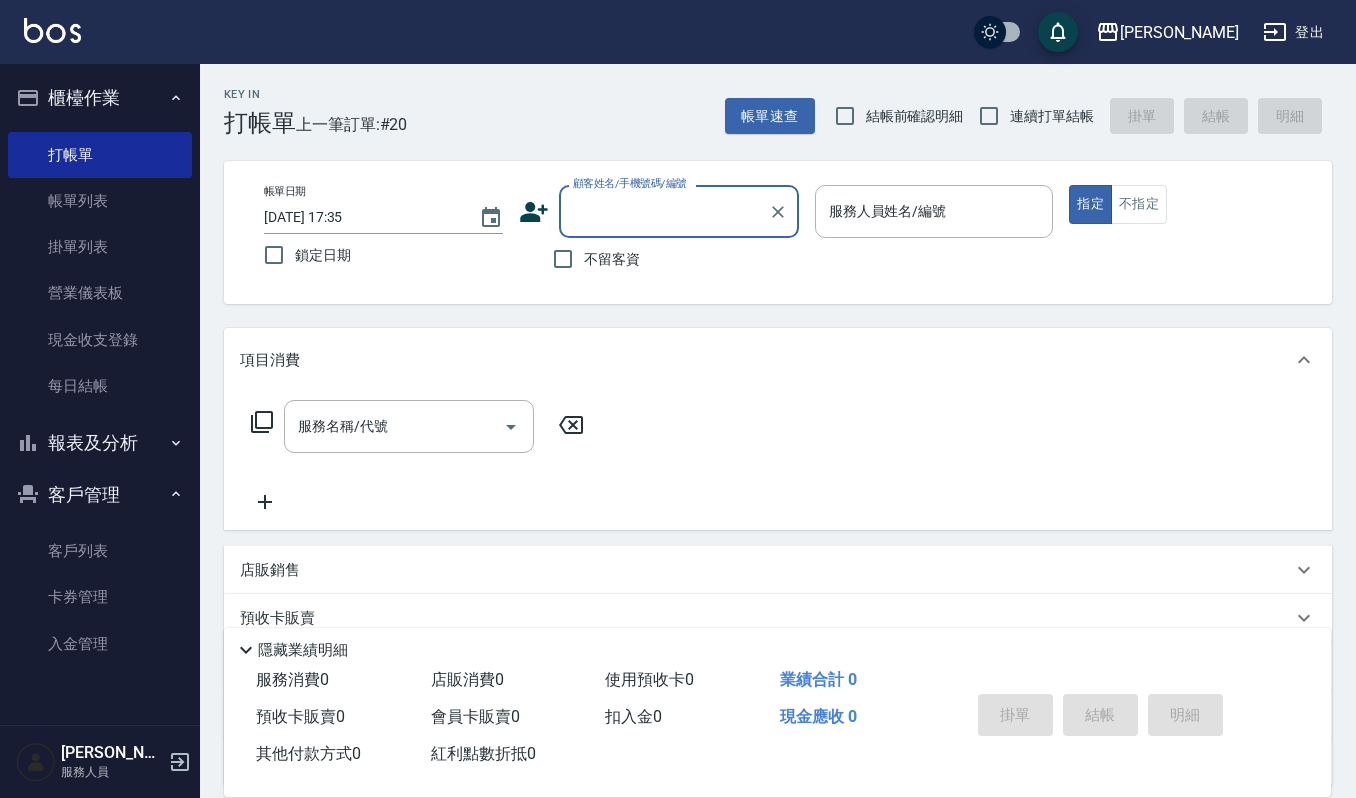 scroll, scrollTop: 0, scrollLeft: 0, axis: both 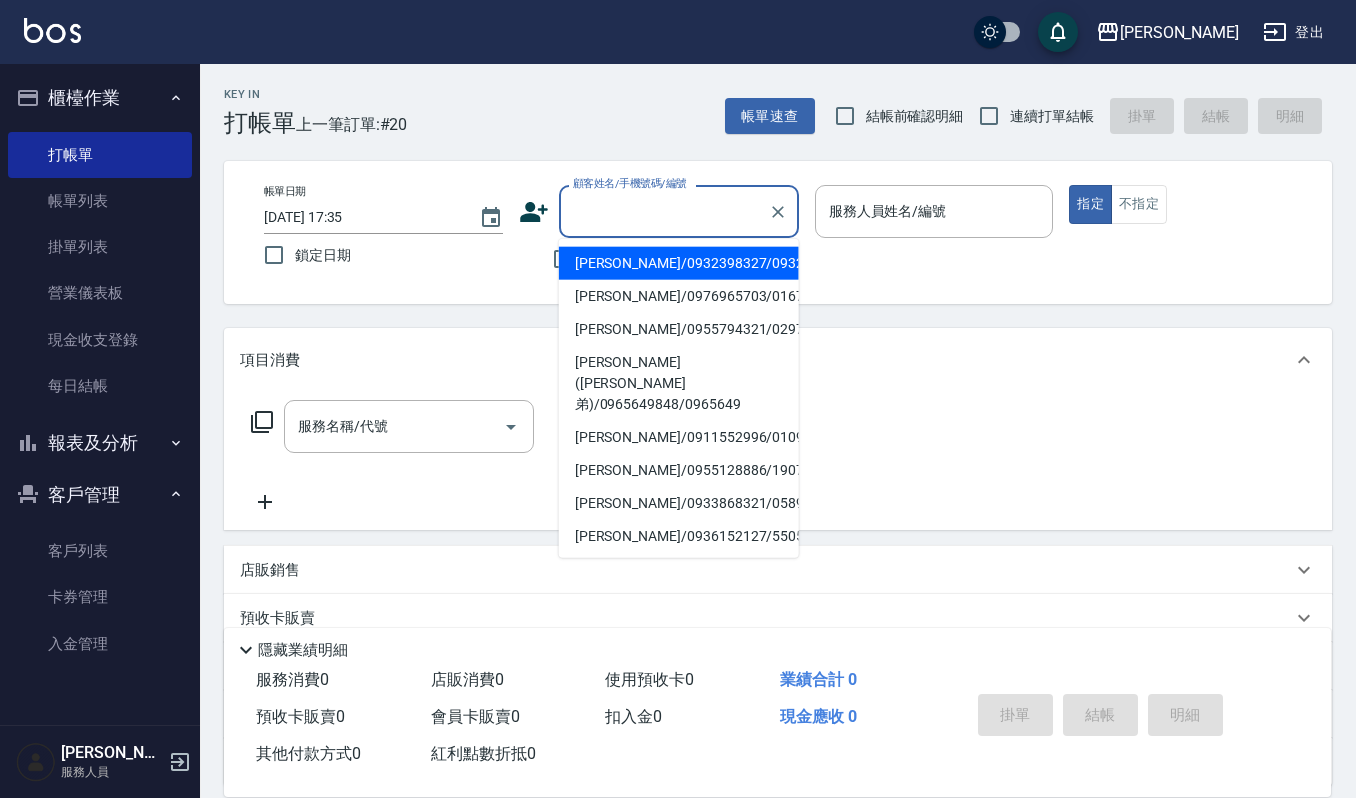 type on "3" 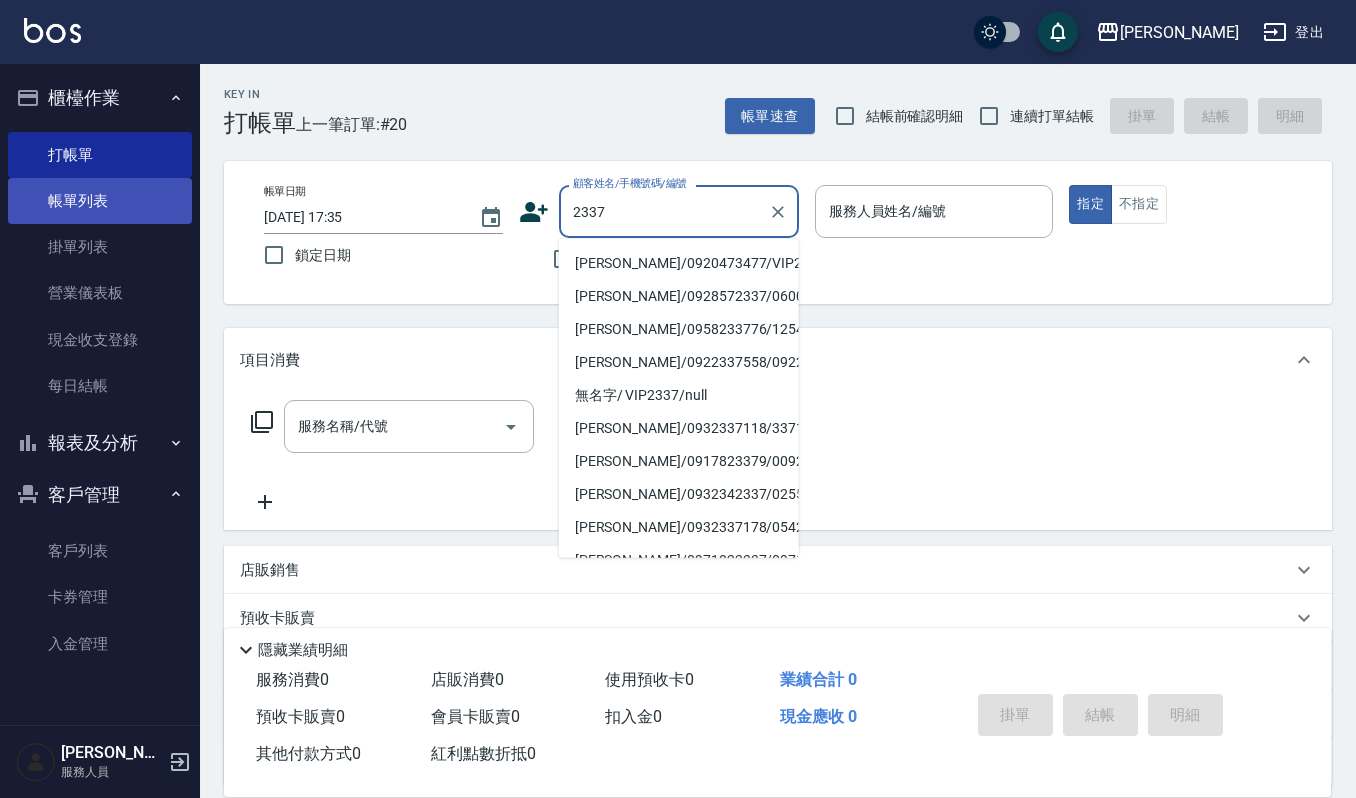 type on "2337" 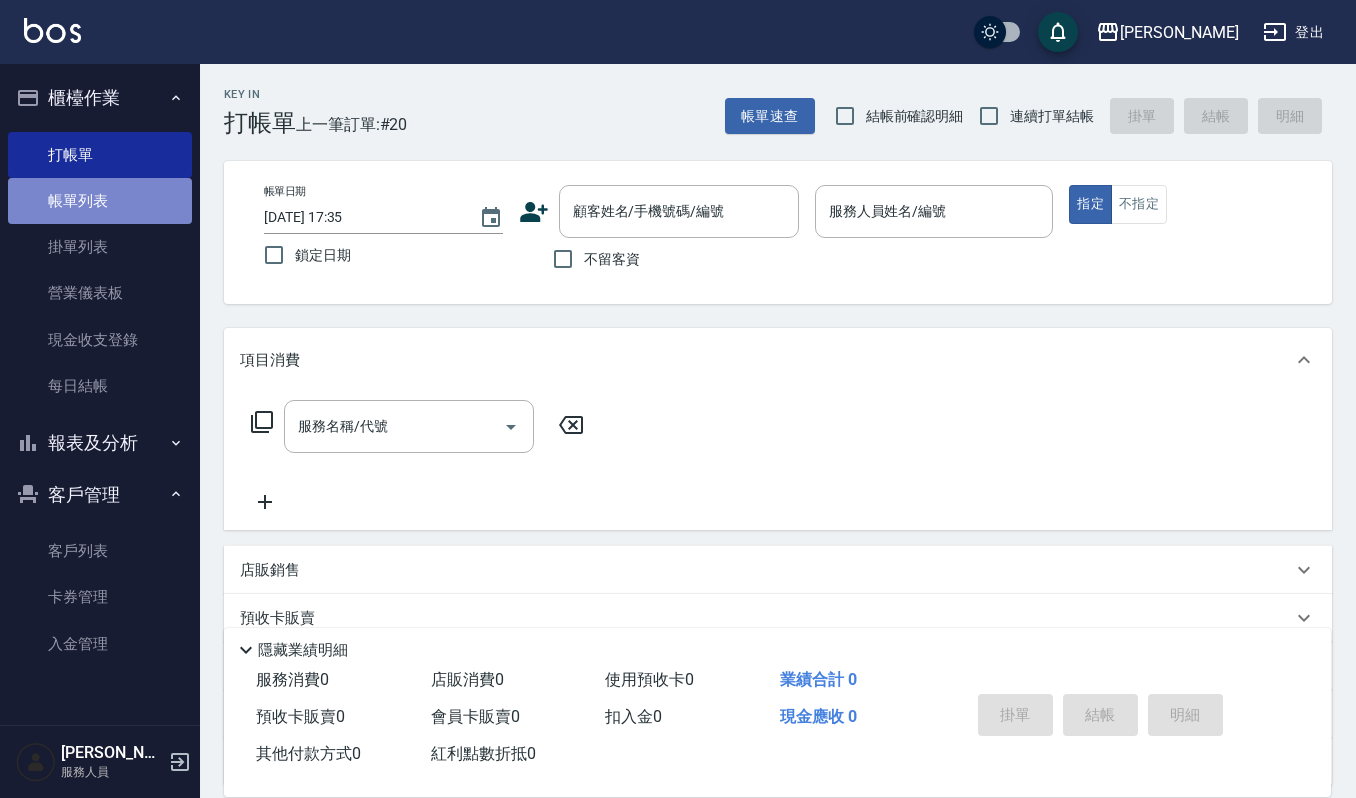 click on "帳單列表" at bounding box center [100, 201] 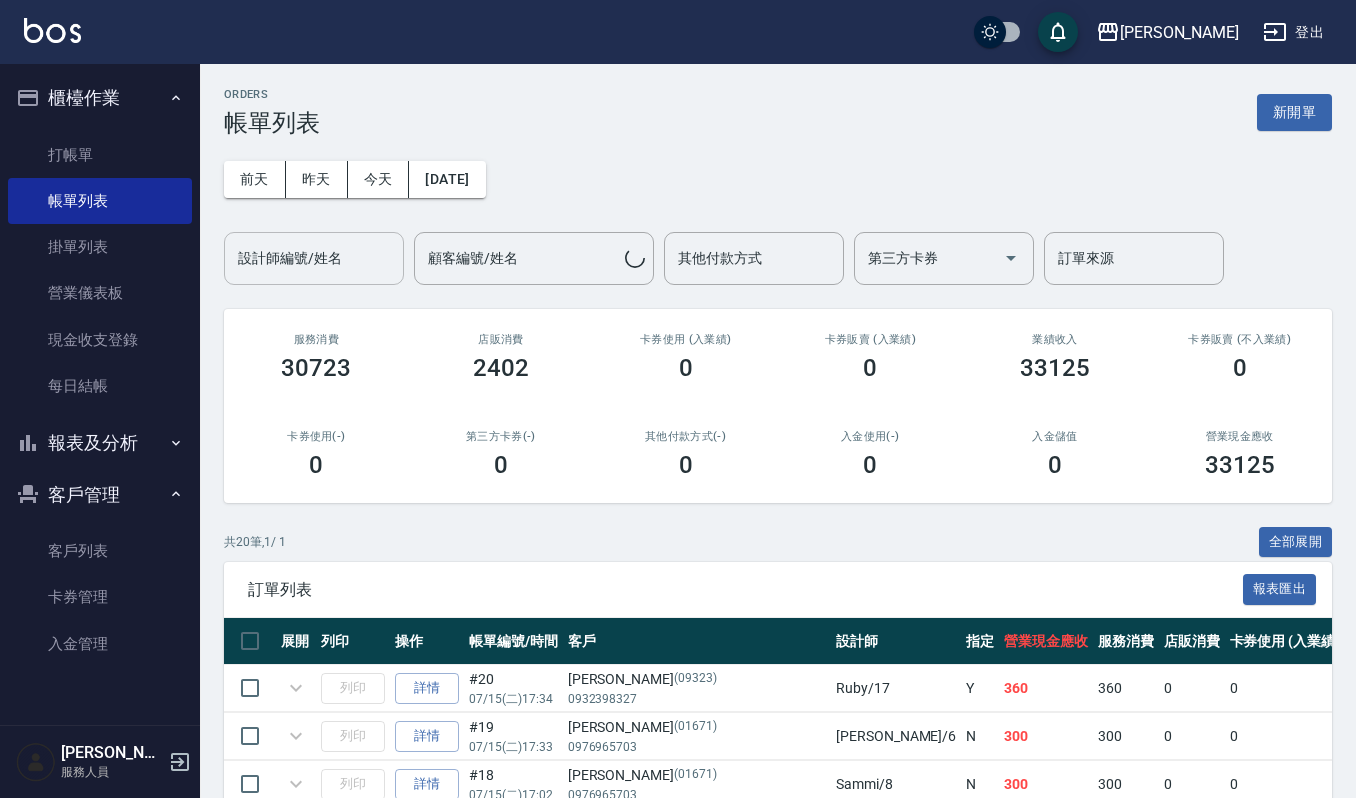 click on "設計師編號/姓名" at bounding box center (314, 258) 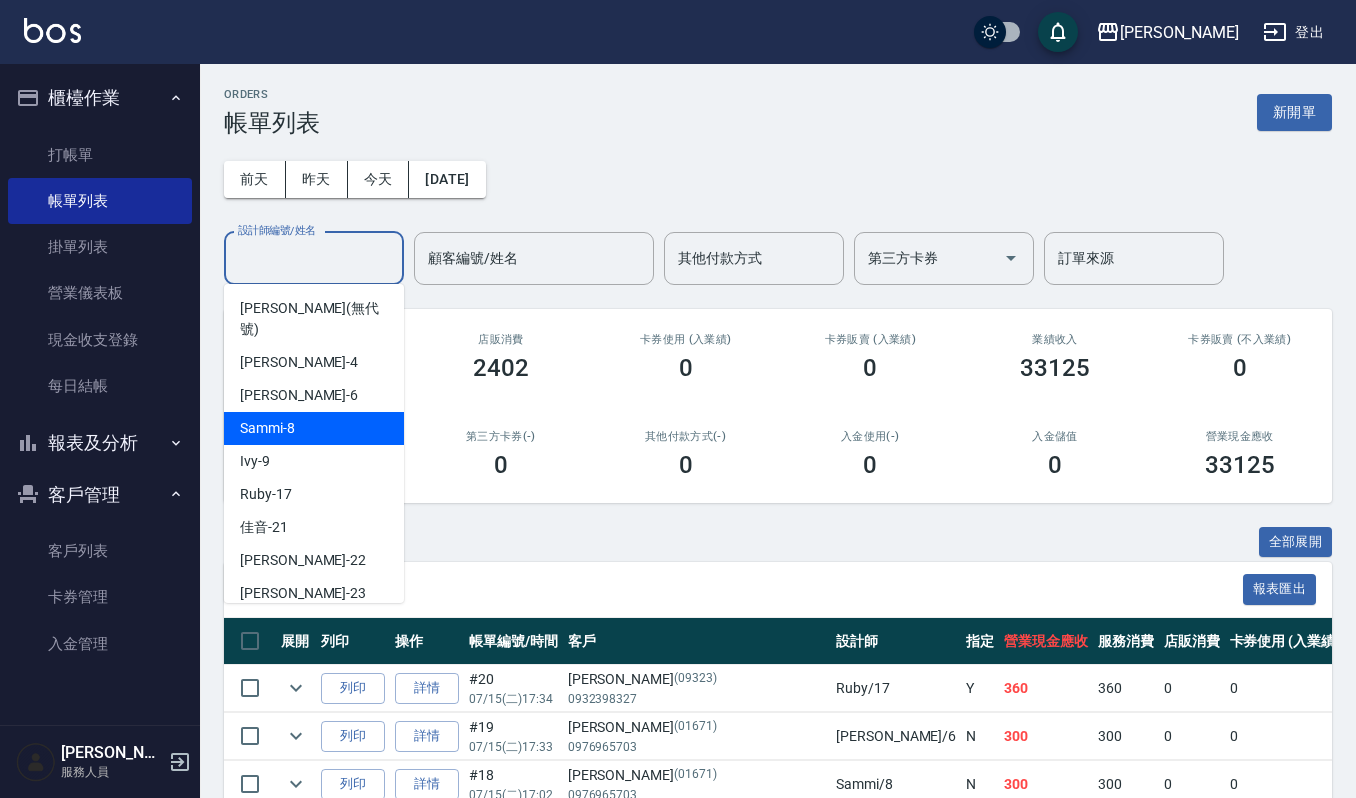 click on "Sammi -8" at bounding box center [314, 428] 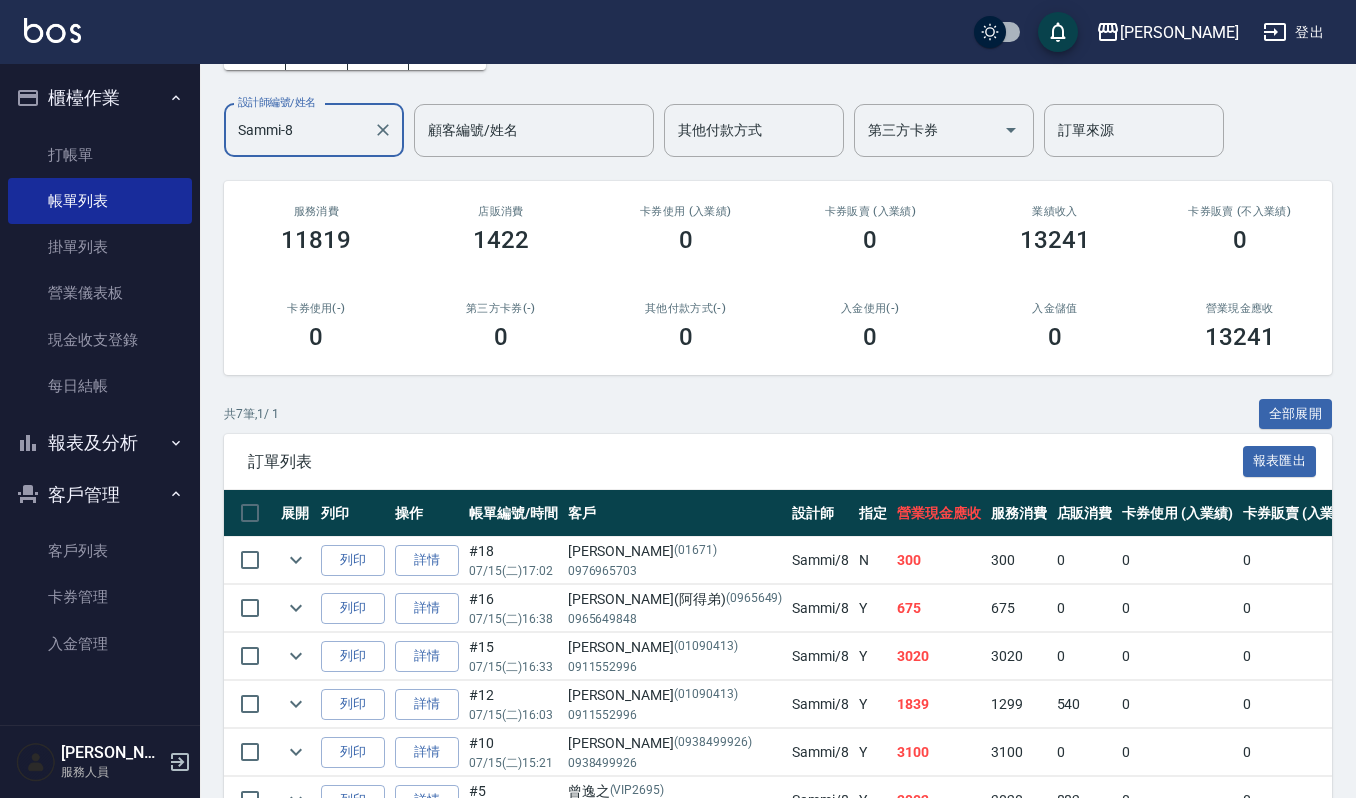 scroll, scrollTop: 0, scrollLeft: 0, axis: both 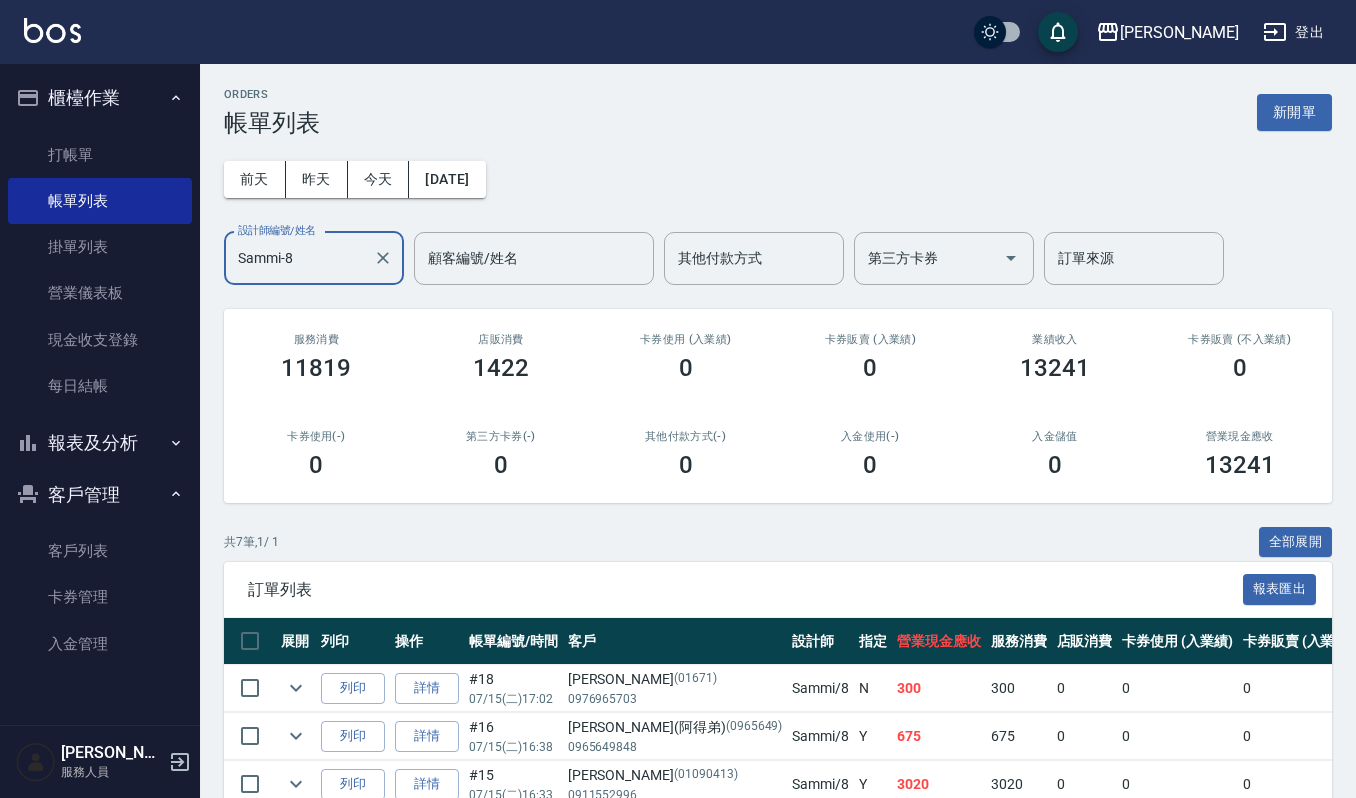 click on "報表及分析" at bounding box center (100, 443) 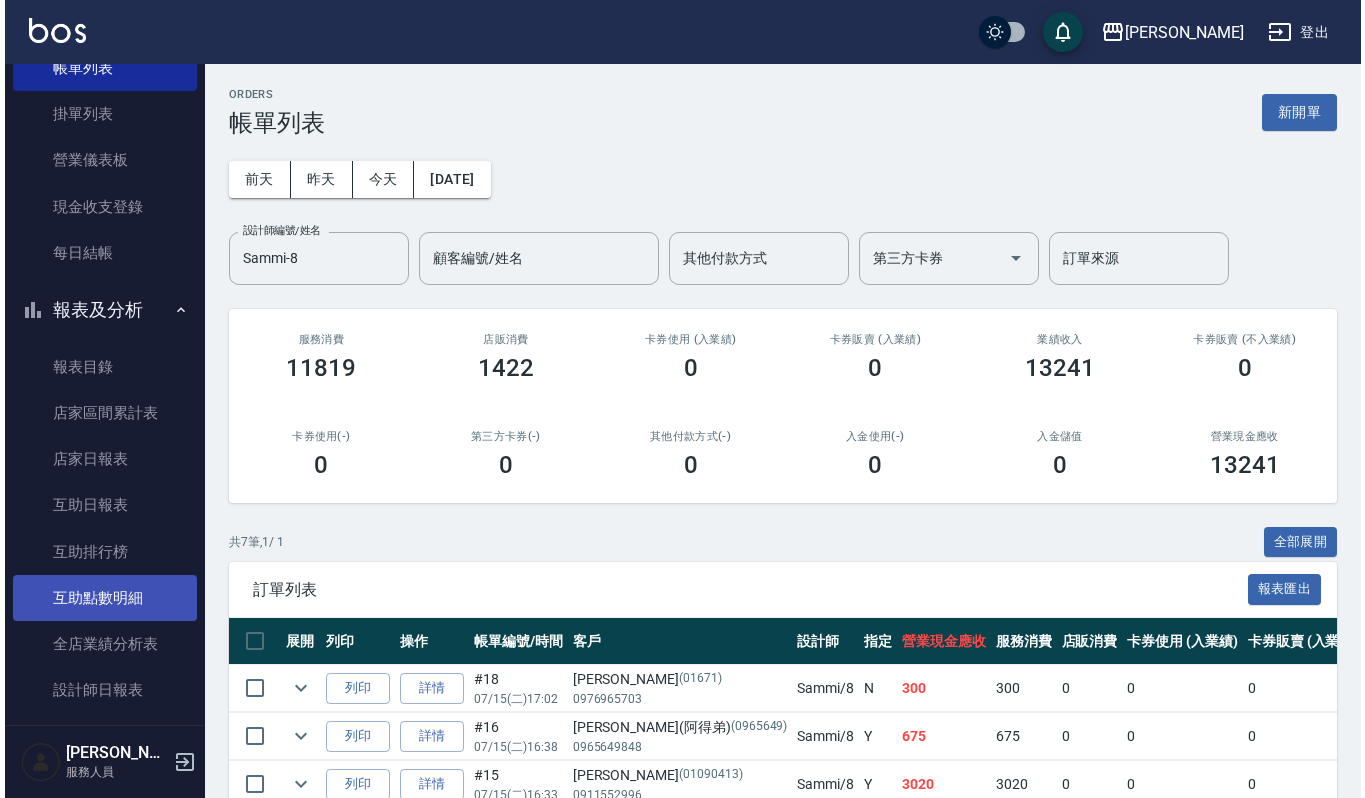 scroll, scrollTop: 400, scrollLeft: 0, axis: vertical 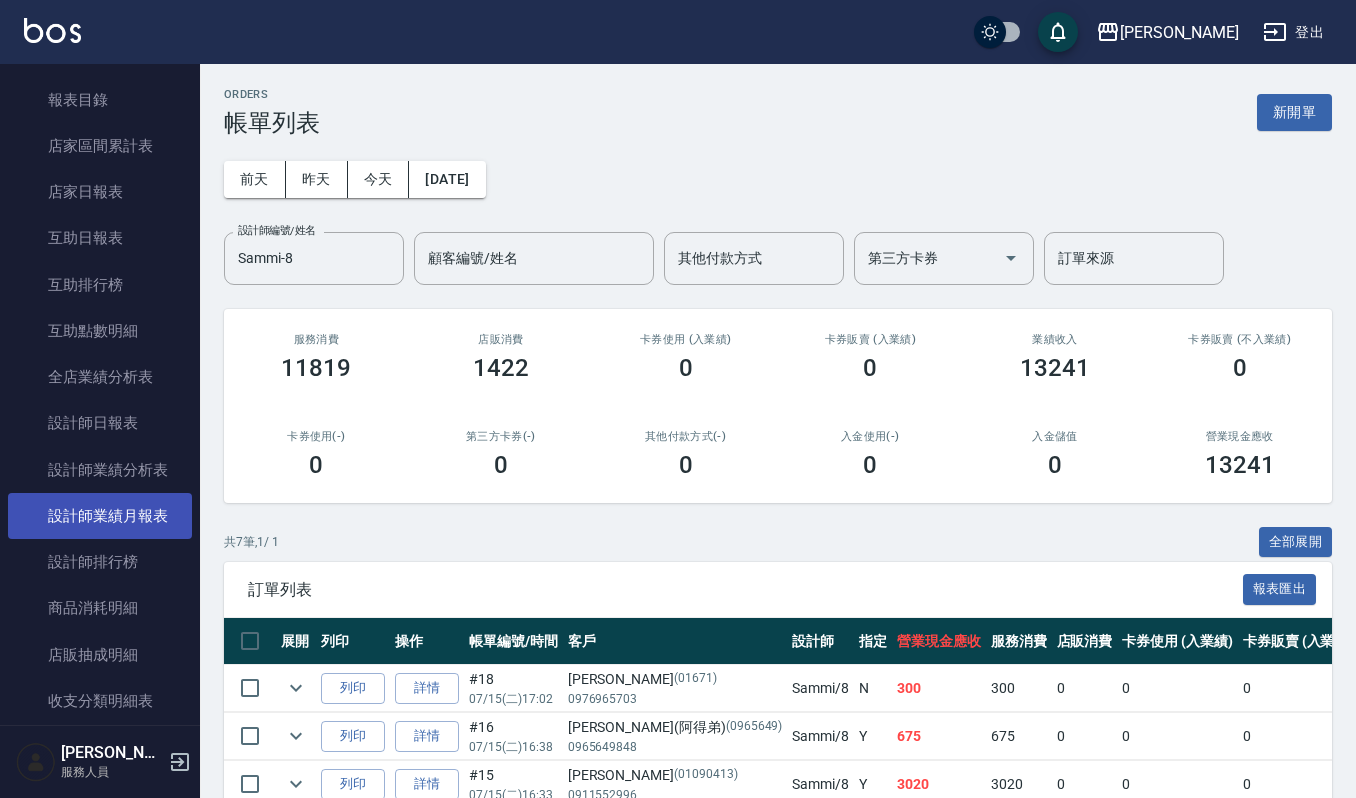 click on "設計師業績月報表" at bounding box center [100, 516] 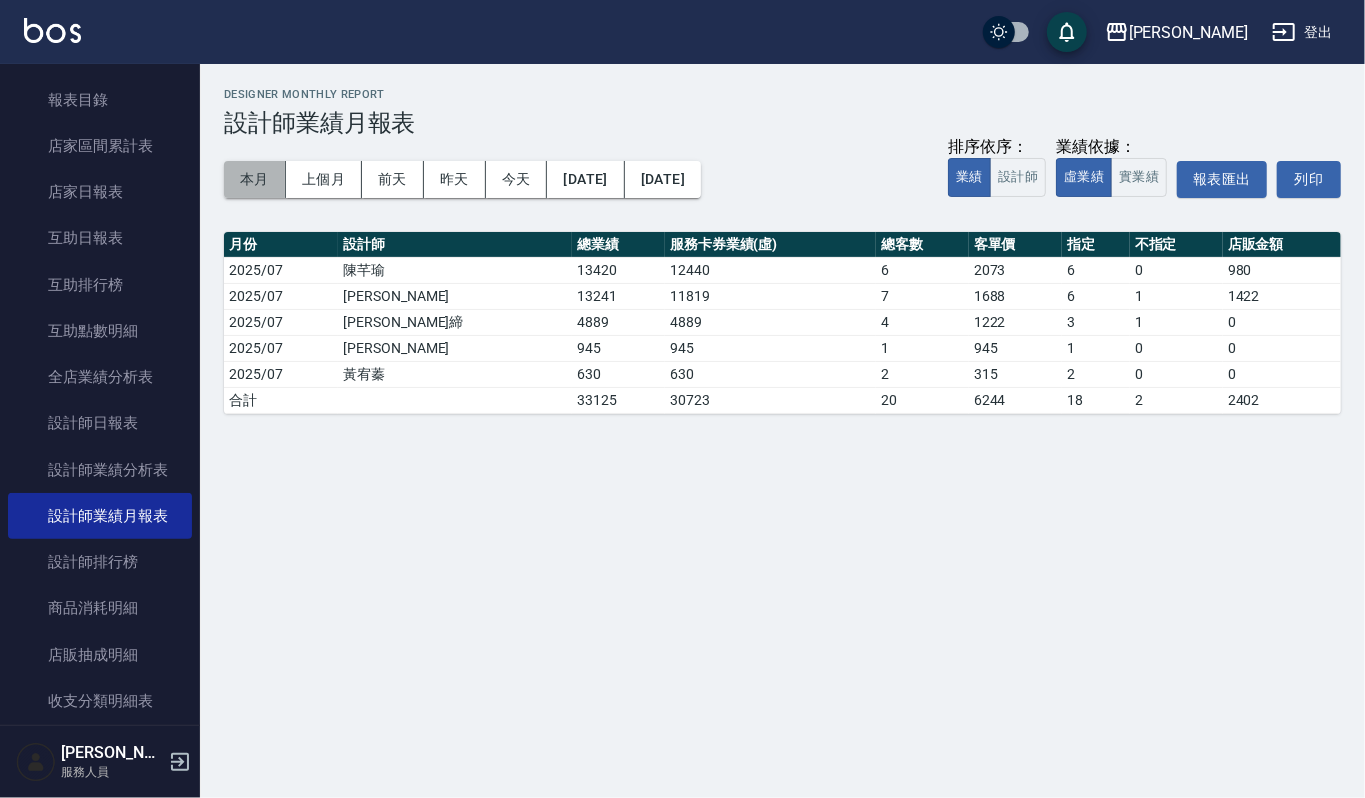 click on "本月" at bounding box center [255, 179] 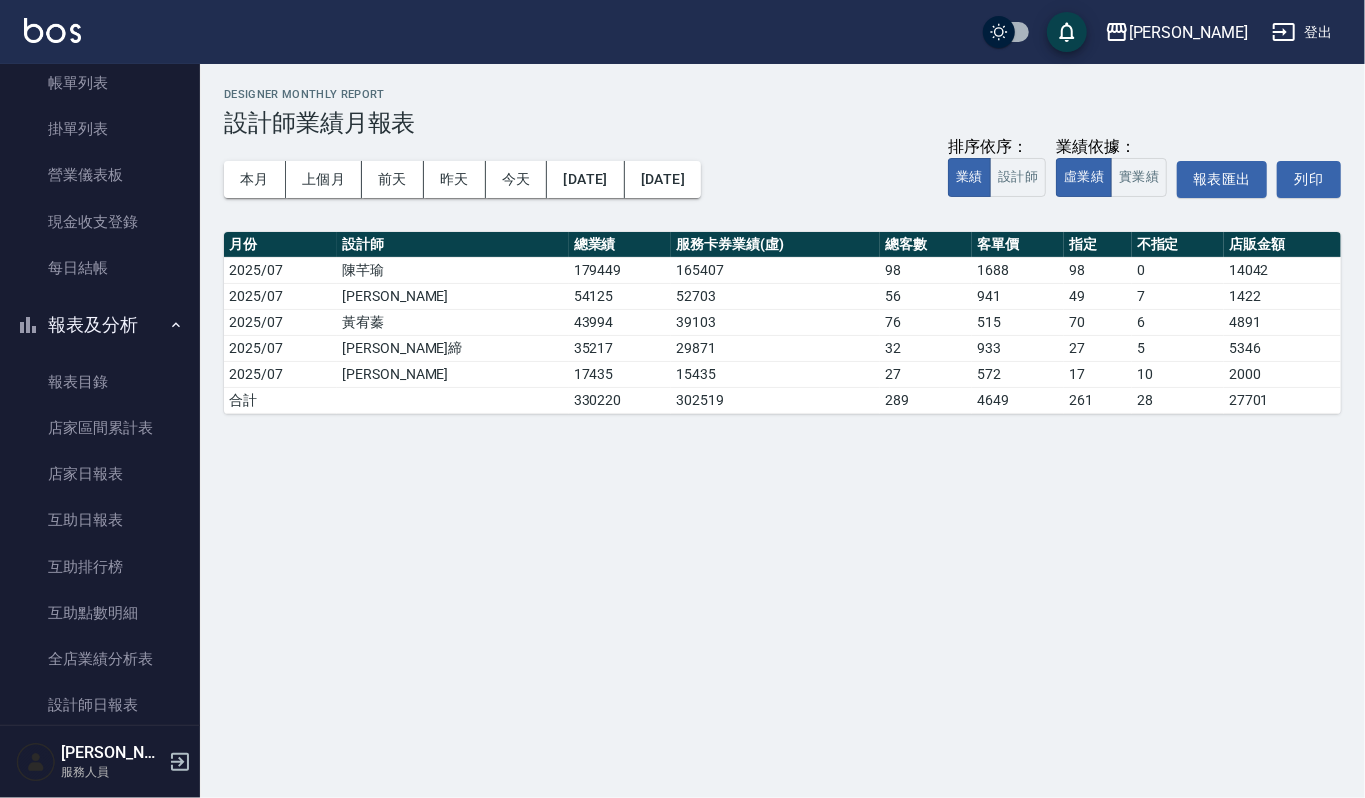 scroll, scrollTop: 0, scrollLeft: 0, axis: both 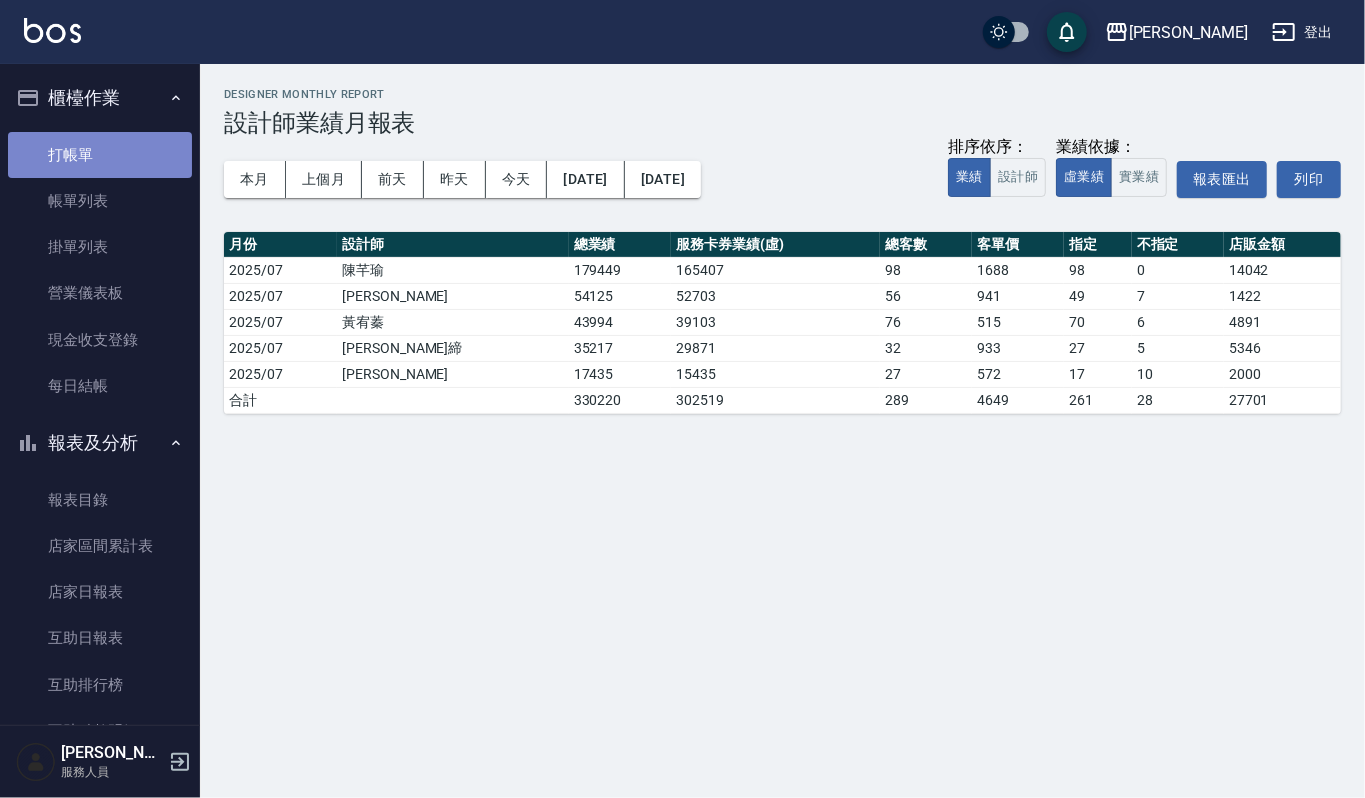 click on "打帳單" at bounding box center [100, 155] 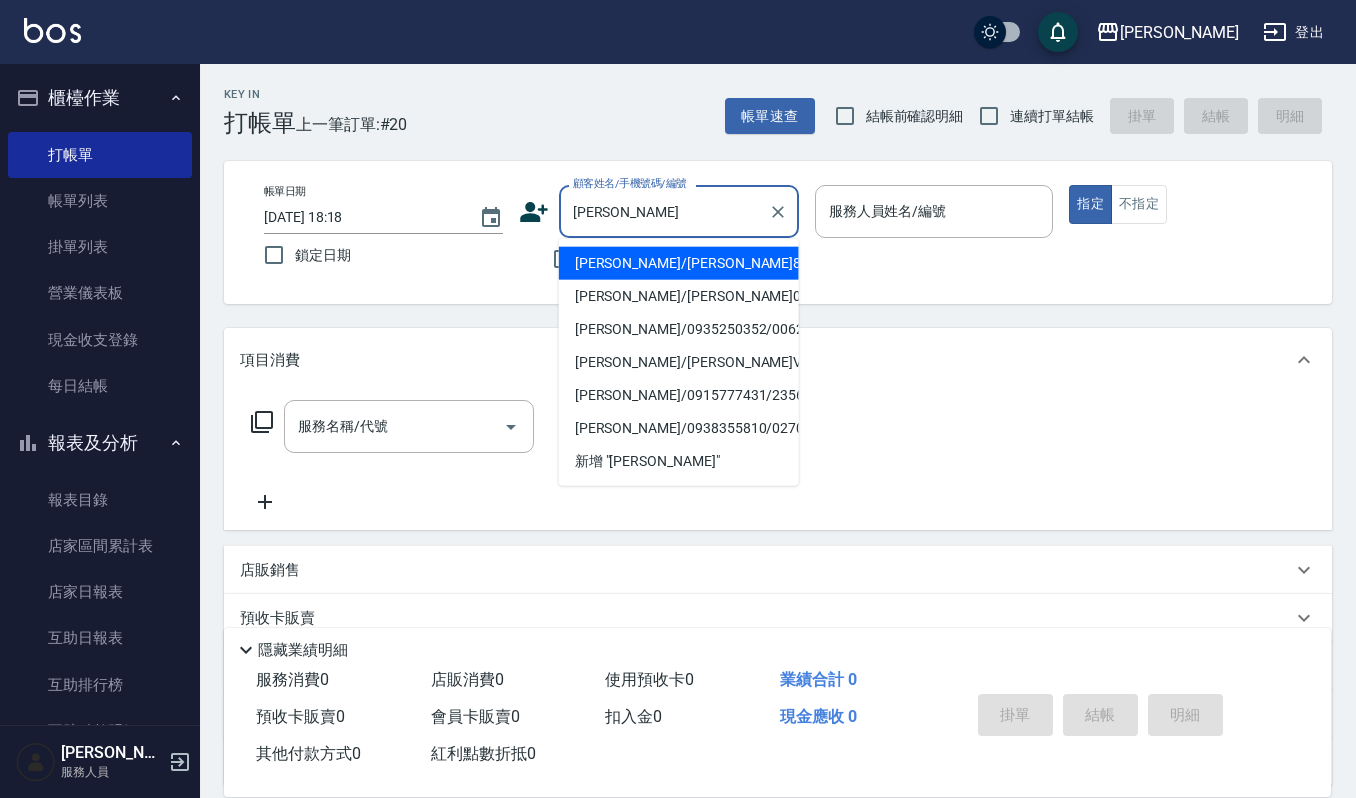 click on "謝明芳/謝明芳885522/885522" at bounding box center (679, 263) 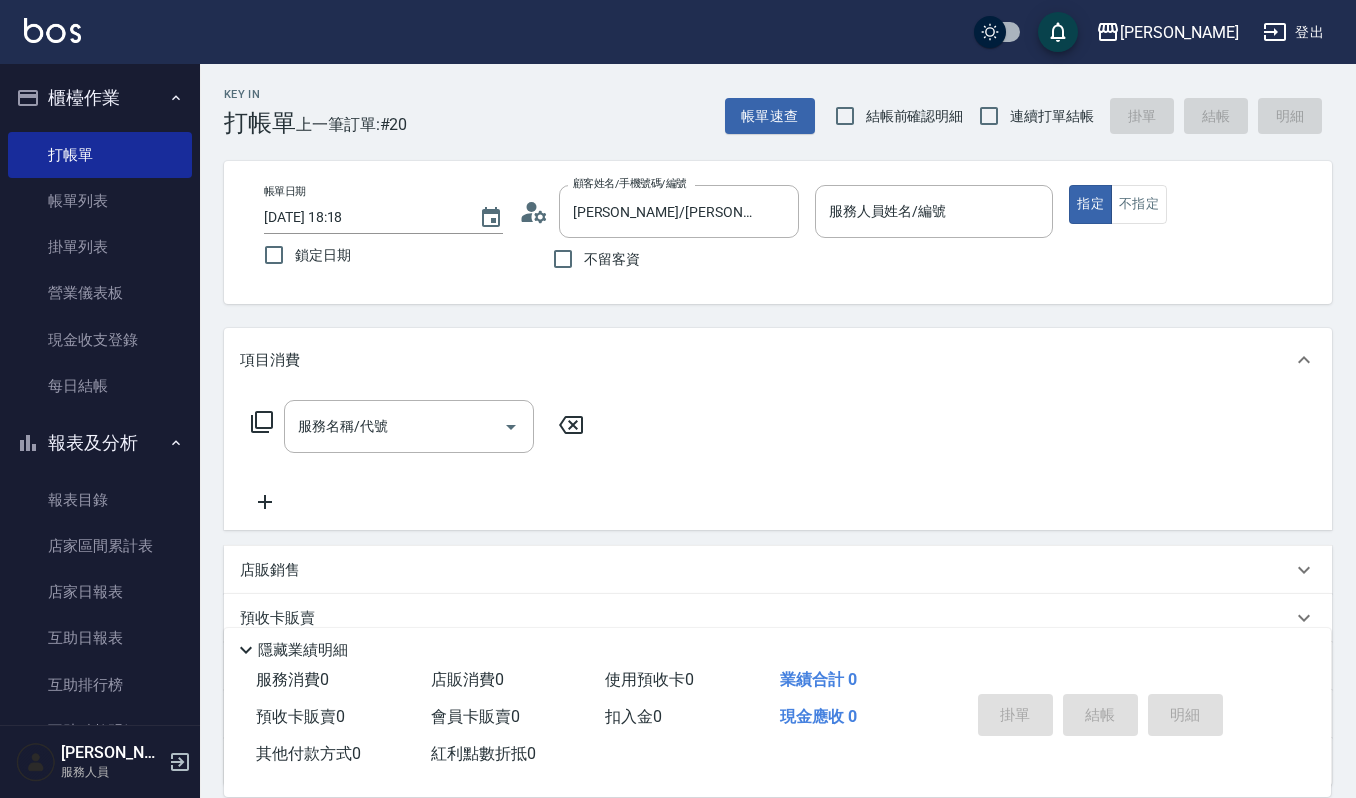 click 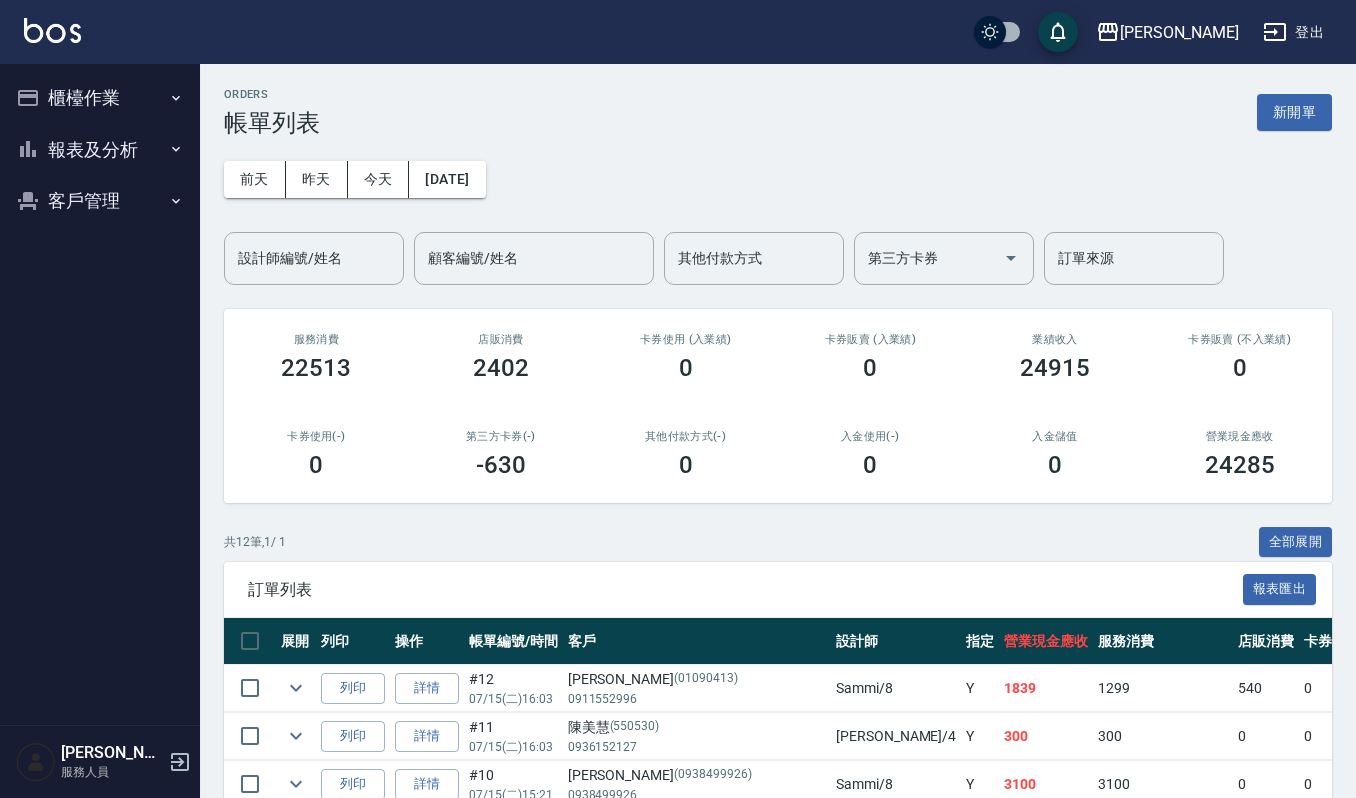 scroll, scrollTop: 0, scrollLeft: 0, axis: both 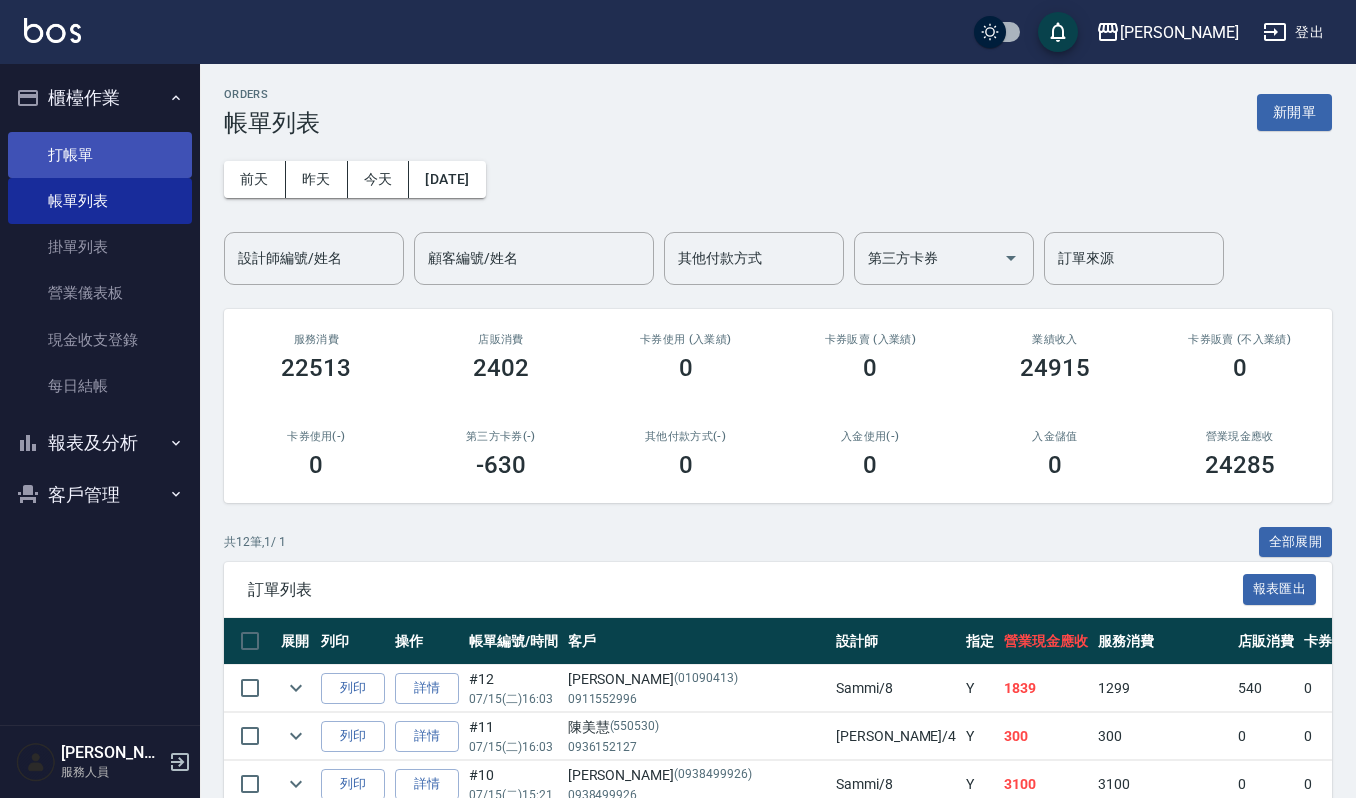 click on "打帳單" at bounding box center [100, 155] 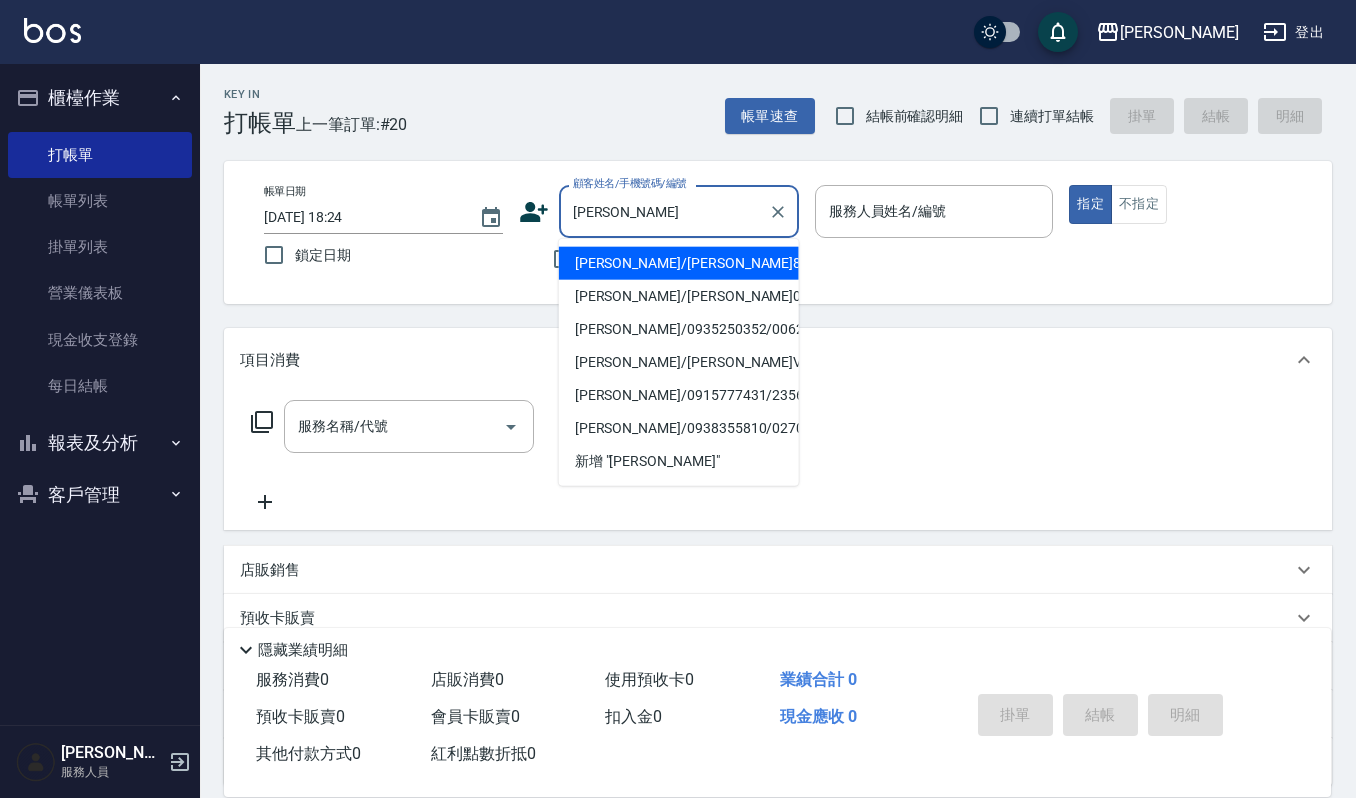 type on "謝明芳/謝明芳885522/885522" 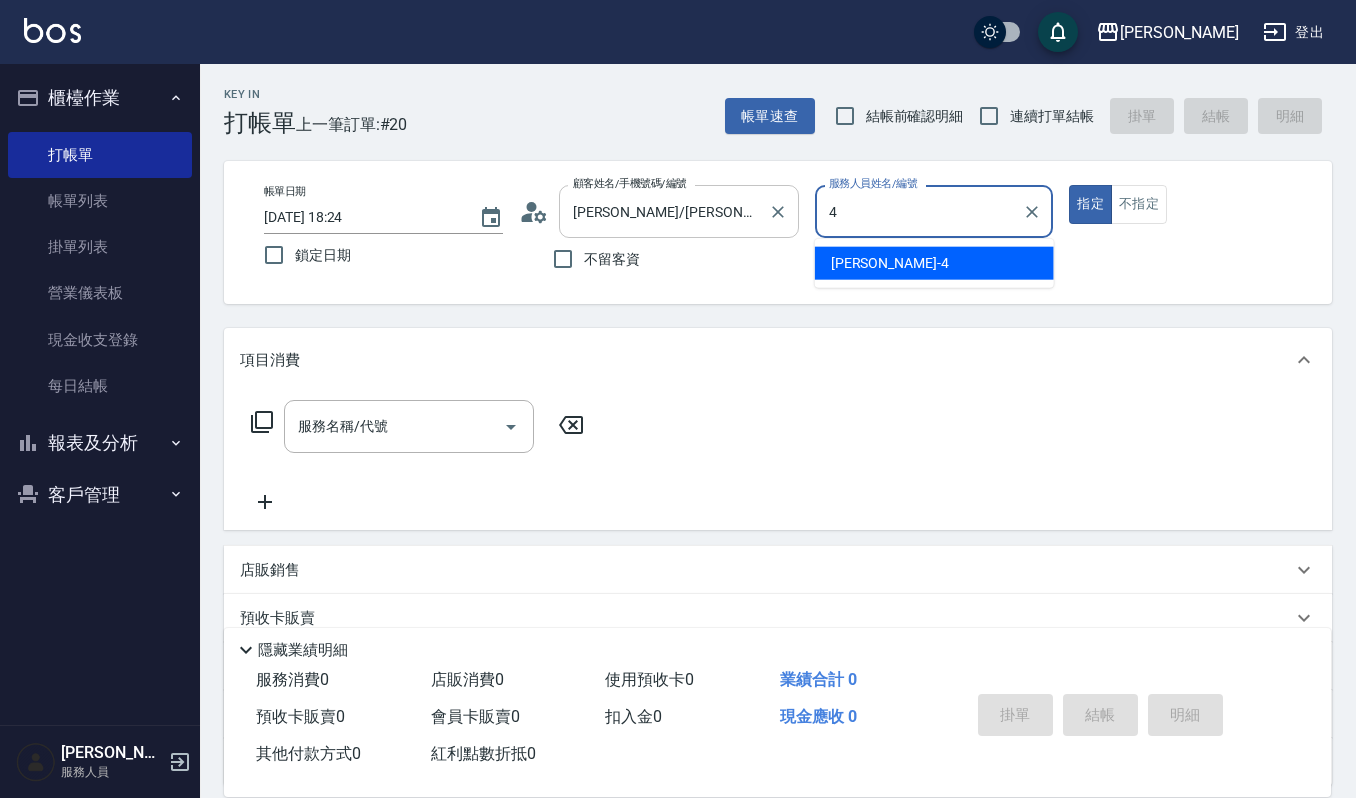 type on "[PERSON_NAME]-4" 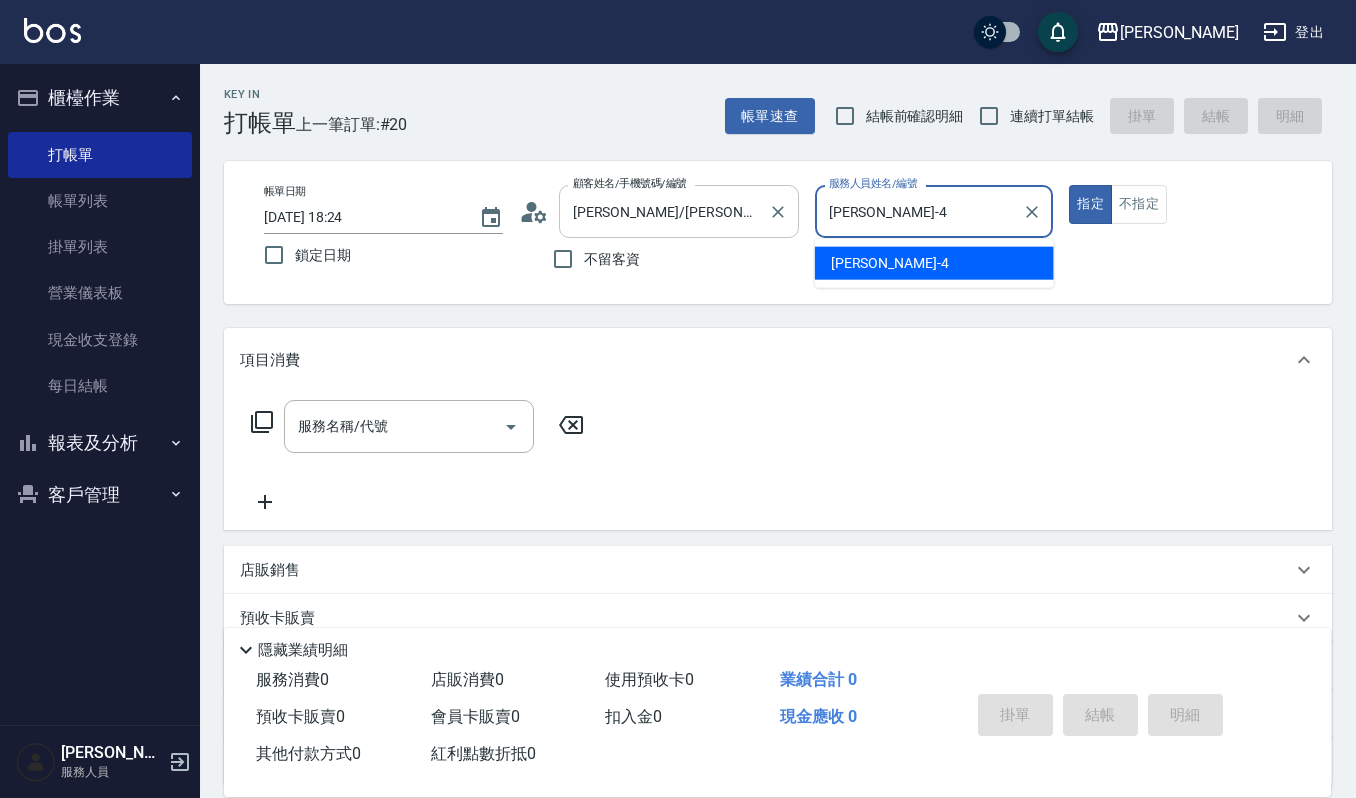 type on "true" 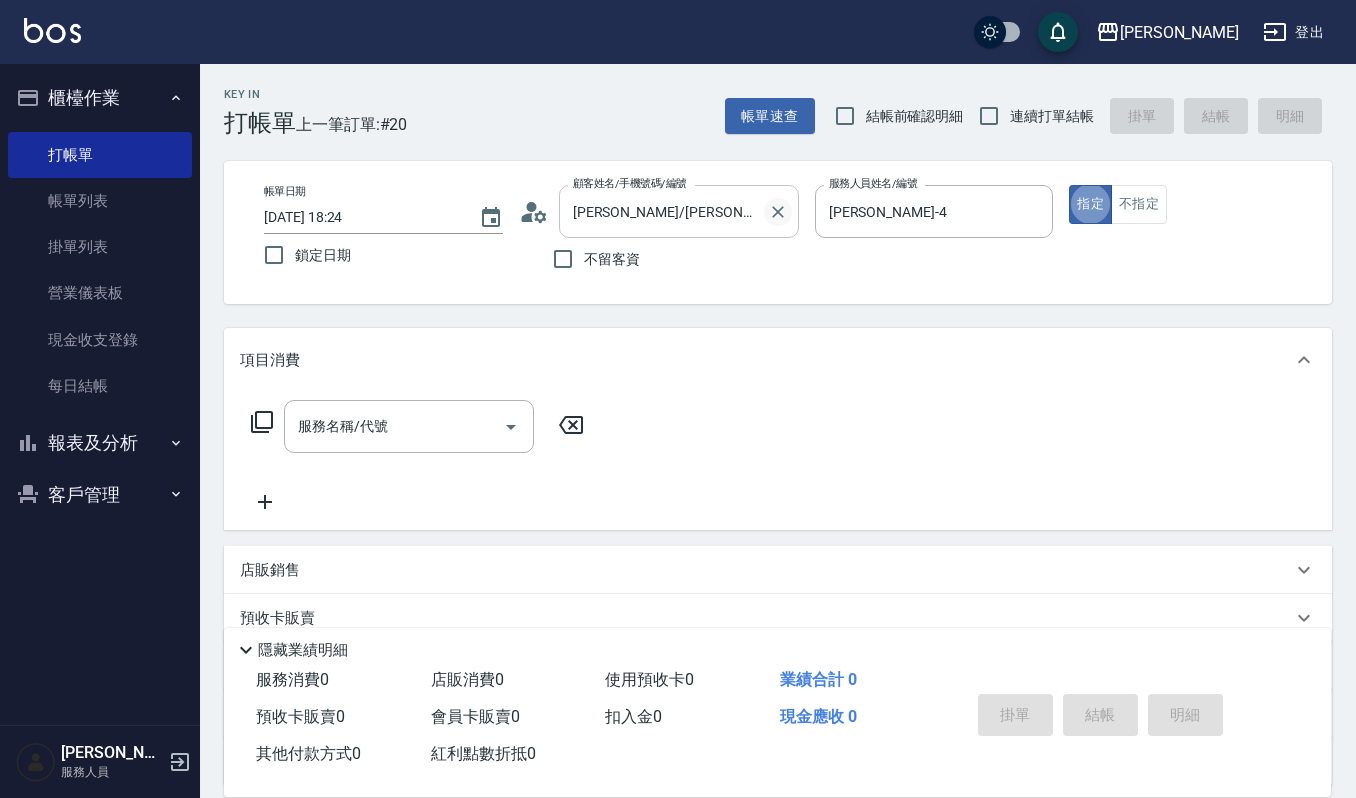 click at bounding box center (778, 212) 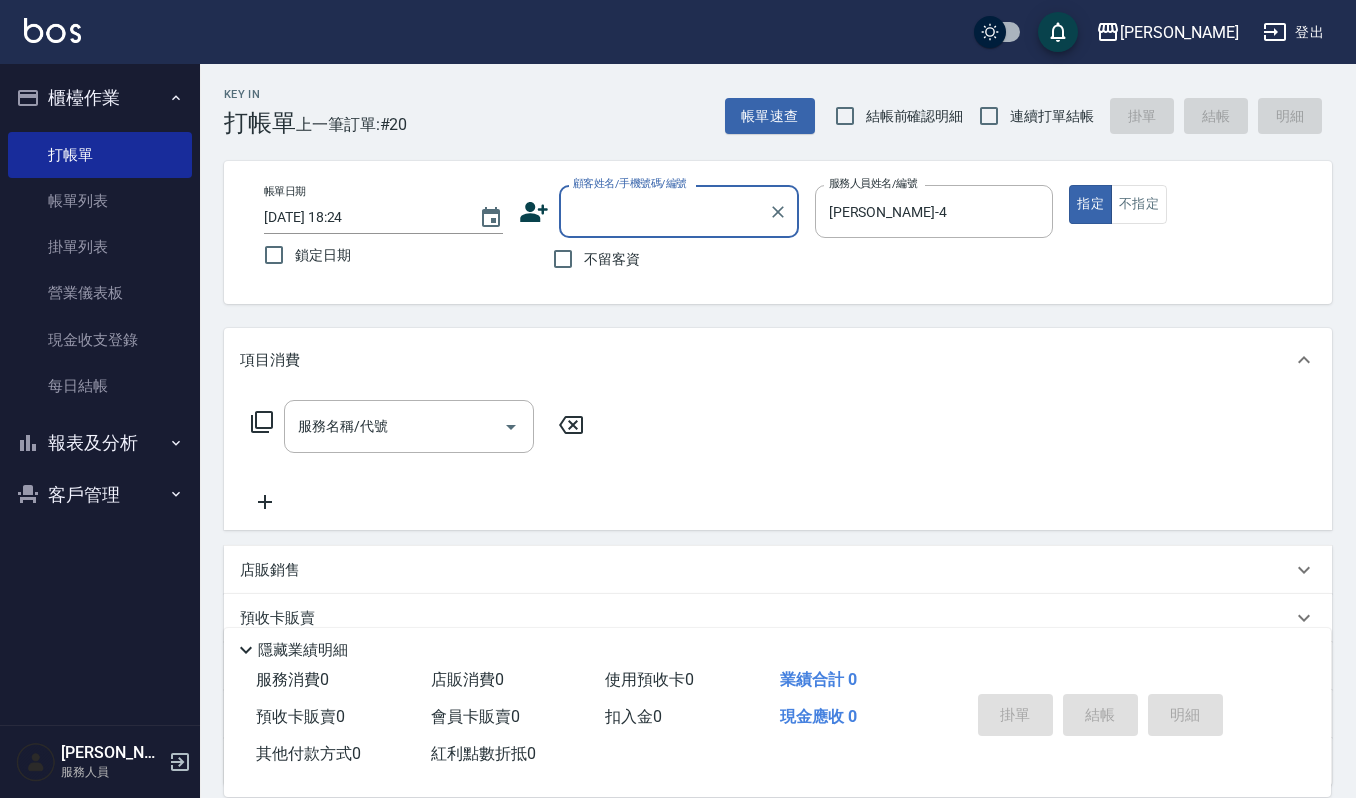scroll, scrollTop: 0, scrollLeft: 0, axis: both 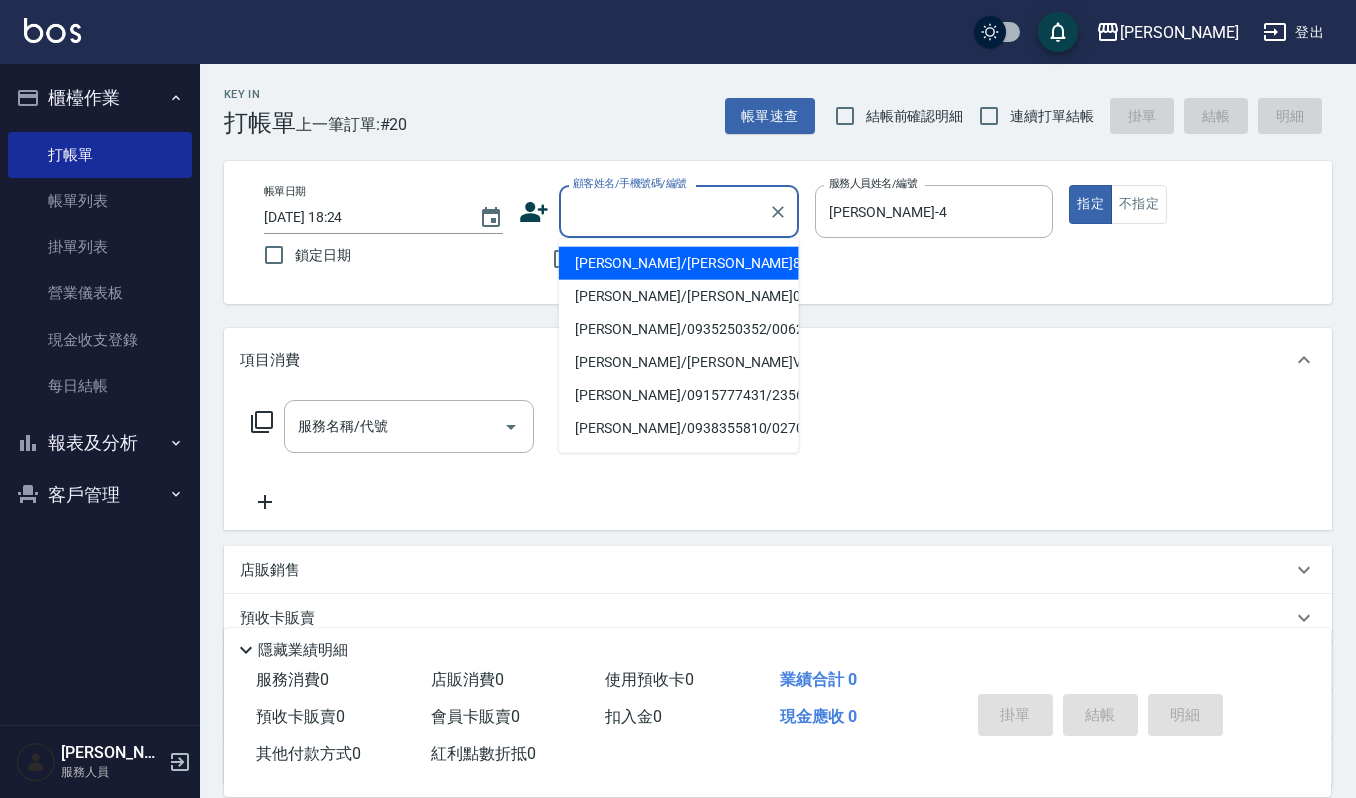 click on "顧客姓名/手機號碼/編號" at bounding box center [664, 211] 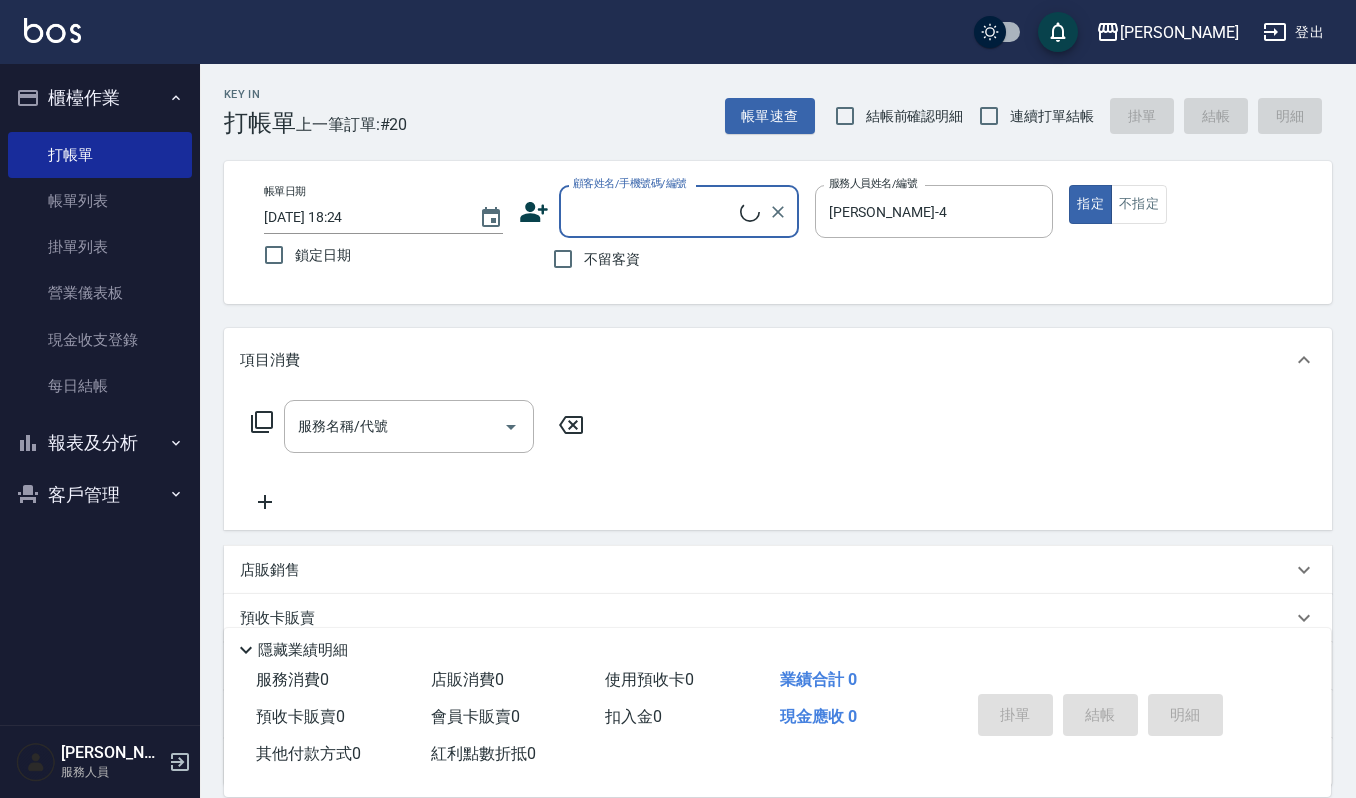 paste on "1051015" 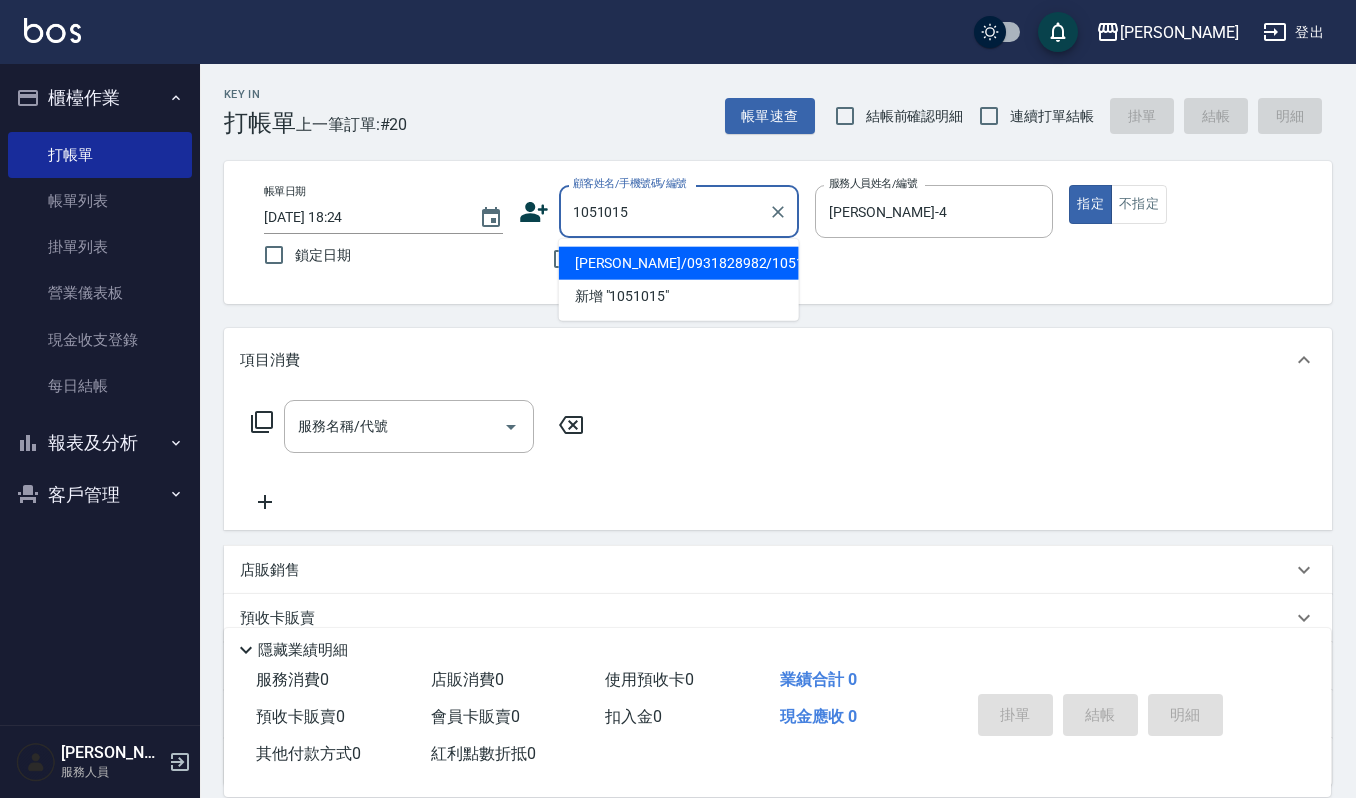 click on "[PERSON_NAME]/0931828982/1051015" at bounding box center [679, 263] 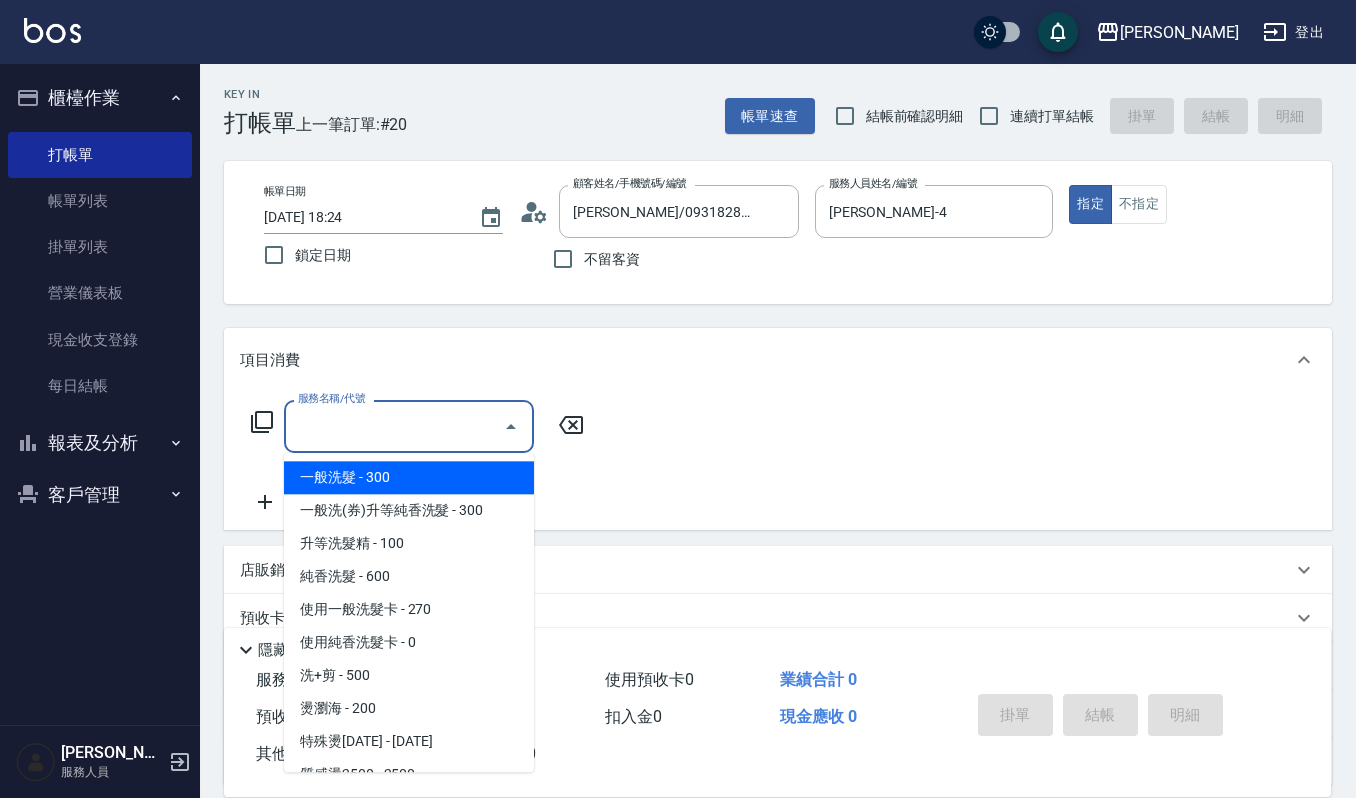 click on "服務名稱/代號" at bounding box center [394, 426] 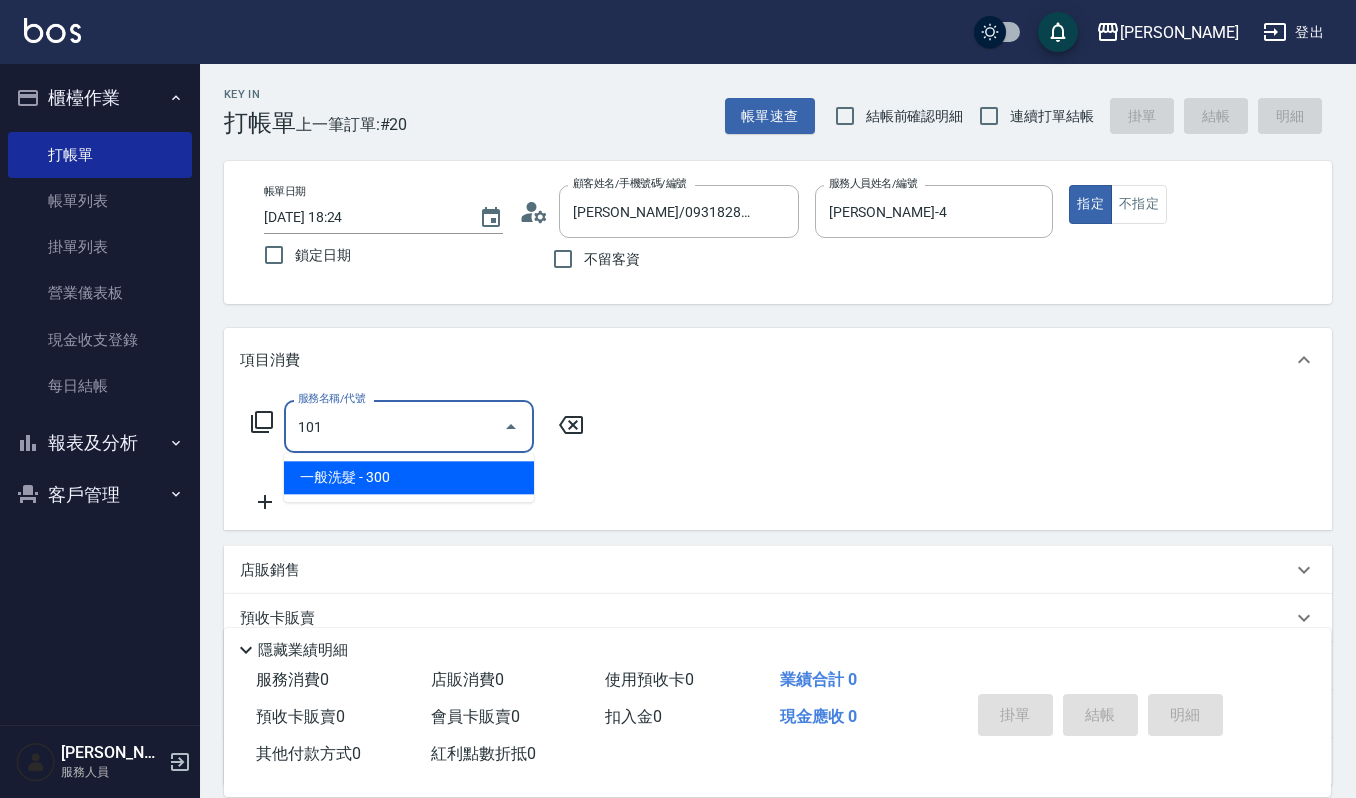 type on "一般洗髮(101)" 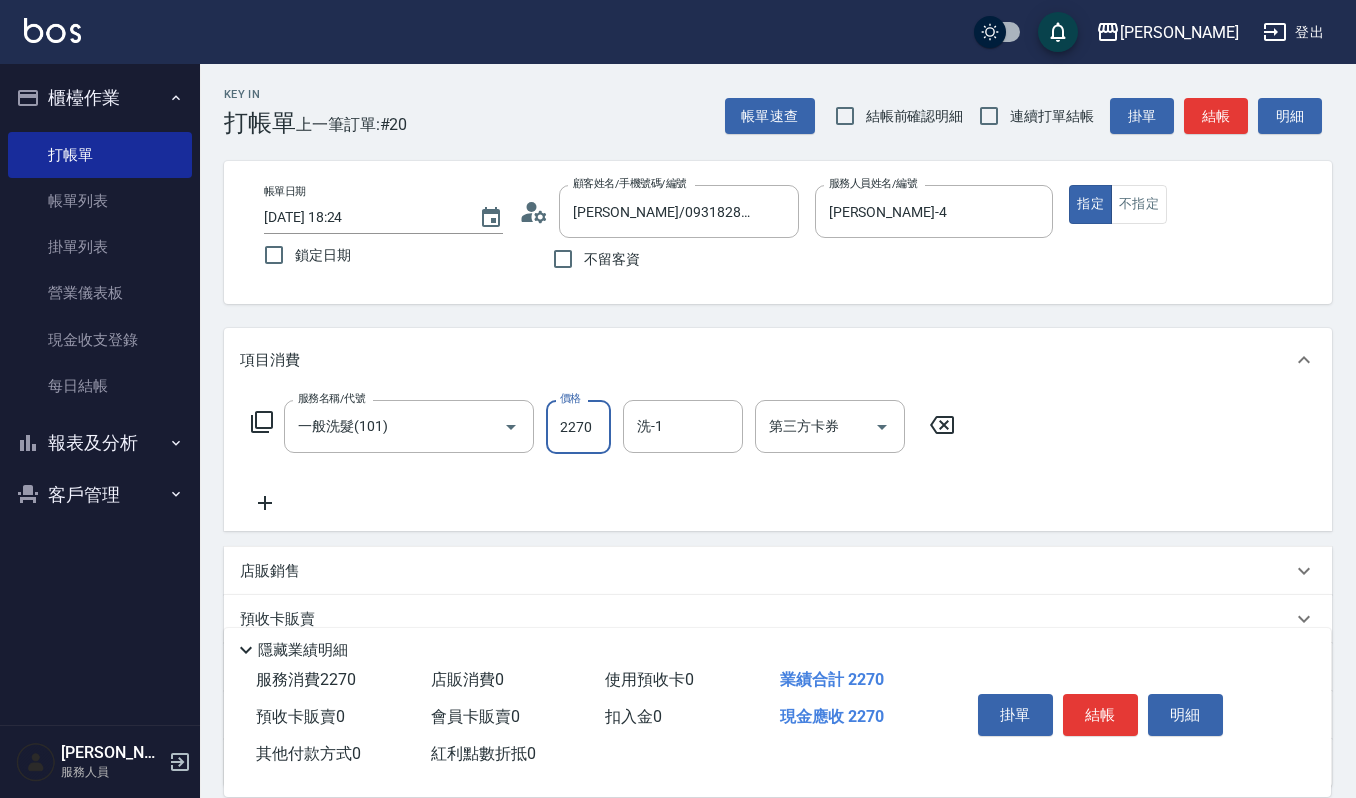 click on "2270" at bounding box center [578, 427] 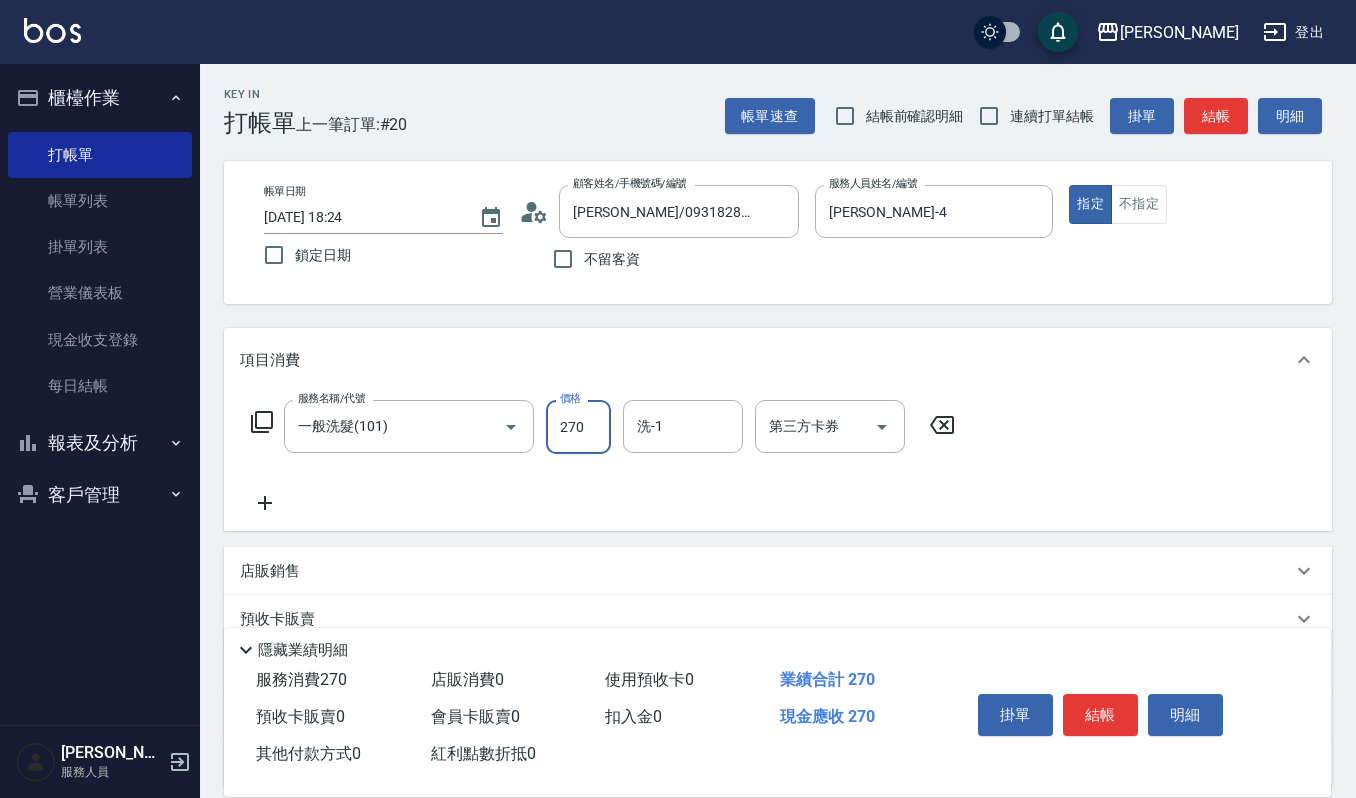 type on "270" 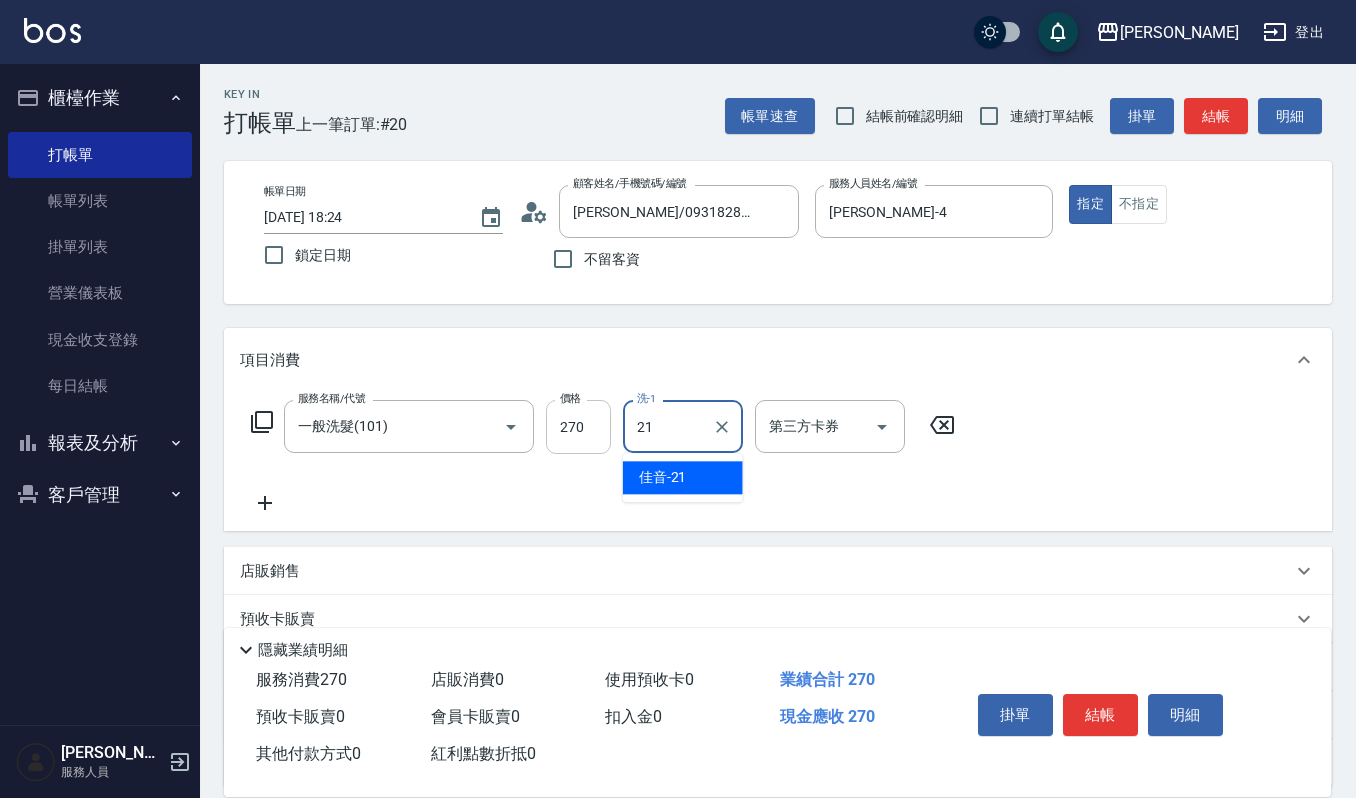type on "佳音-21" 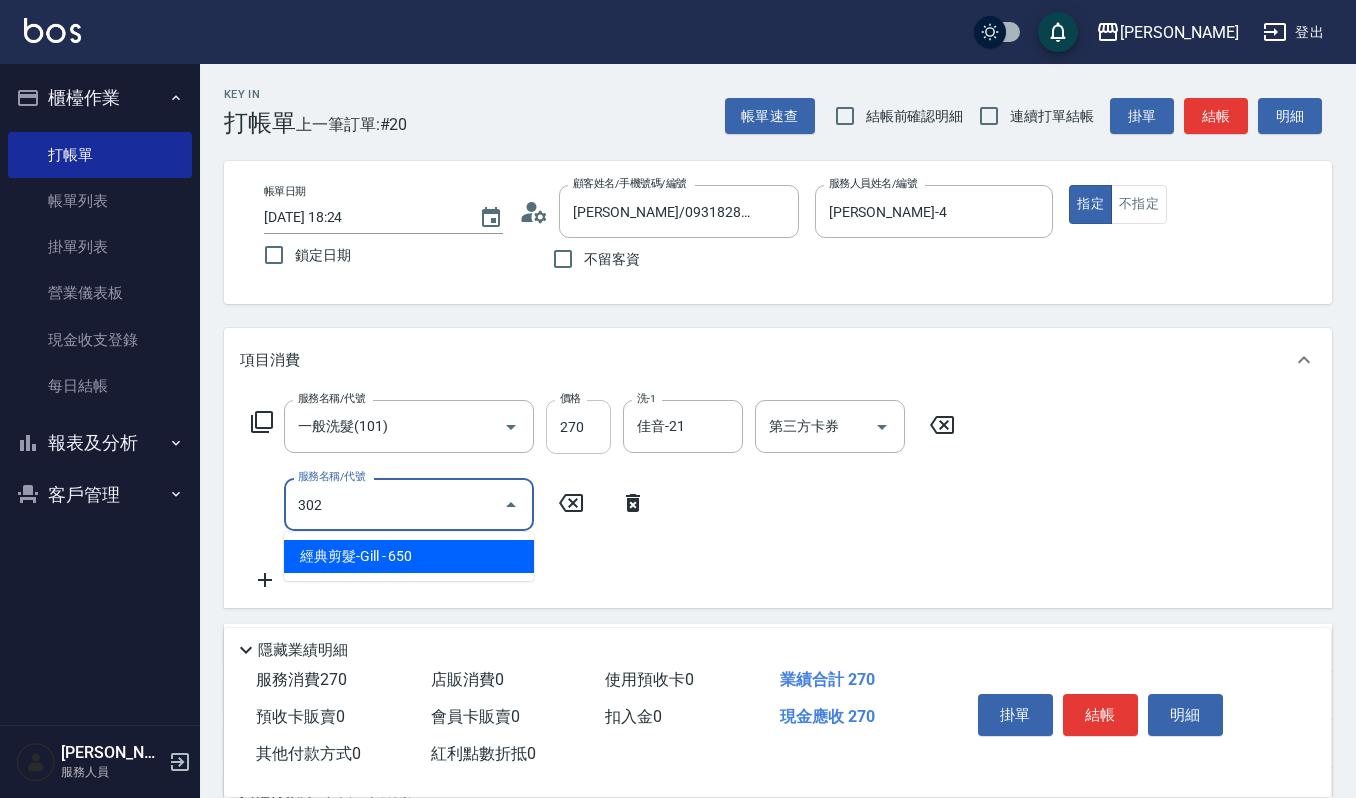 type on "經典剪髮-Gill(302)" 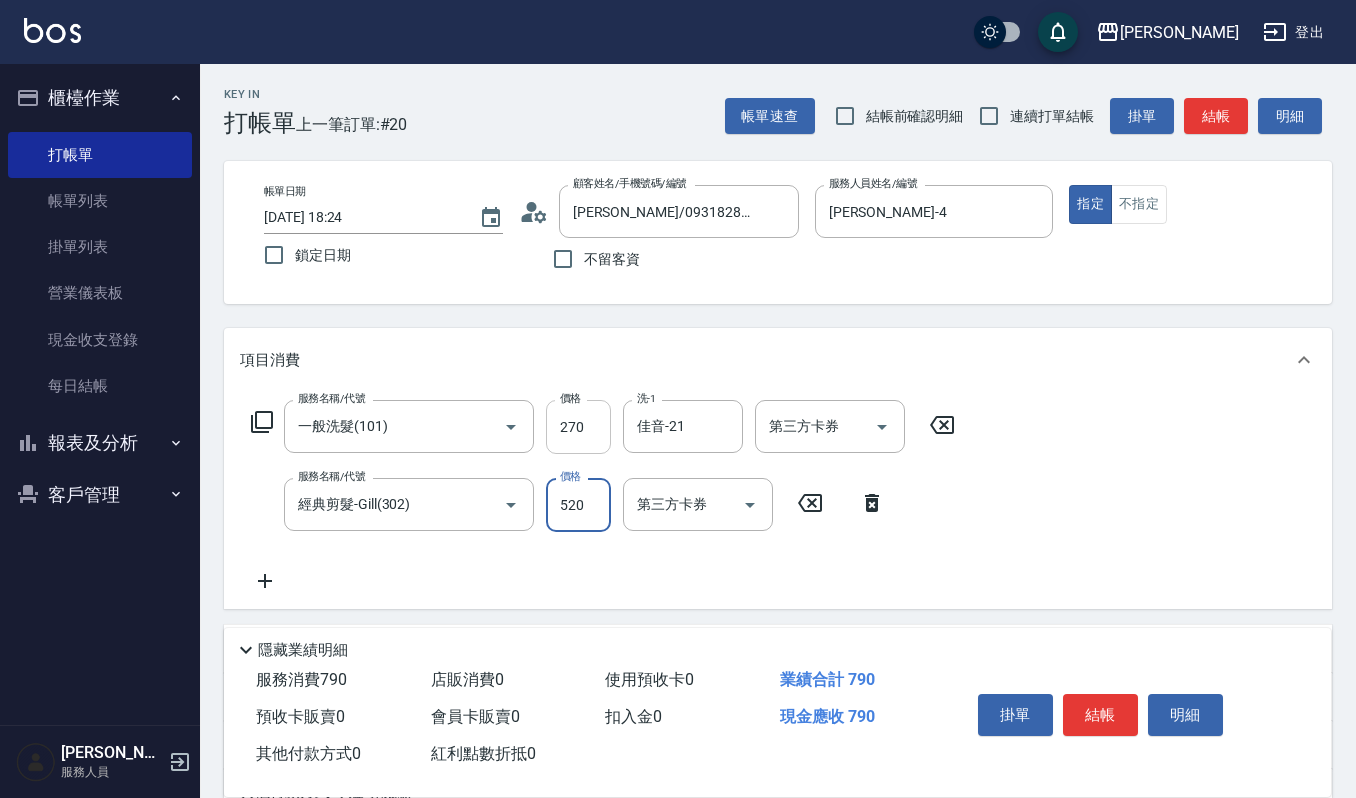 type on "520" 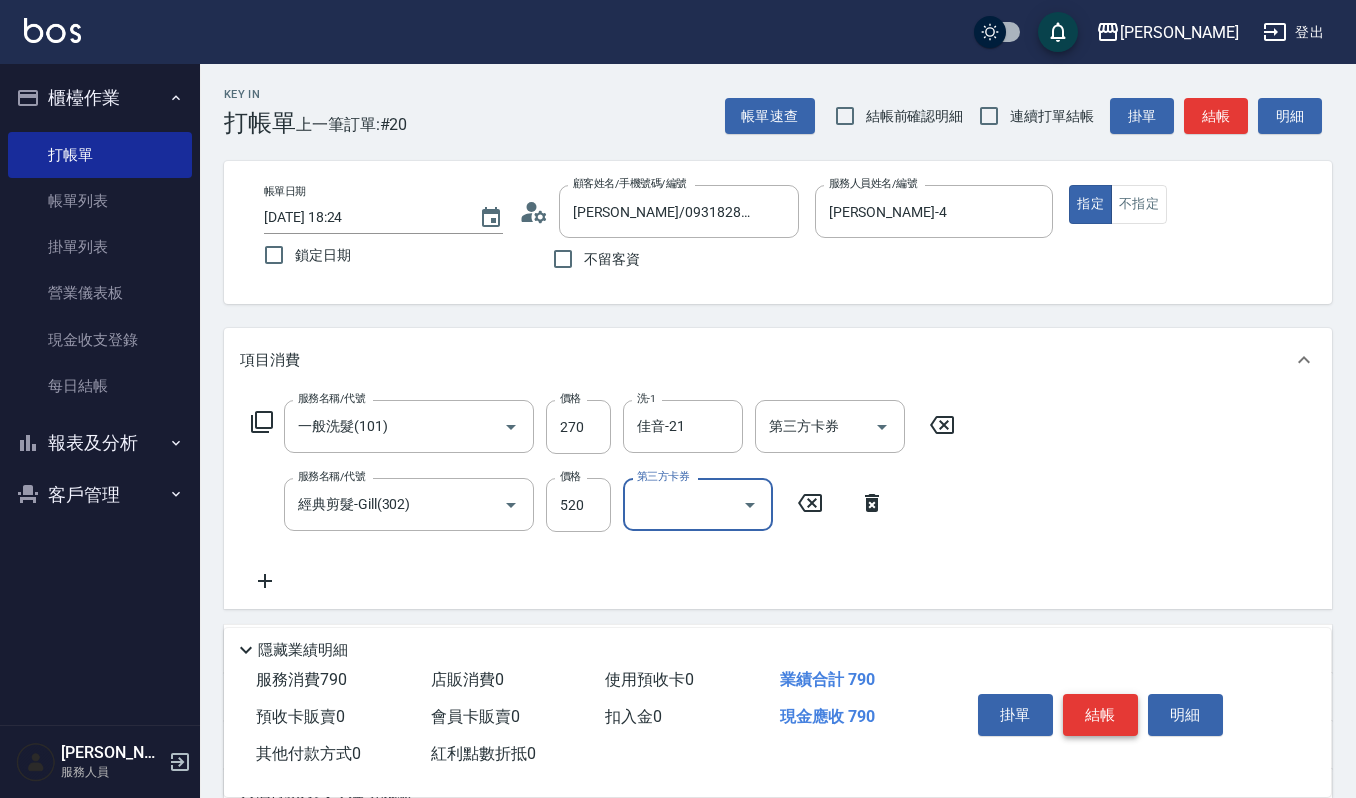 click on "結帳" at bounding box center (1100, 715) 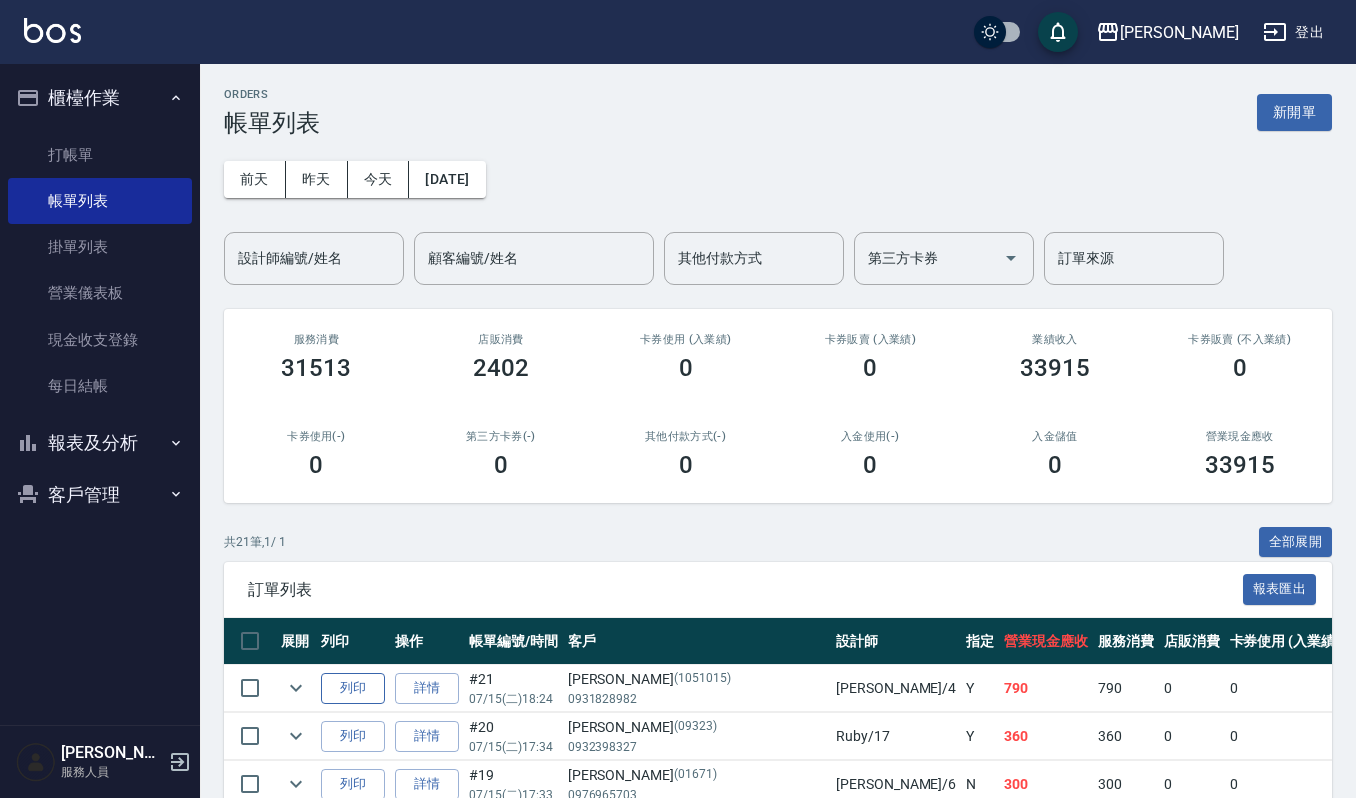 drag, startPoint x: 330, startPoint y: 698, endPoint x: 368, endPoint y: 690, distance: 38.832977 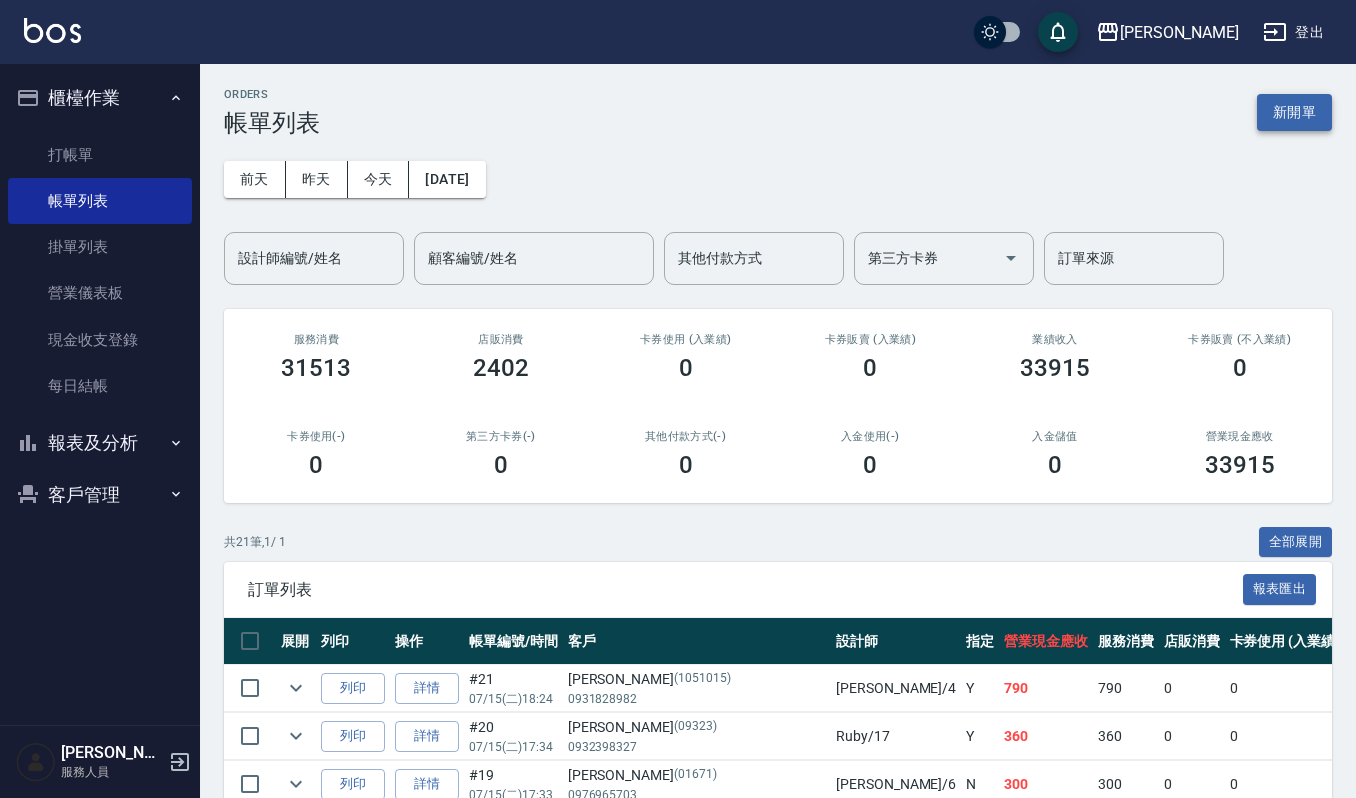 click on "新開單" at bounding box center (1294, 112) 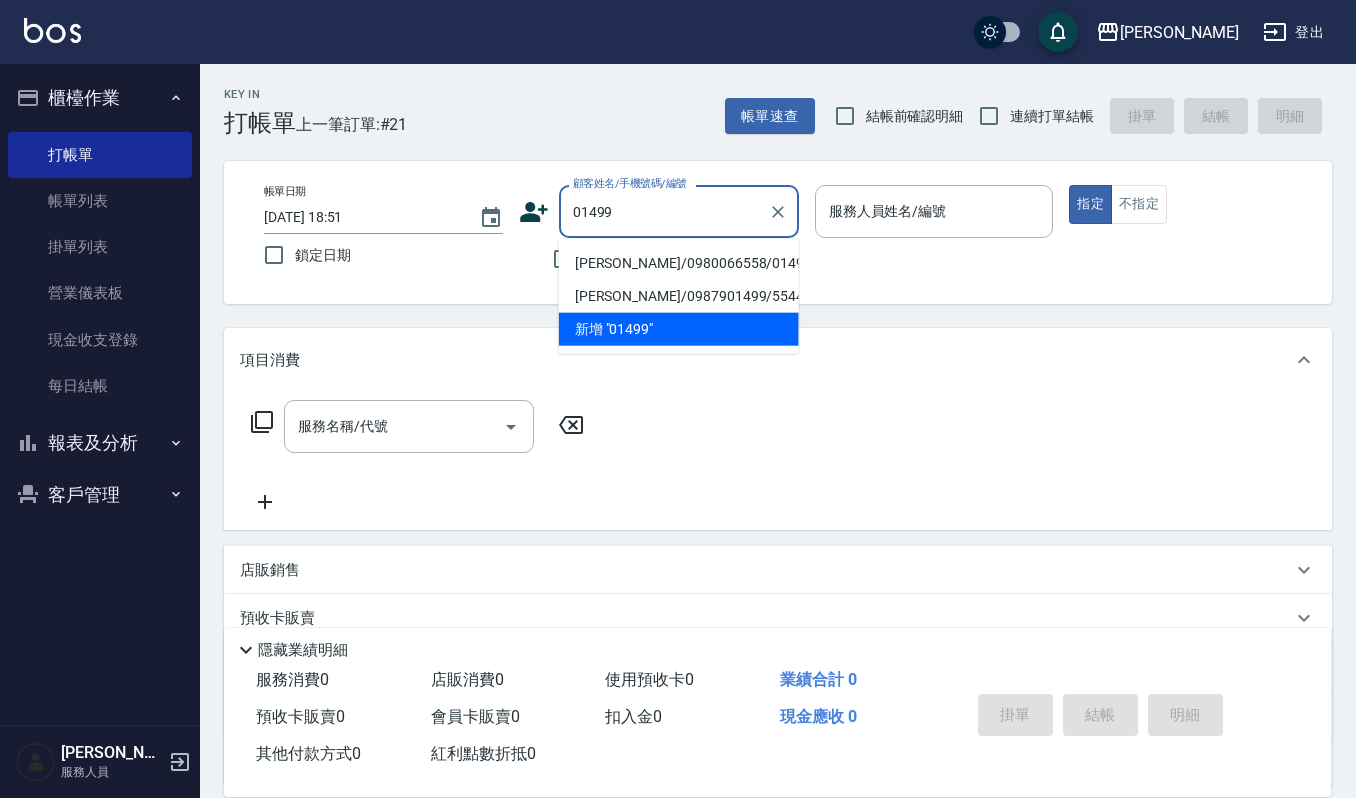 click on "江珮郡/0980066558/01499" at bounding box center [679, 263] 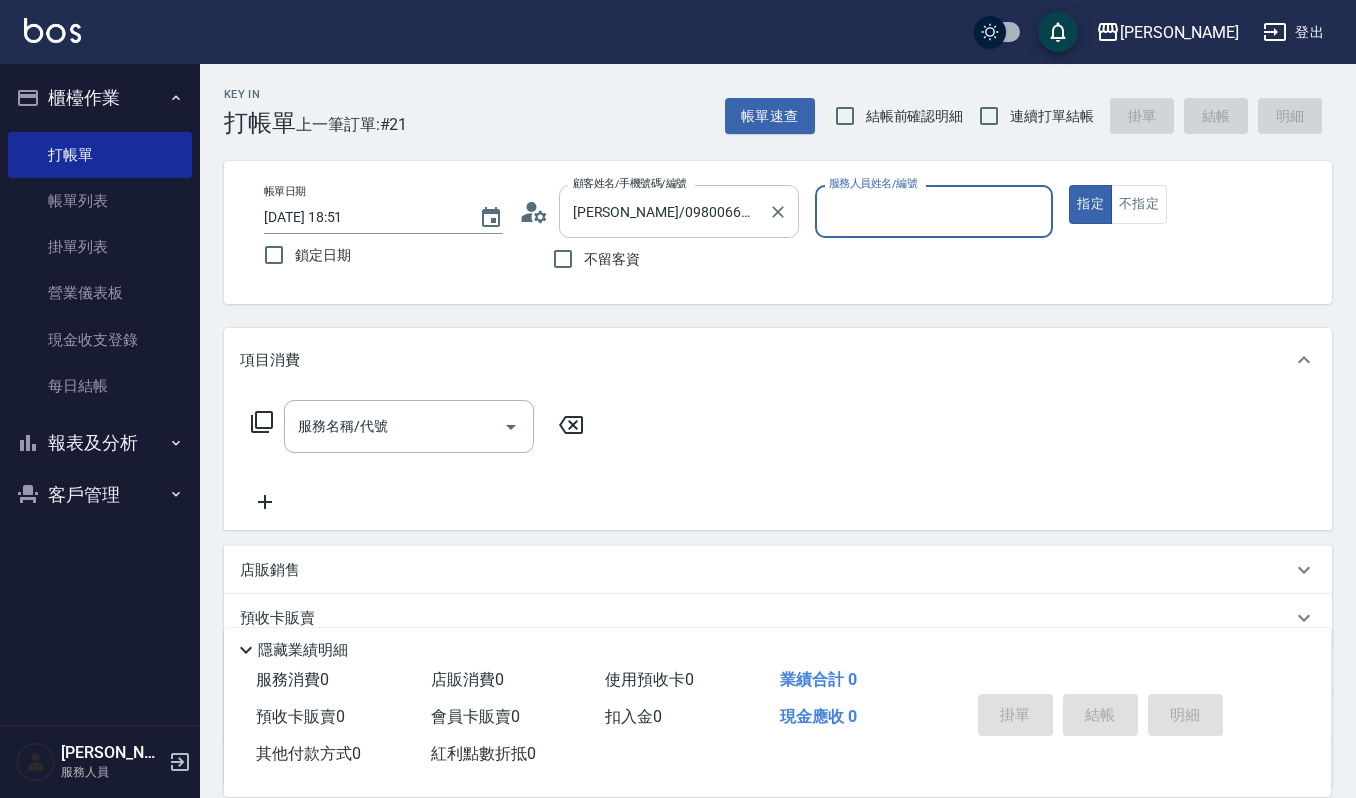 type on "Ruby-17" 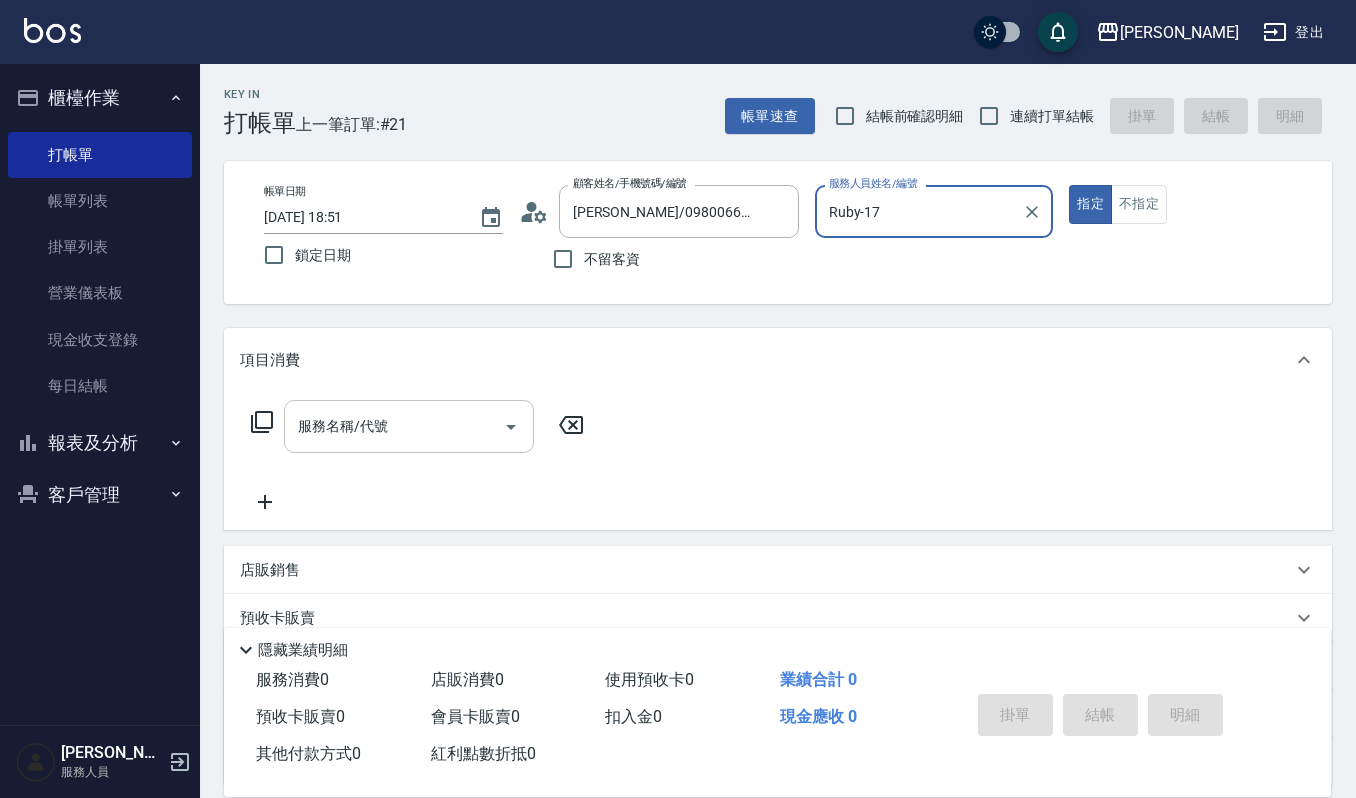 click on "服務名稱/代號" at bounding box center [394, 426] 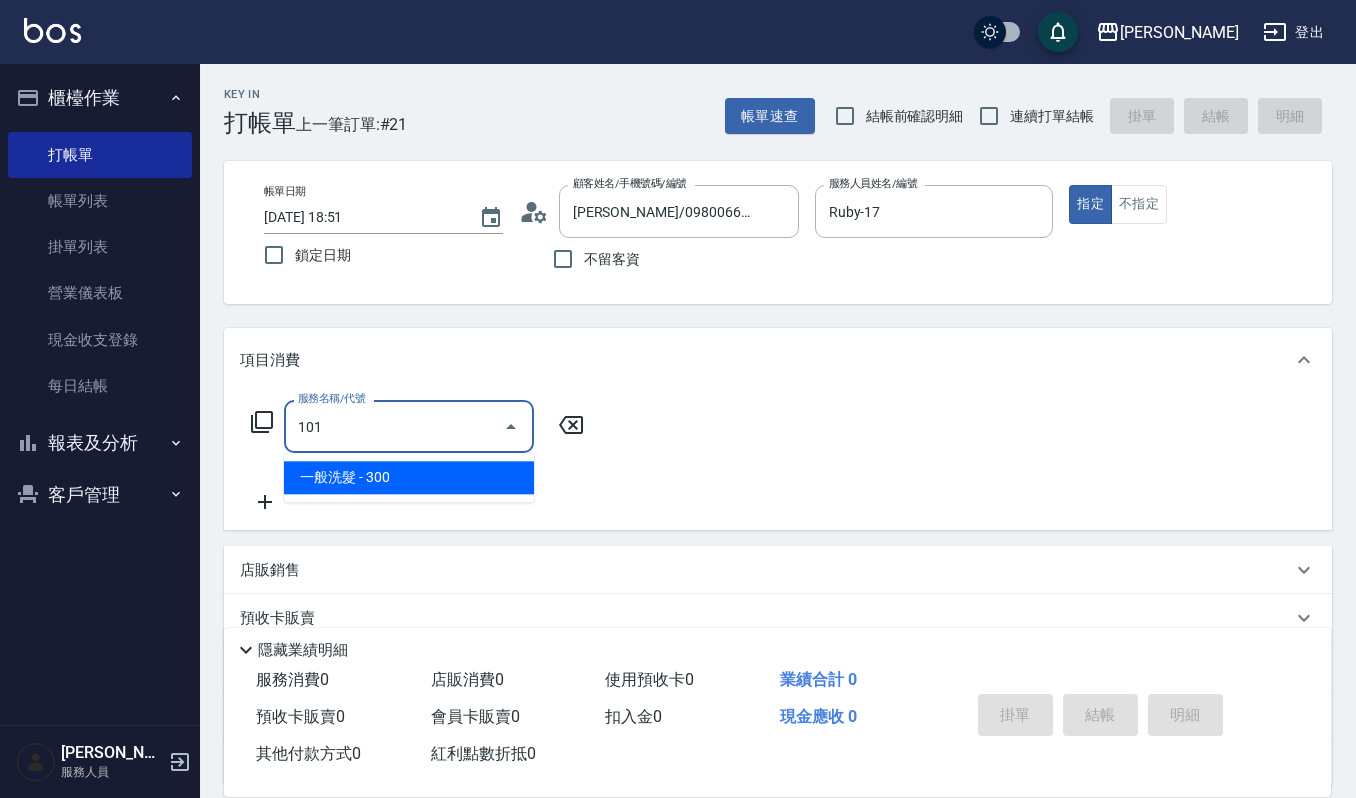 type on "一般洗髮(101)" 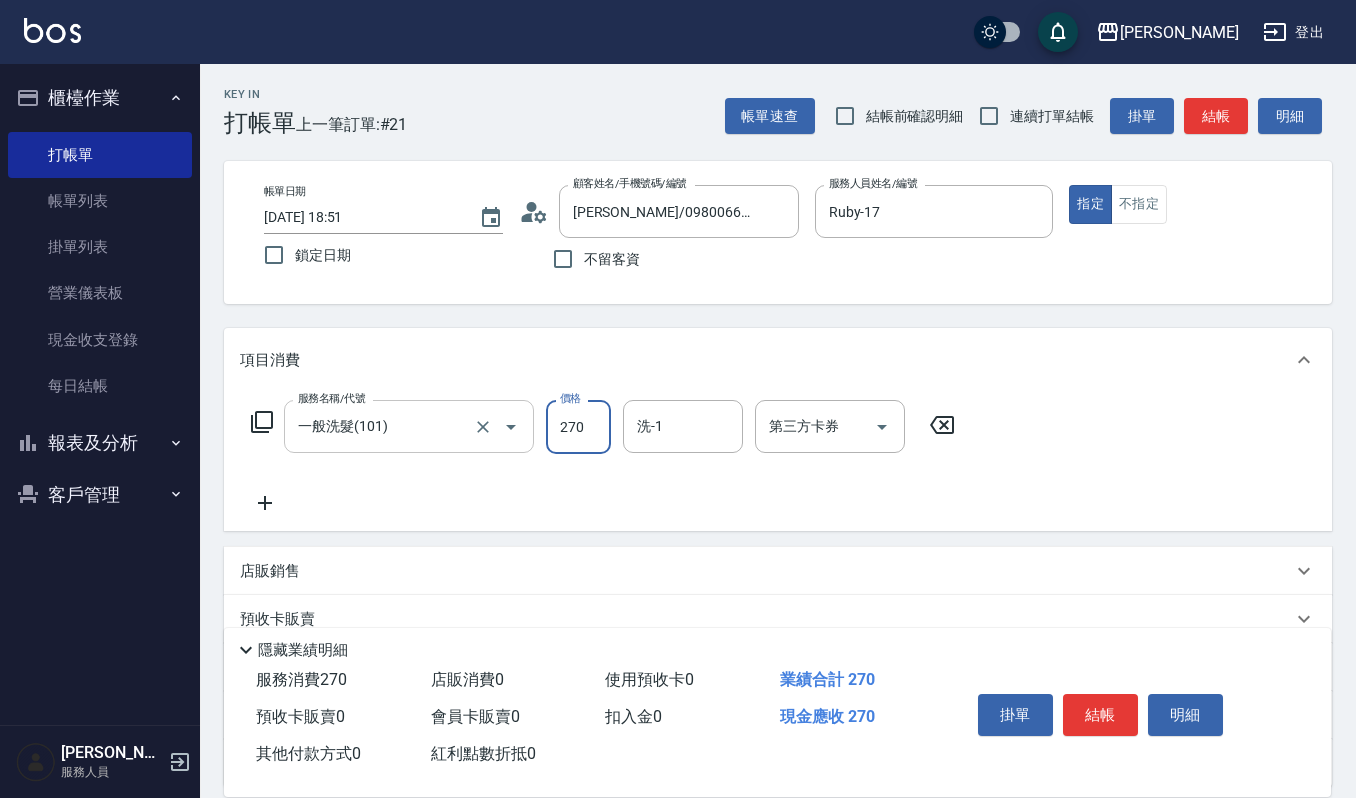 type on "270" 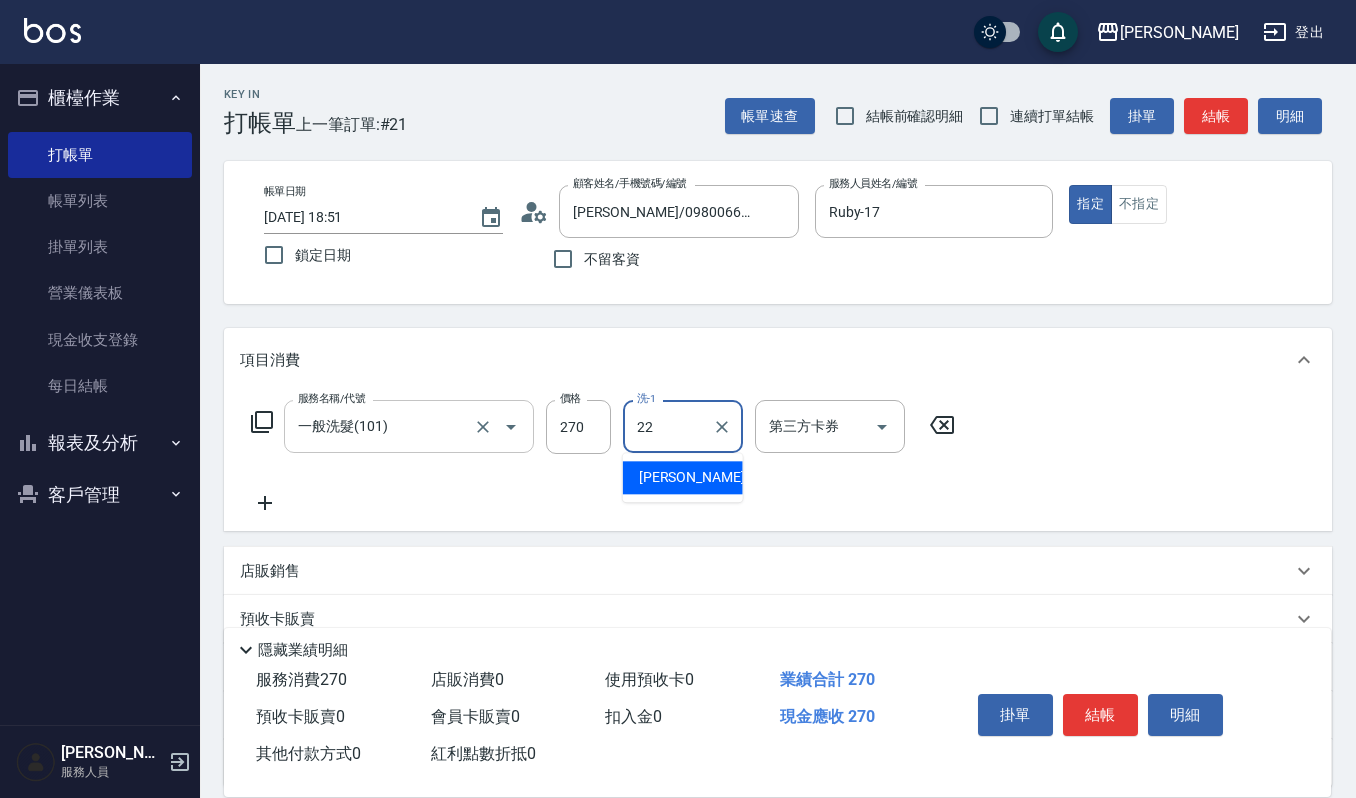 type on "宜芳-22" 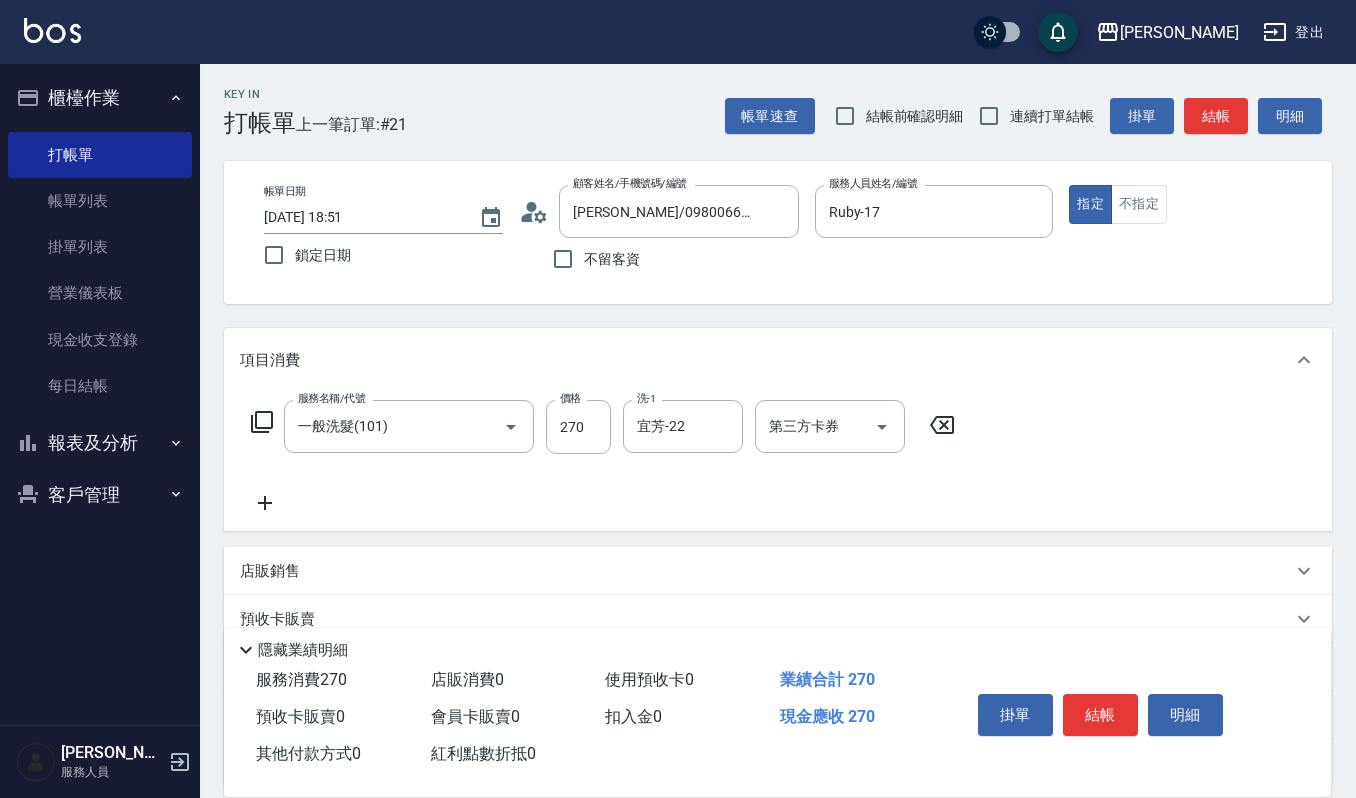 click on "掛單 結帳 明細" at bounding box center (1100, 717) 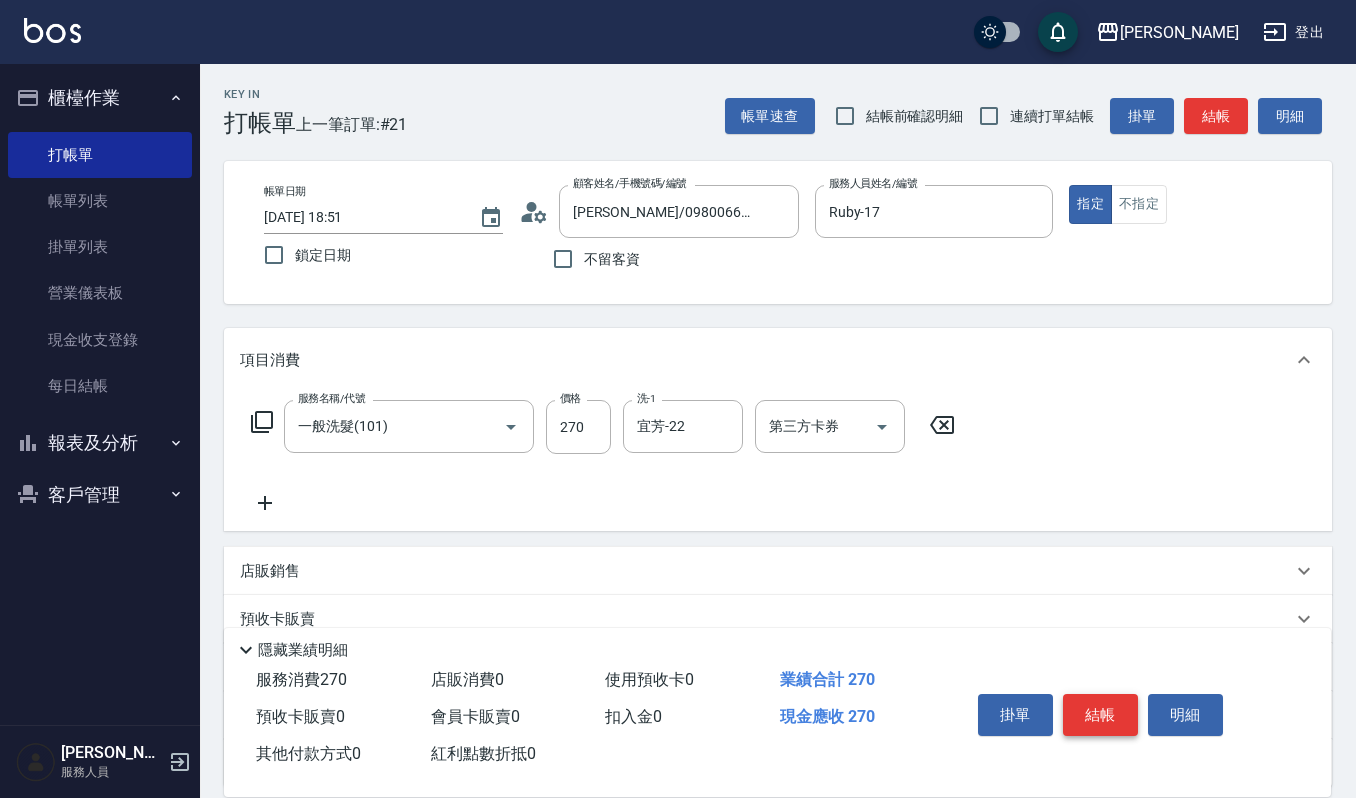 click on "結帳" at bounding box center (1100, 715) 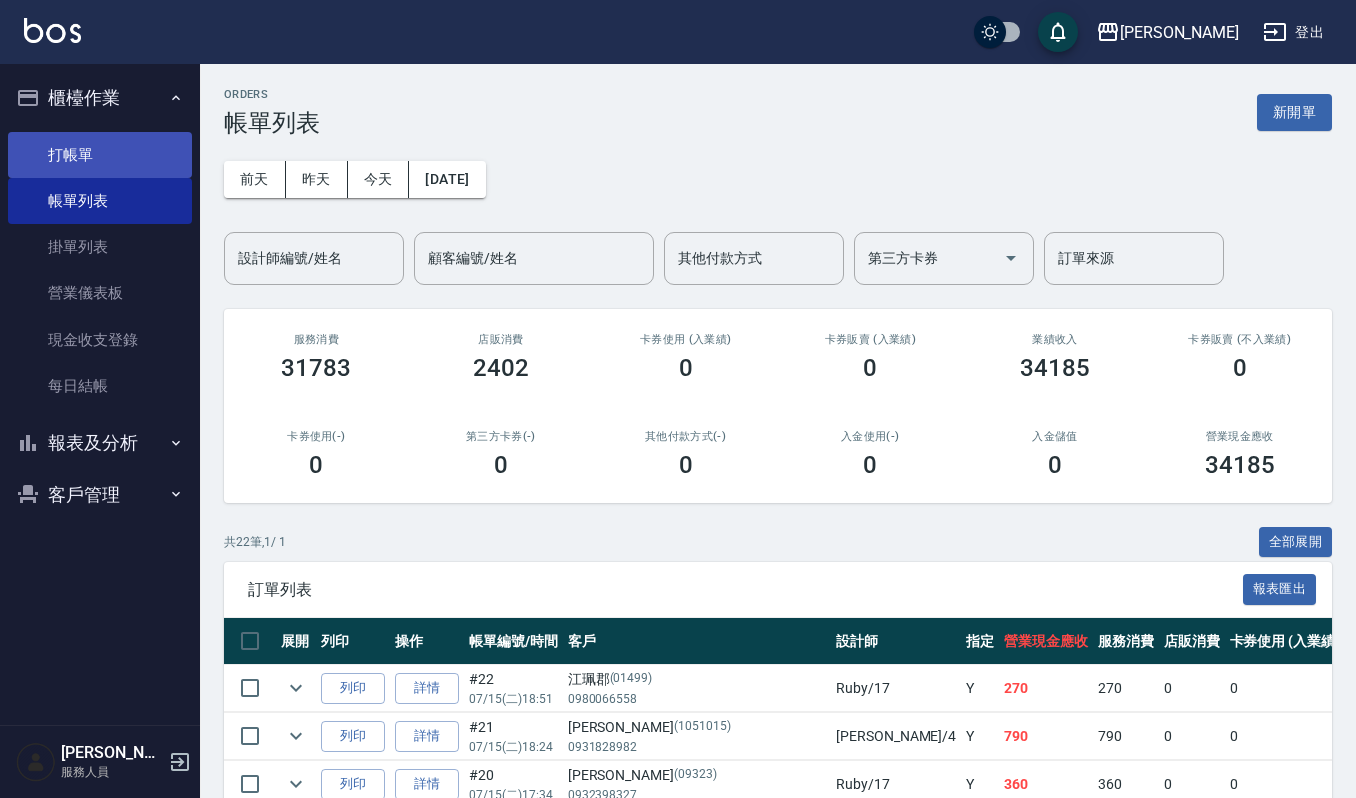 click on "打帳單" at bounding box center (100, 155) 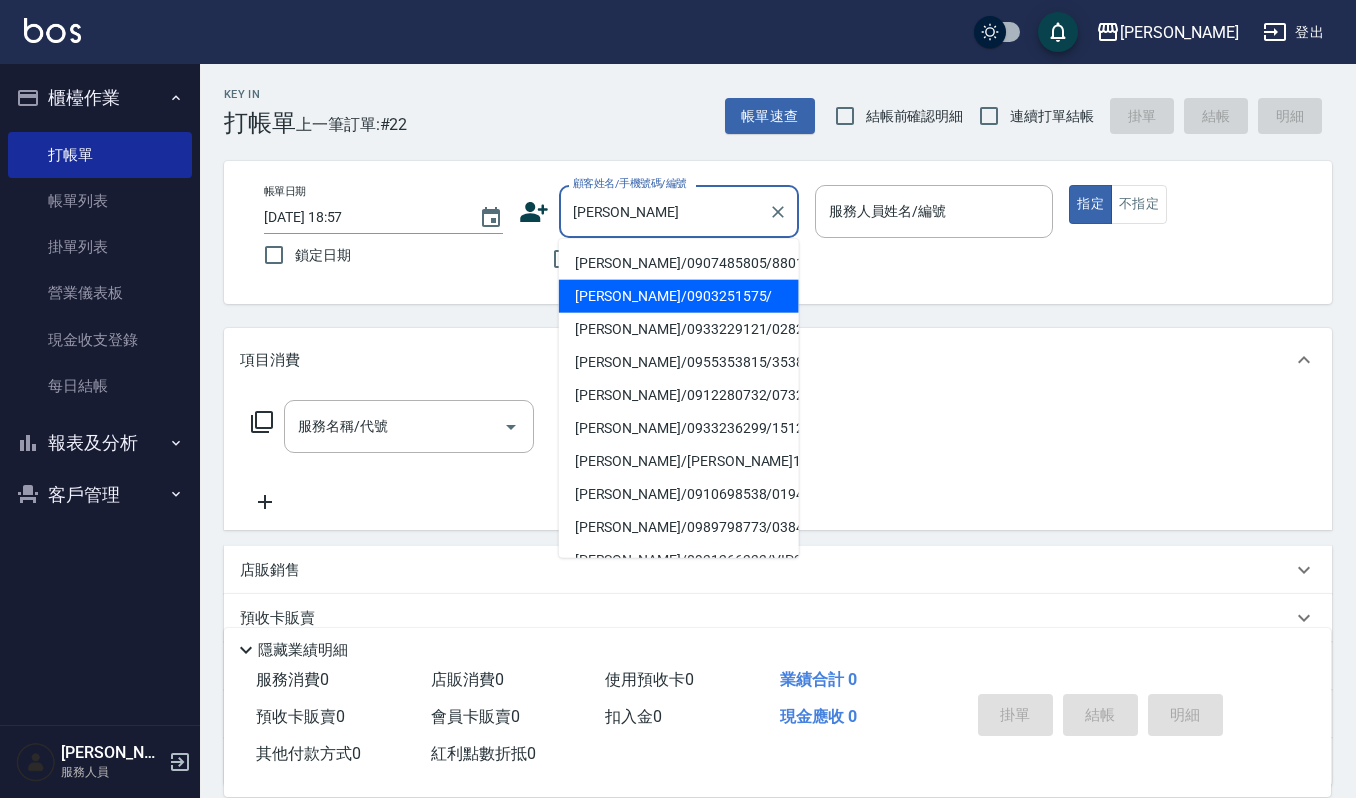 type on "林姿妤/0903251575/" 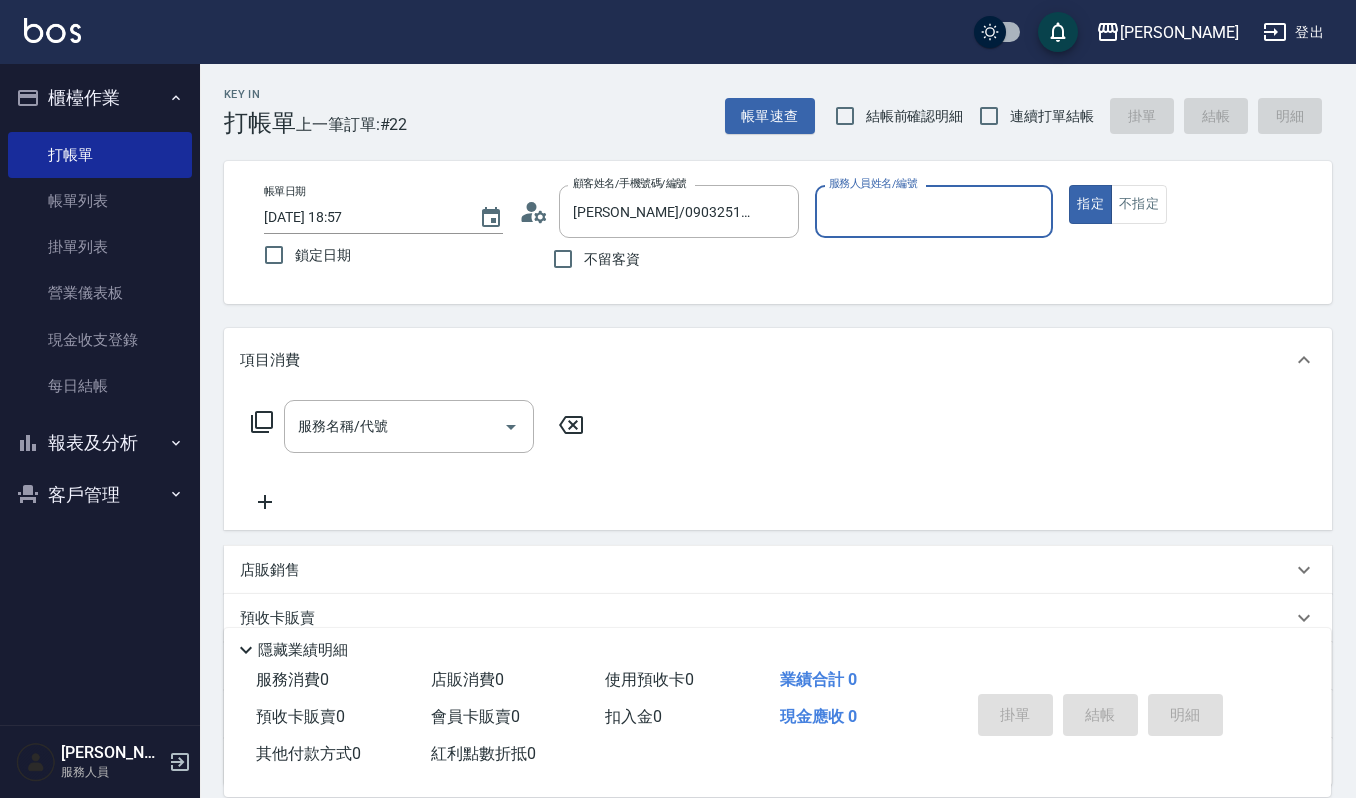 click on "指定" at bounding box center (1090, 204) 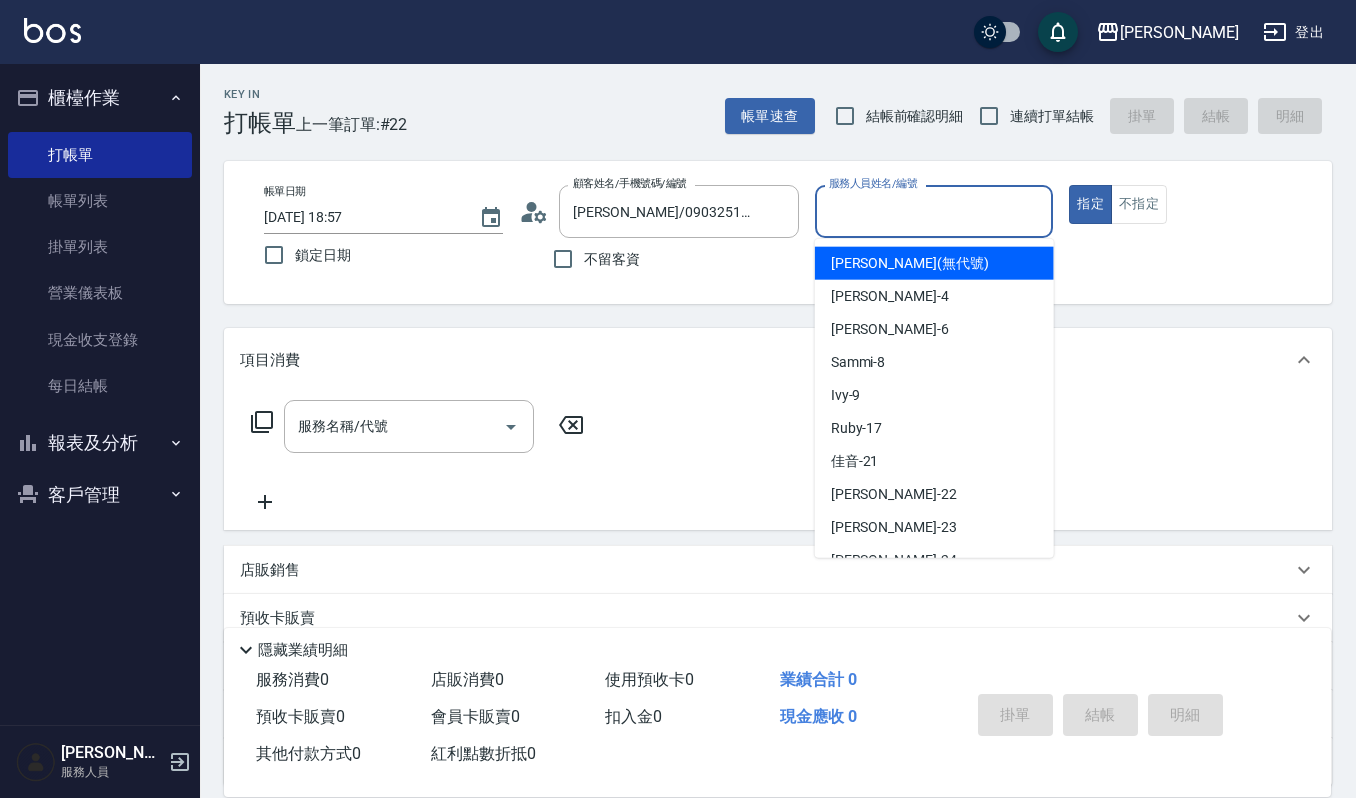 click on "服務人員姓名/編號 服務人員姓名/編號" at bounding box center (934, 211) 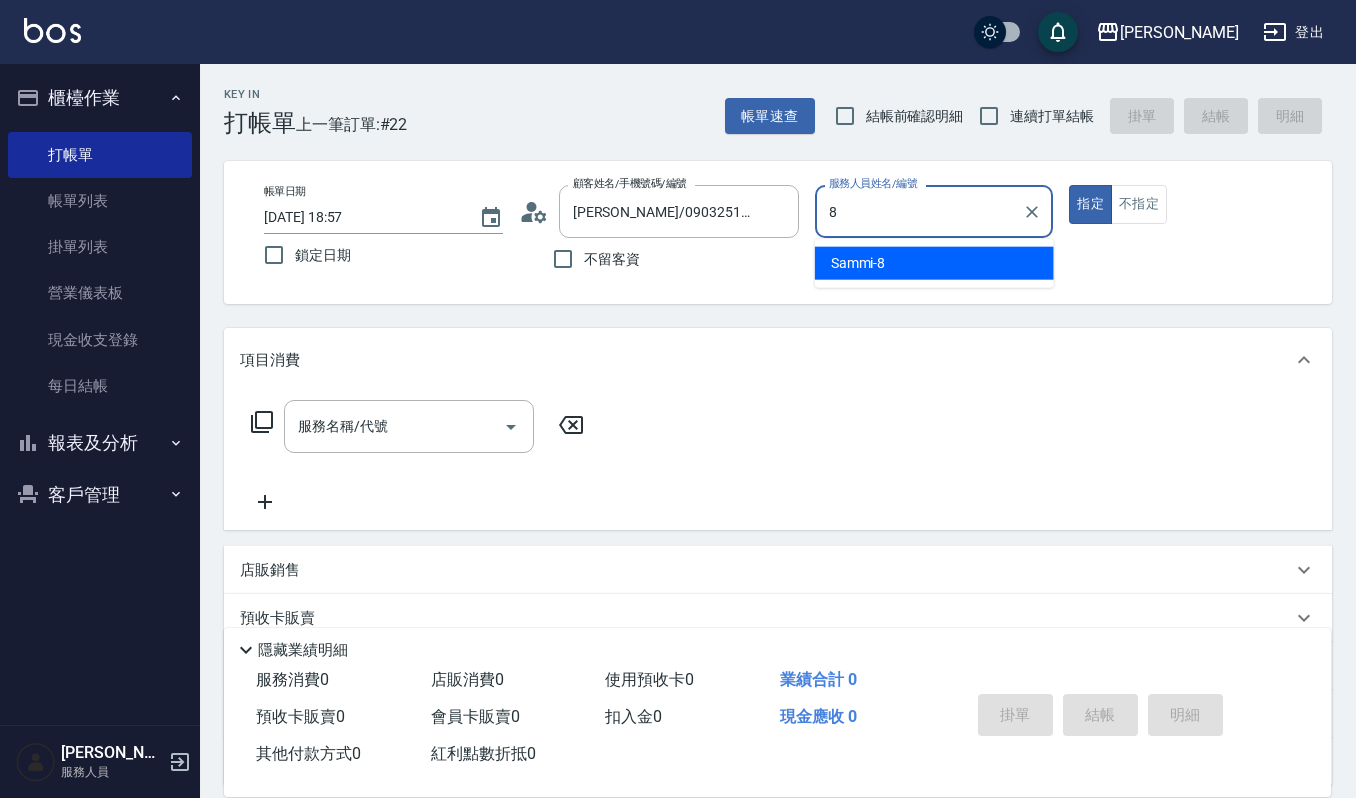 type on "Sammi-8" 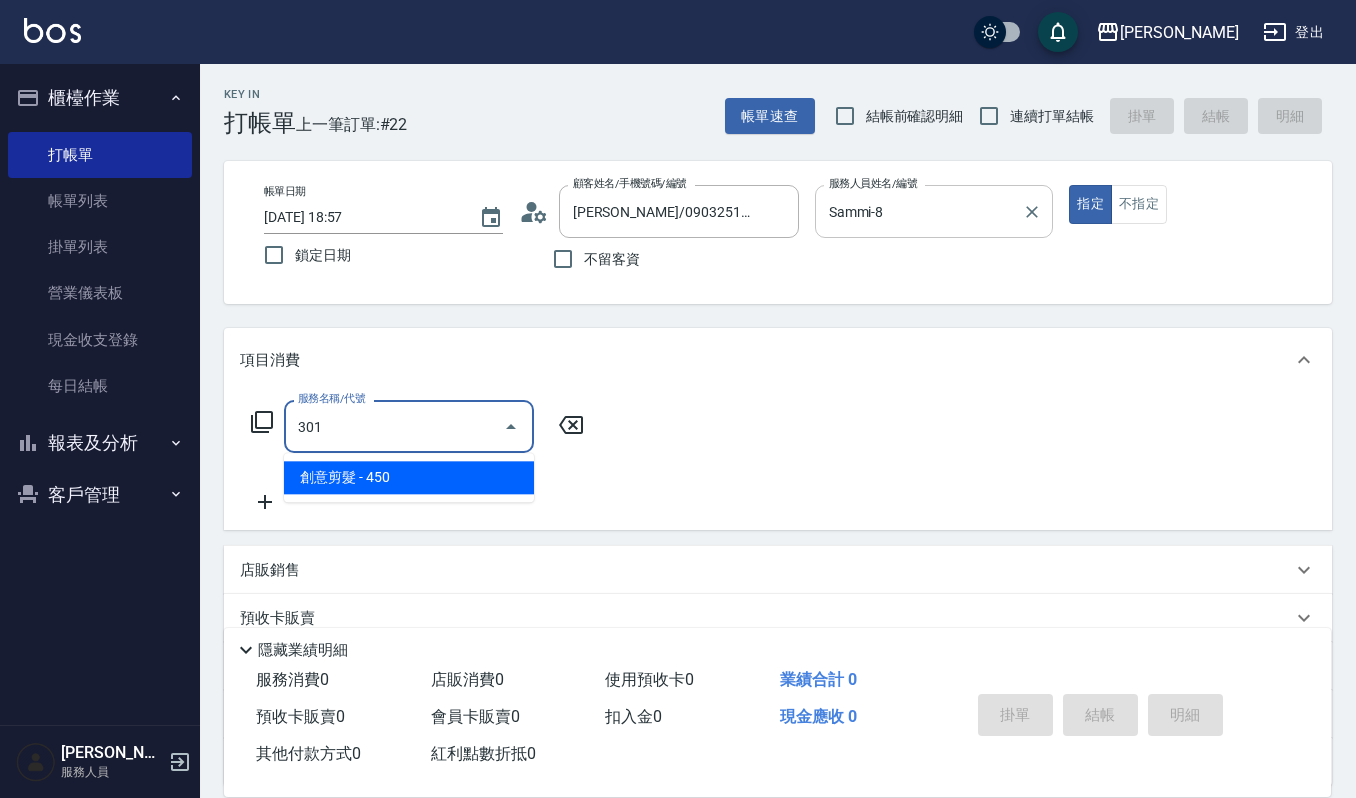 type on "創意剪髮(301)" 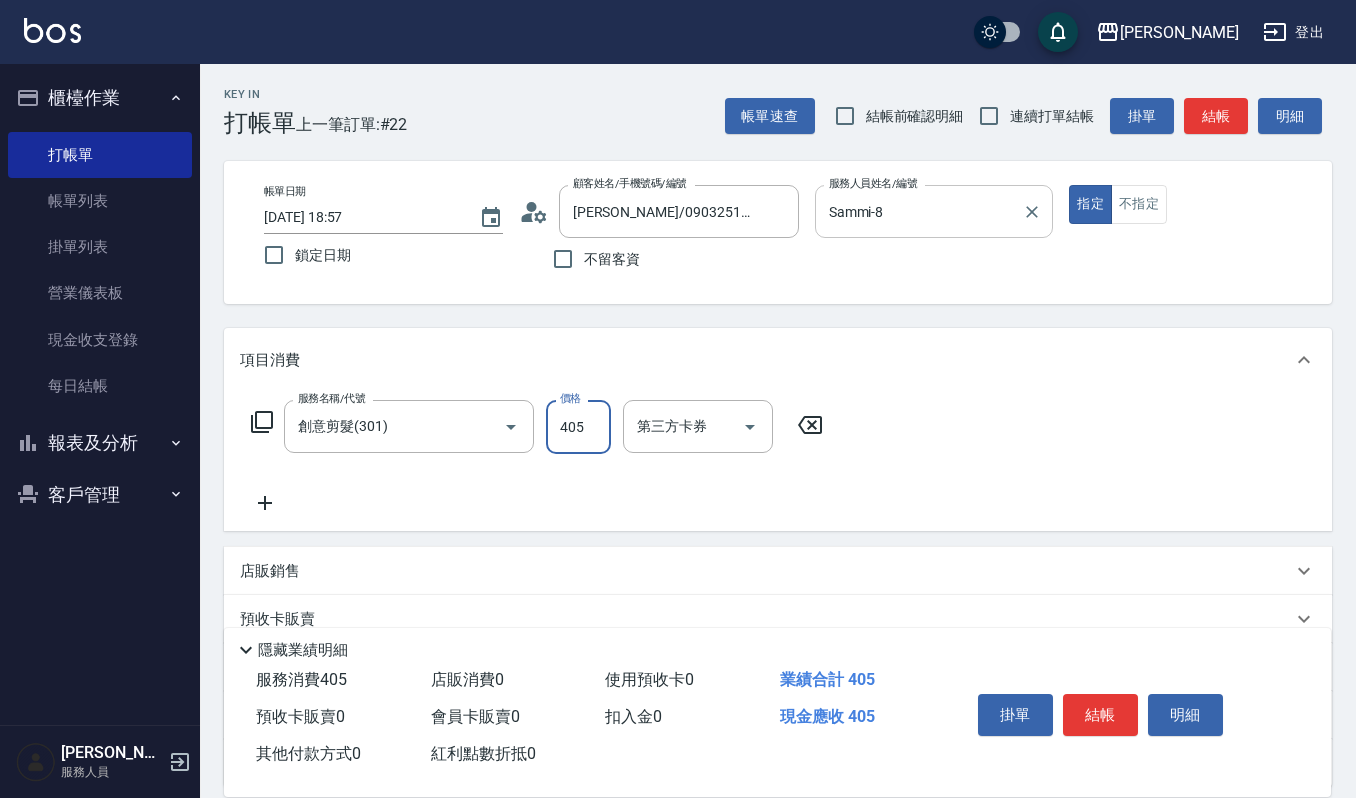 type on "405" 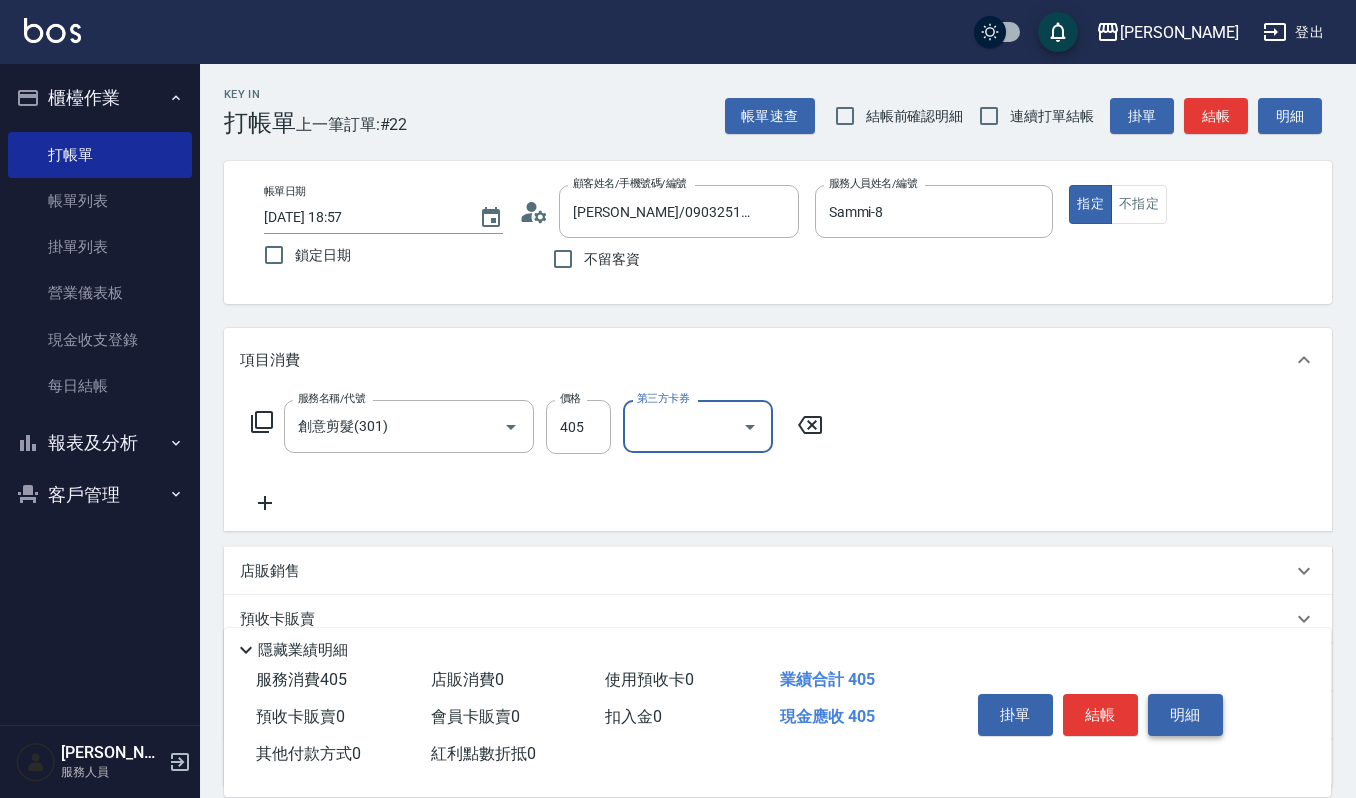 click on "明細" at bounding box center [1185, 715] 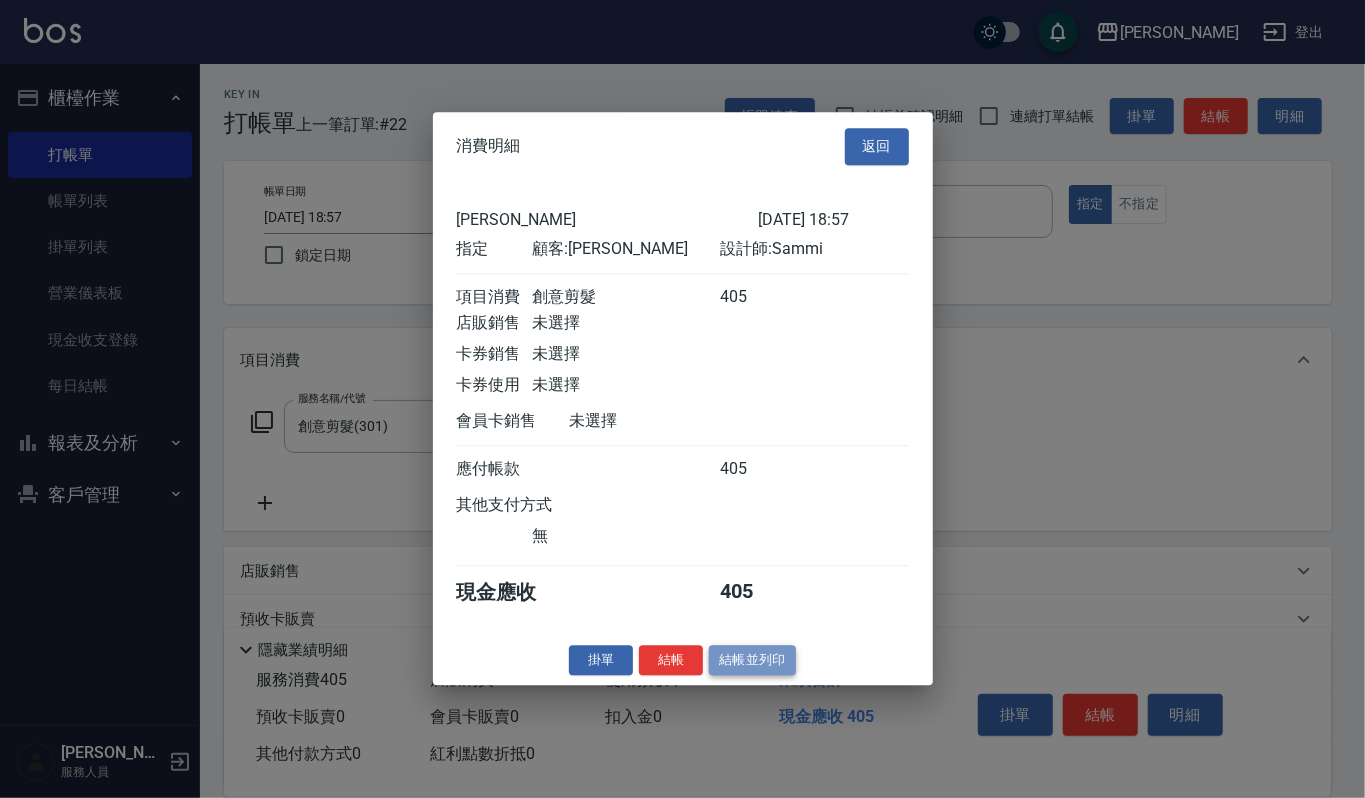 click on "結帳並列印" at bounding box center (752, 660) 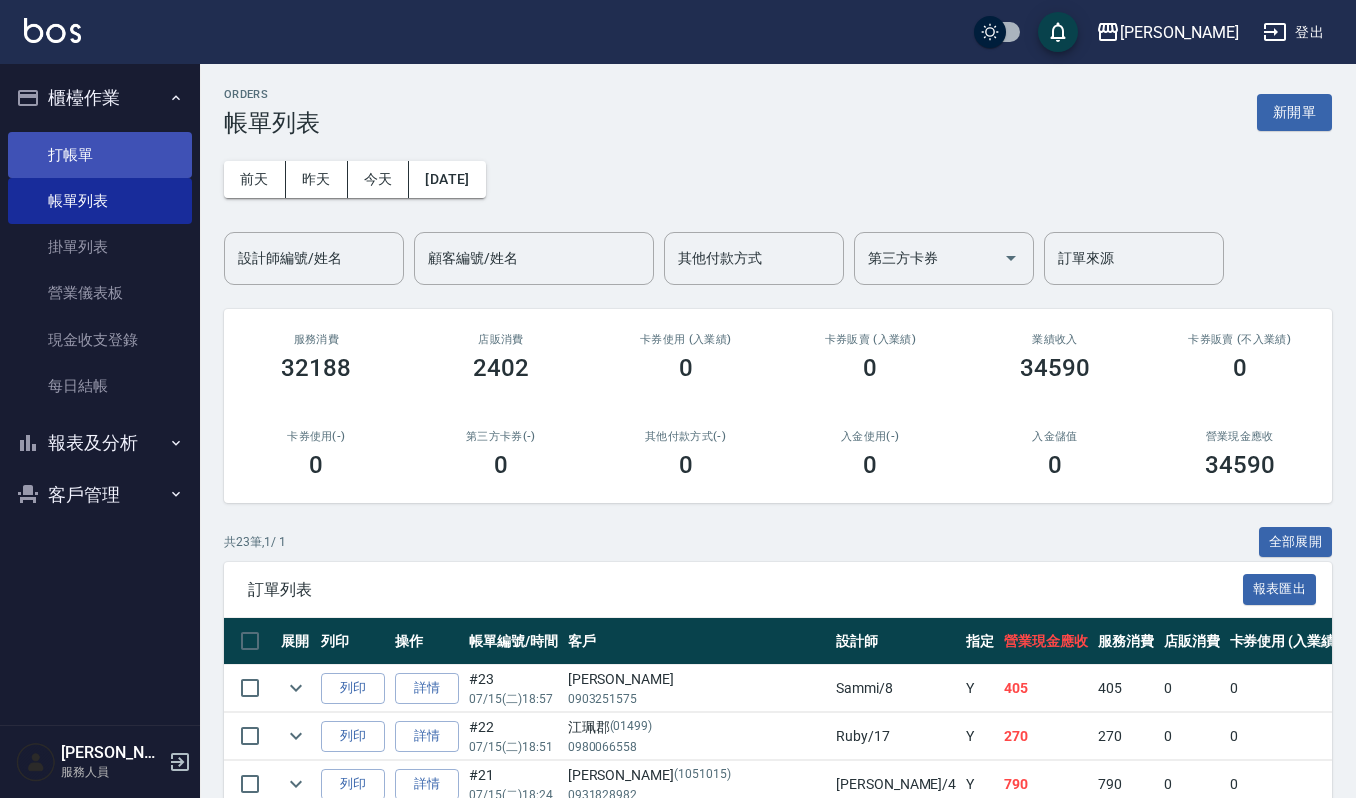 click on "打帳單" at bounding box center (100, 155) 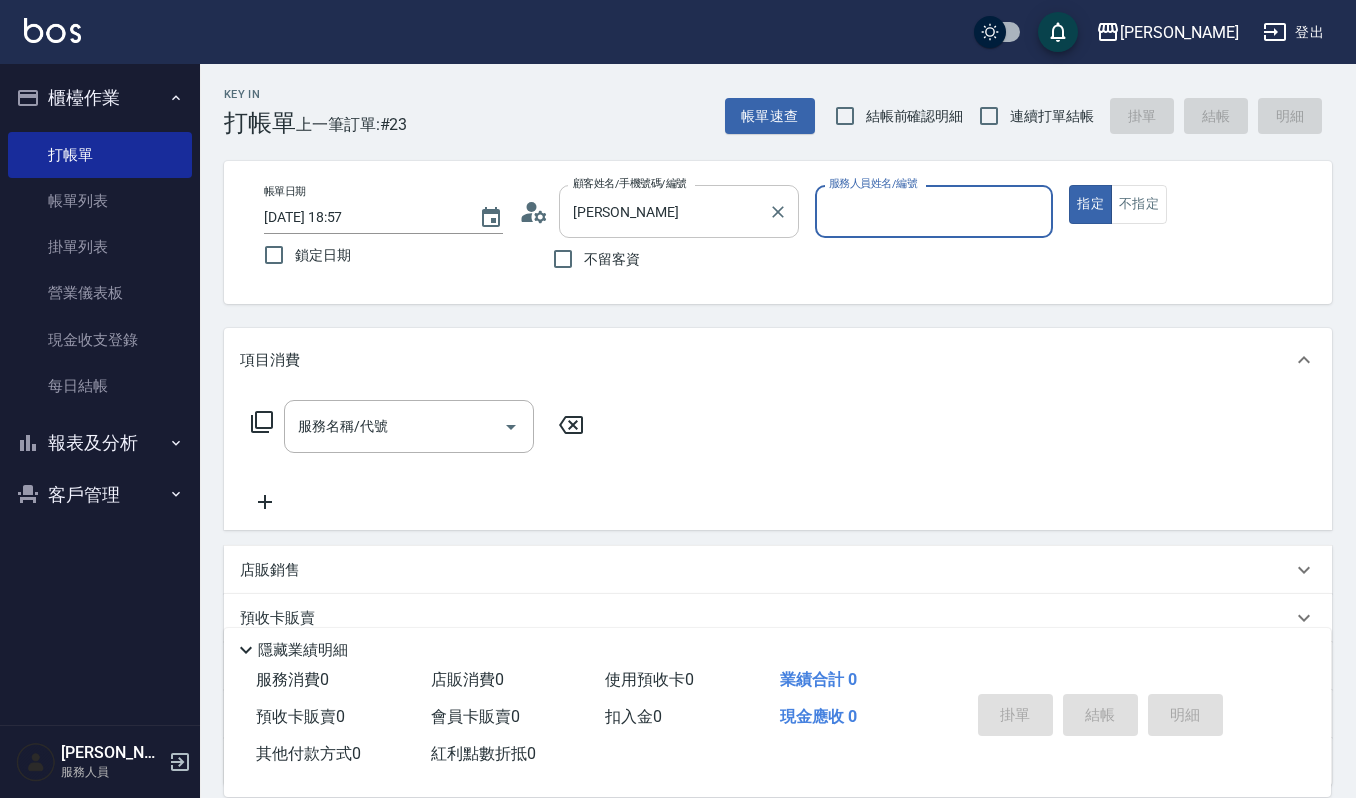 type on "林姿萱/0907485805/880130" 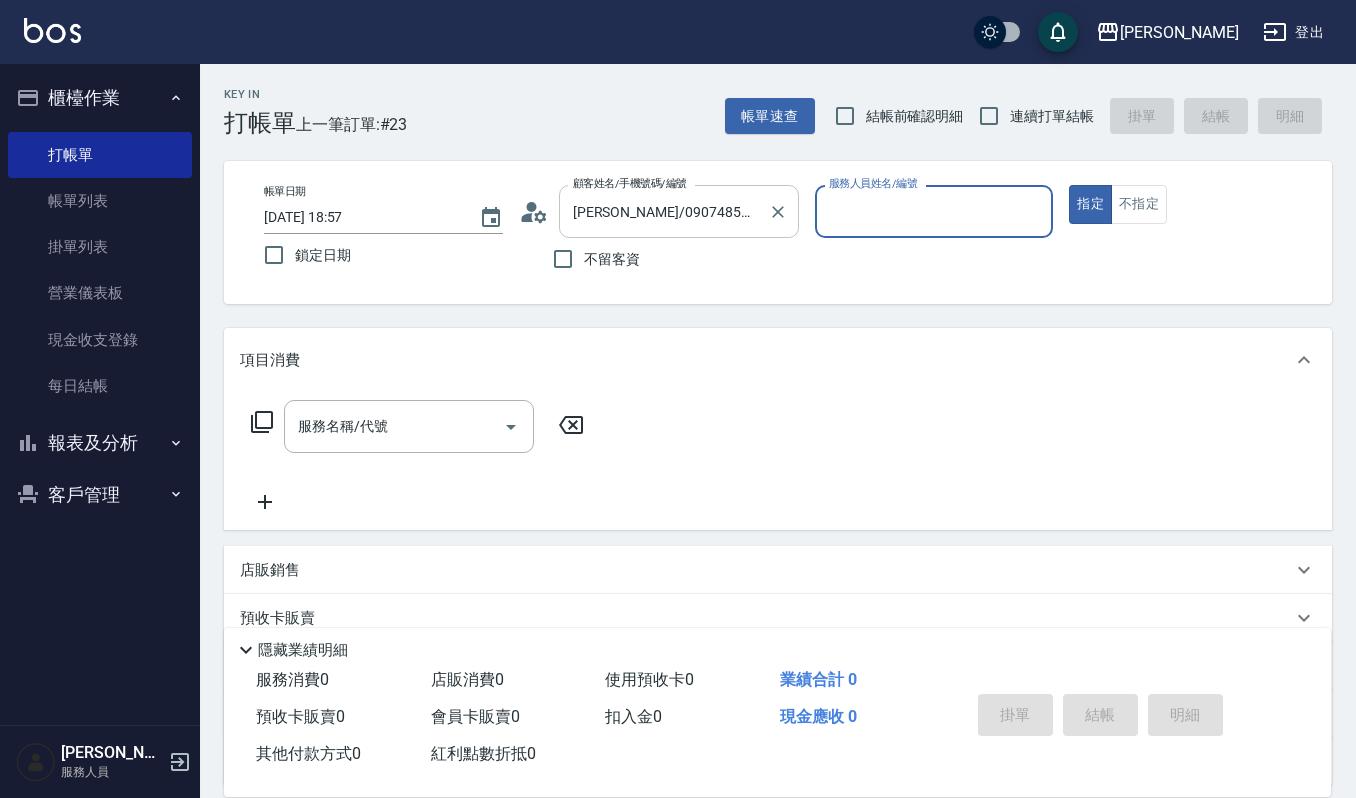 type on "Sammi-8" 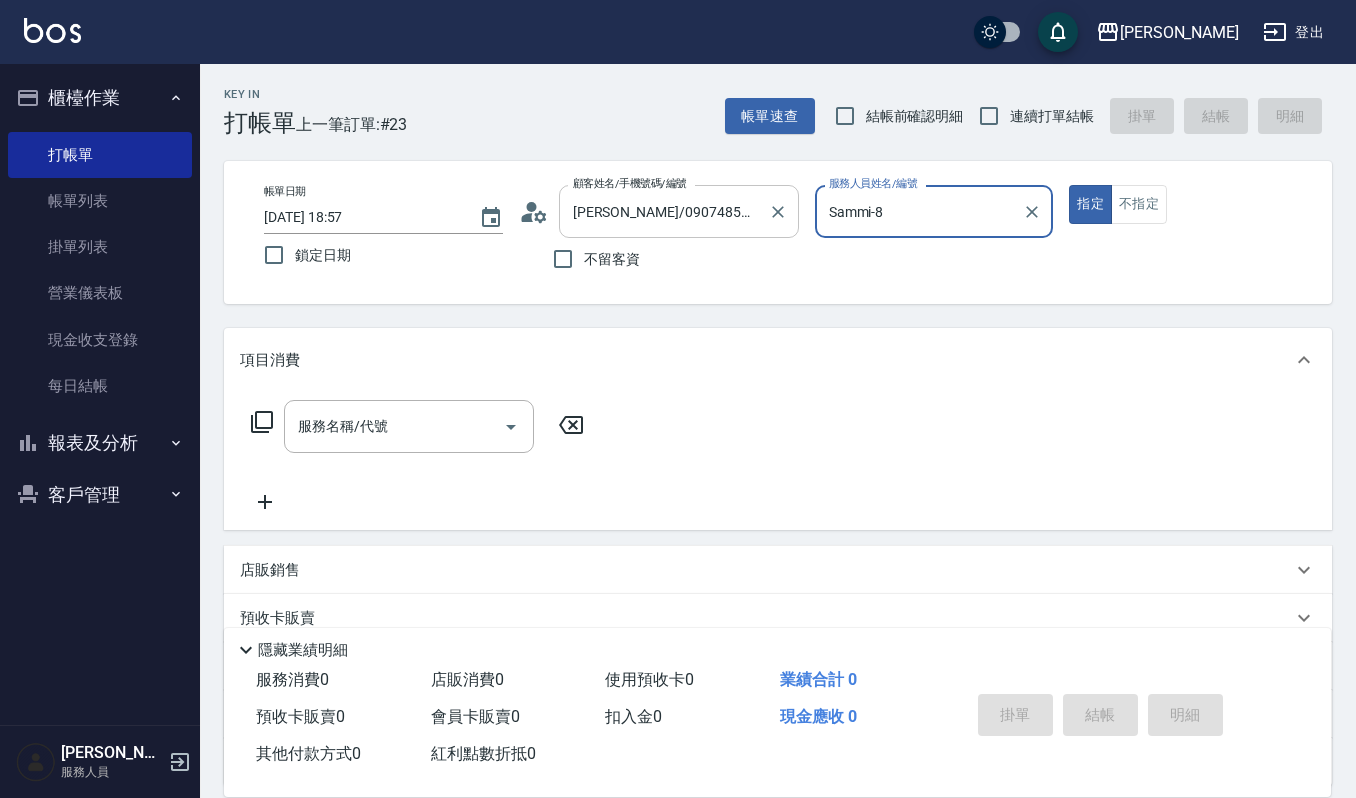 click on "指定" at bounding box center [1090, 204] 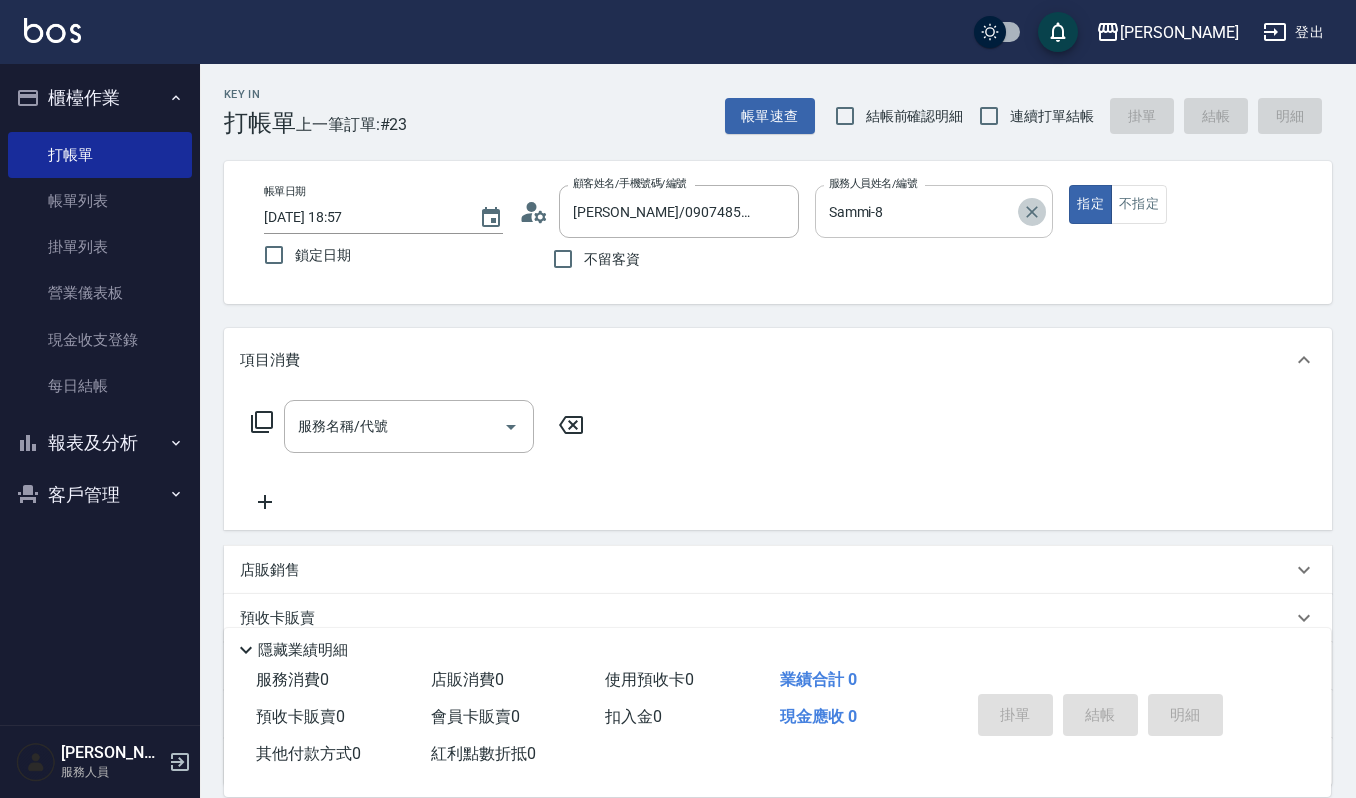 click 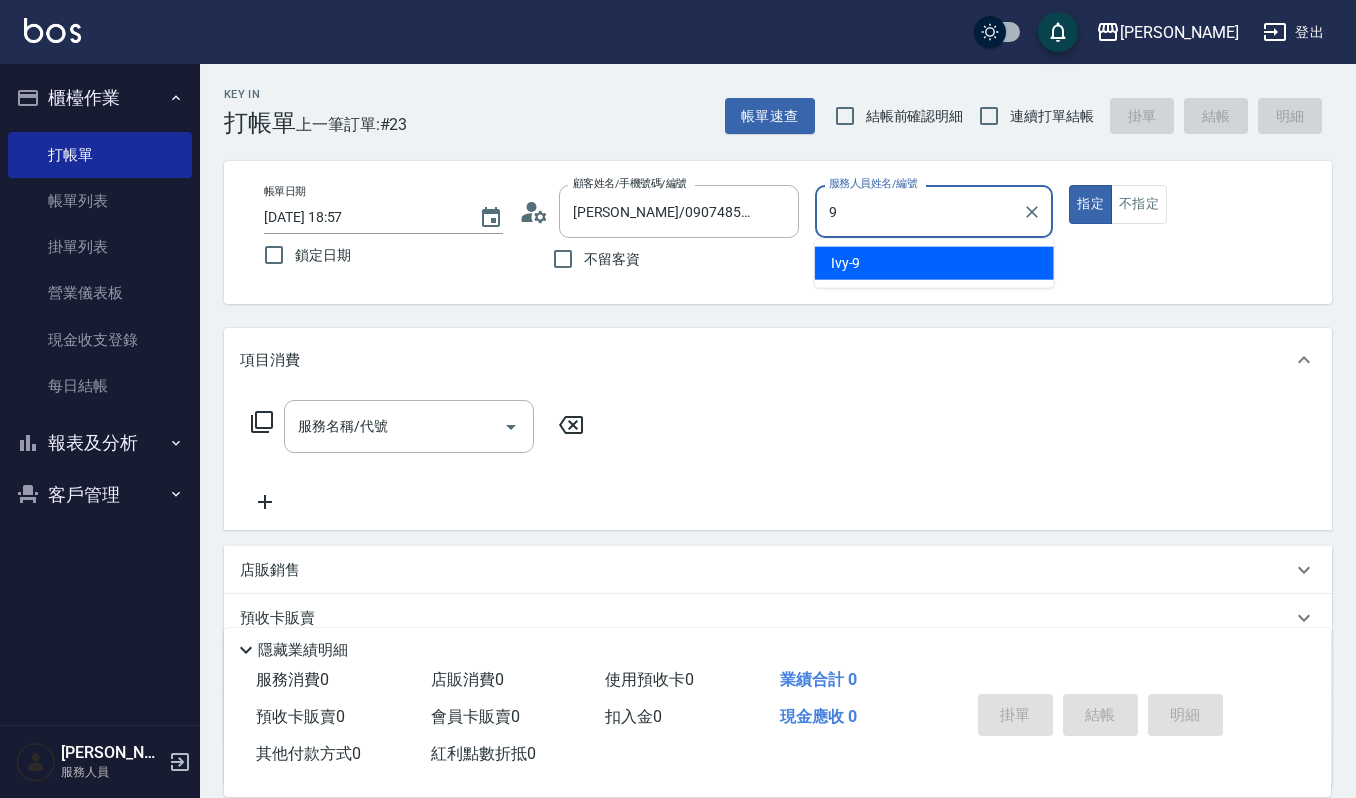 type on "Ivy-9" 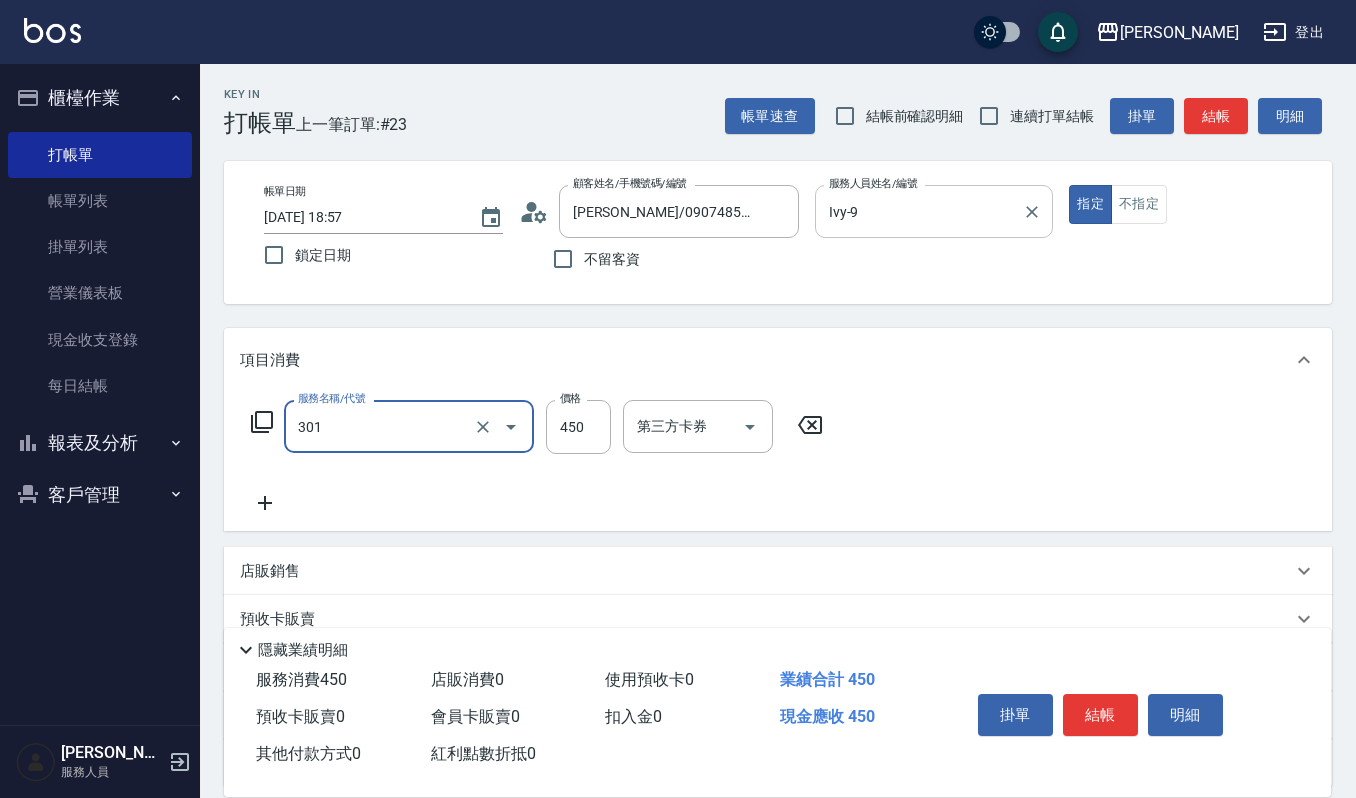 type on "創意剪髮(301)" 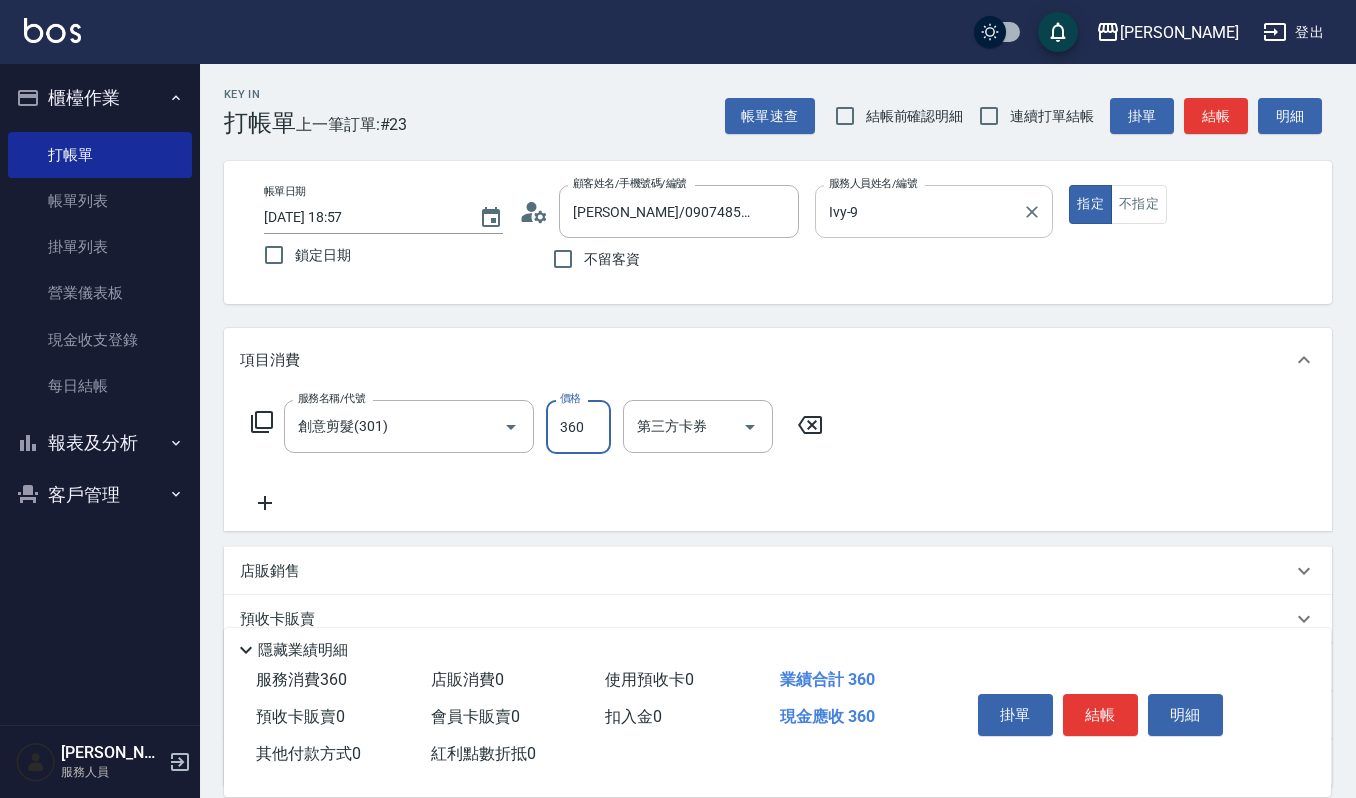 type on "360" 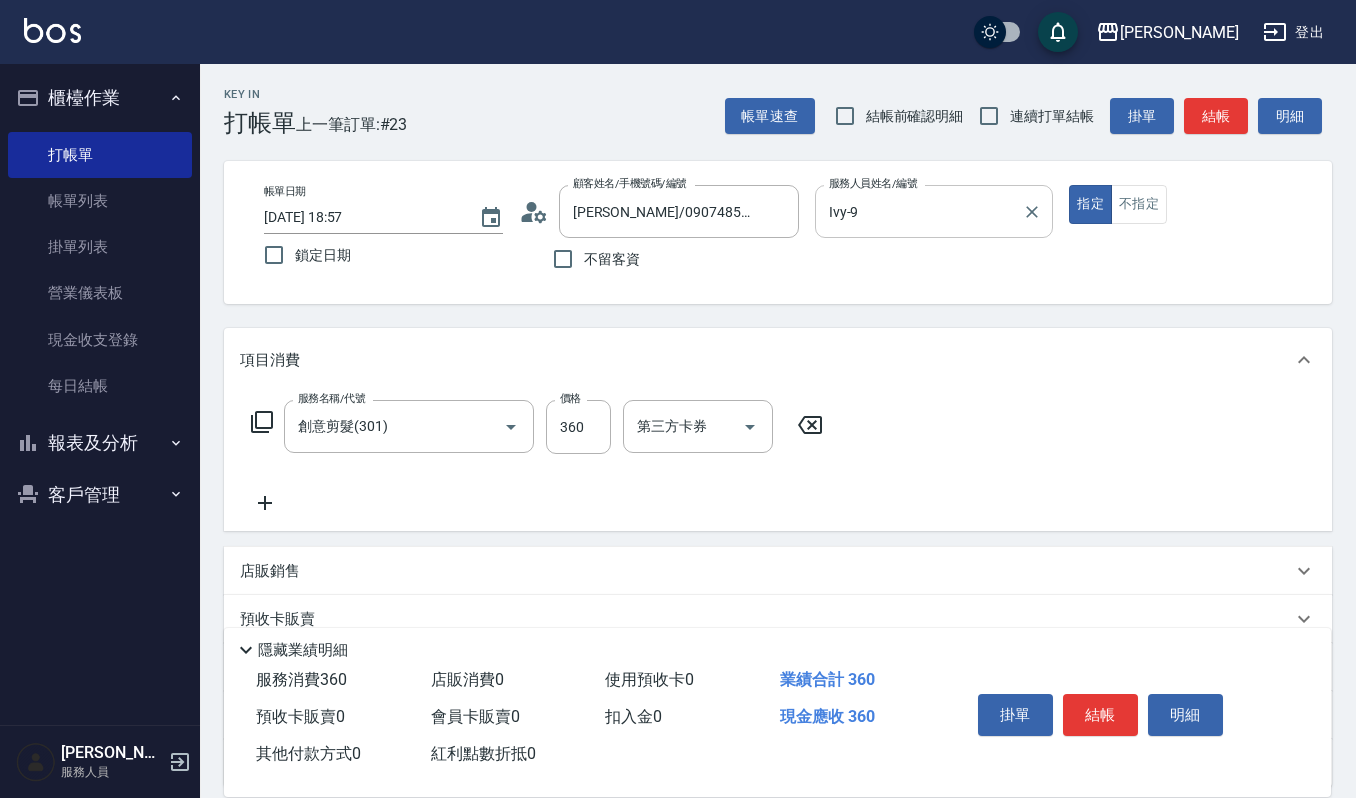 click on "掛單 結帳 明細" at bounding box center (1100, 717) 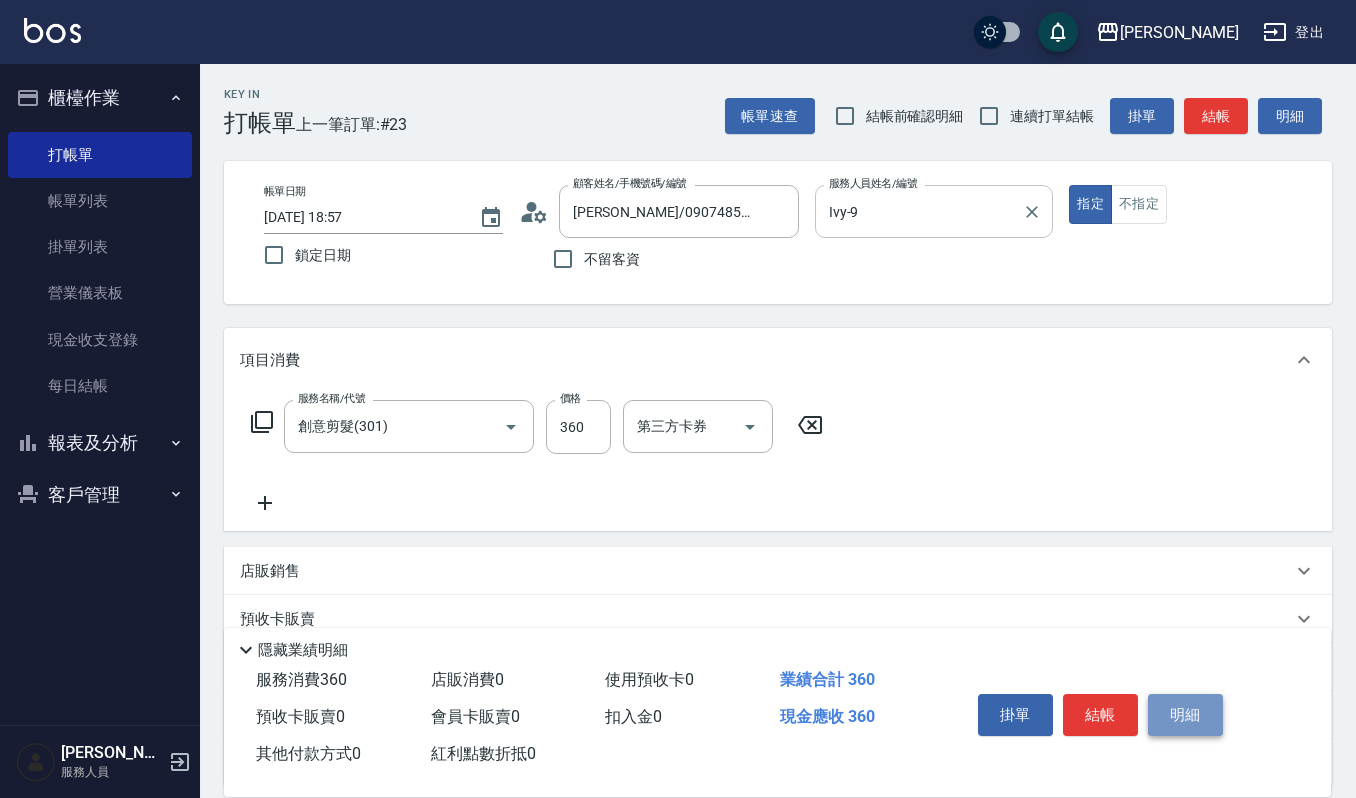 click on "明細" at bounding box center (1185, 715) 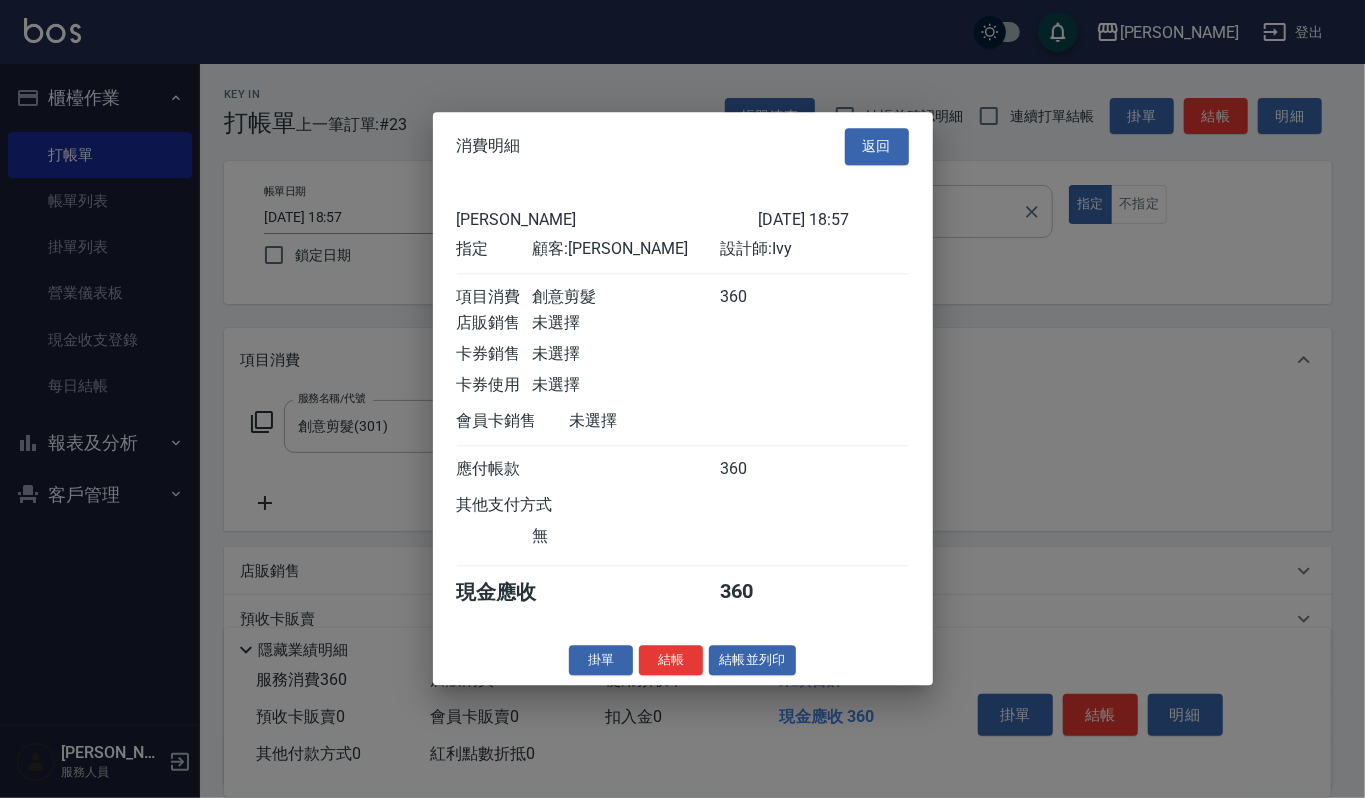 click on "消費明細 返回 上越傑森 2025/07/15 18:57 指定 顧客: 林姿萱 設計師: Ivy 項目消費 創意剪髮 360 店販銷售 未選擇 卡券銷售 未選擇 卡券使用 未選擇 會員卡銷售 未選擇 應付帳款 360 其他支付方式 無 現金應收 360 掛單 結帳 結帳並列印 上越傑森 結帳單 日期： 2025/07/15 18:57 帳單編號： 0 設計師: Ivy 顧客： 林姿萱 創意剪髮 360 x1 合計： 360 結帳： 扣入金： 0 入金餘額： 0 卡券金額： 0 付現金額： 360 上越傑森 結帳單 日期： 2025/07/15 18:57 帳單編號： 設計師: Ivy 顧客： 林姿萱 名稱 單價 數量 小計 創意剪髮 360 1 360 合計： 360 扣入金： 0 入金餘額： 0 卡券金額： 0 付現金額： 360 謝謝惠顧,歡迎下次光臨!" at bounding box center [683, 398] 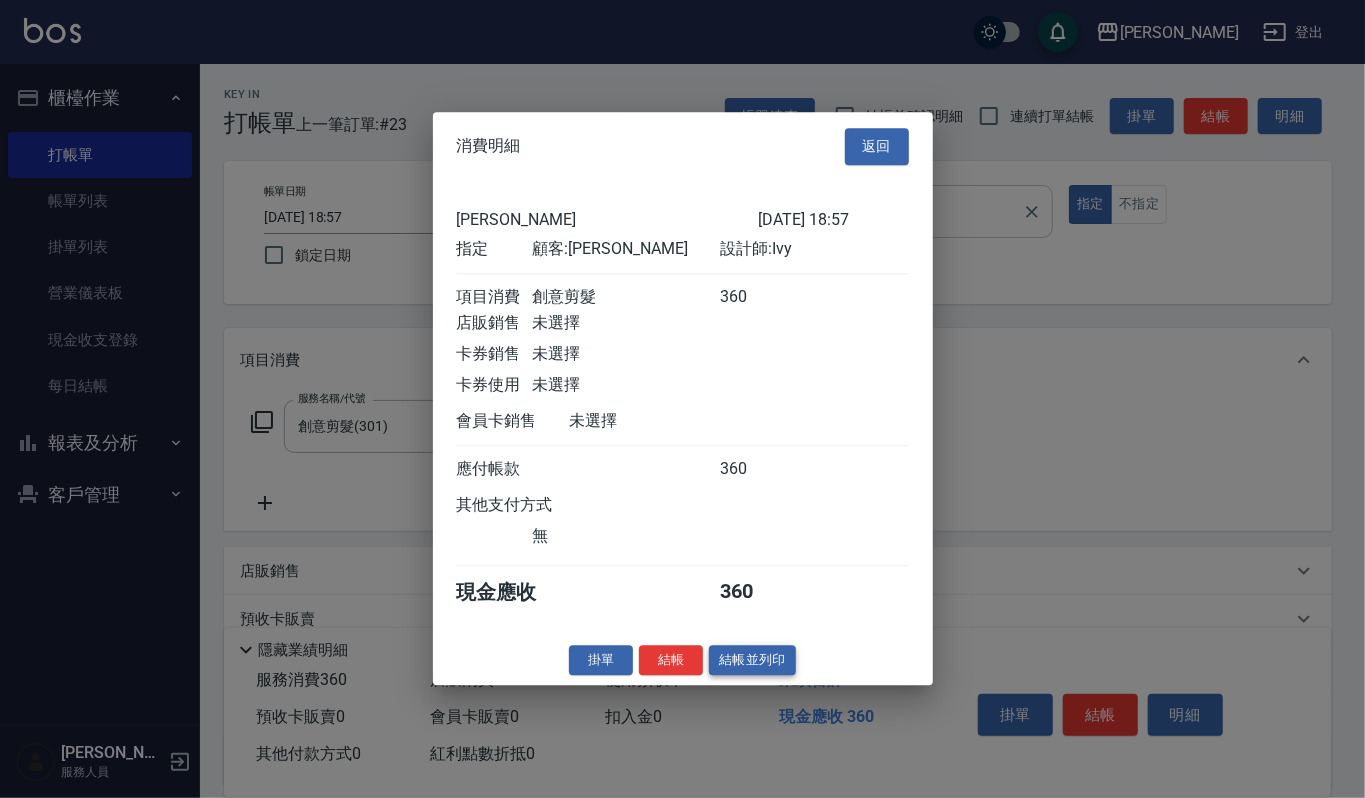 click on "結帳並列印" at bounding box center [752, 660] 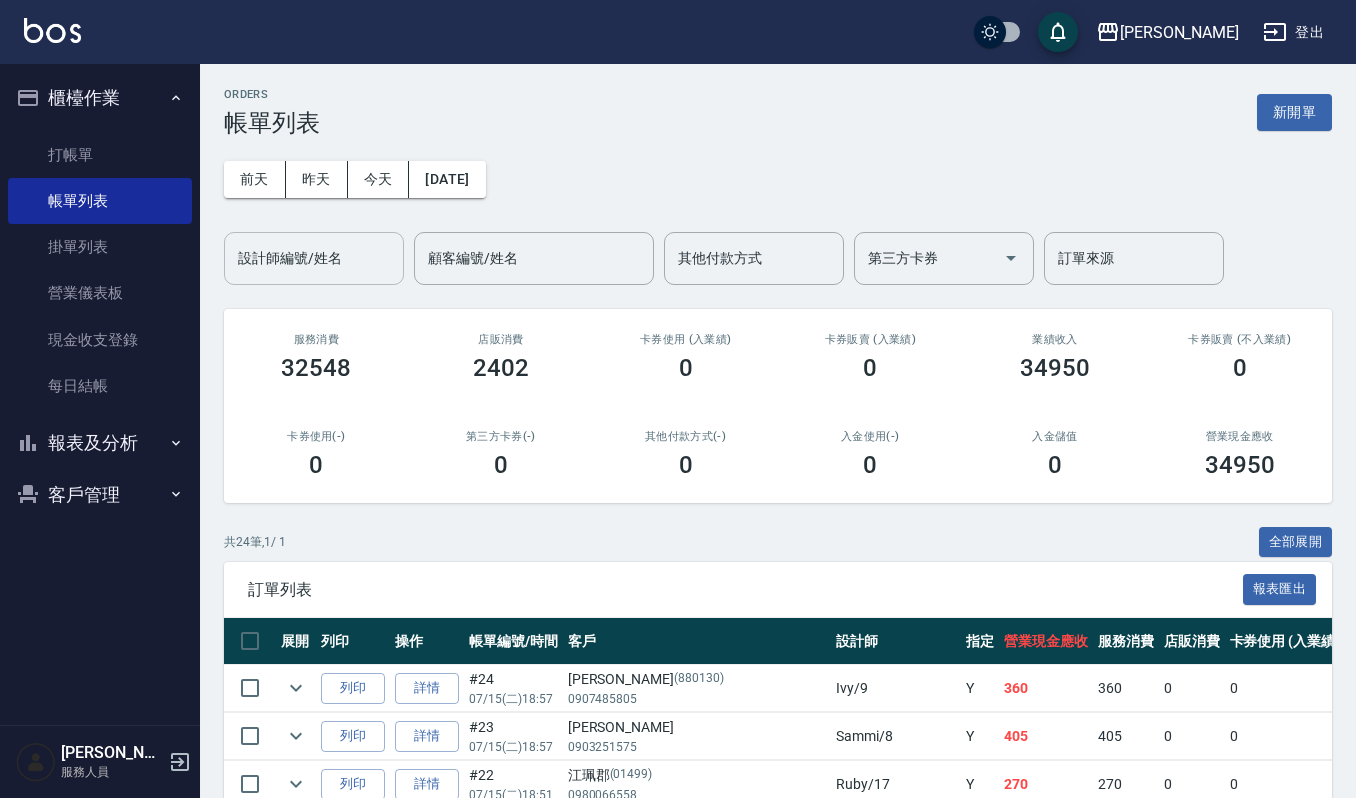 click on "設計師編號/姓名" at bounding box center [314, 258] 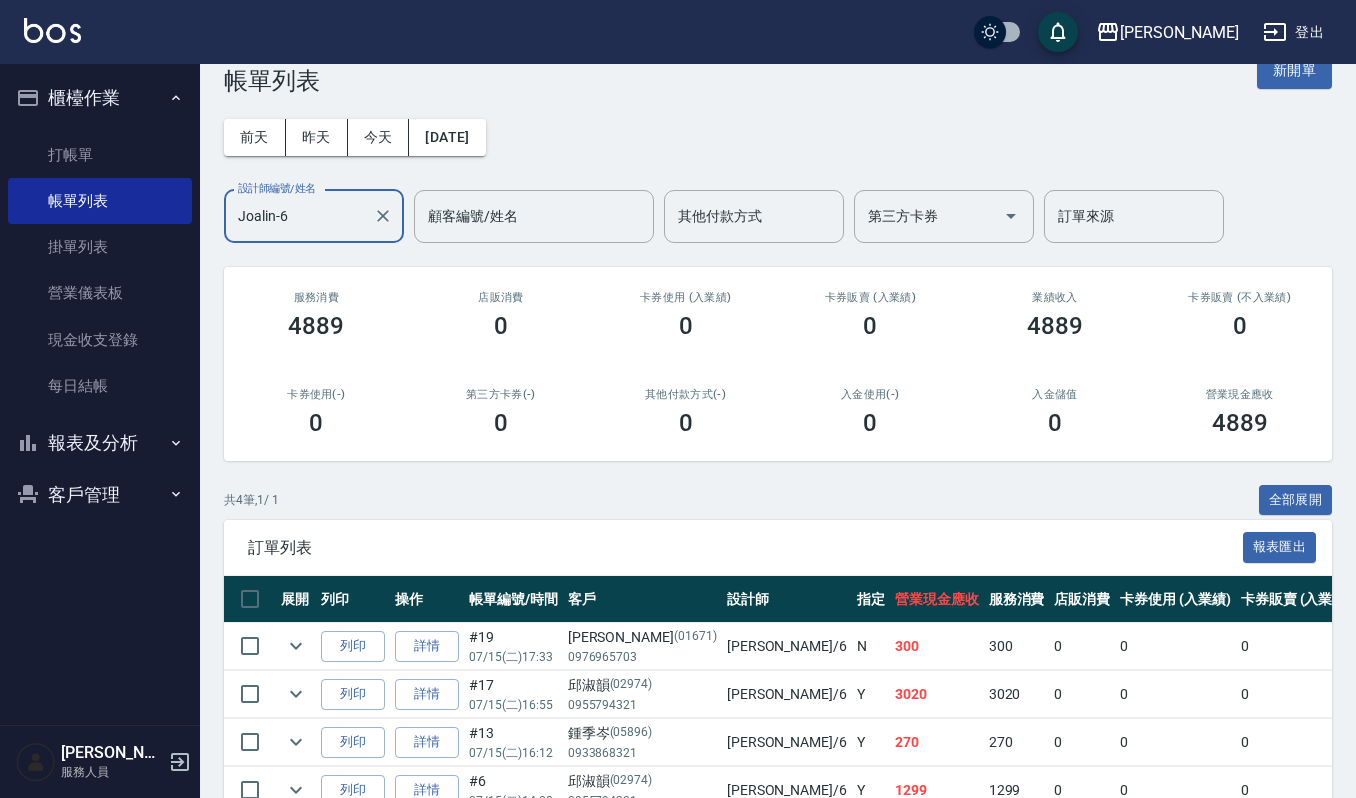 scroll, scrollTop: 0, scrollLeft: 0, axis: both 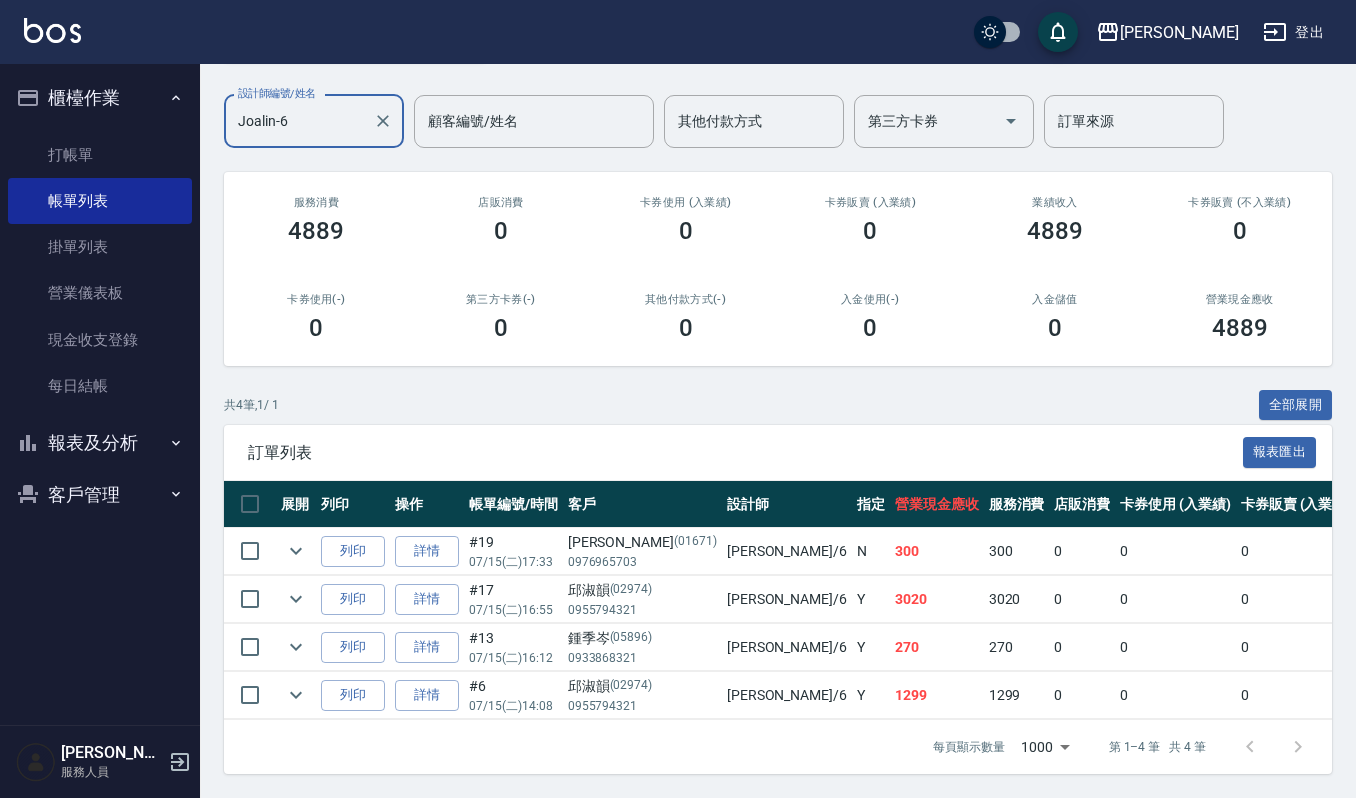 type on "Joalin-6" 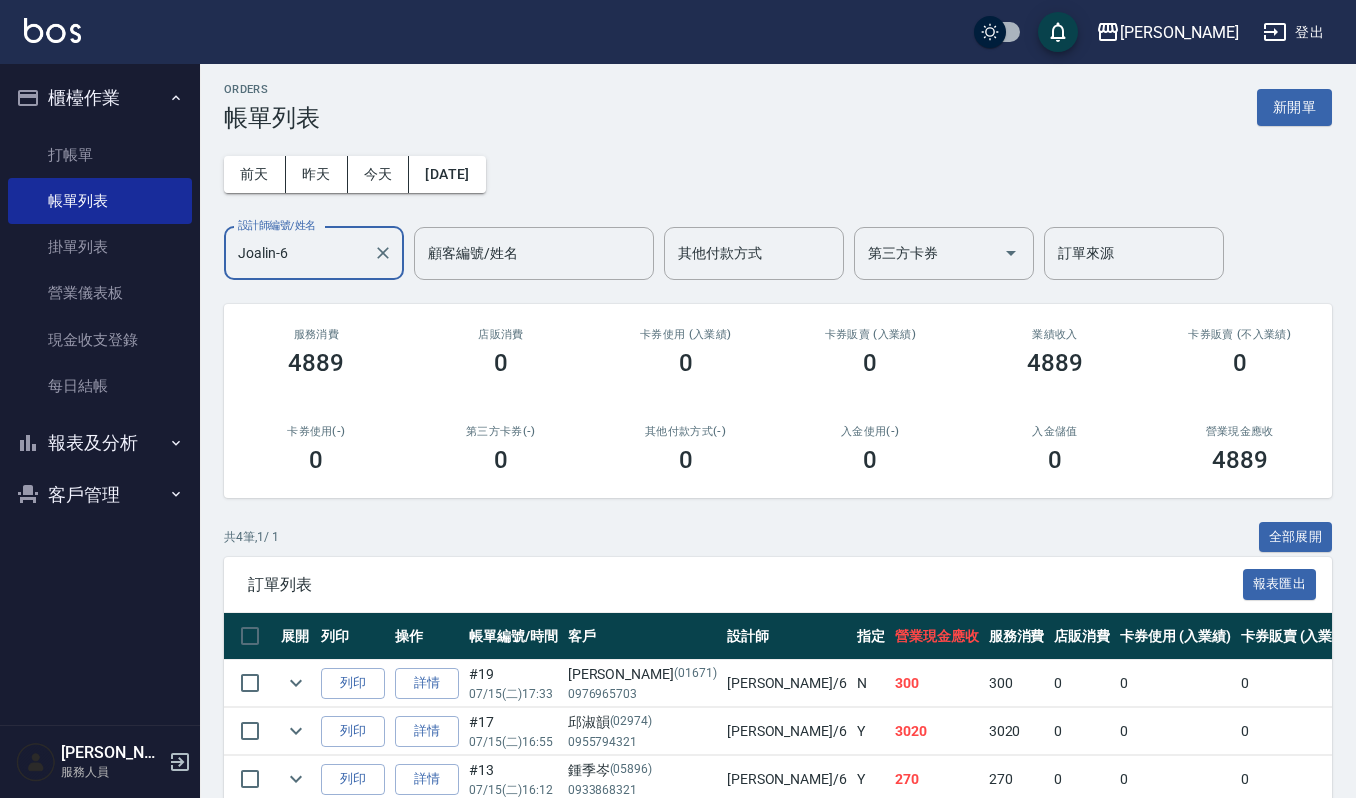 scroll, scrollTop: 0, scrollLeft: 0, axis: both 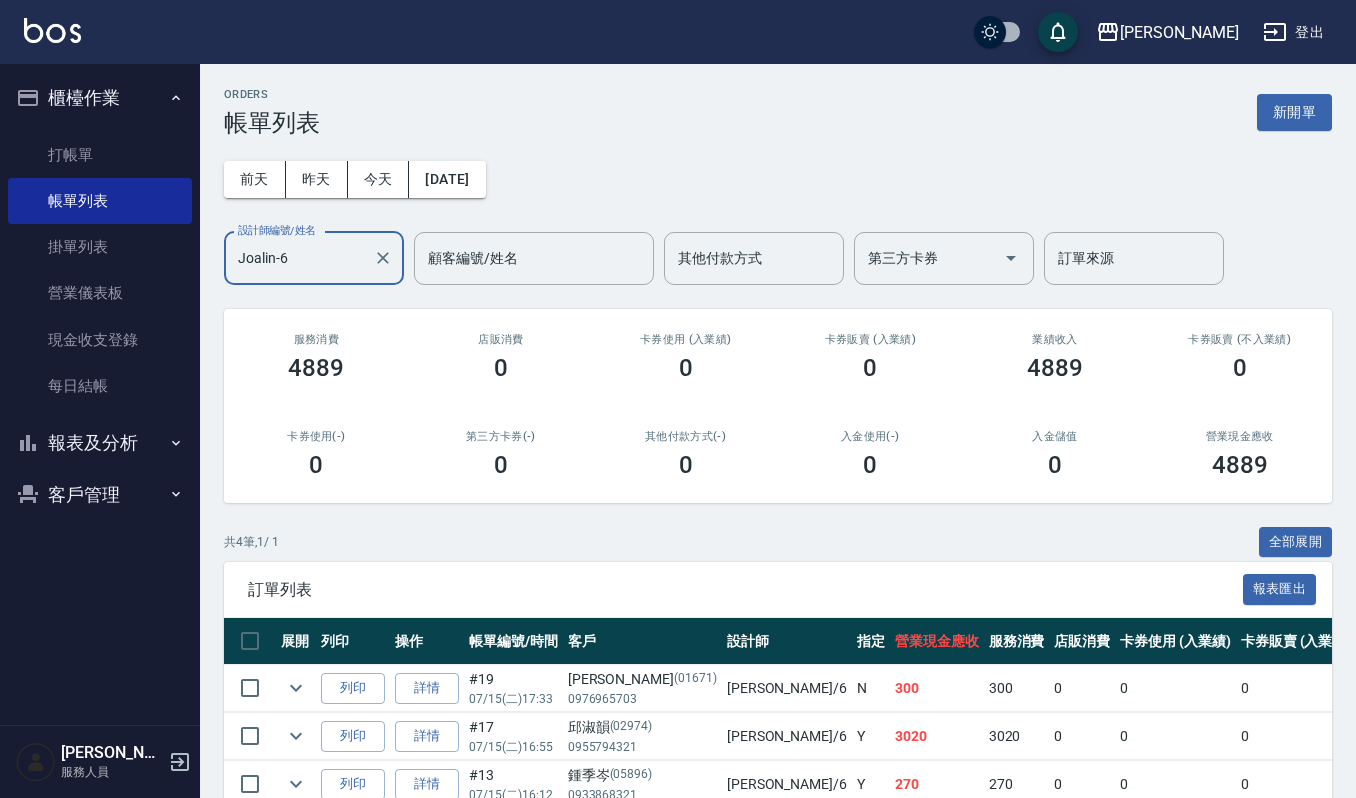 click on "前天 昨天 今天 2025/07/15 設計師編號/姓名 Joalin-6 設計師編號/姓名 顧客編號/姓名 顧客編號/姓名 其他付款方式 其他付款方式 第三方卡券 第三方卡券 訂單來源 訂單來源" at bounding box center [778, 211] 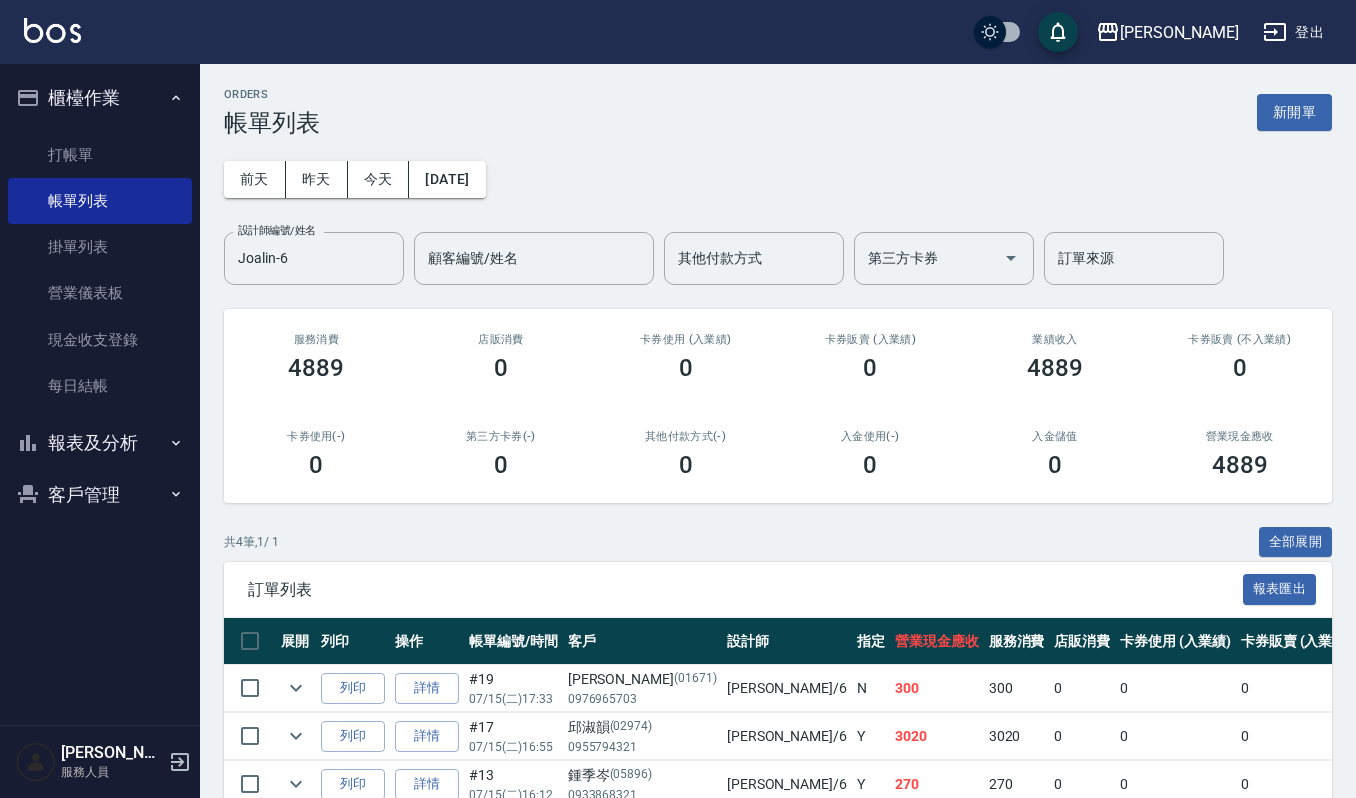 click on "ORDERS 帳單列表 新開單" at bounding box center (778, 112) 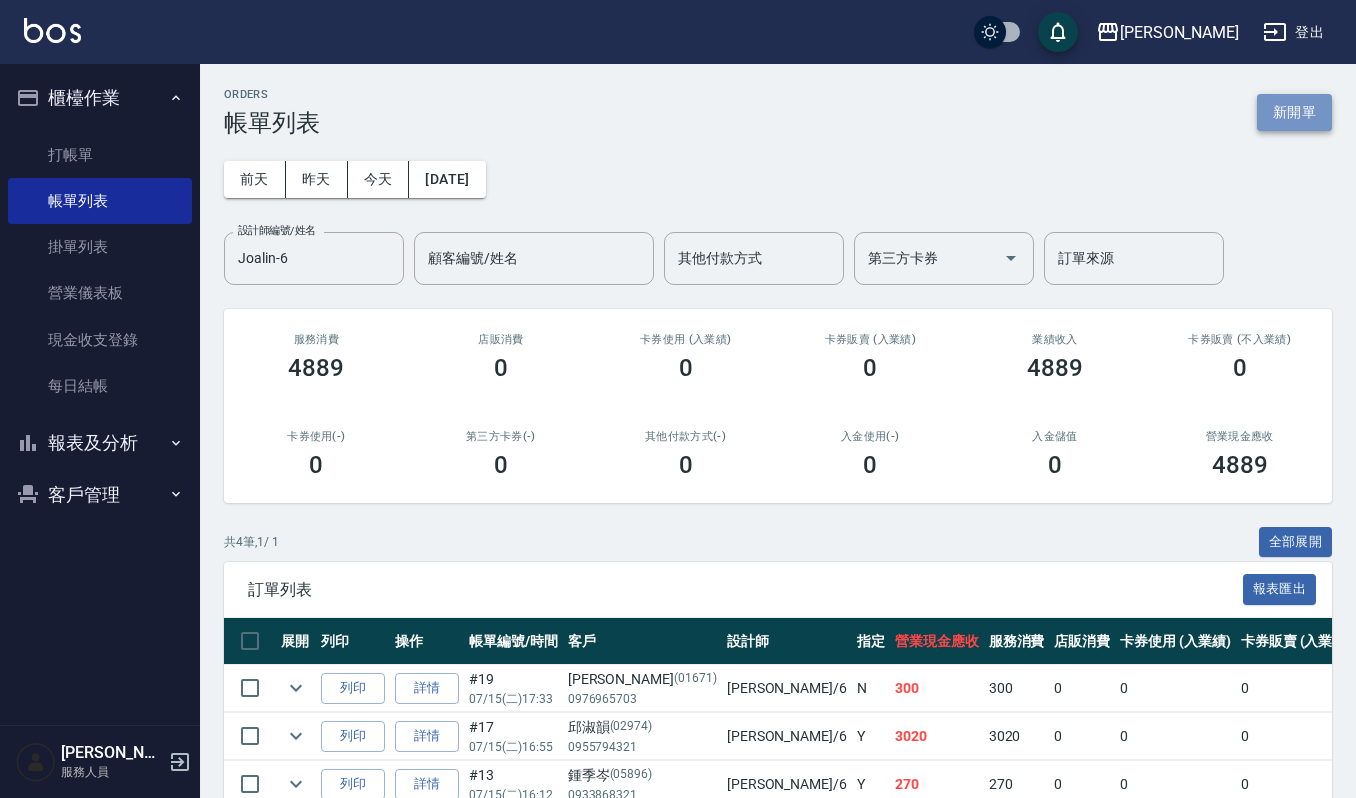 click on "新開單" at bounding box center [1294, 112] 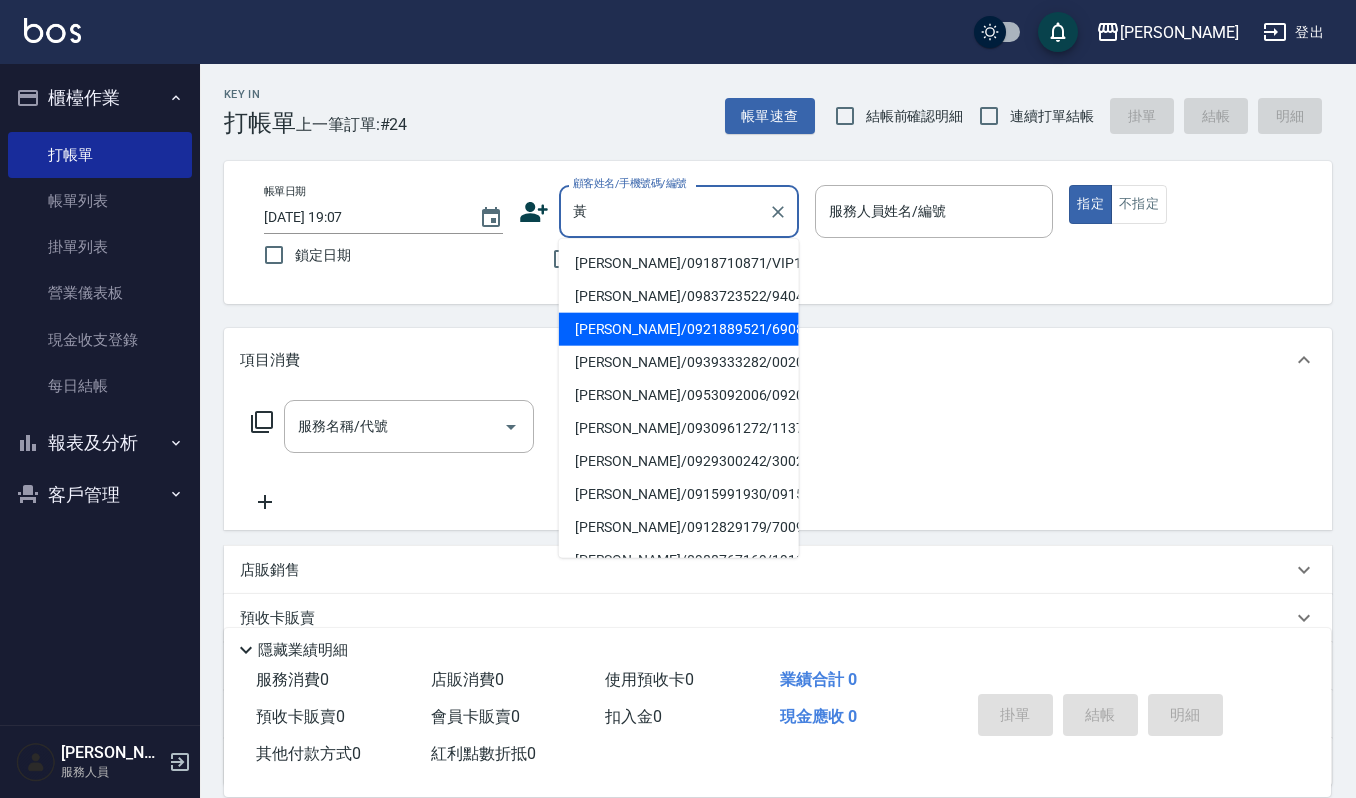 click on "黃佩怡/0921889521/690817" at bounding box center [679, 329] 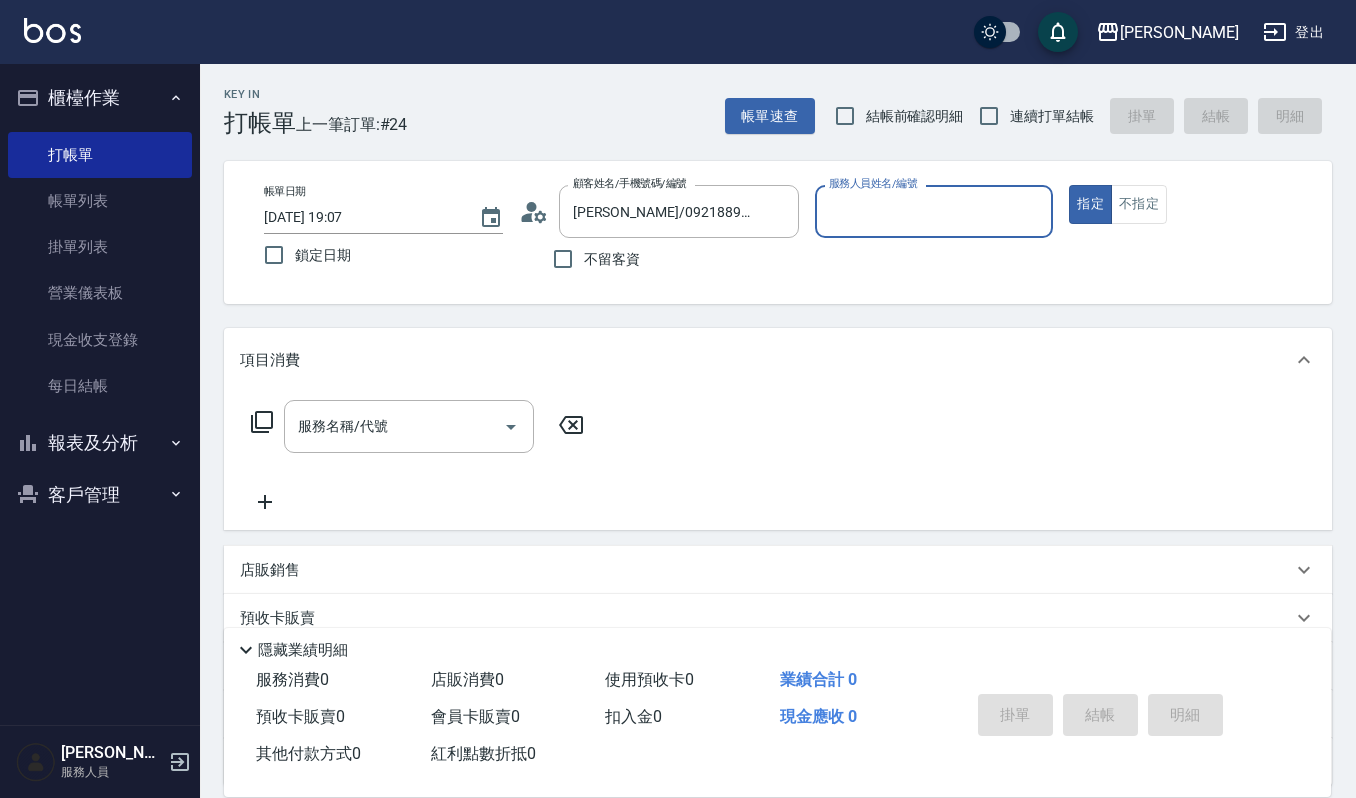 type on "Ruby-17" 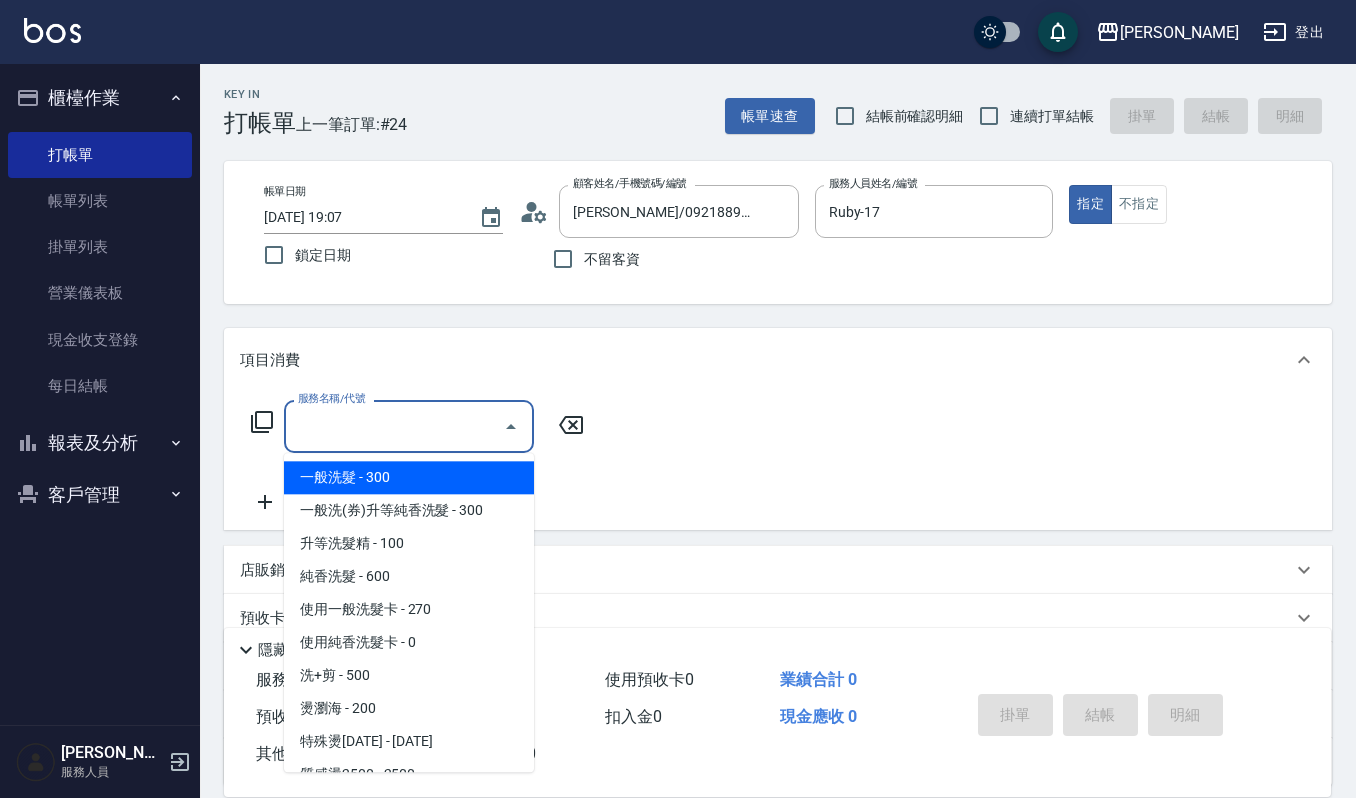 click on "服務名稱/代號" at bounding box center [394, 426] 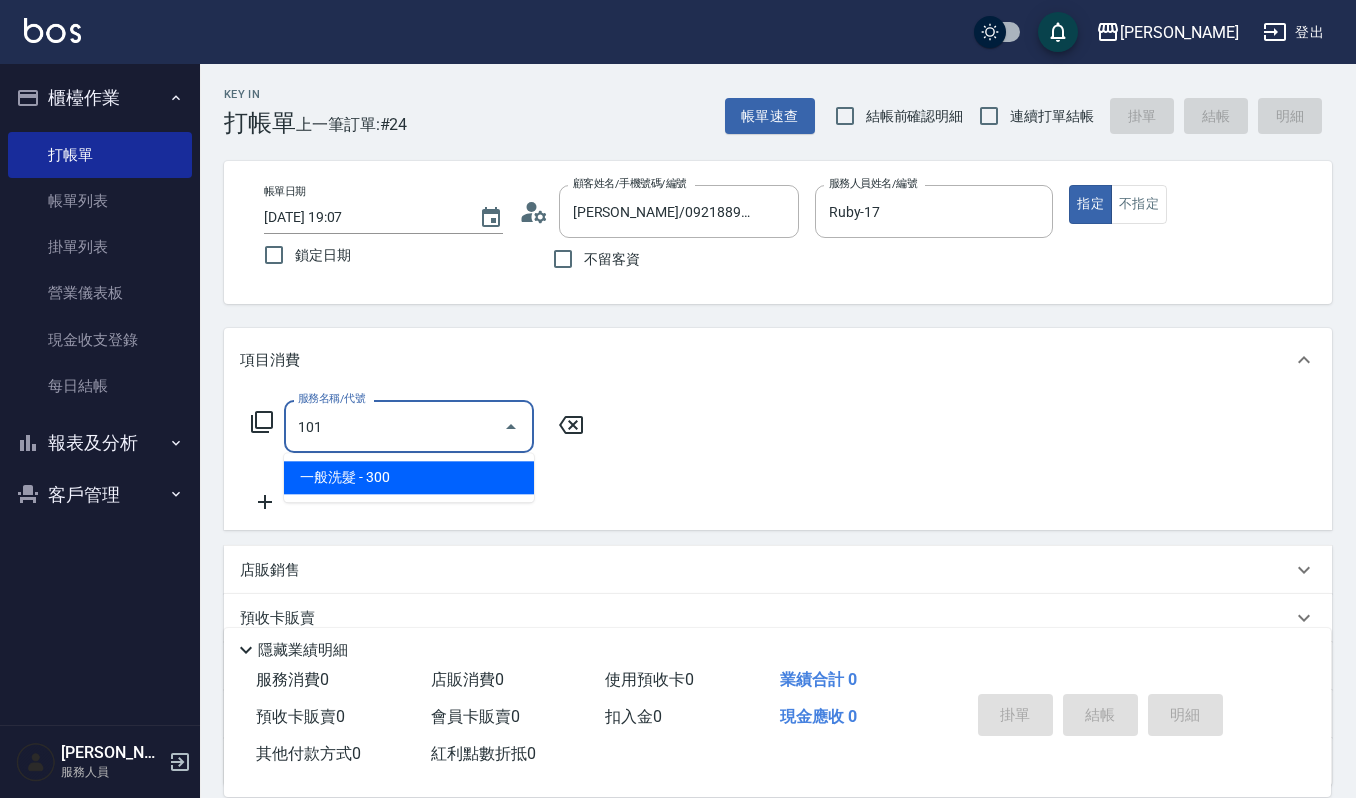 type on "一般洗髮(101)" 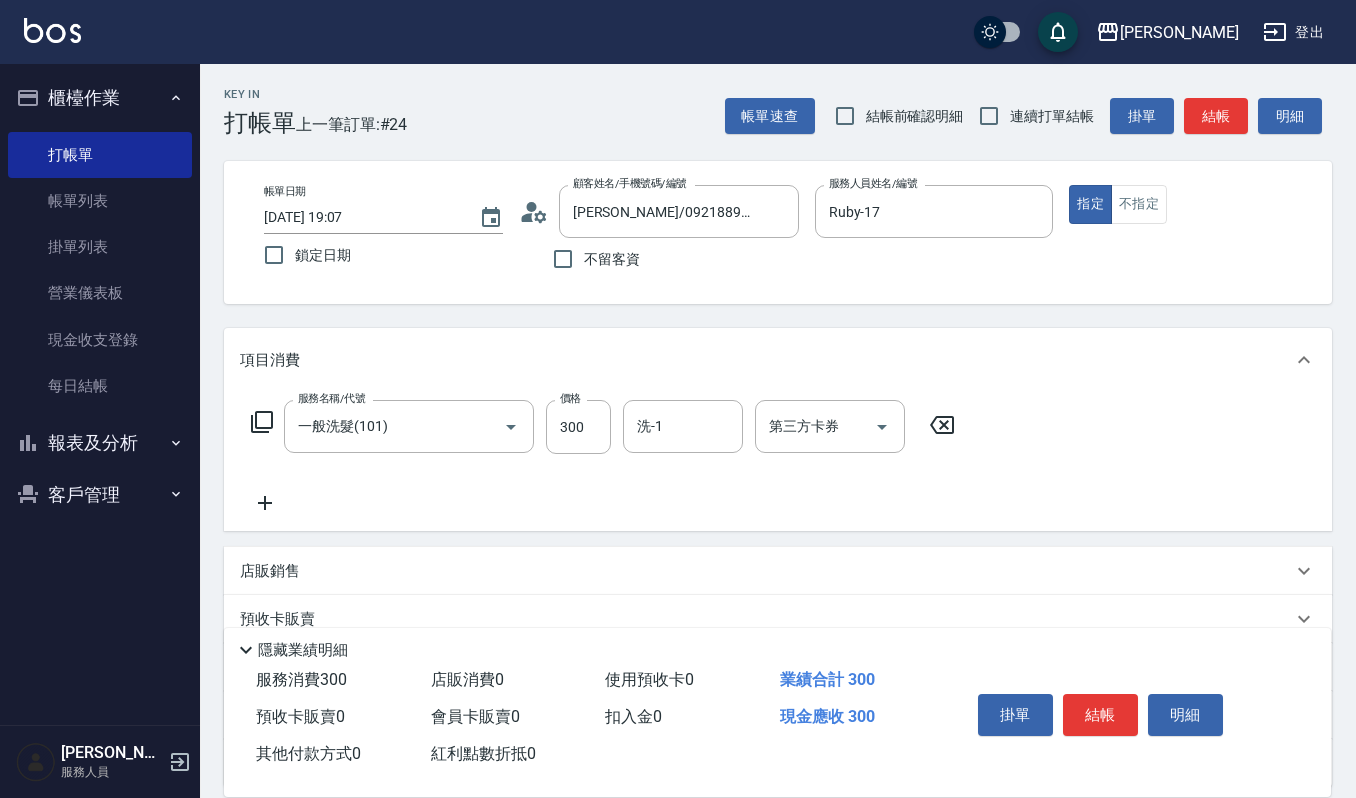 click 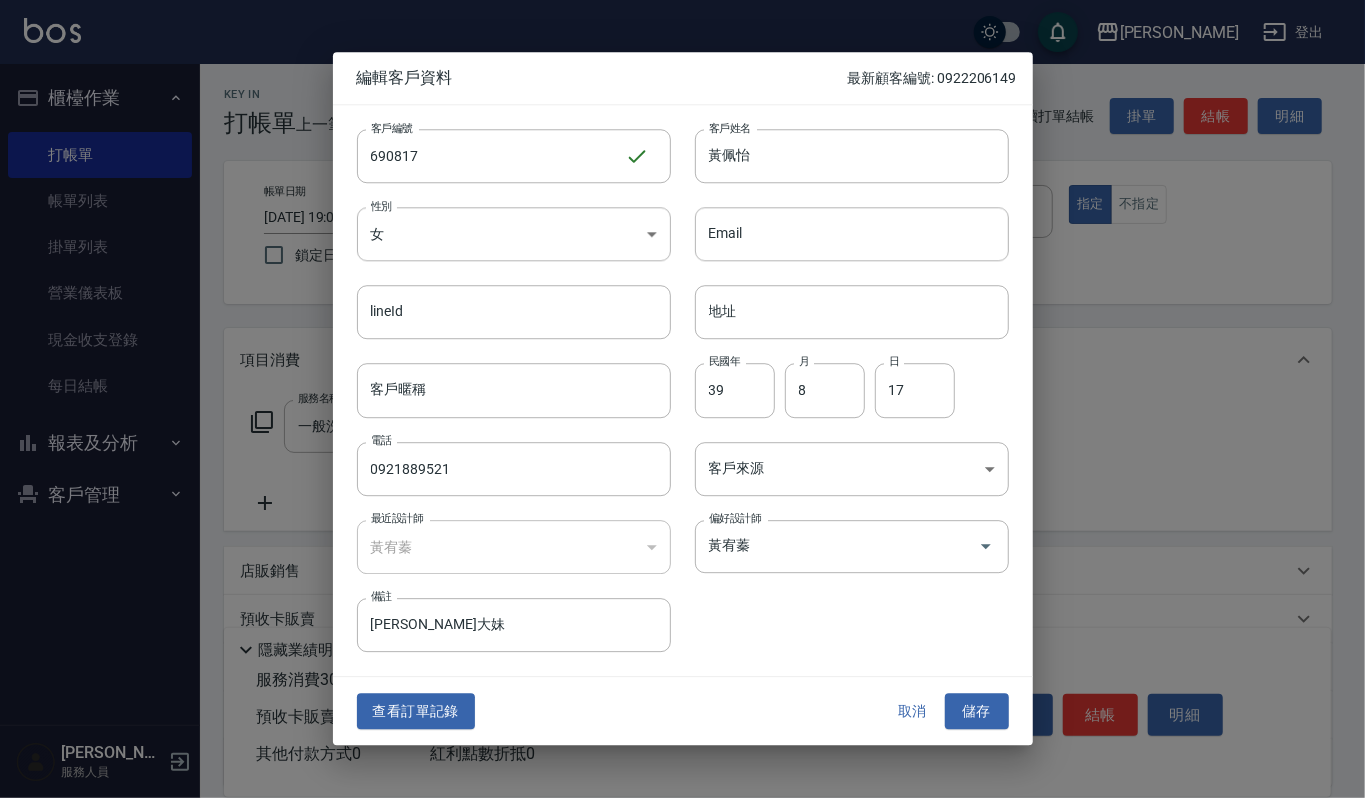 click on "查看訂單記錄 取消 儲存" at bounding box center [683, 711] 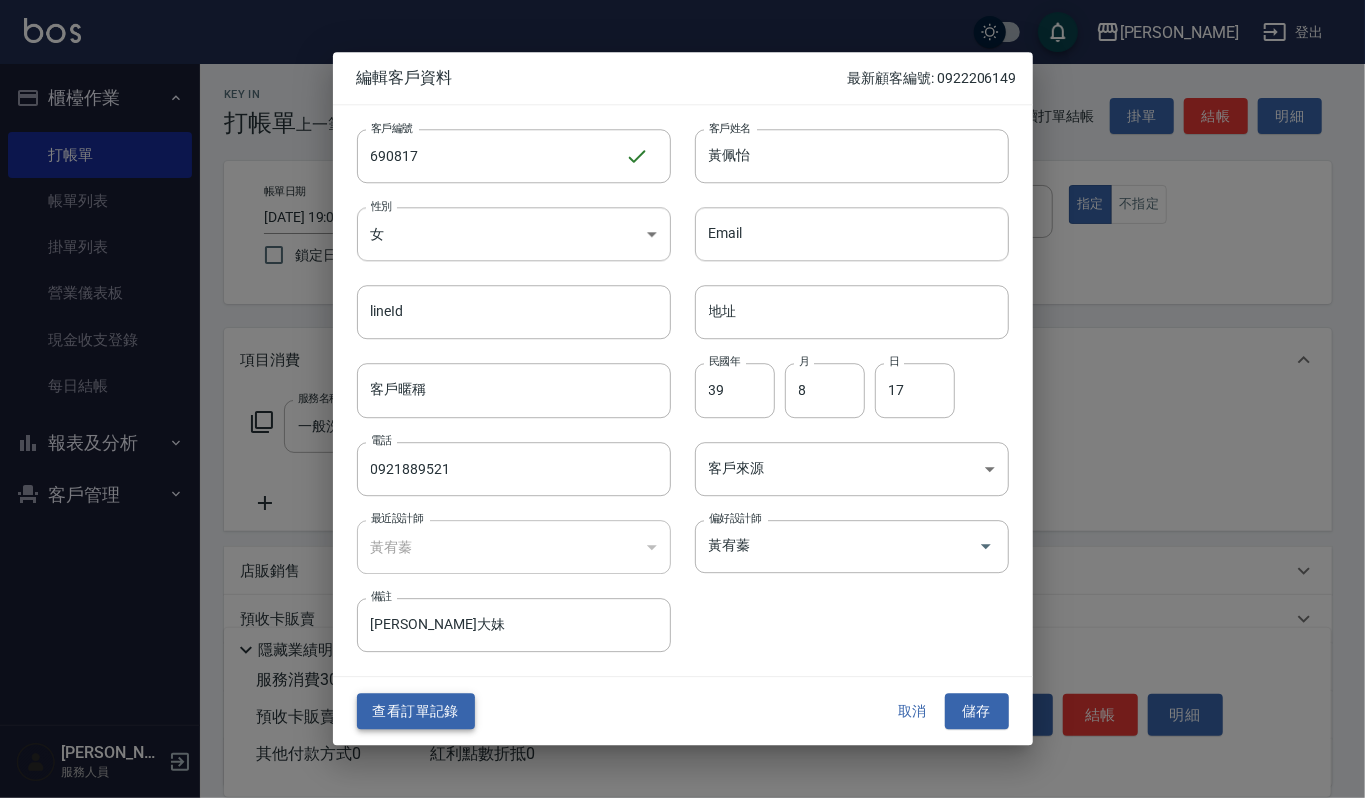 click on "查看訂單記錄" at bounding box center [416, 711] 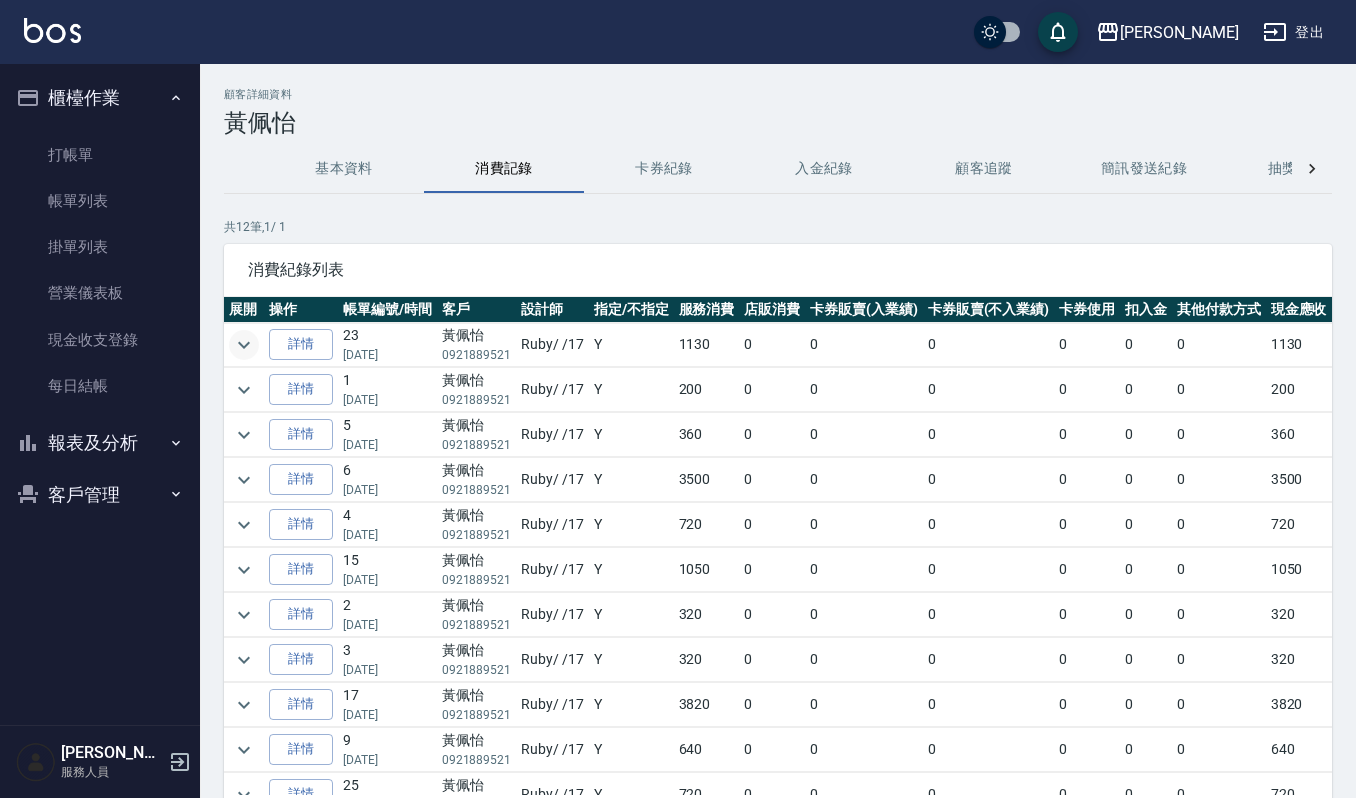 click 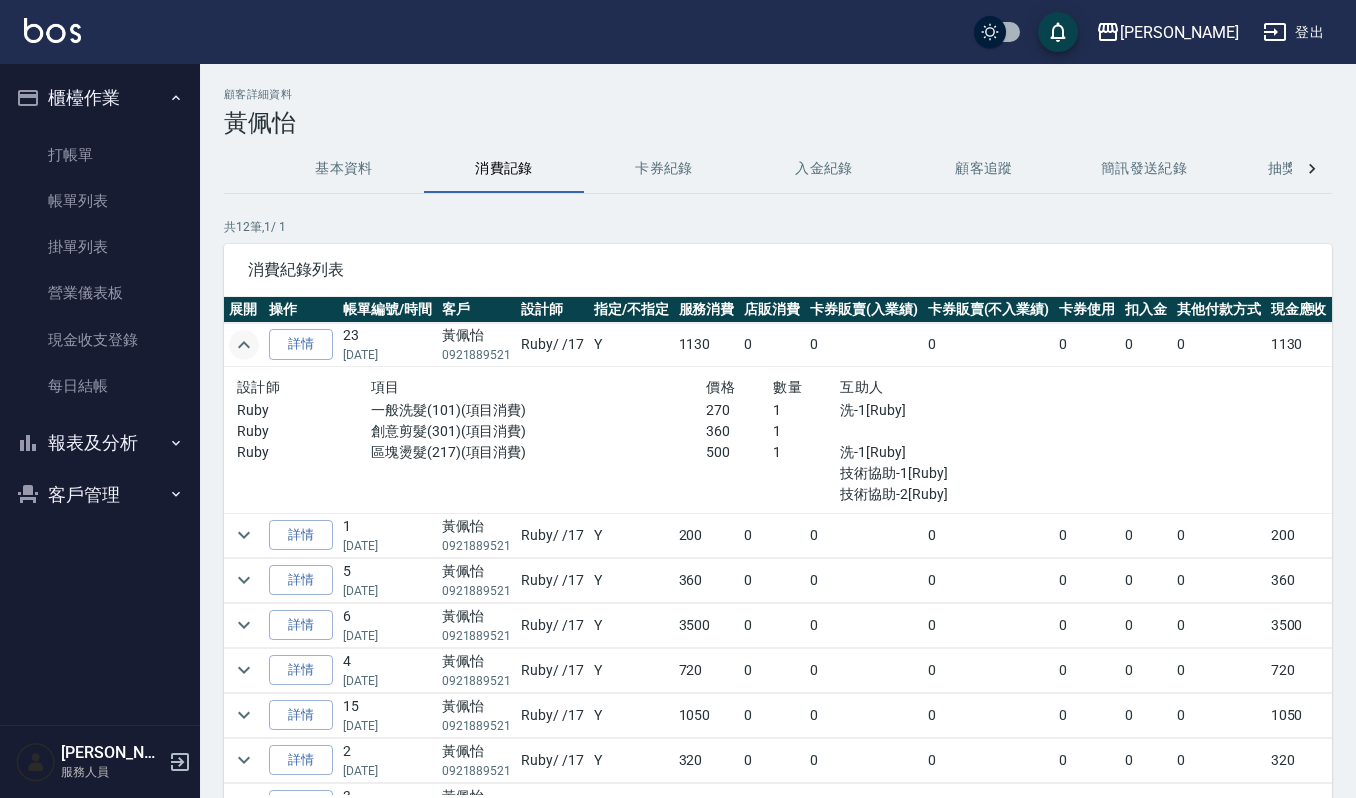 click 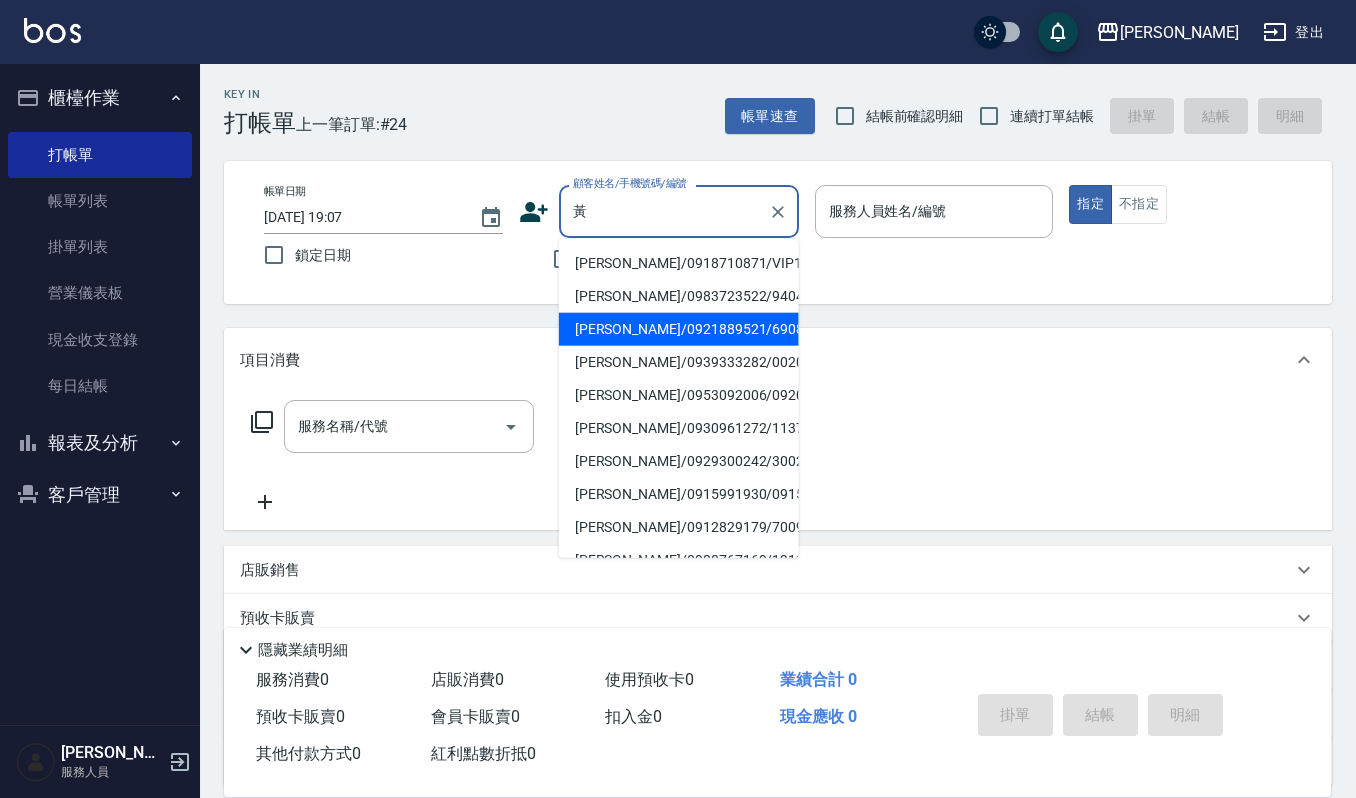 click on "黃佩怡/0921889521/690817" at bounding box center (679, 329) 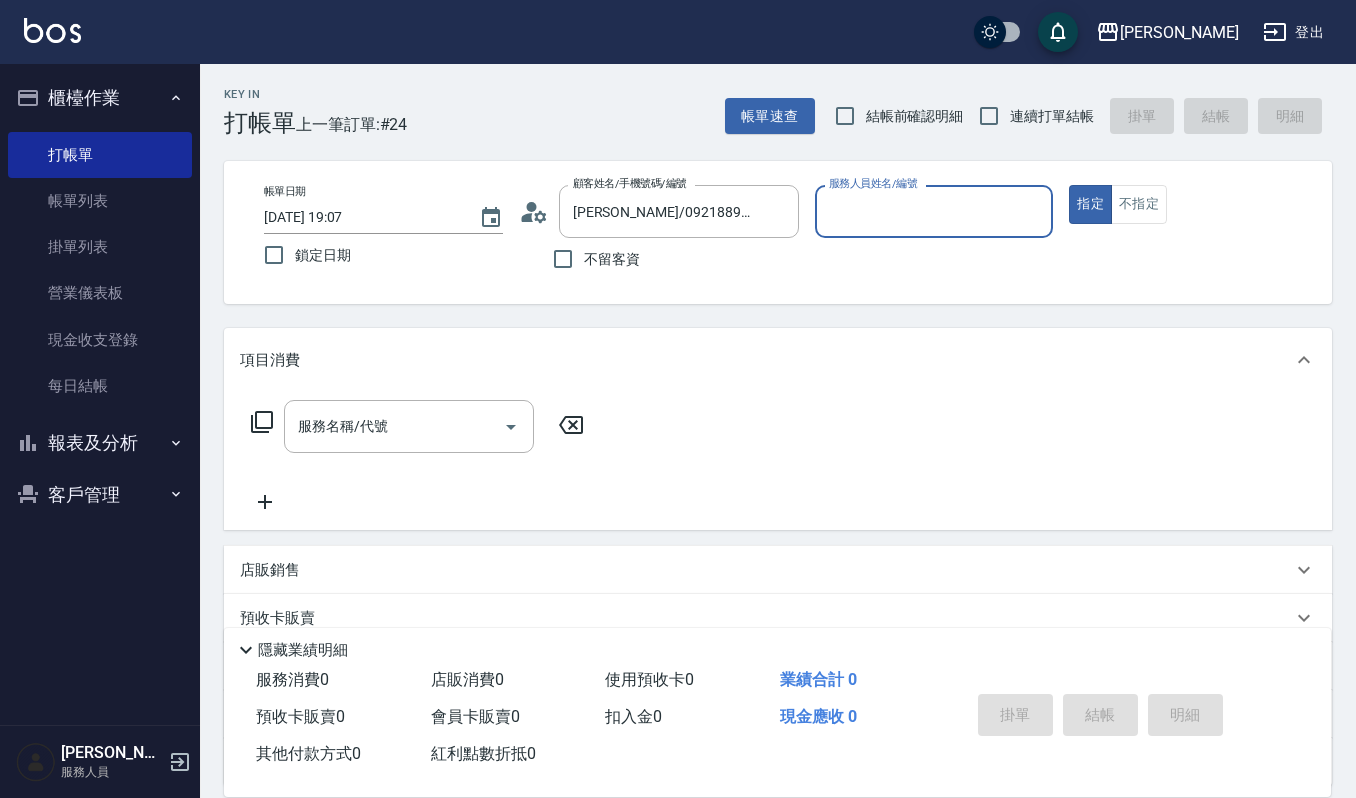 type on "Ruby-17" 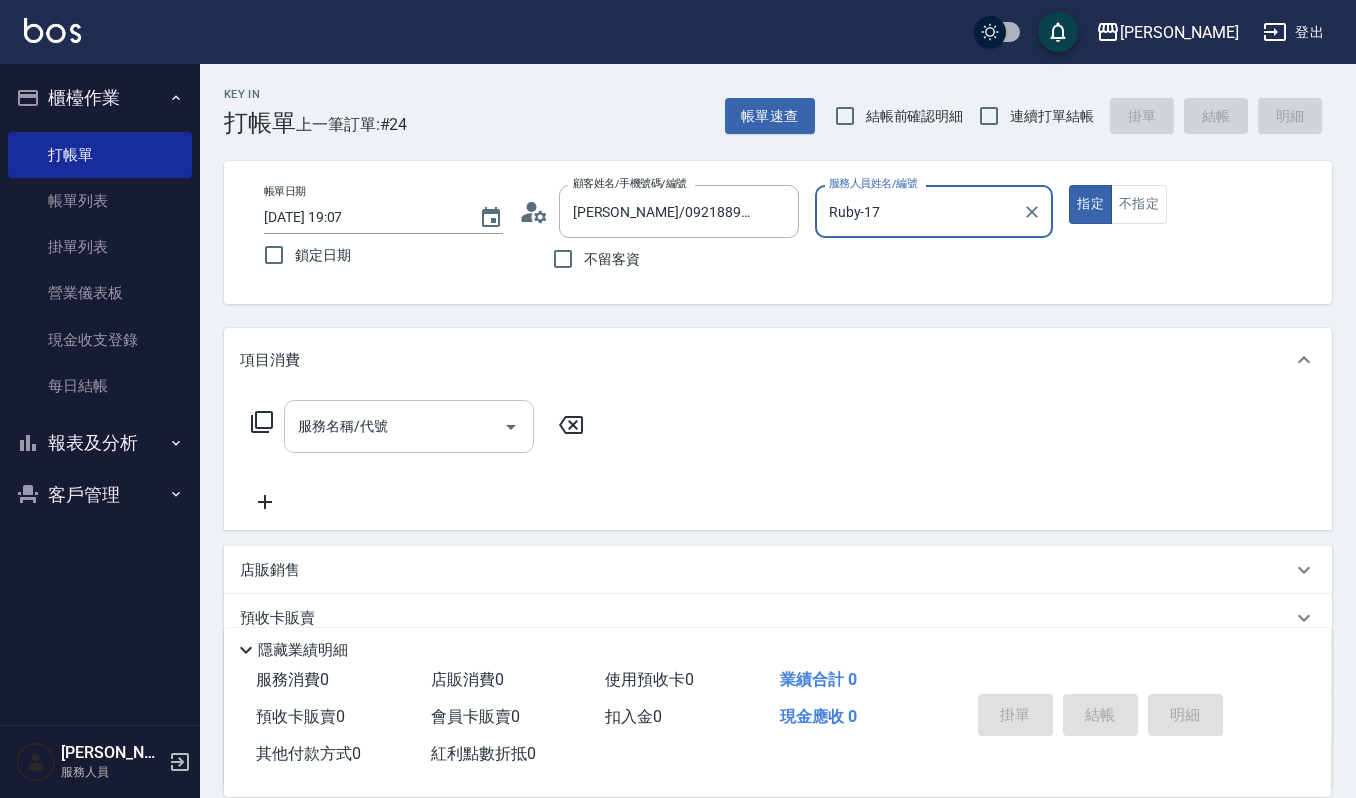 click on "服務名稱/代號" at bounding box center [394, 426] 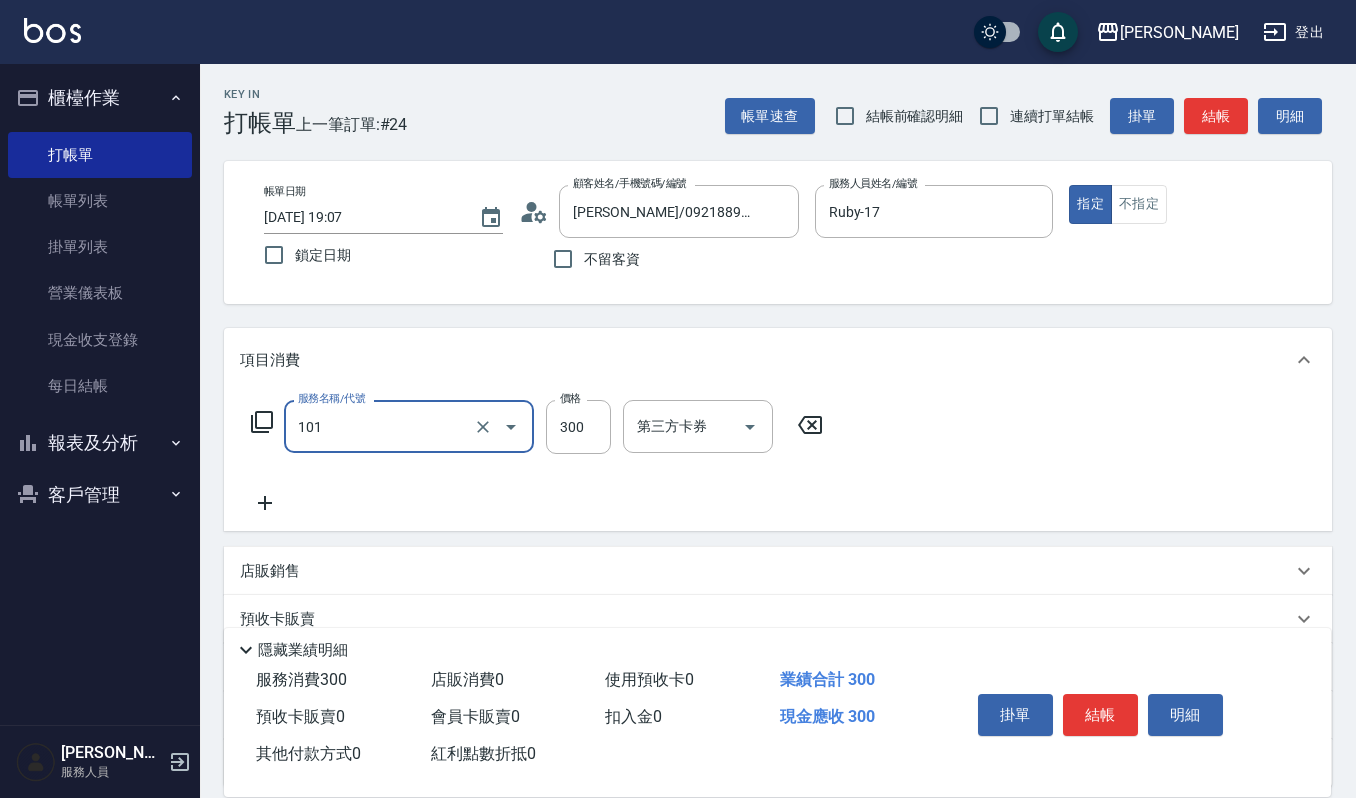 type on "一般洗髮(101)" 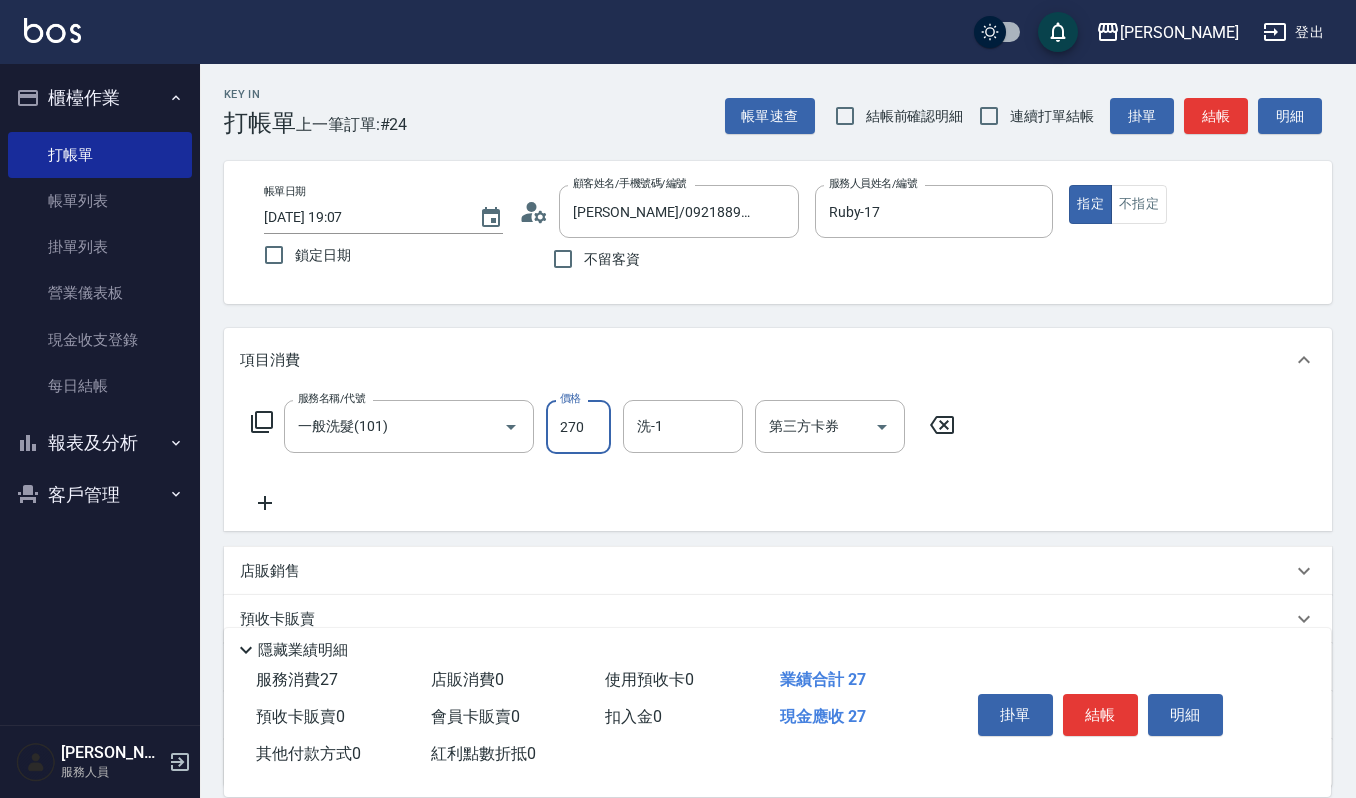 type on "270" 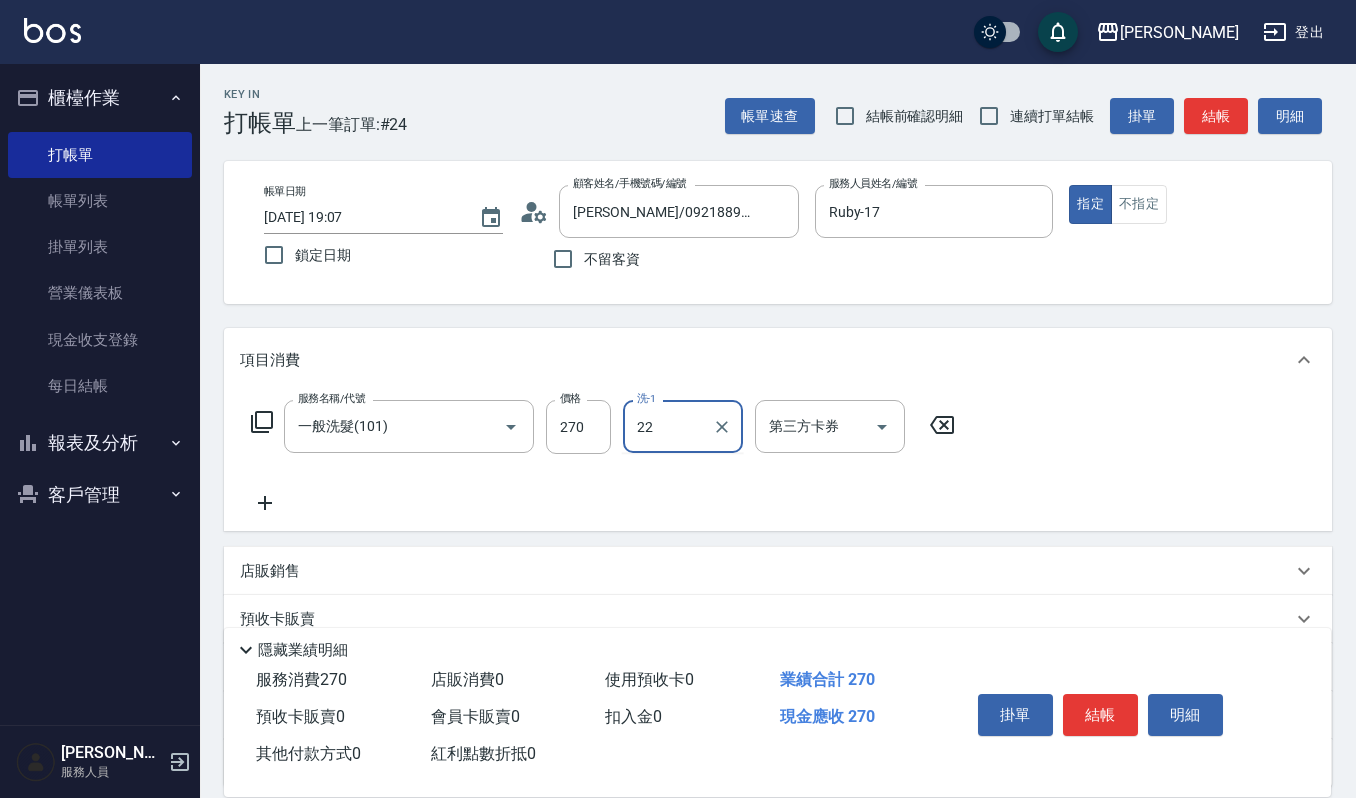type on "宜芳-22" 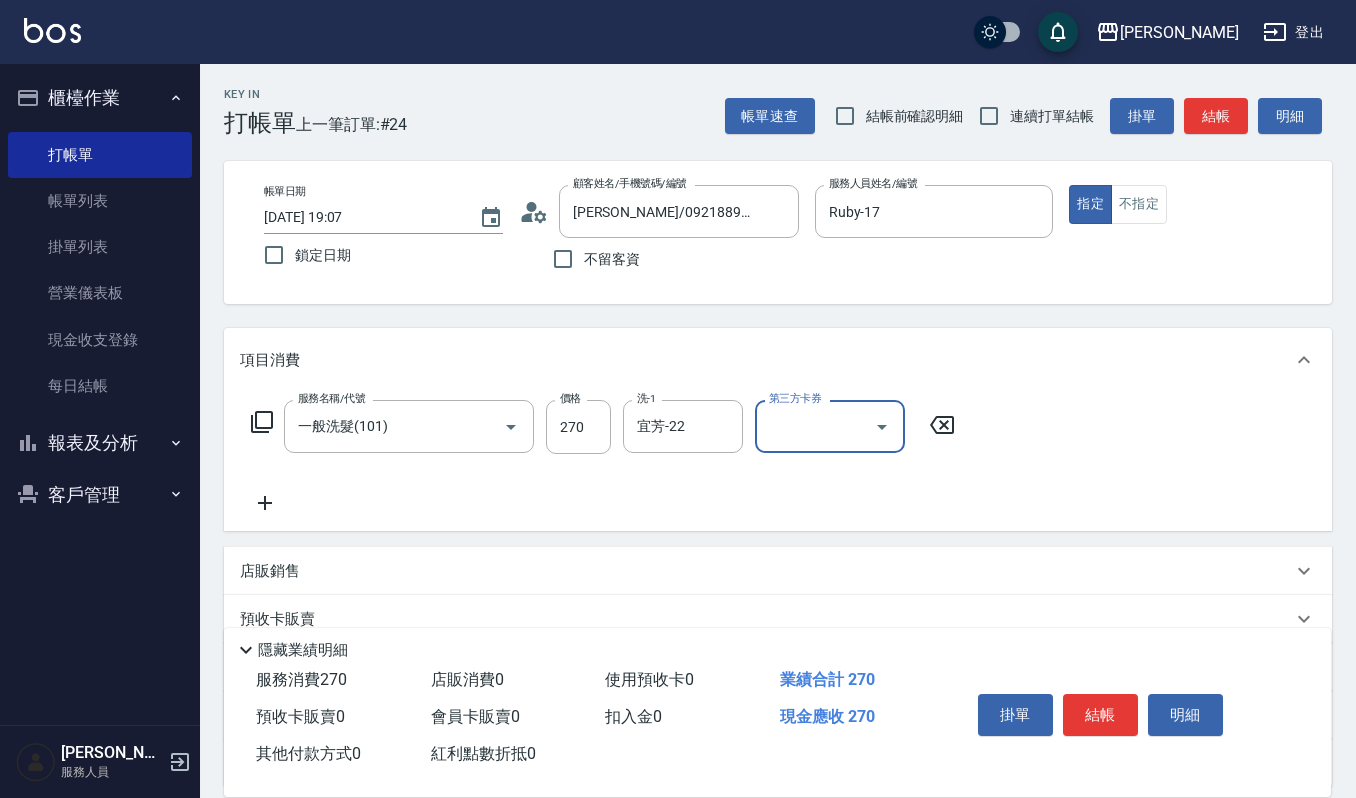 click on "結帳" at bounding box center [1100, 715] 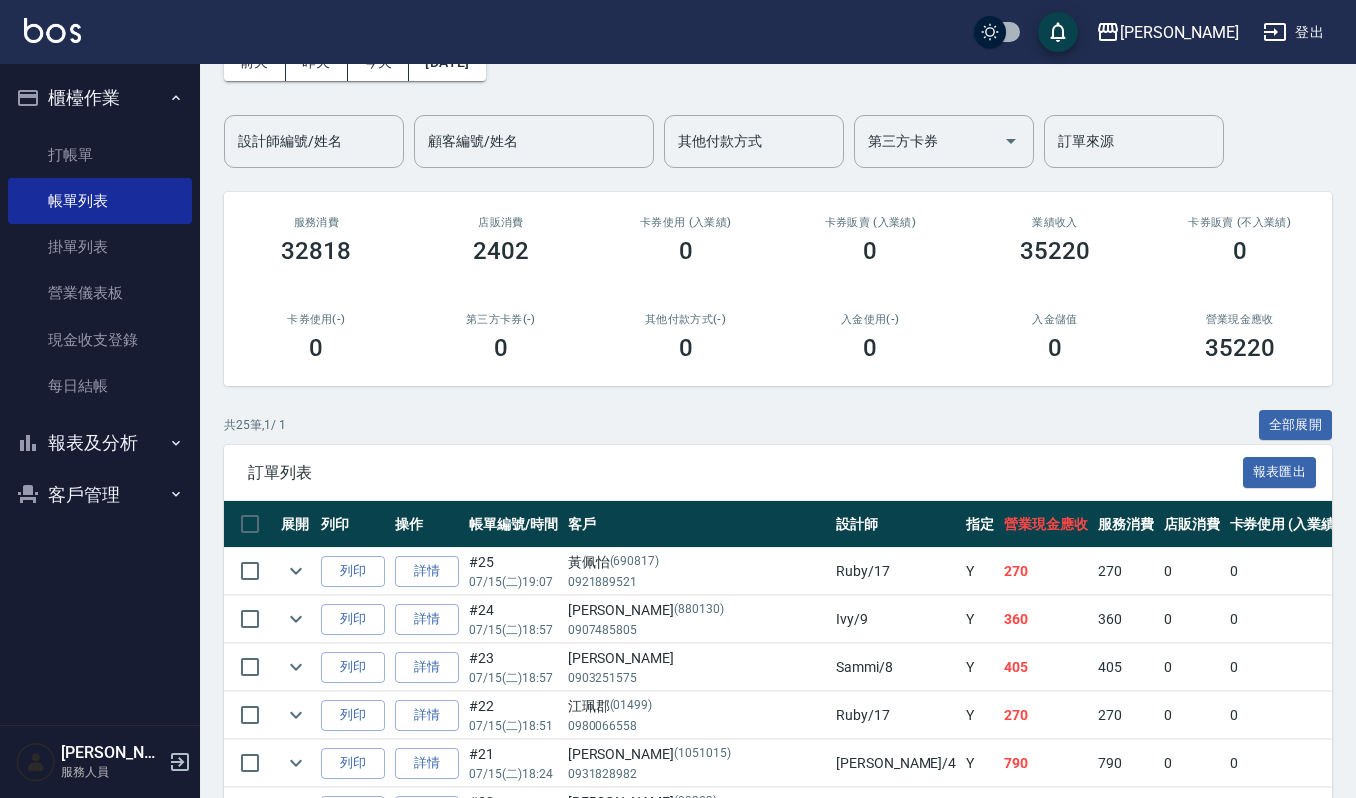 scroll, scrollTop: 133, scrollLeft: 0, axis: vertical 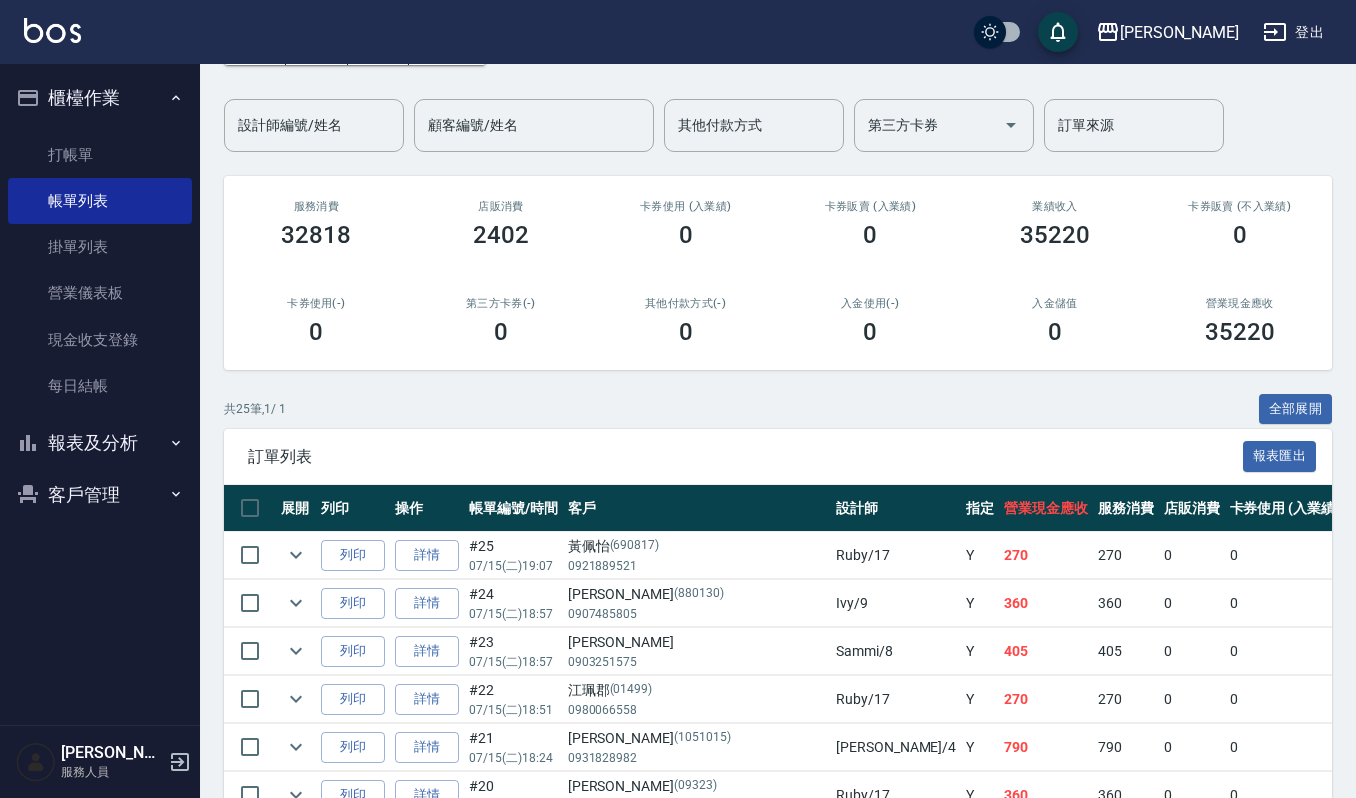 click on "訂單列表 報表匯出" at bounding box center (778, 456) 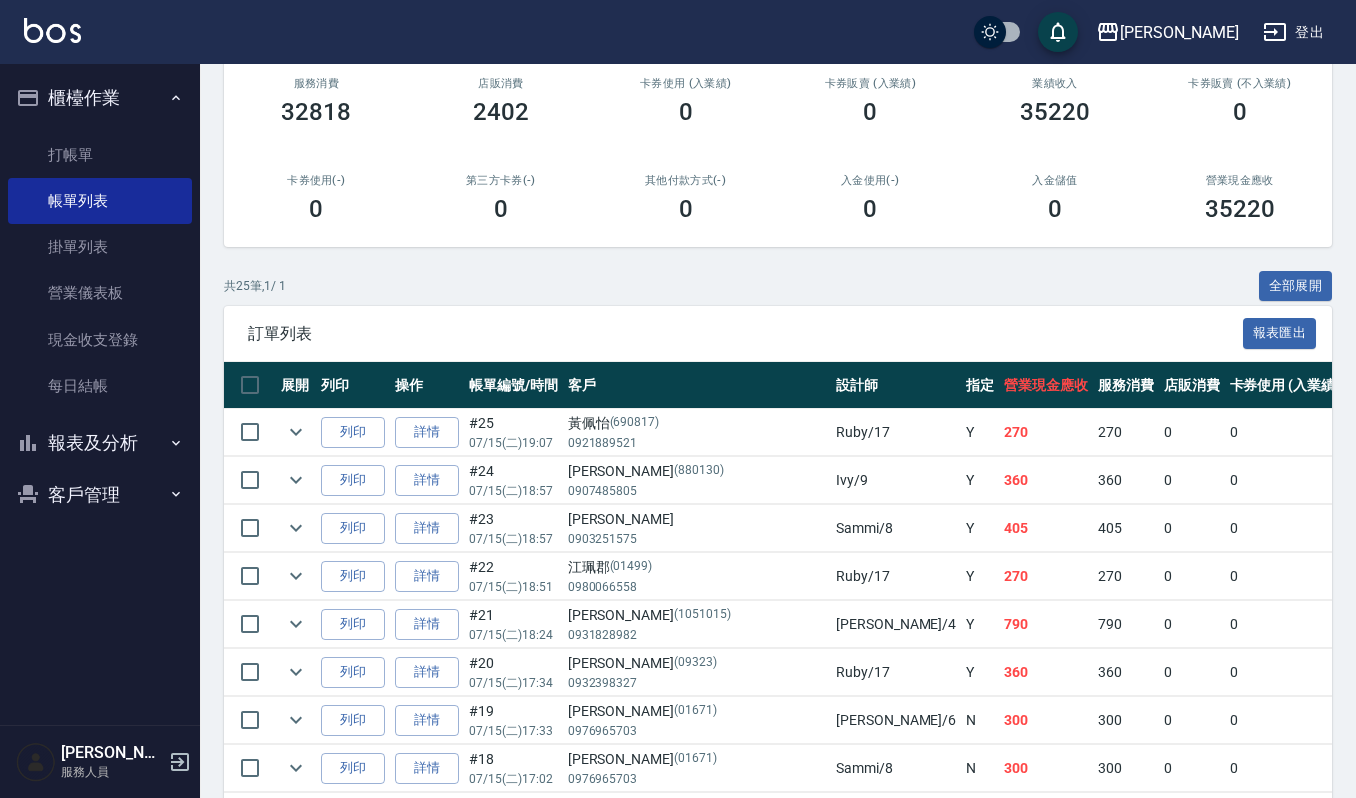 scroll, scrollTop: 0, scrollLeft: 0, axis: both 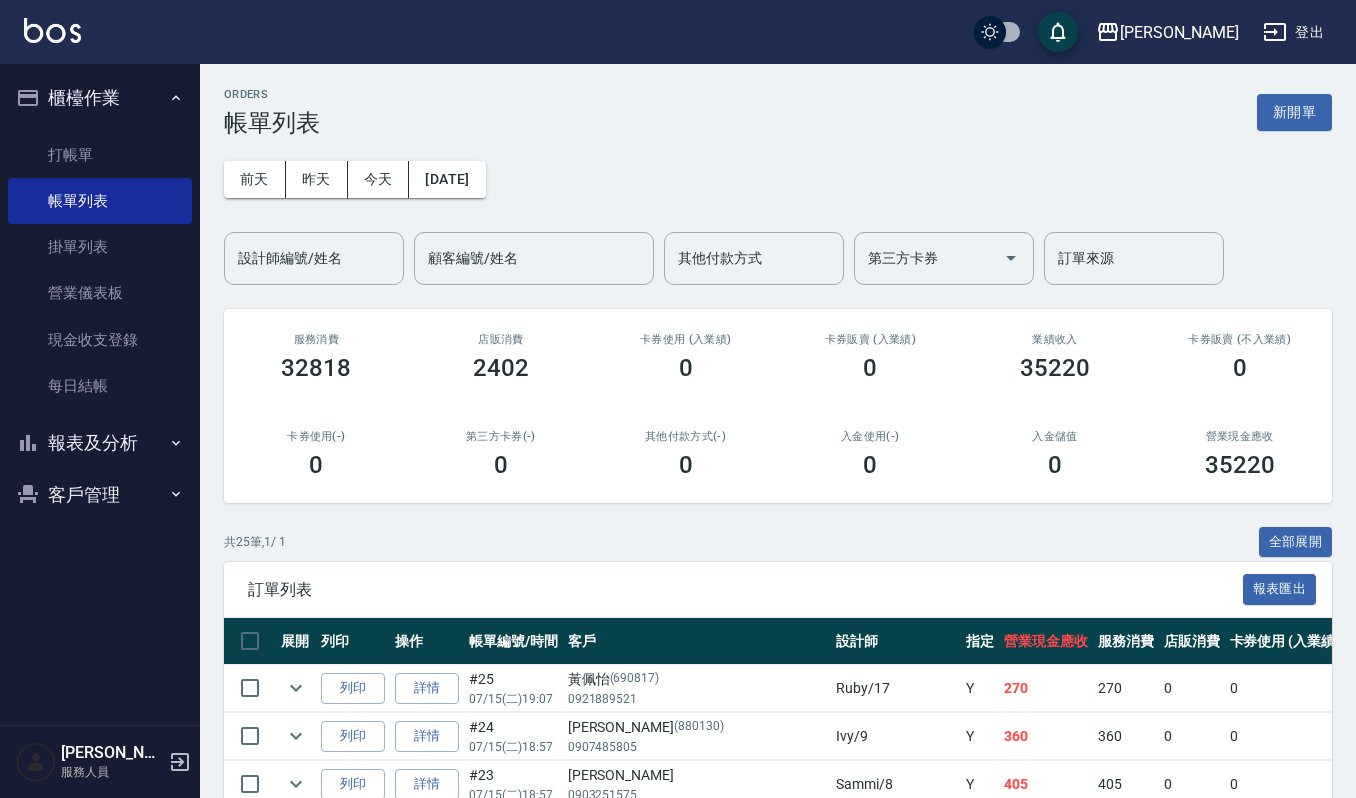 drag, startPoint x: 292, startPoint y: 276, endPoint x: 312, endPoint y: 250, distance: 32.80244 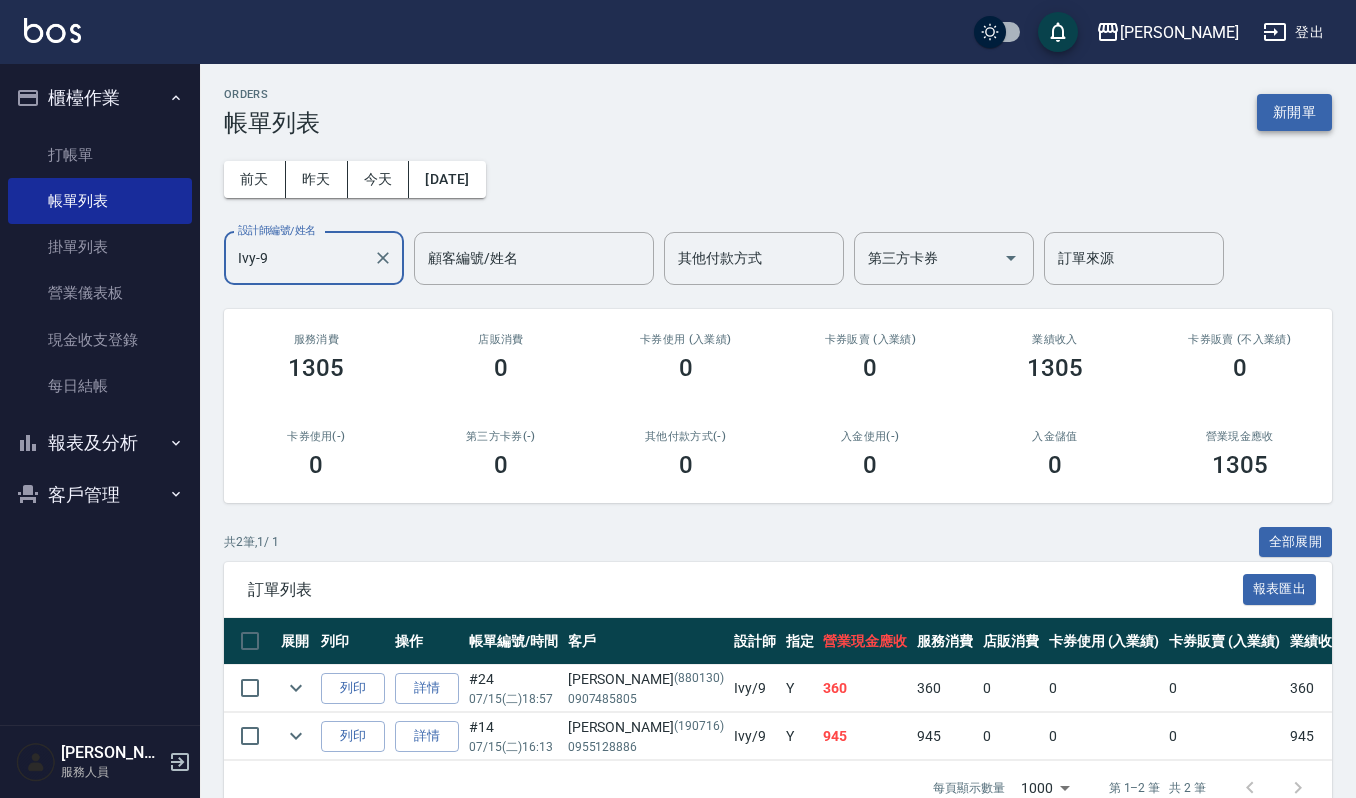 type on "Ivy-9" 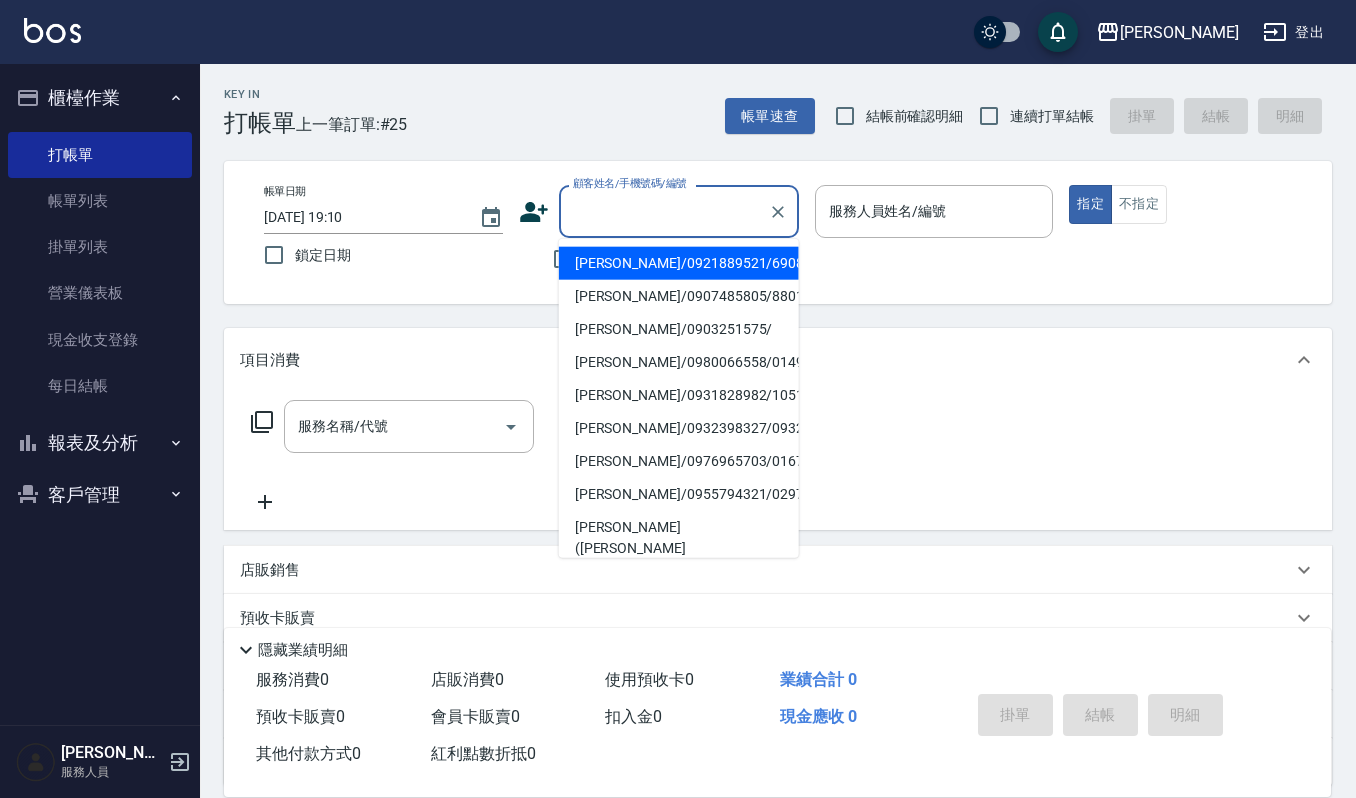 click on "顧客姓名/手機號碼/編號" at bounding box center (664, 211) 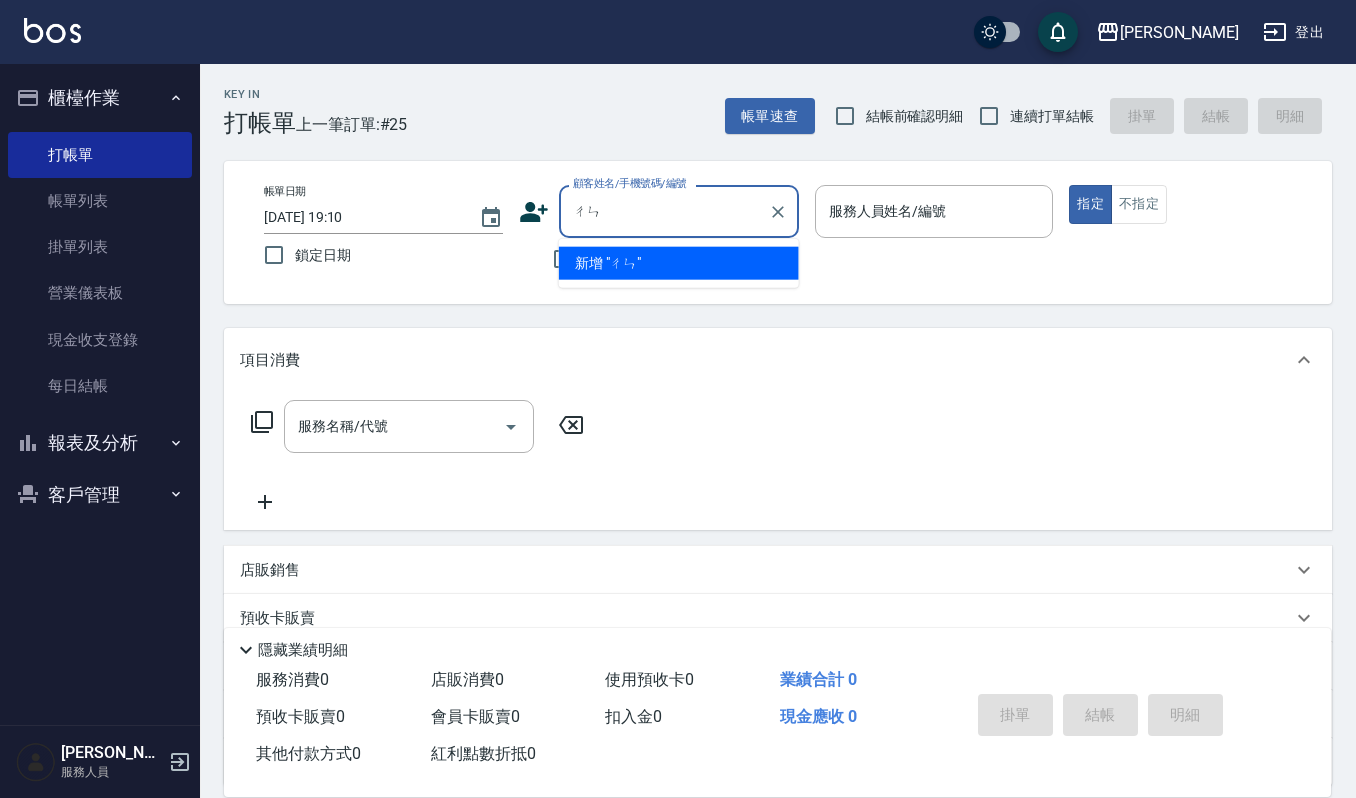 type on "伧" 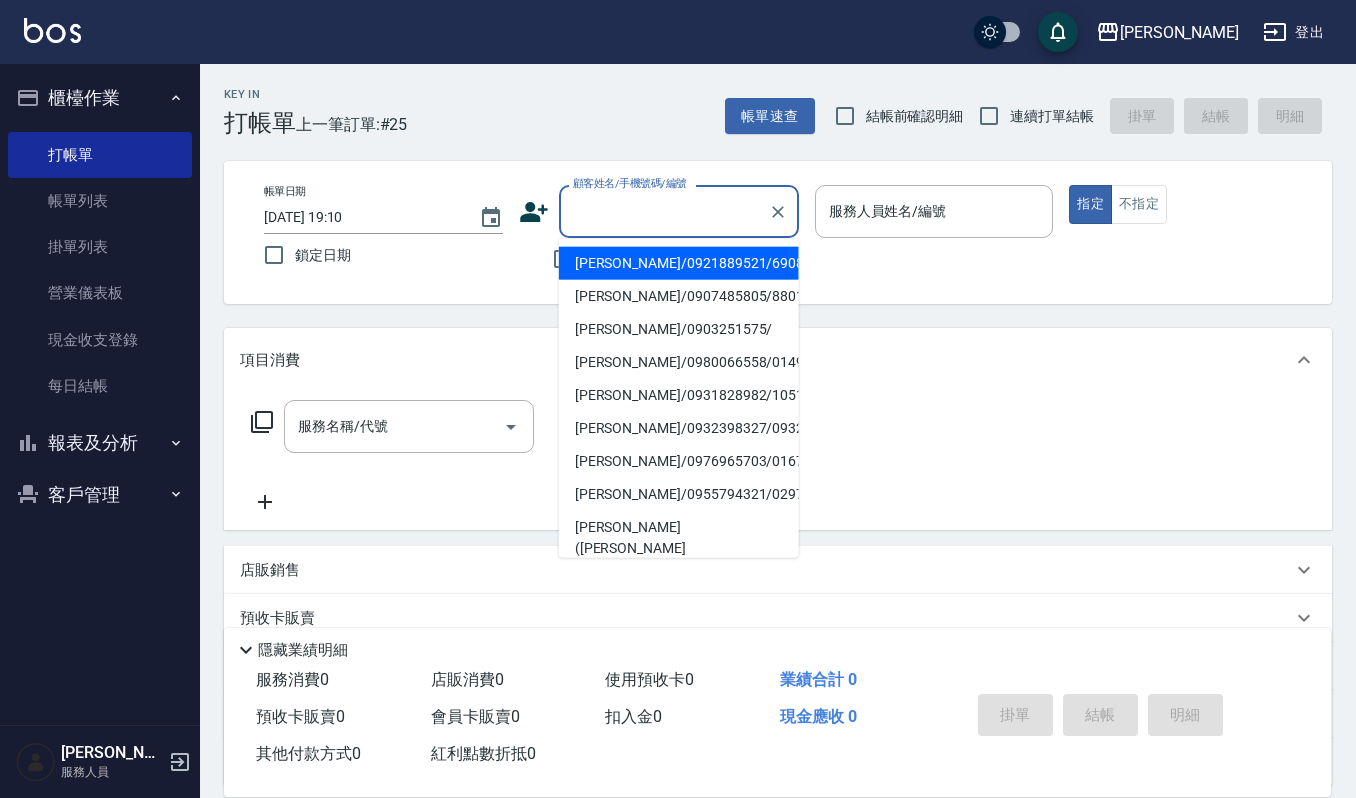 type on "ㄨ" 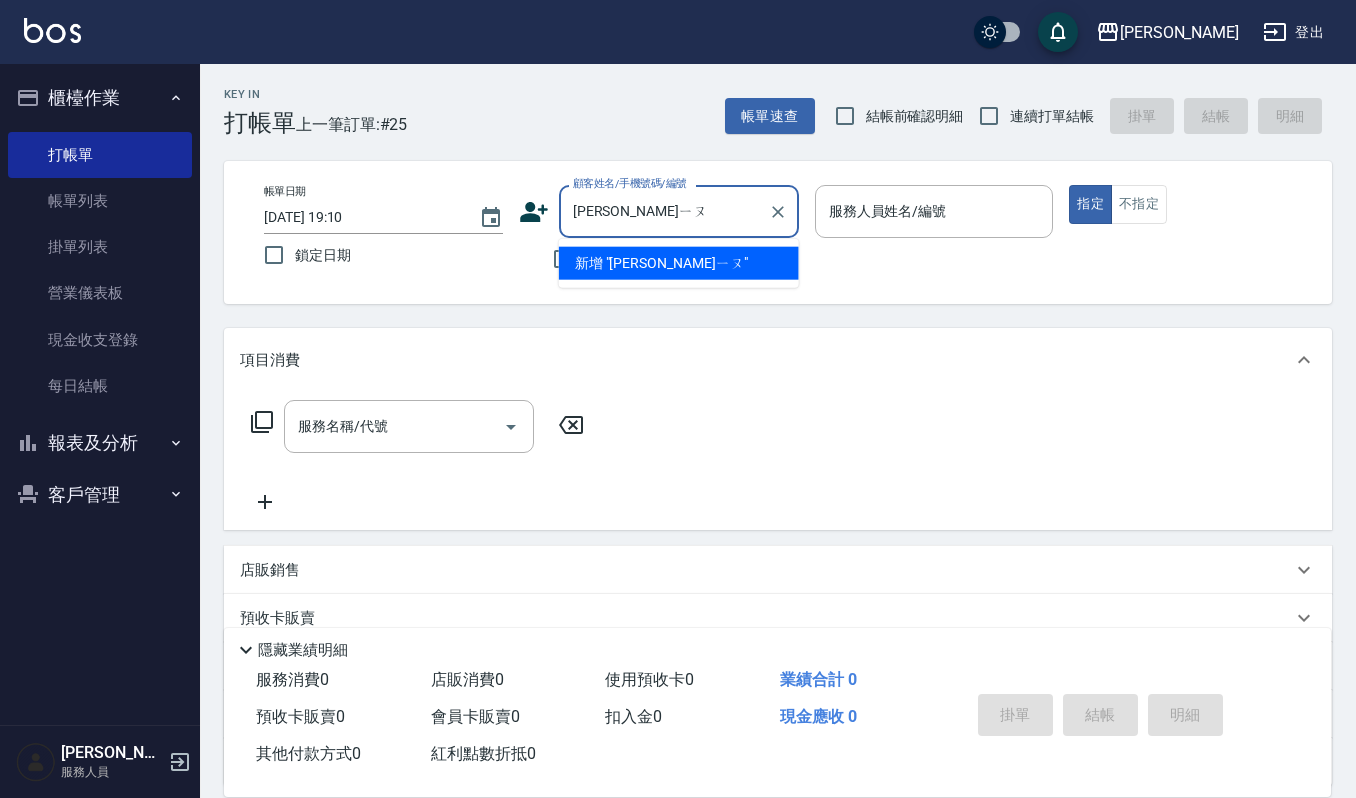 type on "陳秀" 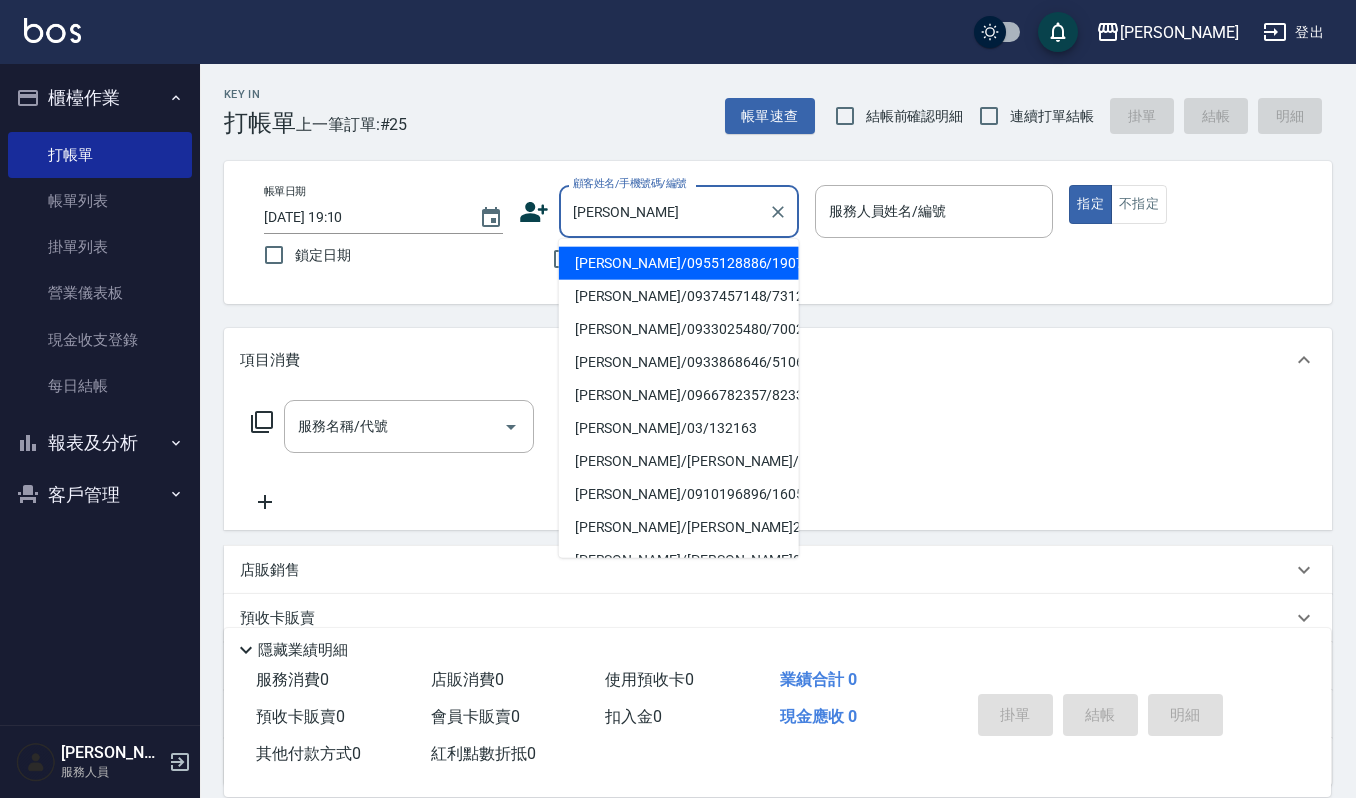 drag, startPoint x: 657, startPoint y: 218, endPoint x: 228, endPoint y: 220, distance: 429.00467 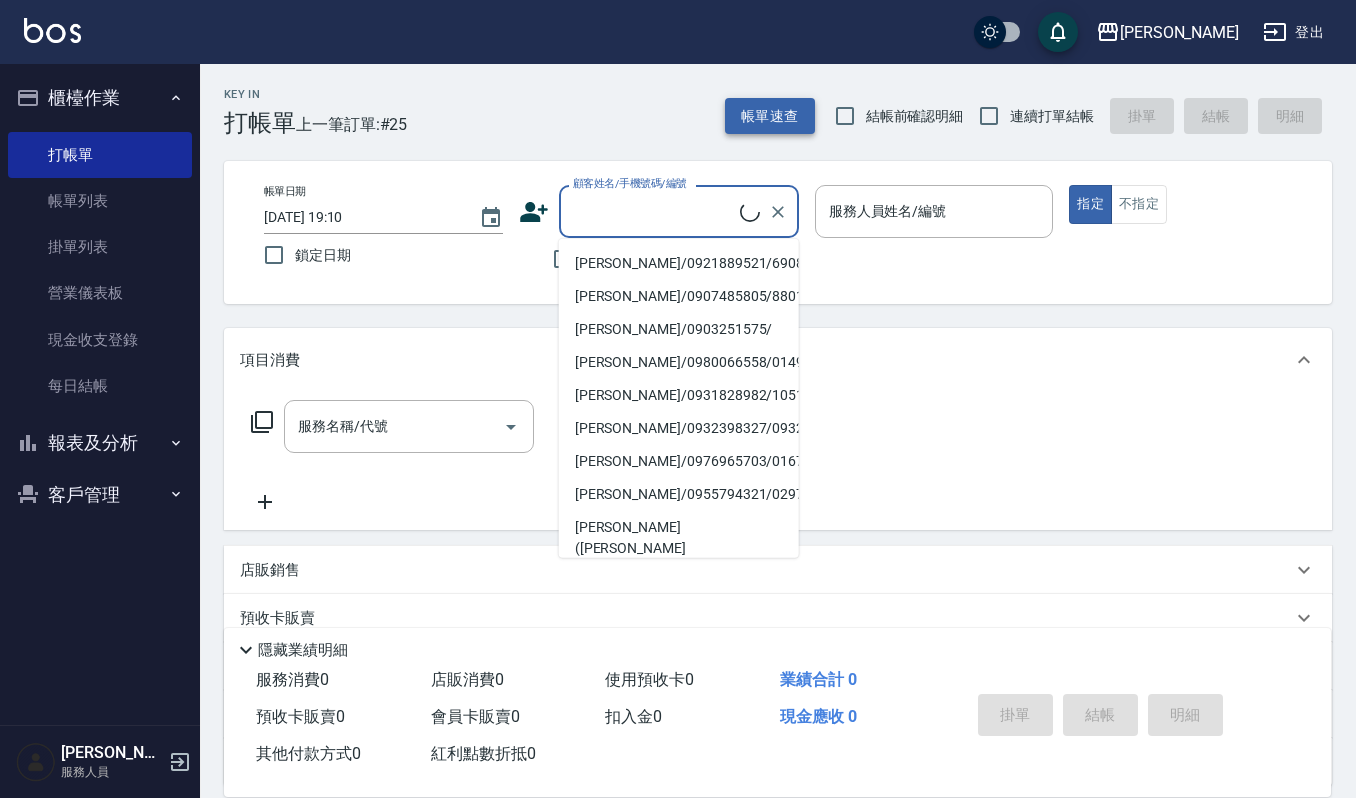 click on "帳單速查" at bounding box center (770, 116) 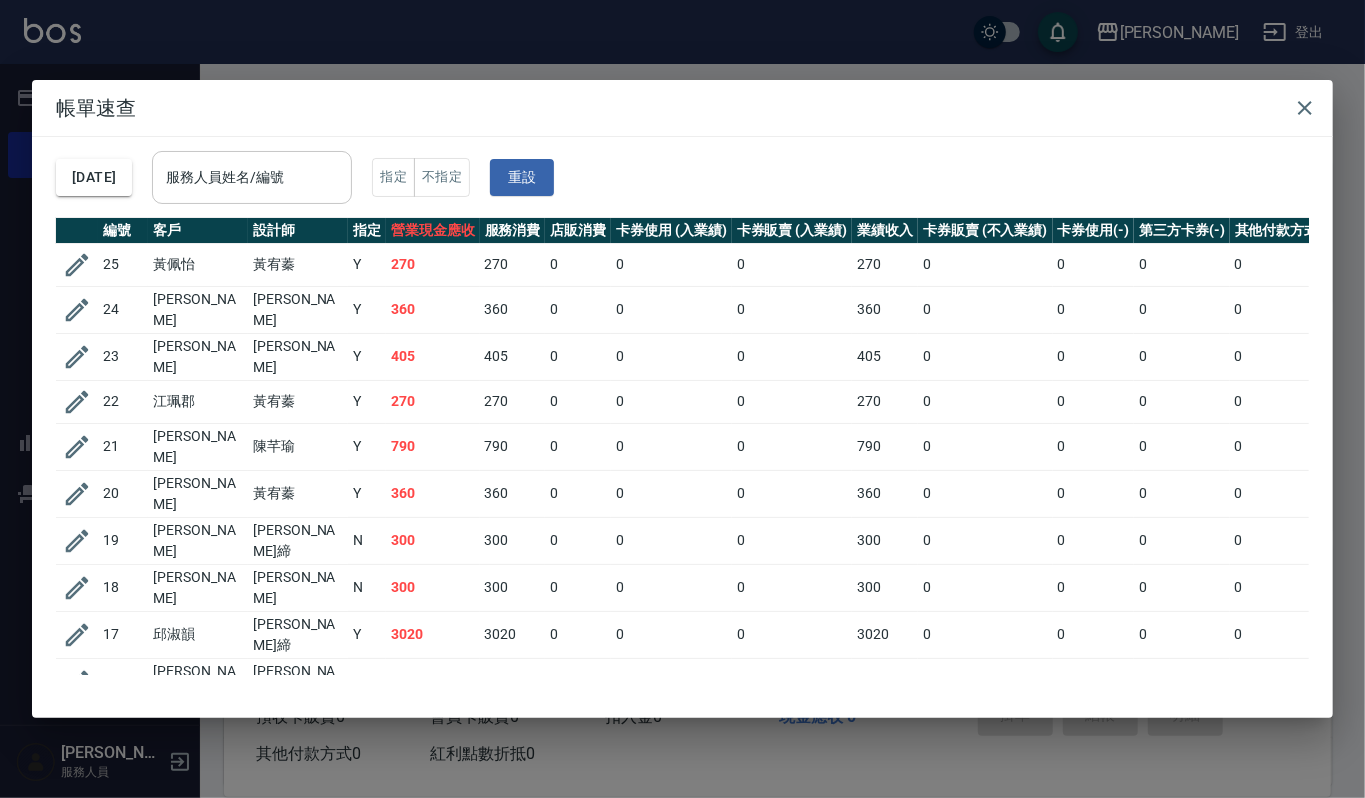 click on "服務人員姓名/編號" at bounding box center (252, 177) 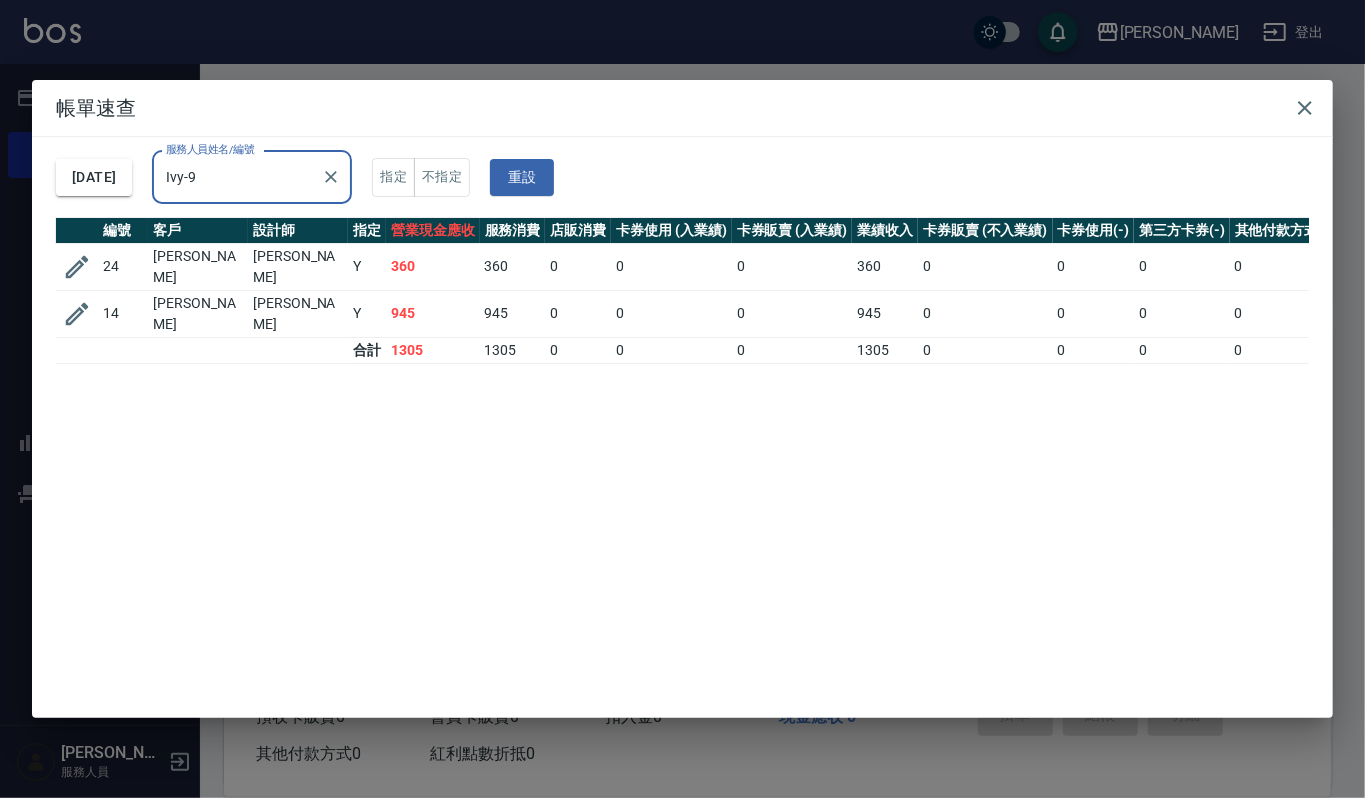 type on "Ivy-9" 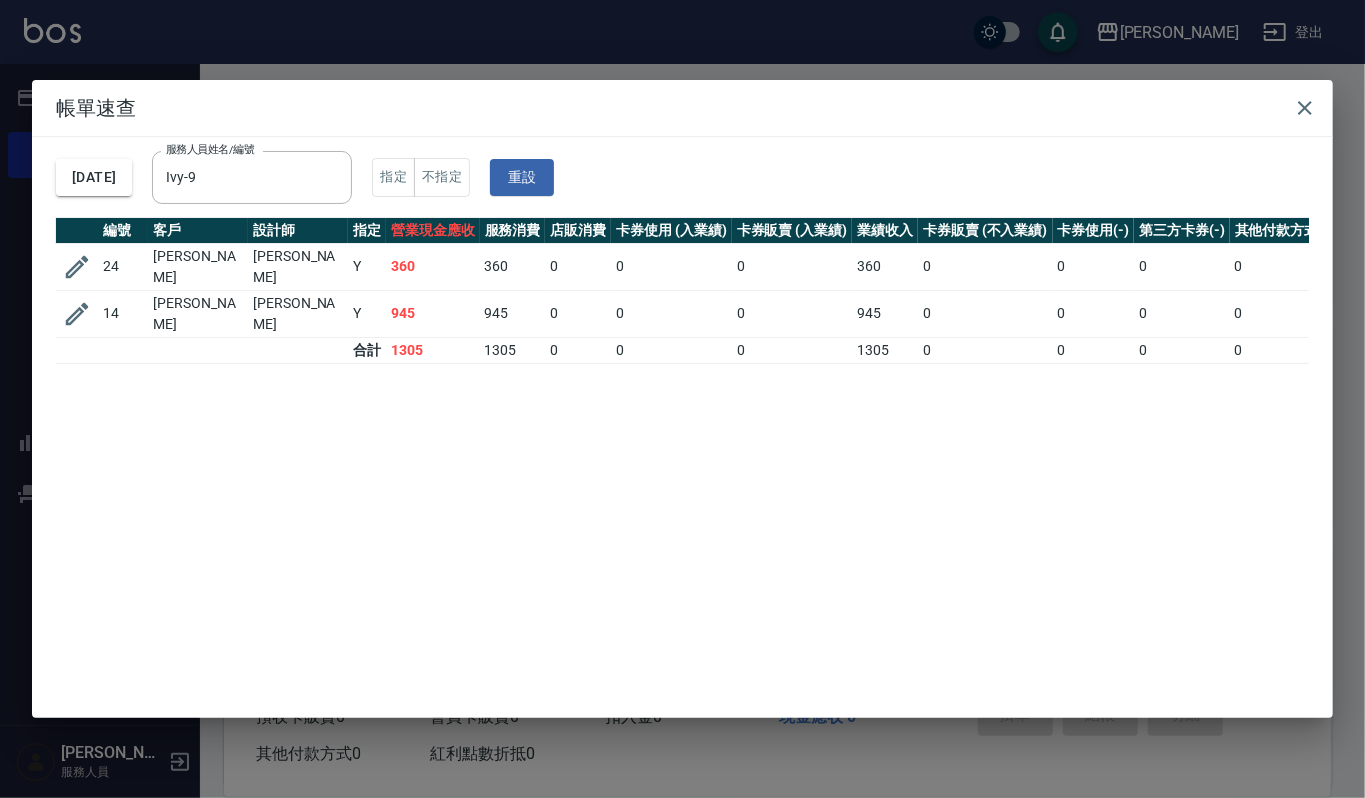 click on "陳秀櫻" at bounding box center (198, 313) 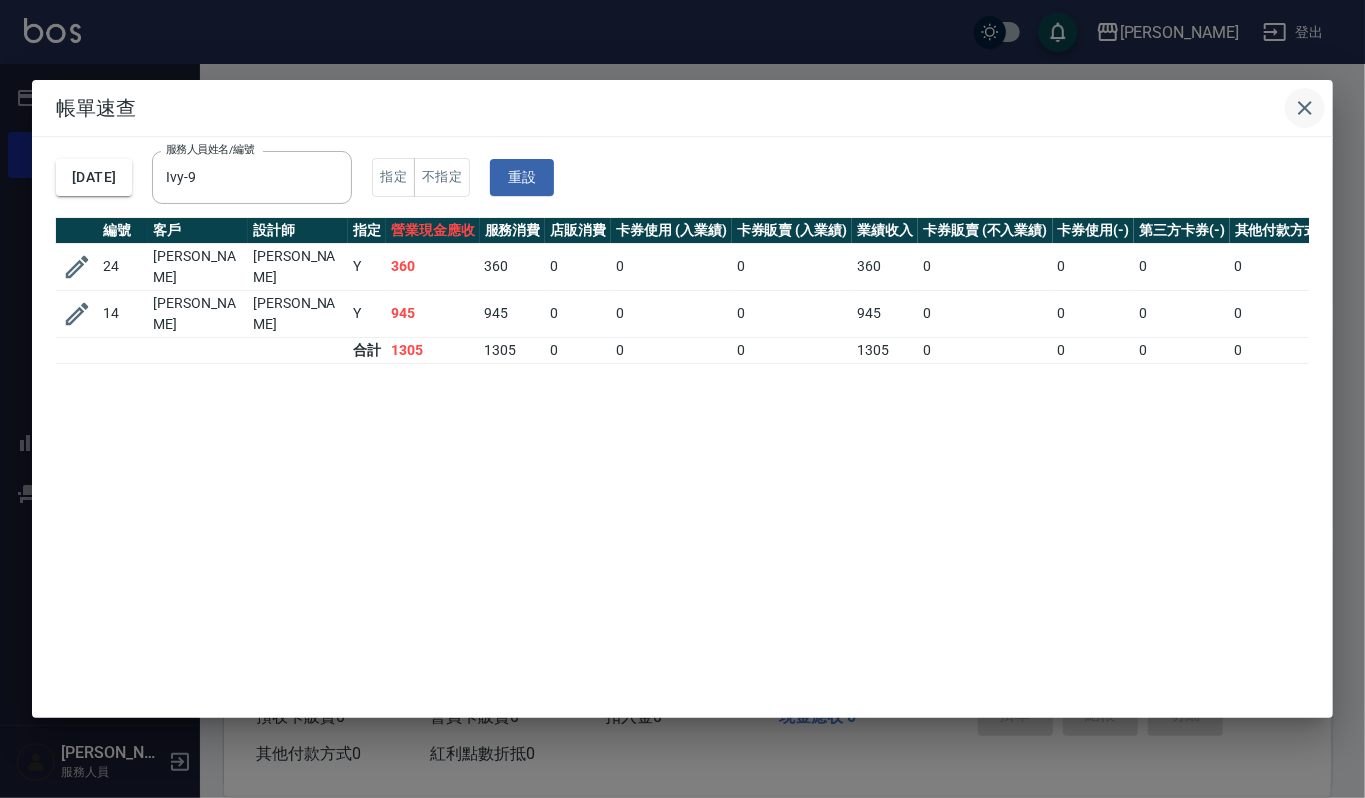 click at bounding box center (1305, 108) 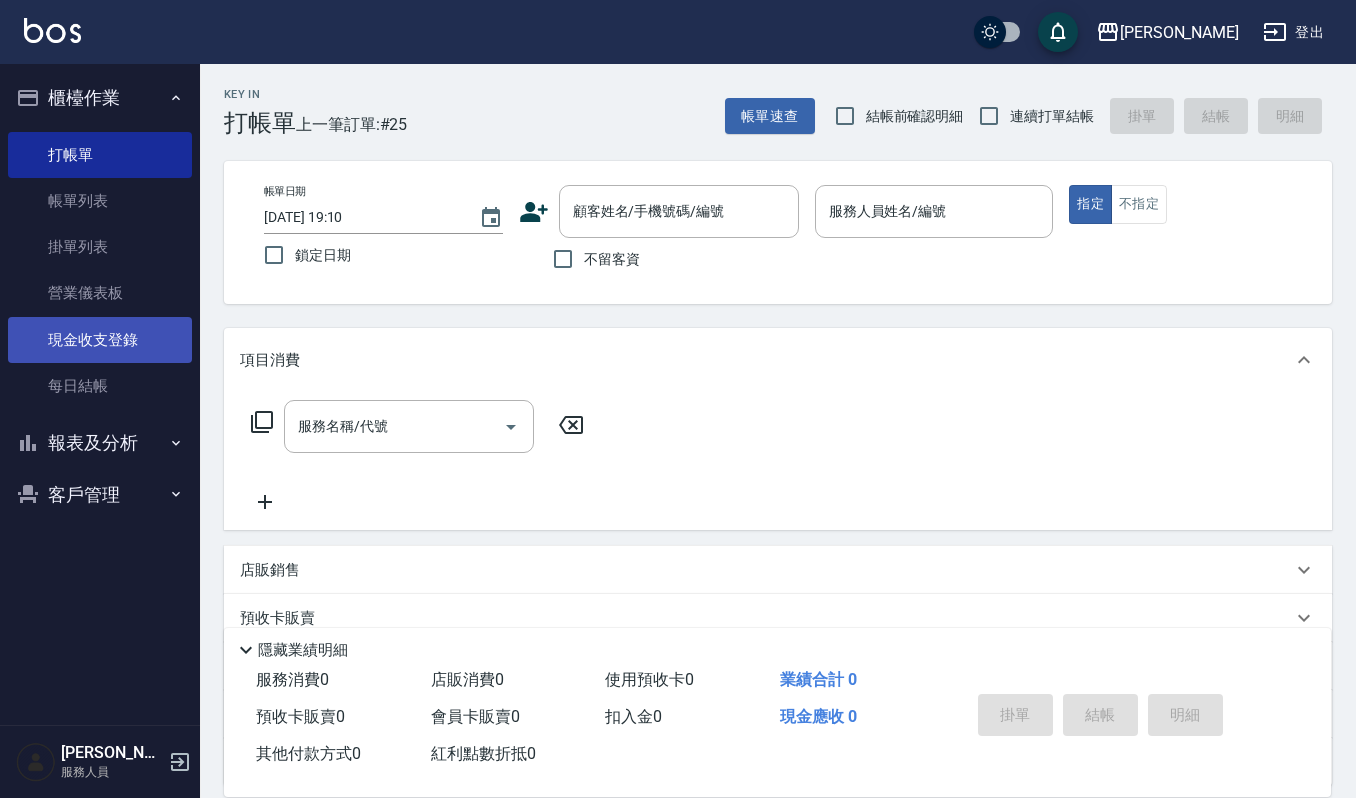 click on "現金收支登錄" at bounding box center [100, 340] 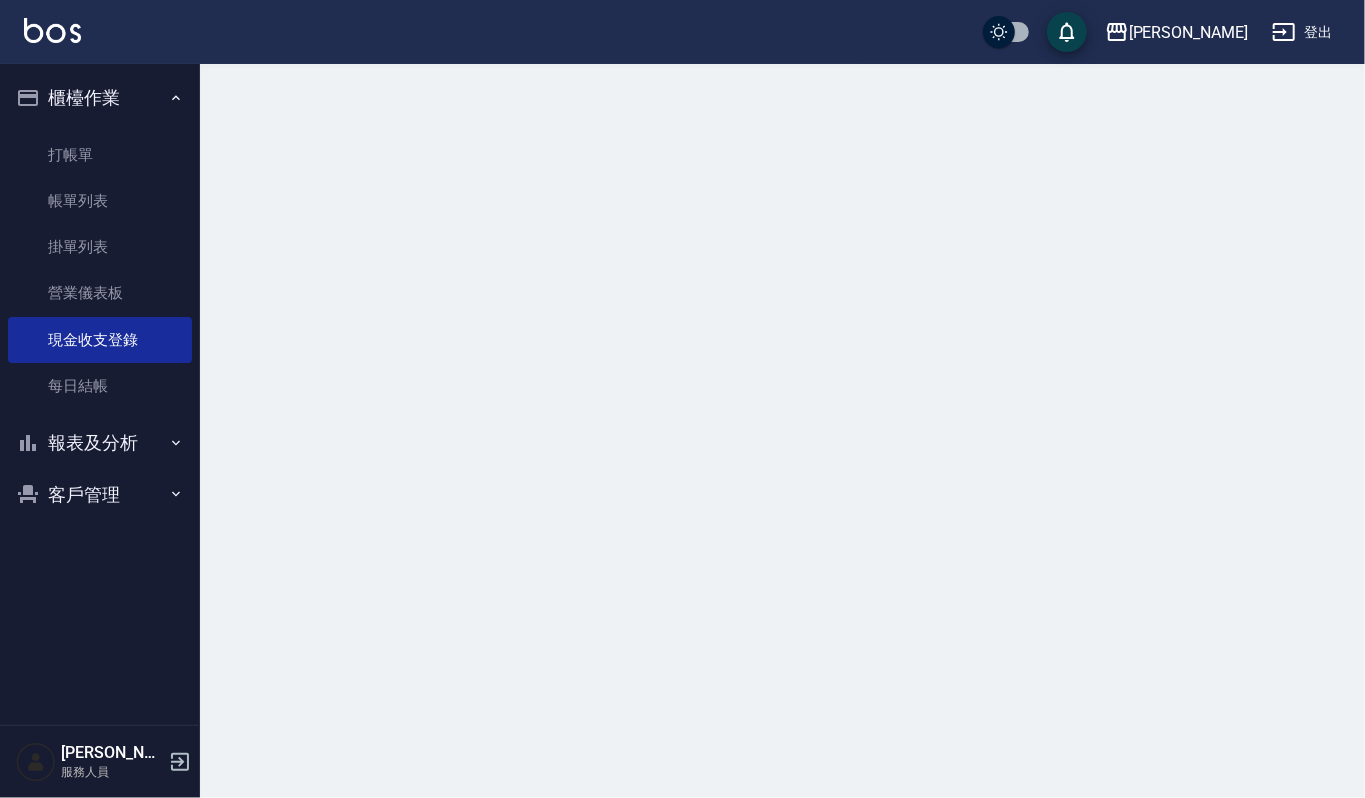 click on "報表及分析" at bounding box center [100, 443] 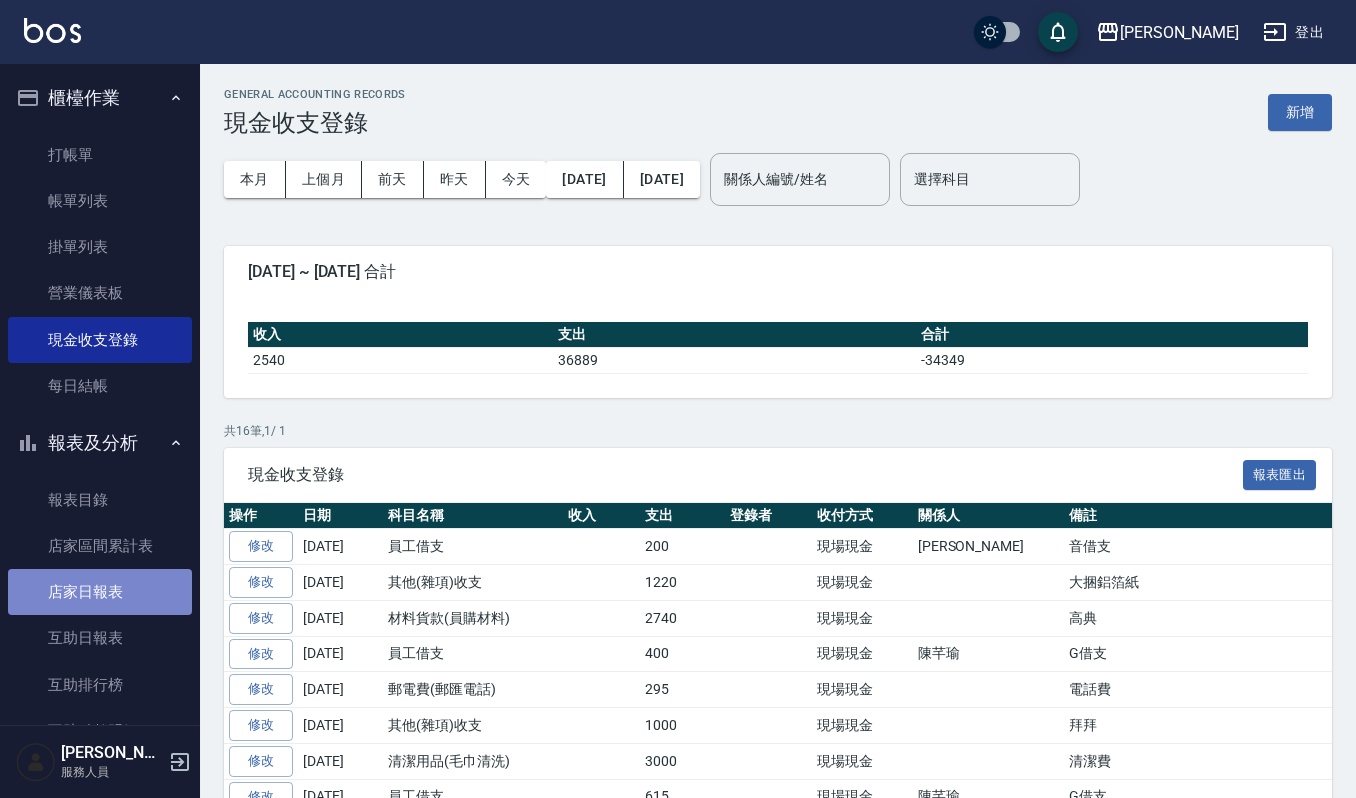 click on "店家日報表" at bounding box center (100, 592) 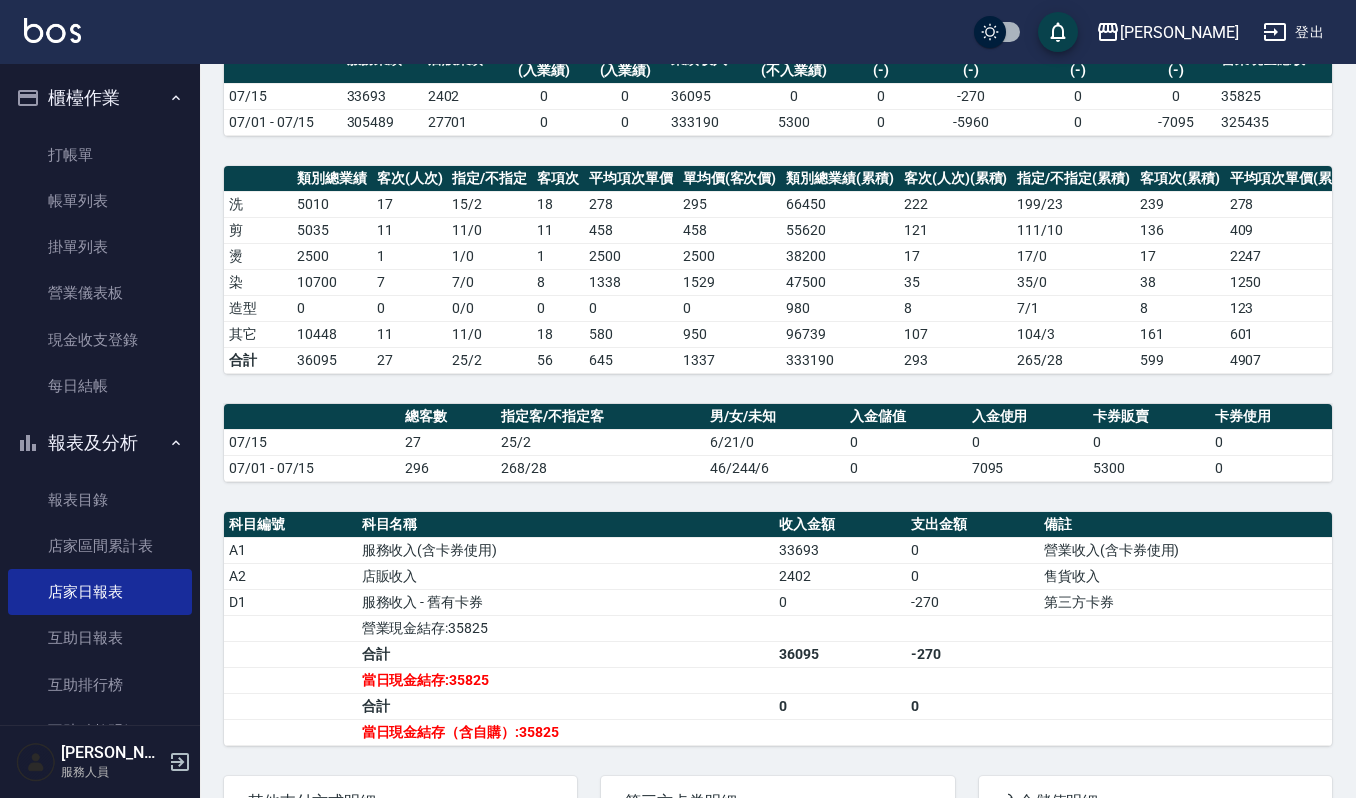 scroll, scrollTop: 422, scrollLeft: 0, axis: vertical 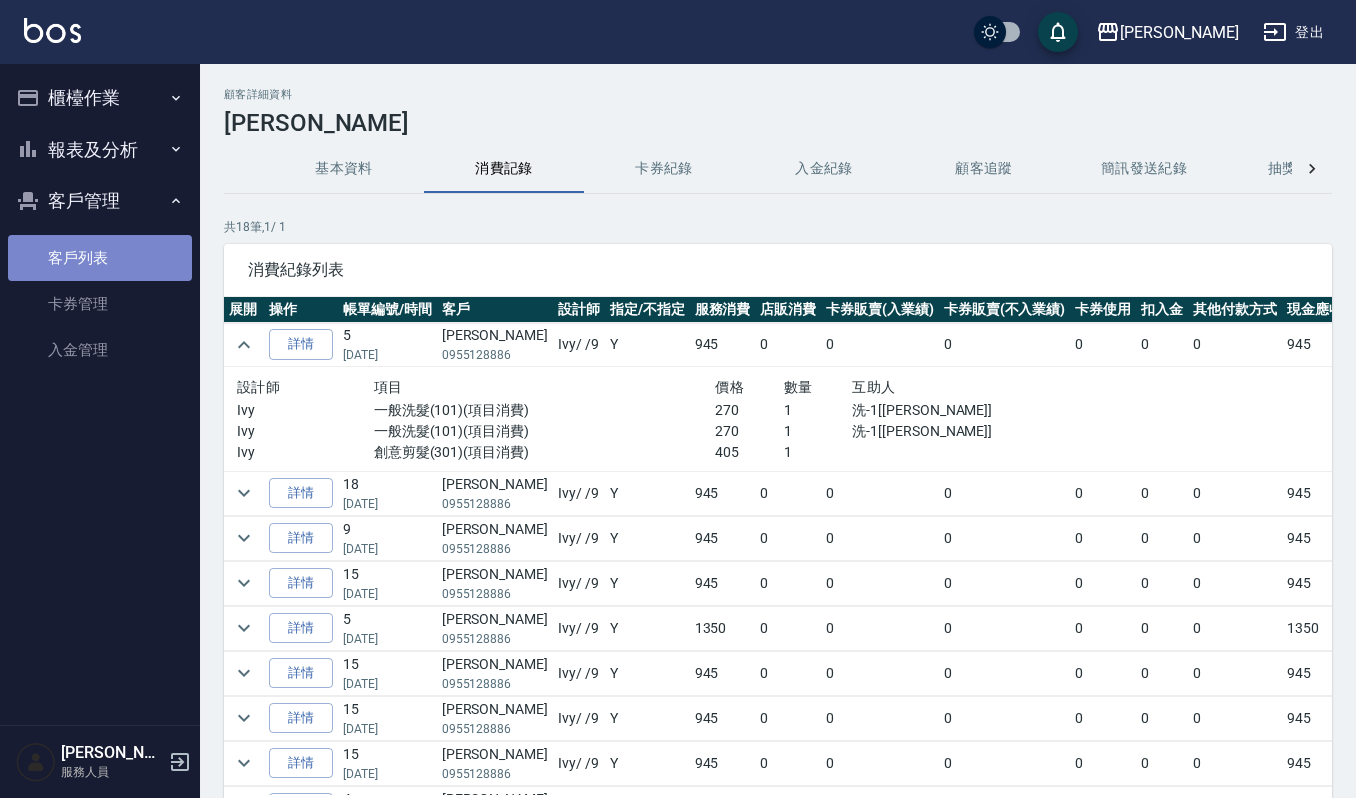 click on "客戶列表" at bounding box center [100, 258] 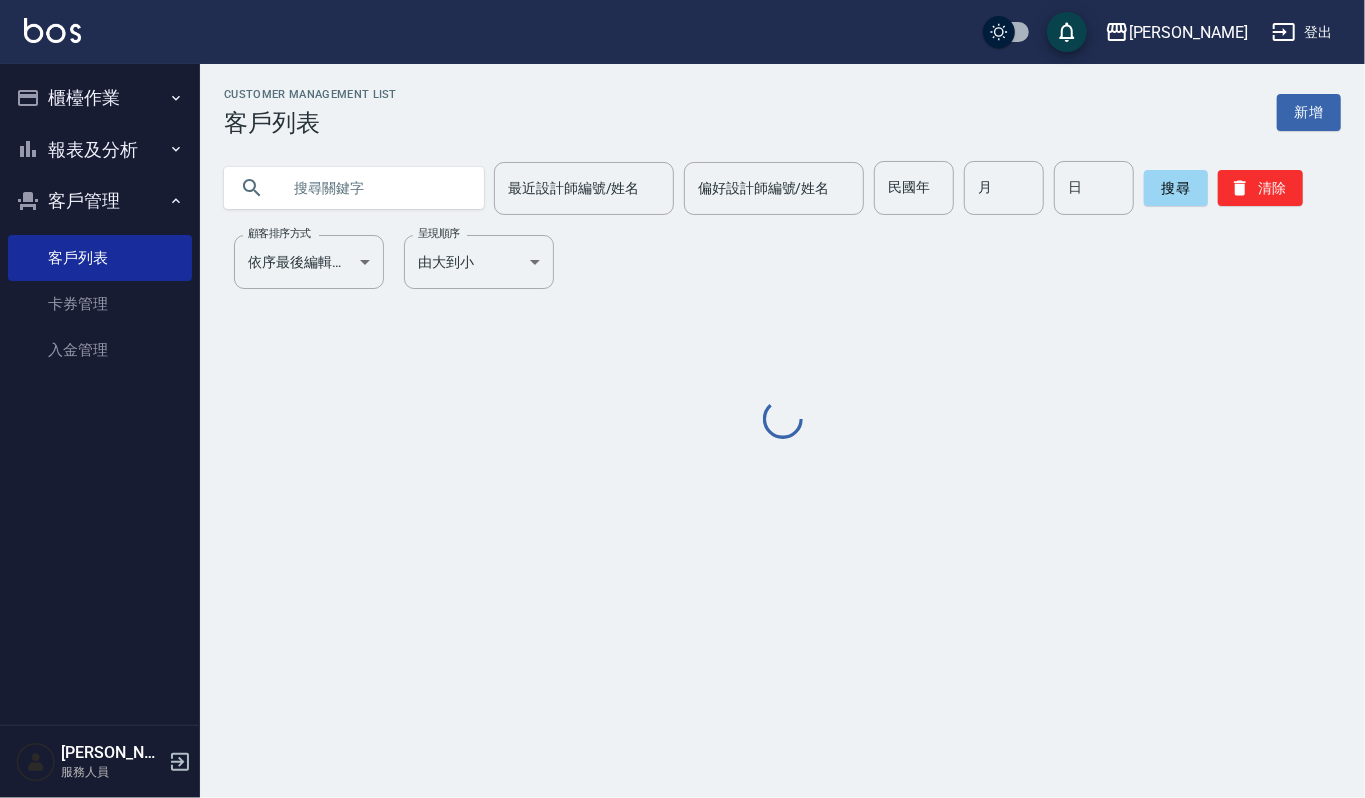 click at bounding box center (374, 188) 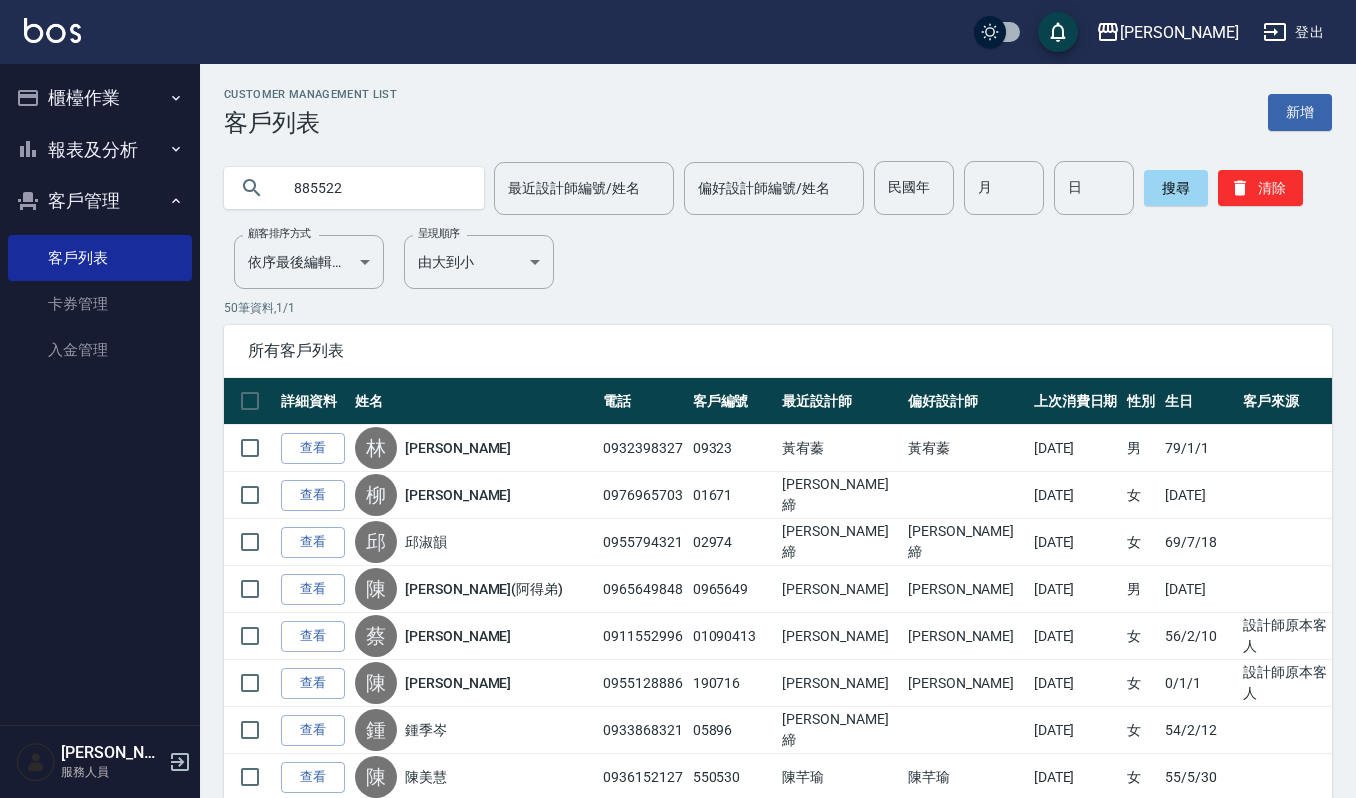 type on "885522" 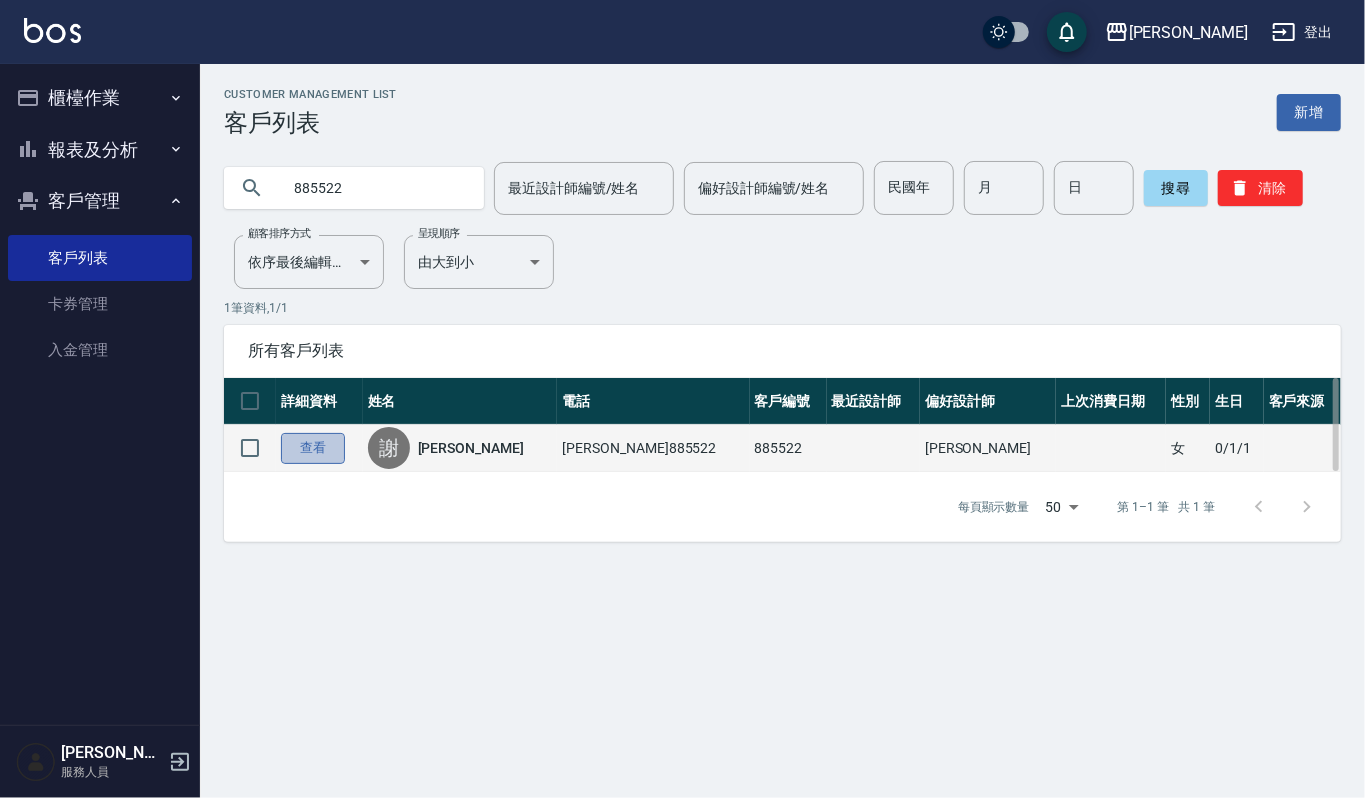 click on "查看" at bounding box center (313, 448) 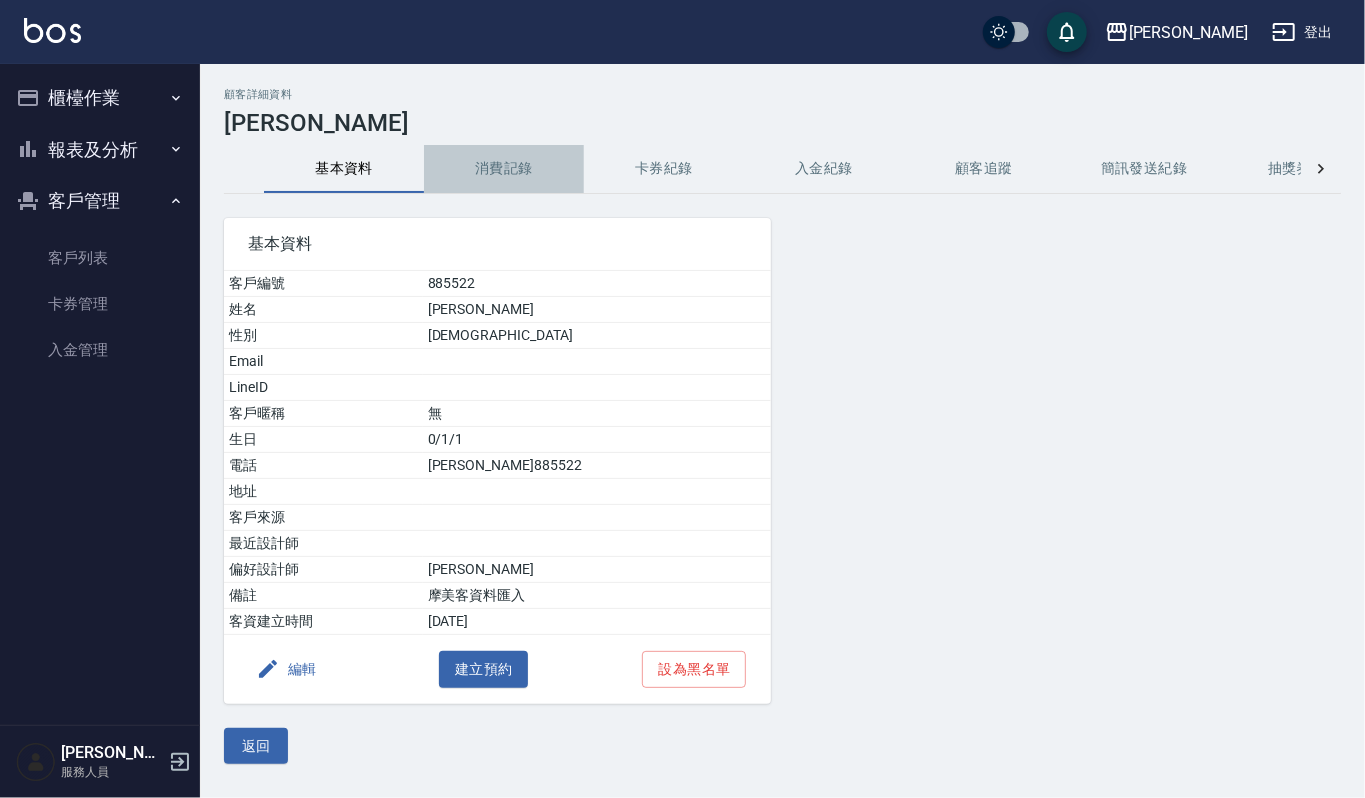 click on "消費記錄" at bounding box center (504, 169) 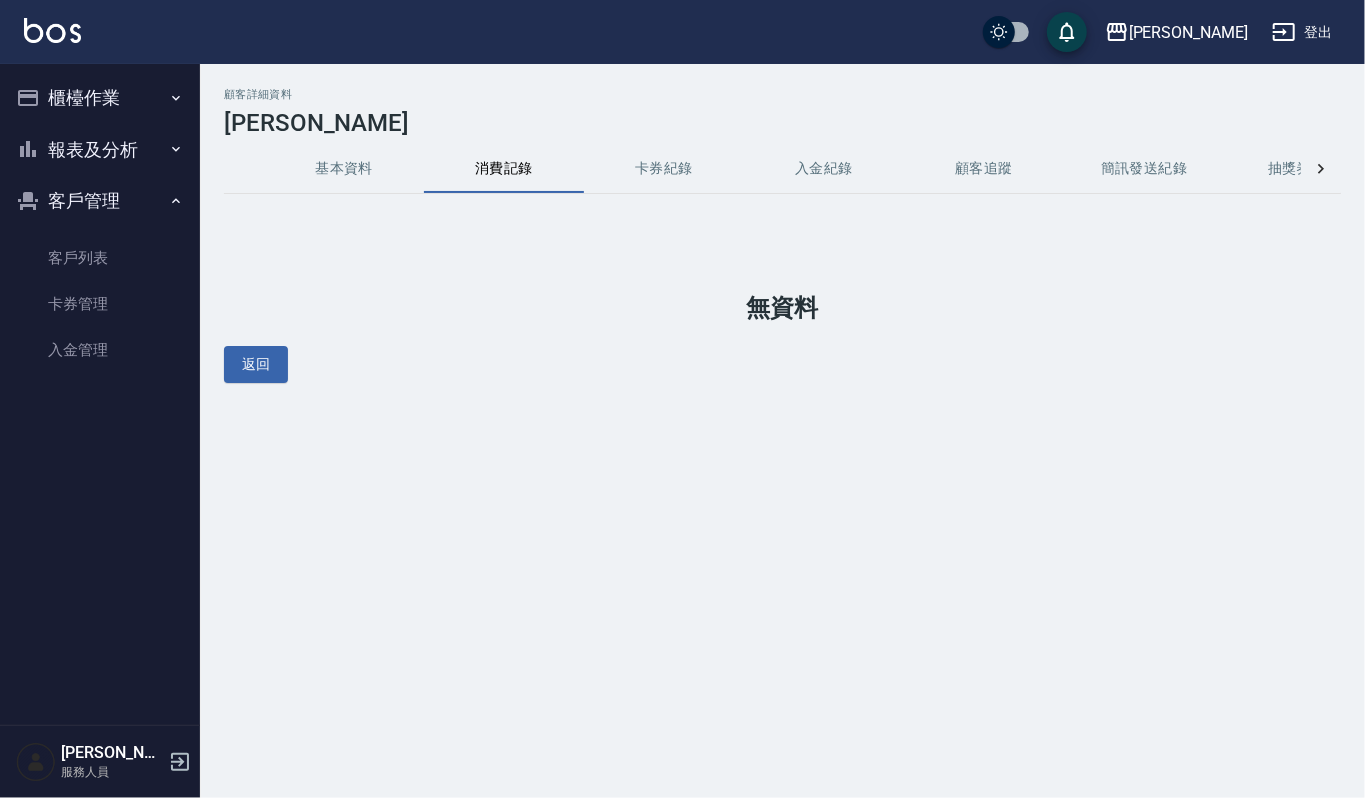 click on "基本資料" at bounding box center [344, 169] 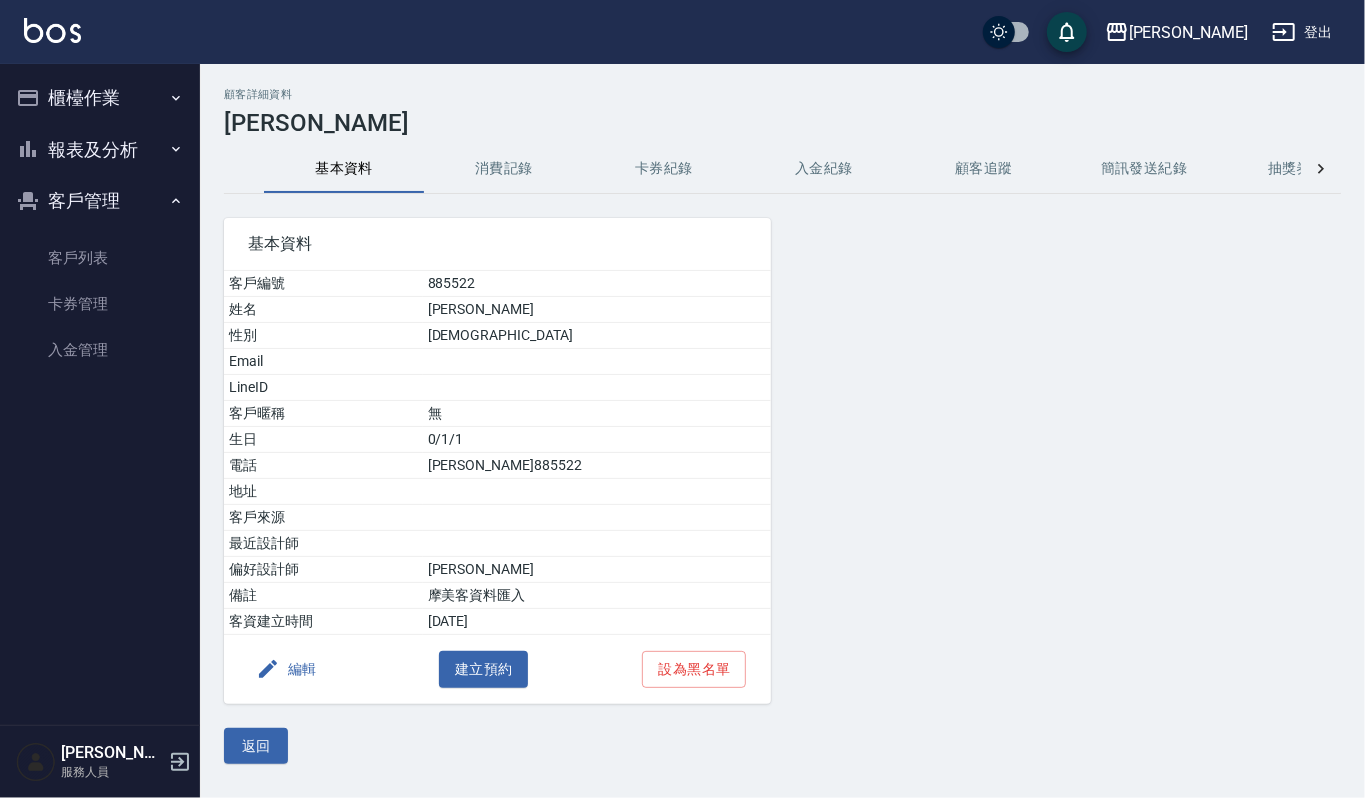 click on "消費記錄" at bounding box center (504, 169) 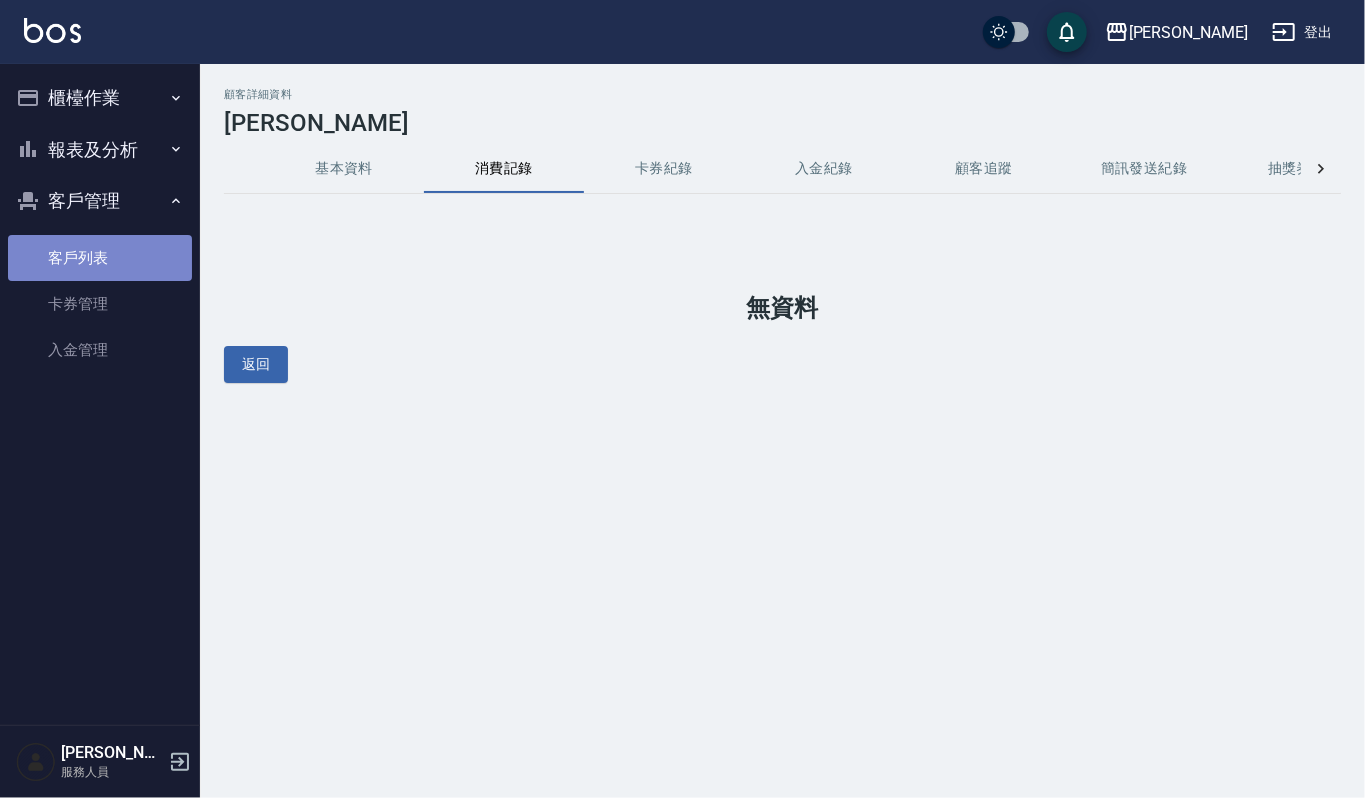 click on "客戶列表" at bounding box center [100, 258] 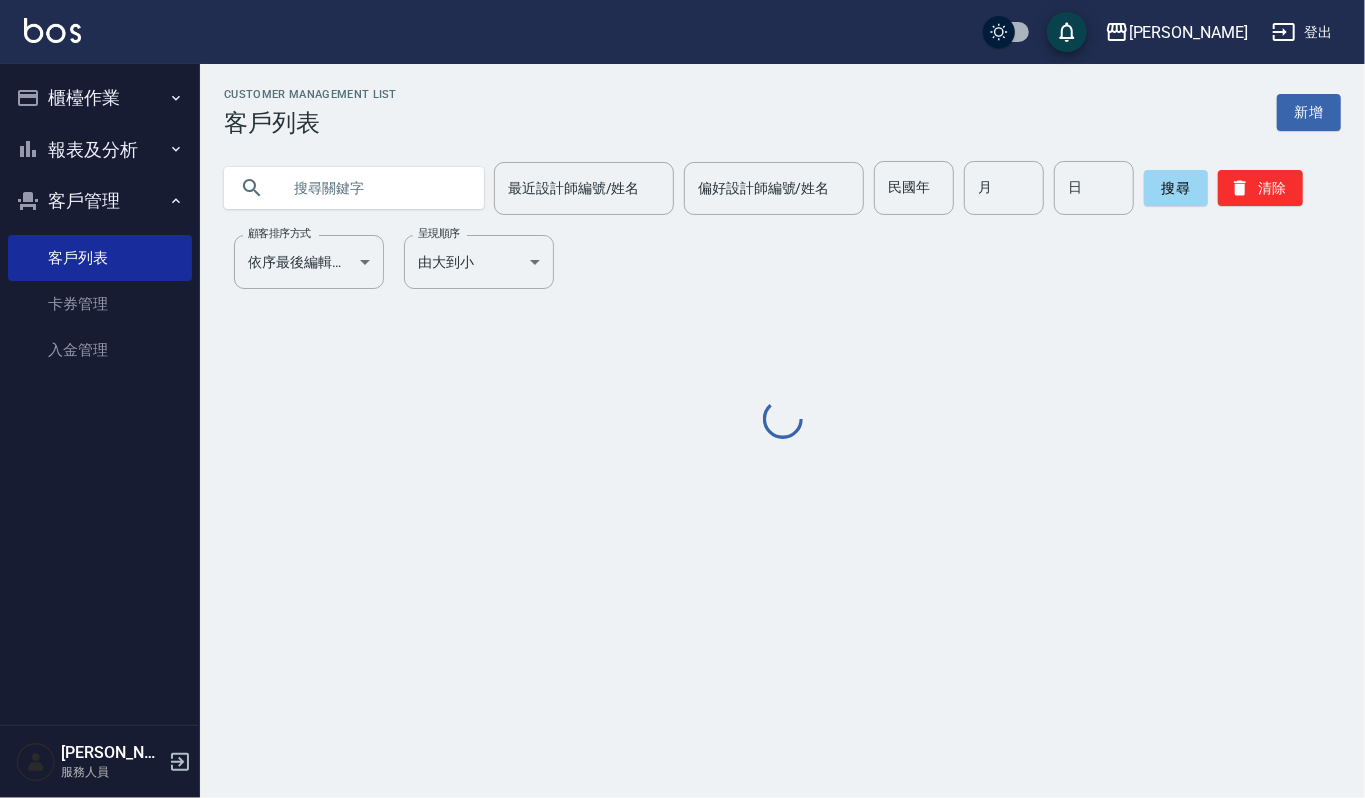 click at bounding box center [374, 188] 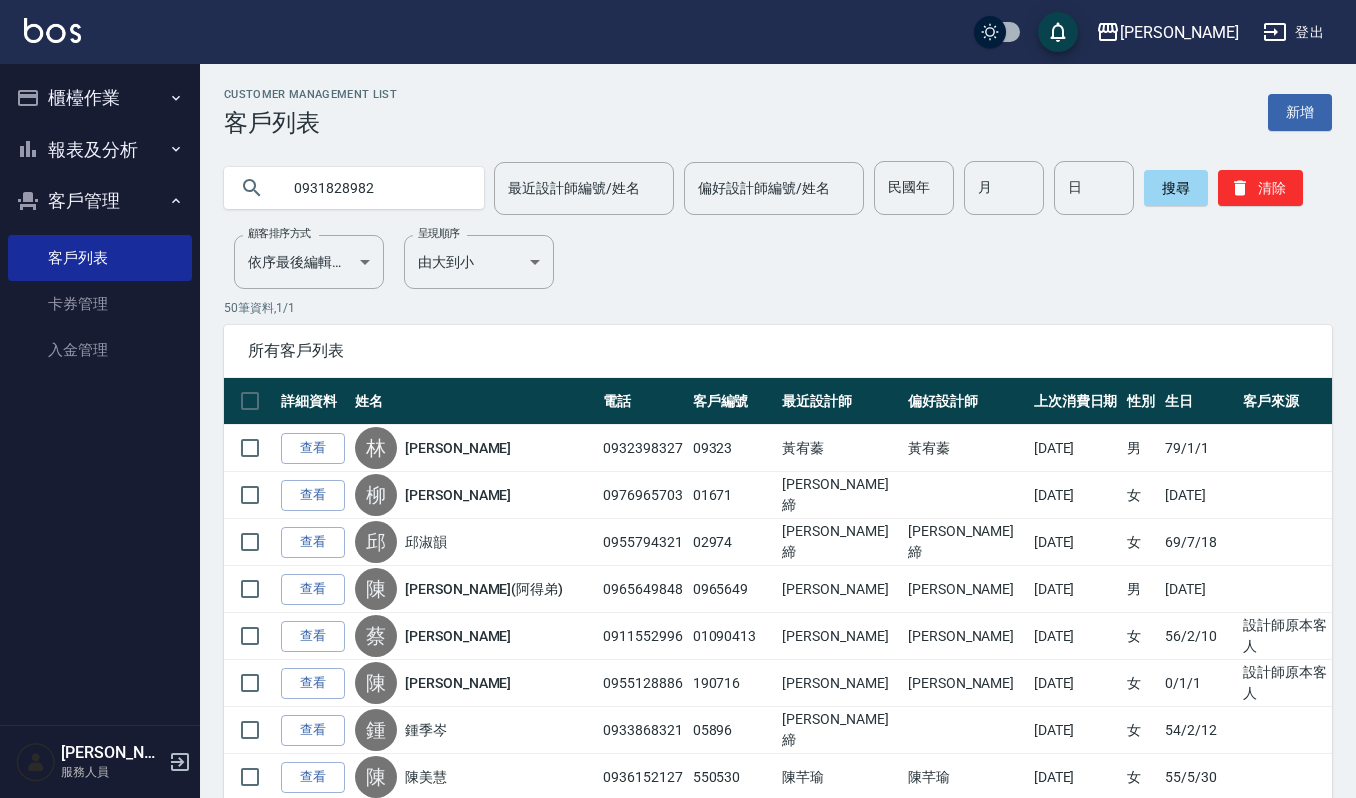 type on "0931828982" 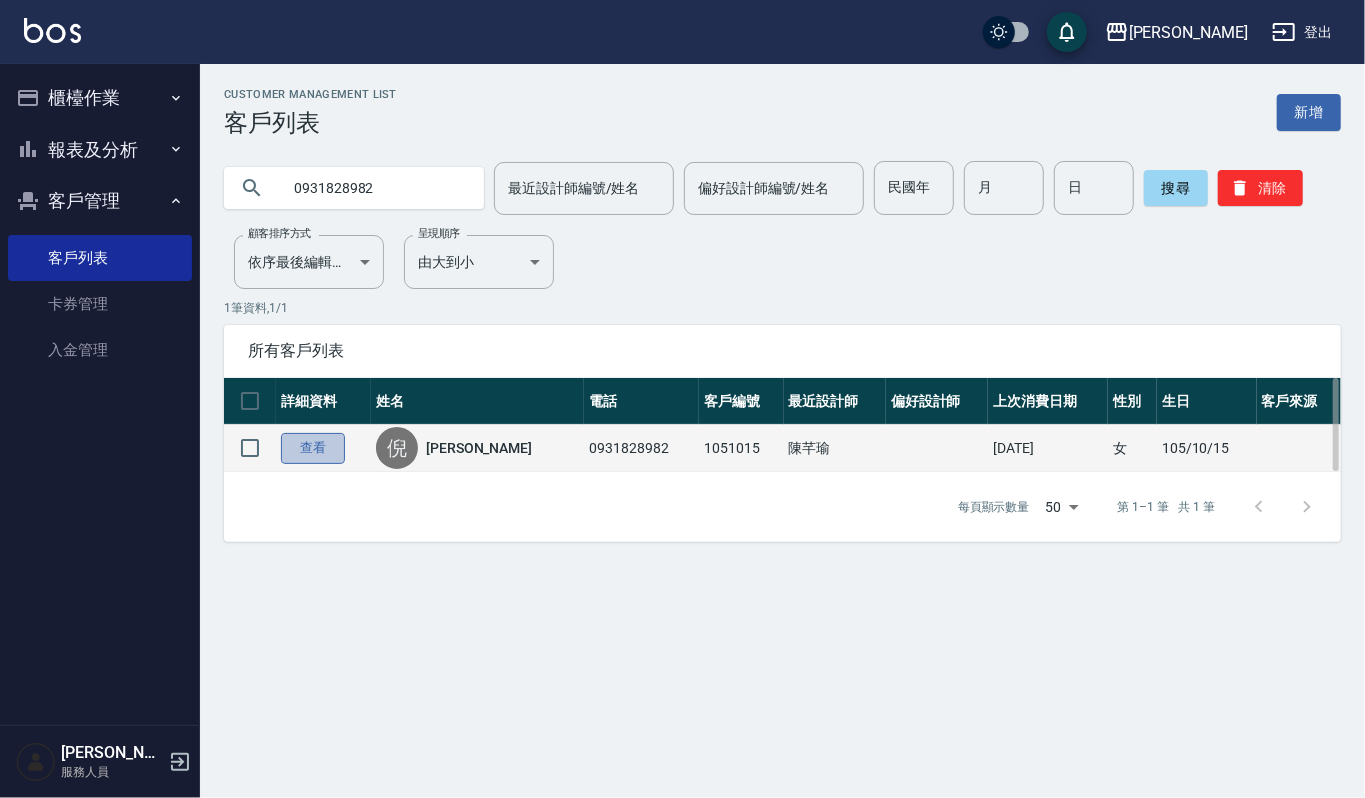 click on "查看" at bounding box center (313, 448) 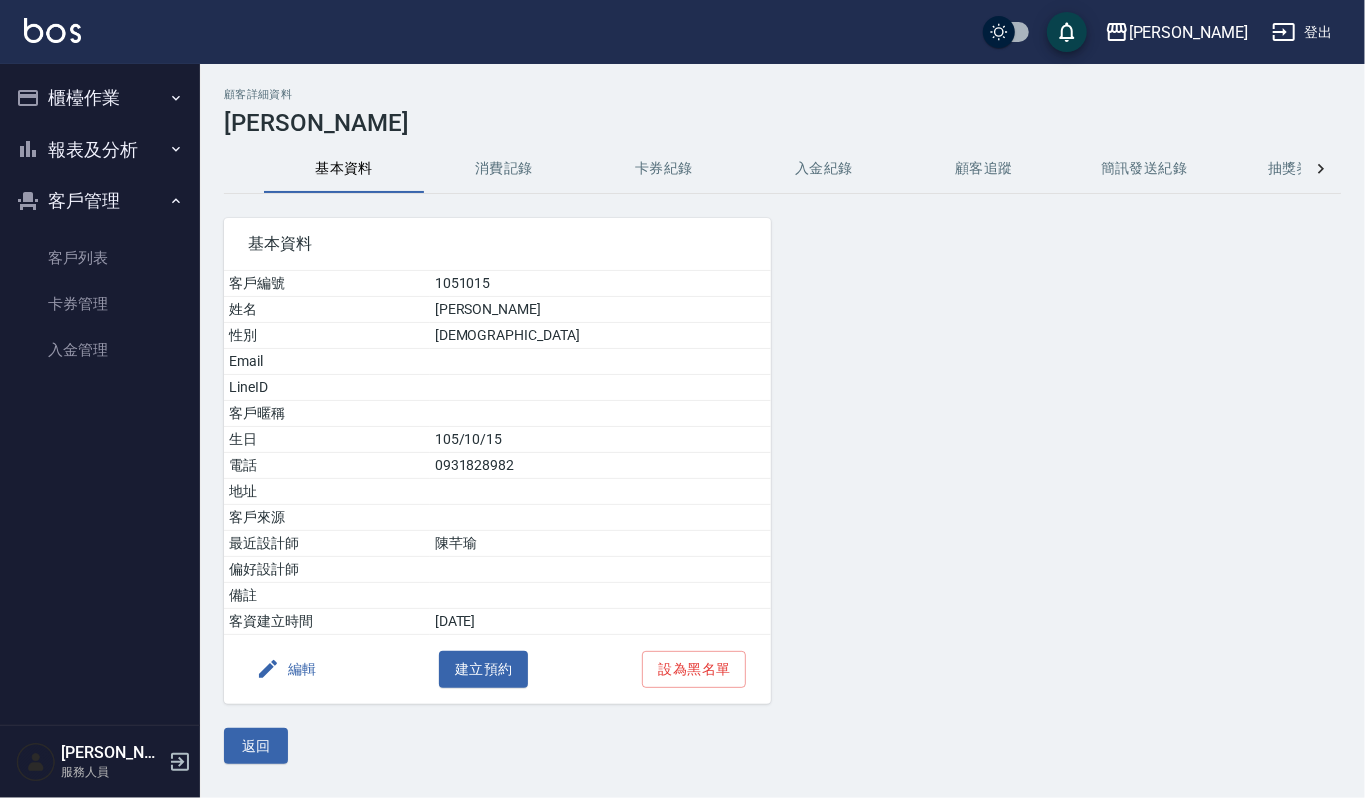click on "消費記錄" at bounding box center (504, 169) 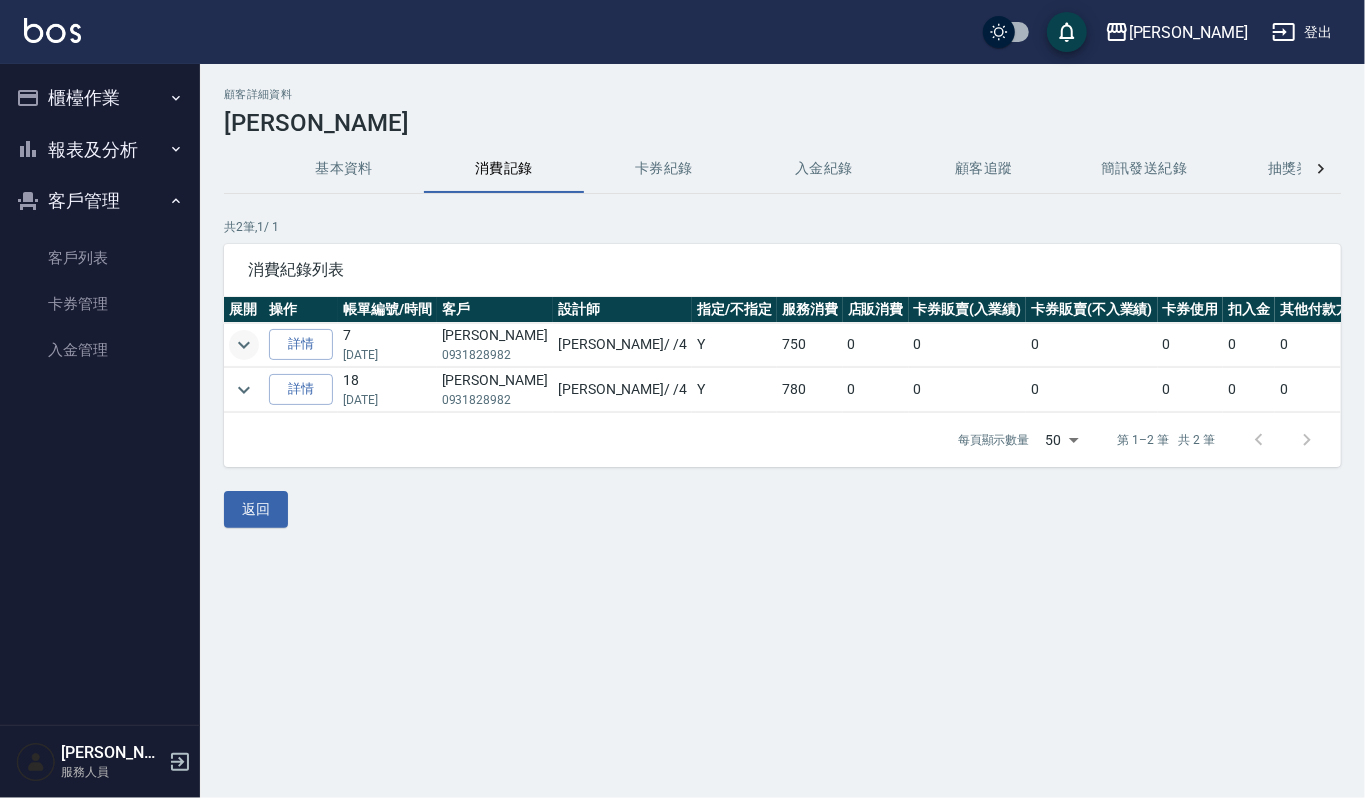 click 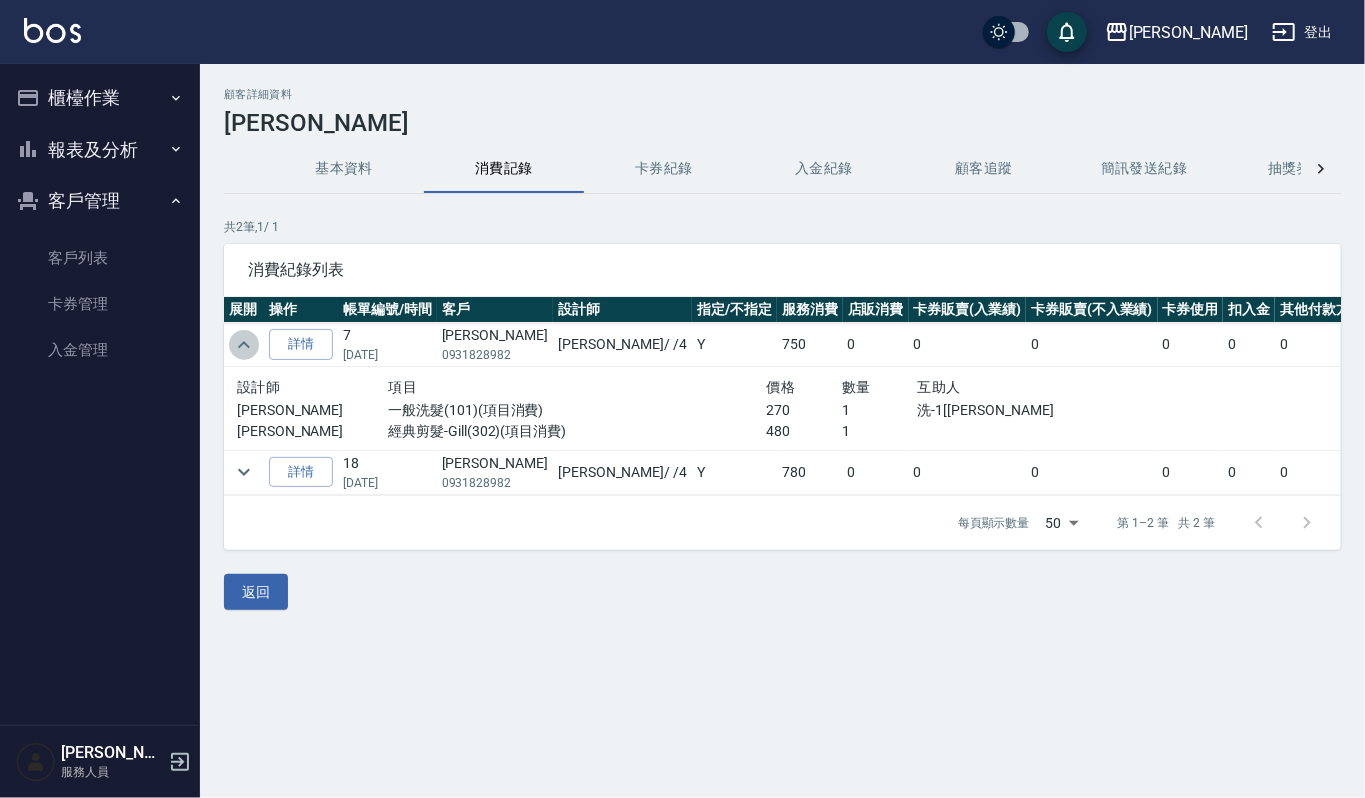 click 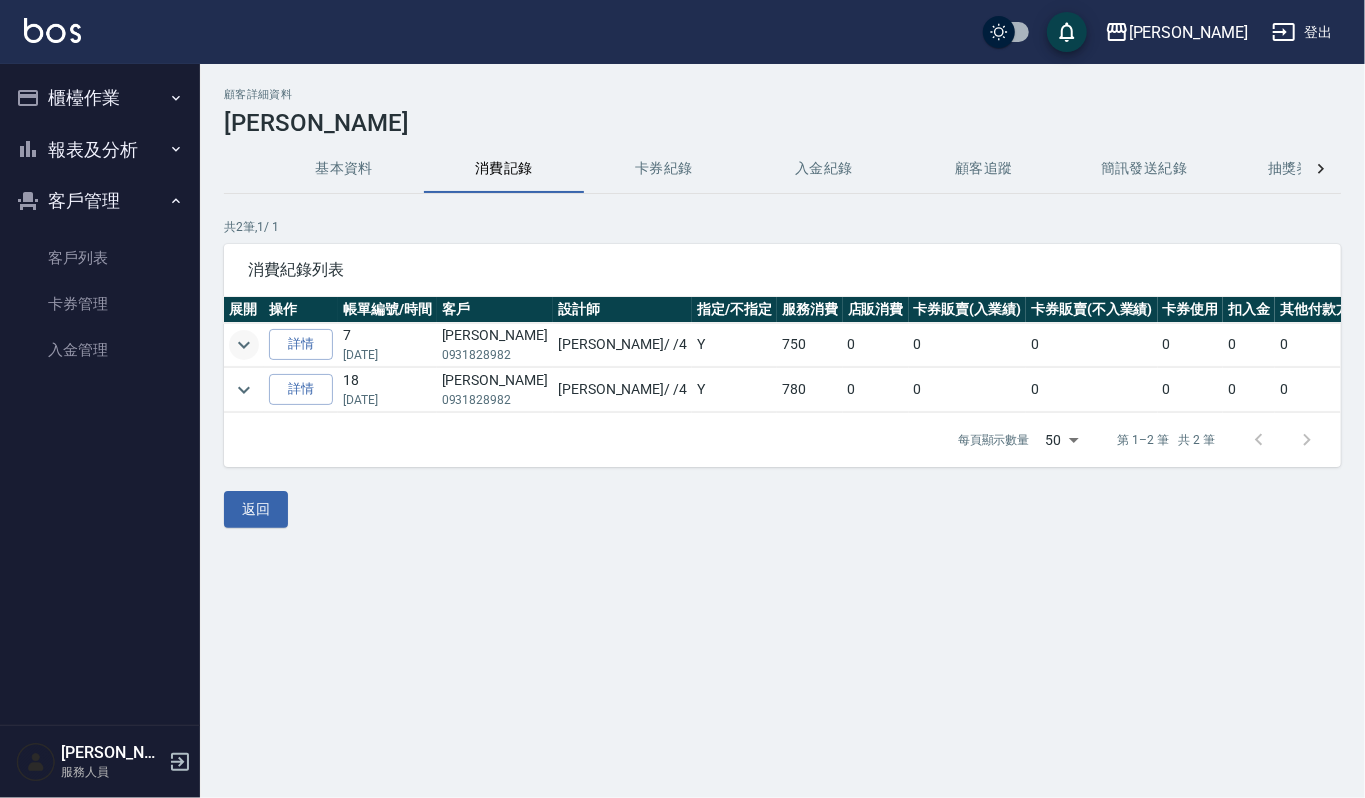 click 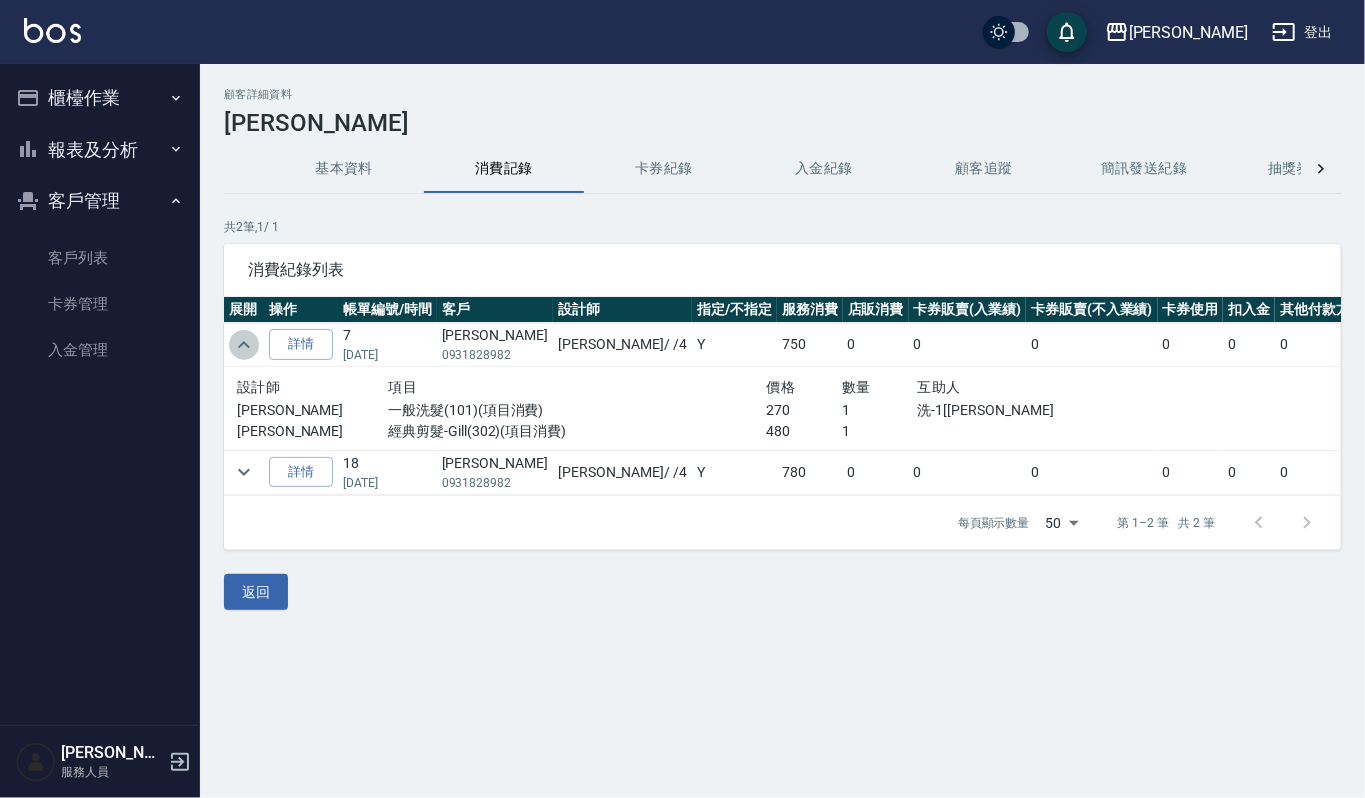 click 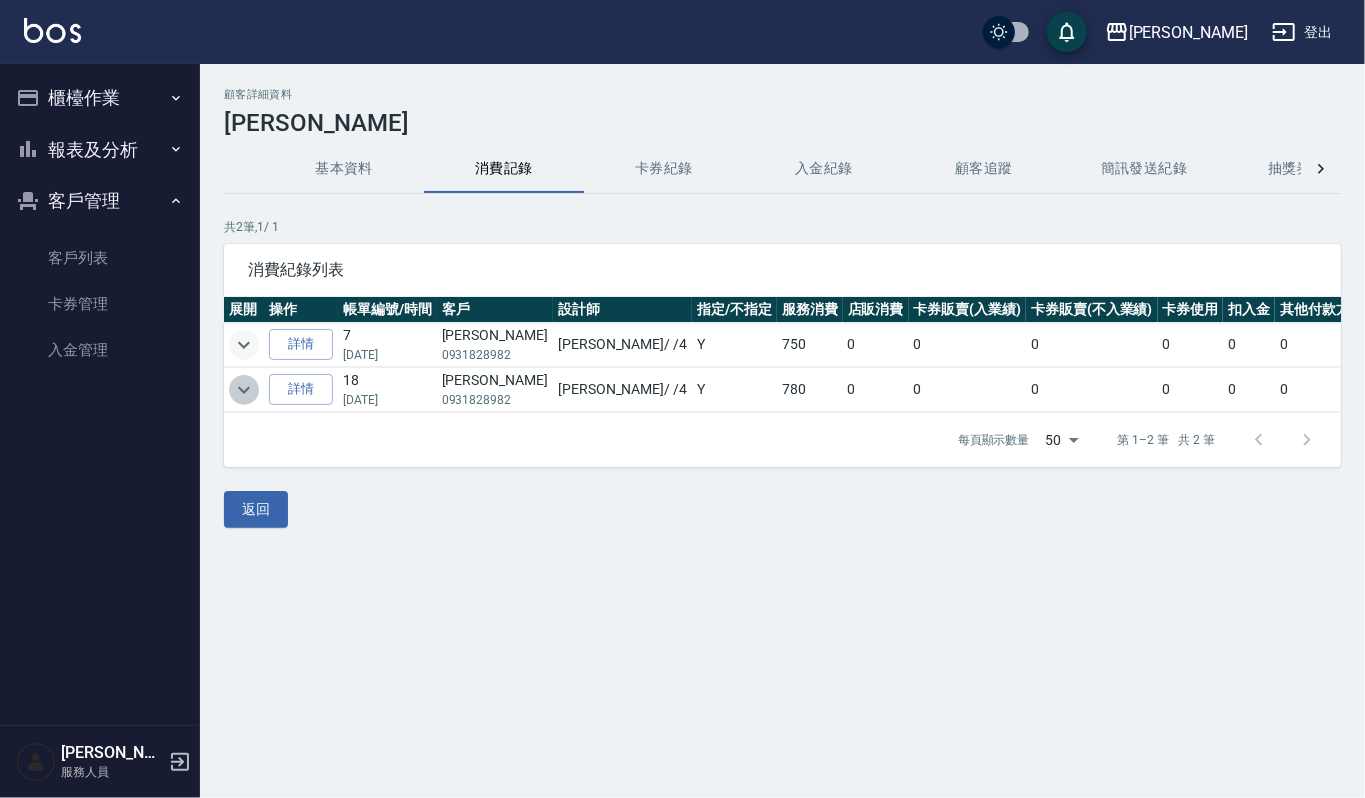 click 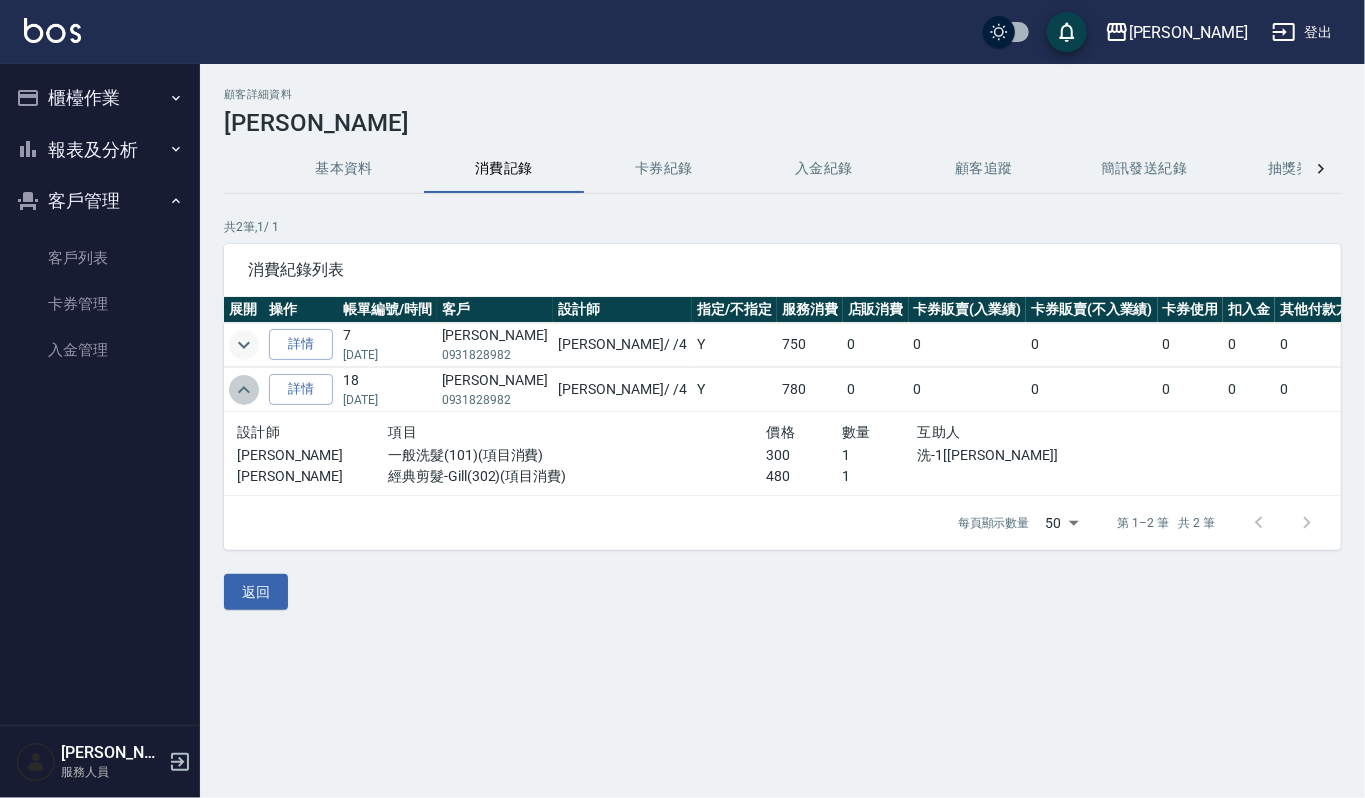 click 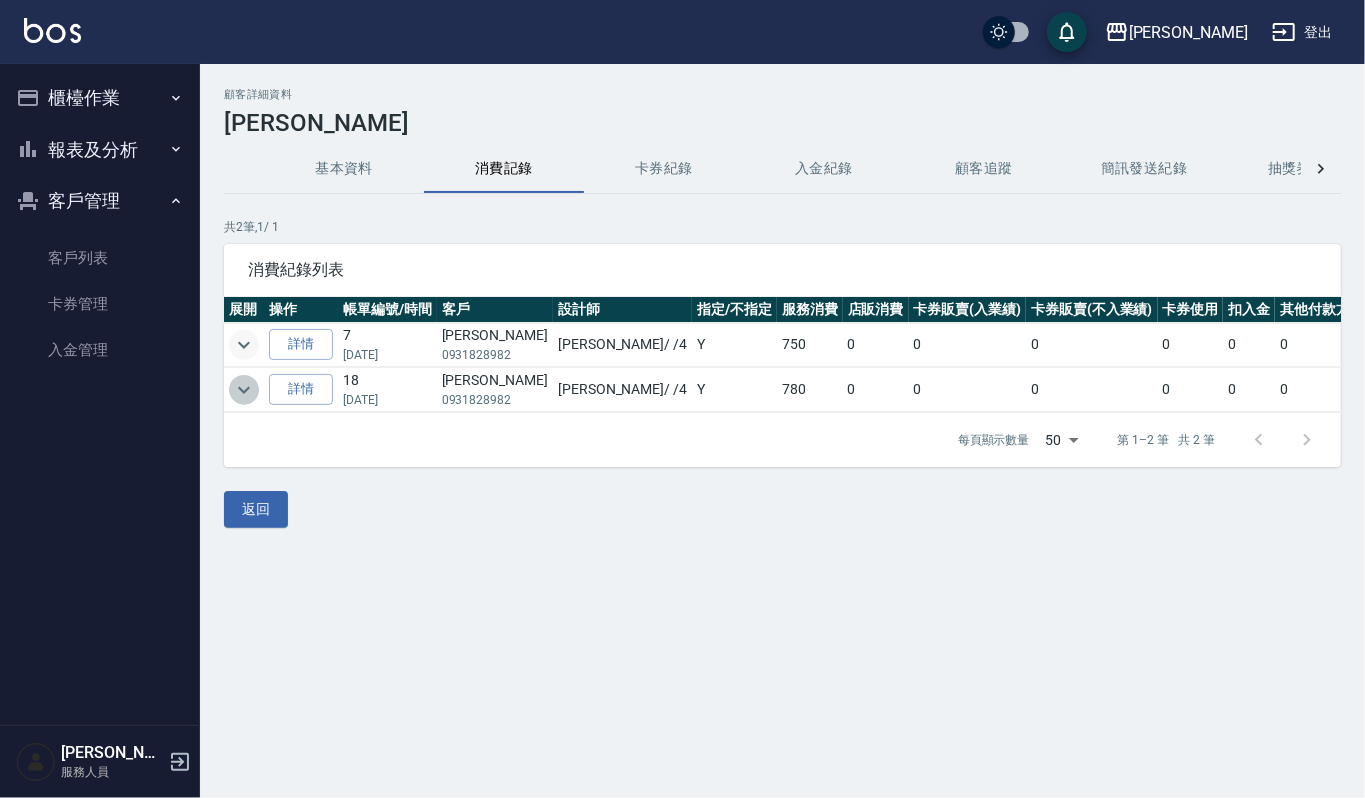 click 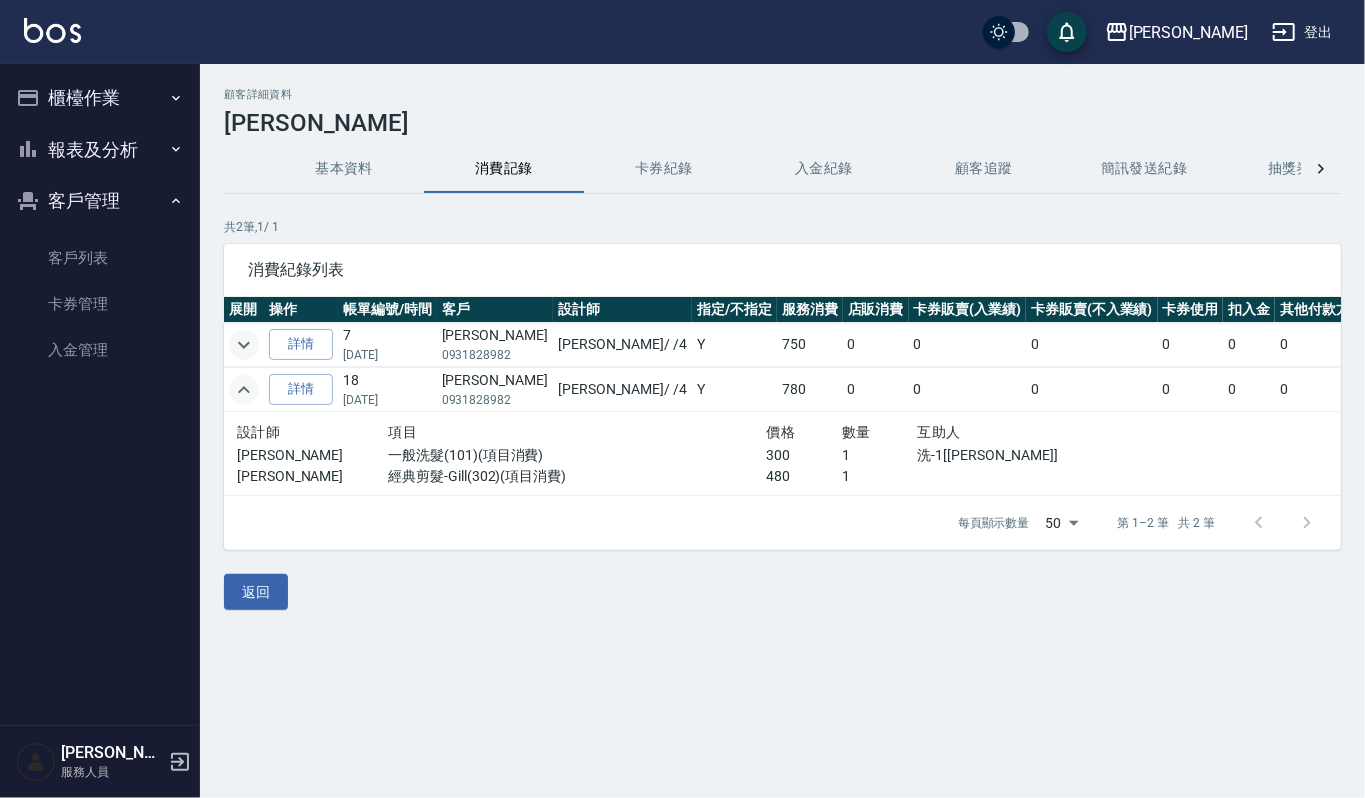 click 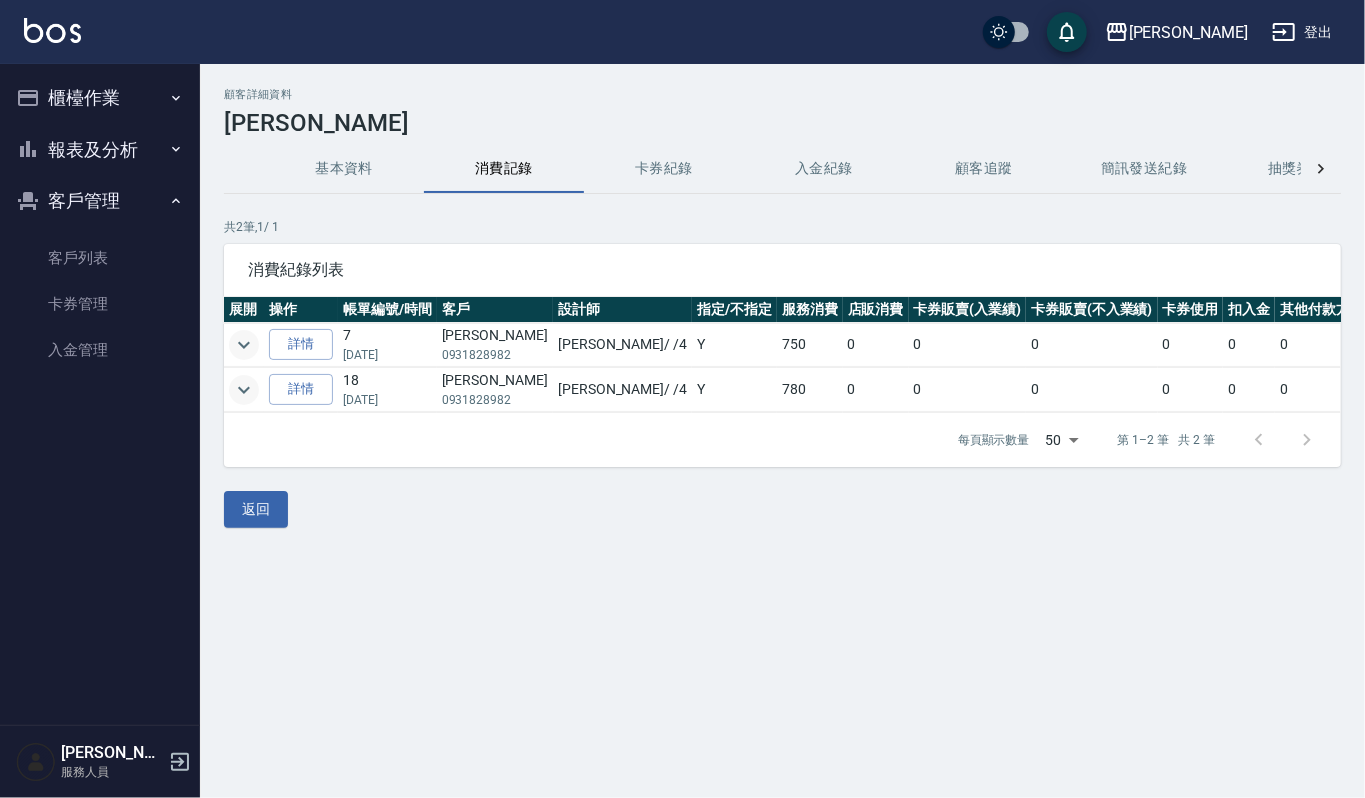 click on "基本資料" at bounding box center (344, 169) 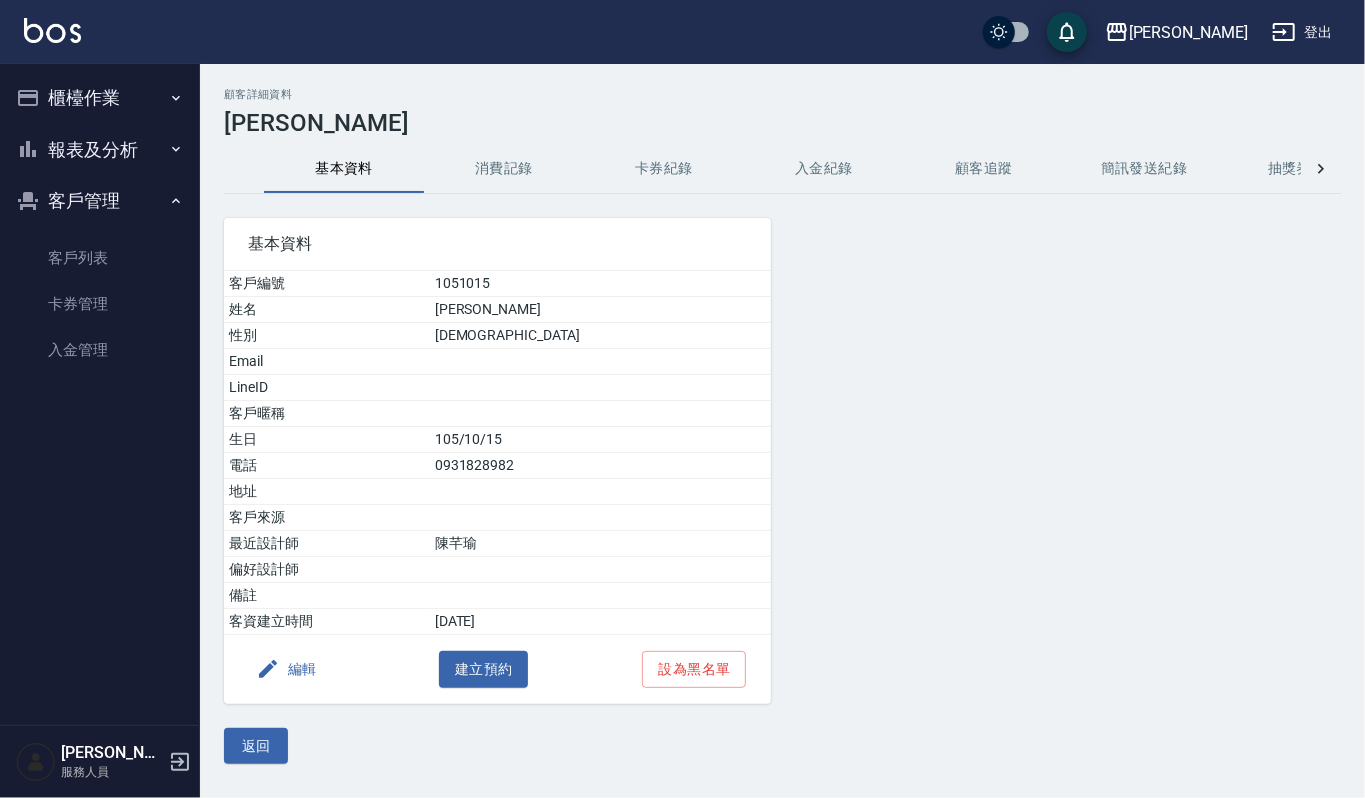 click on "1051015" at bounding box center [600, 284] 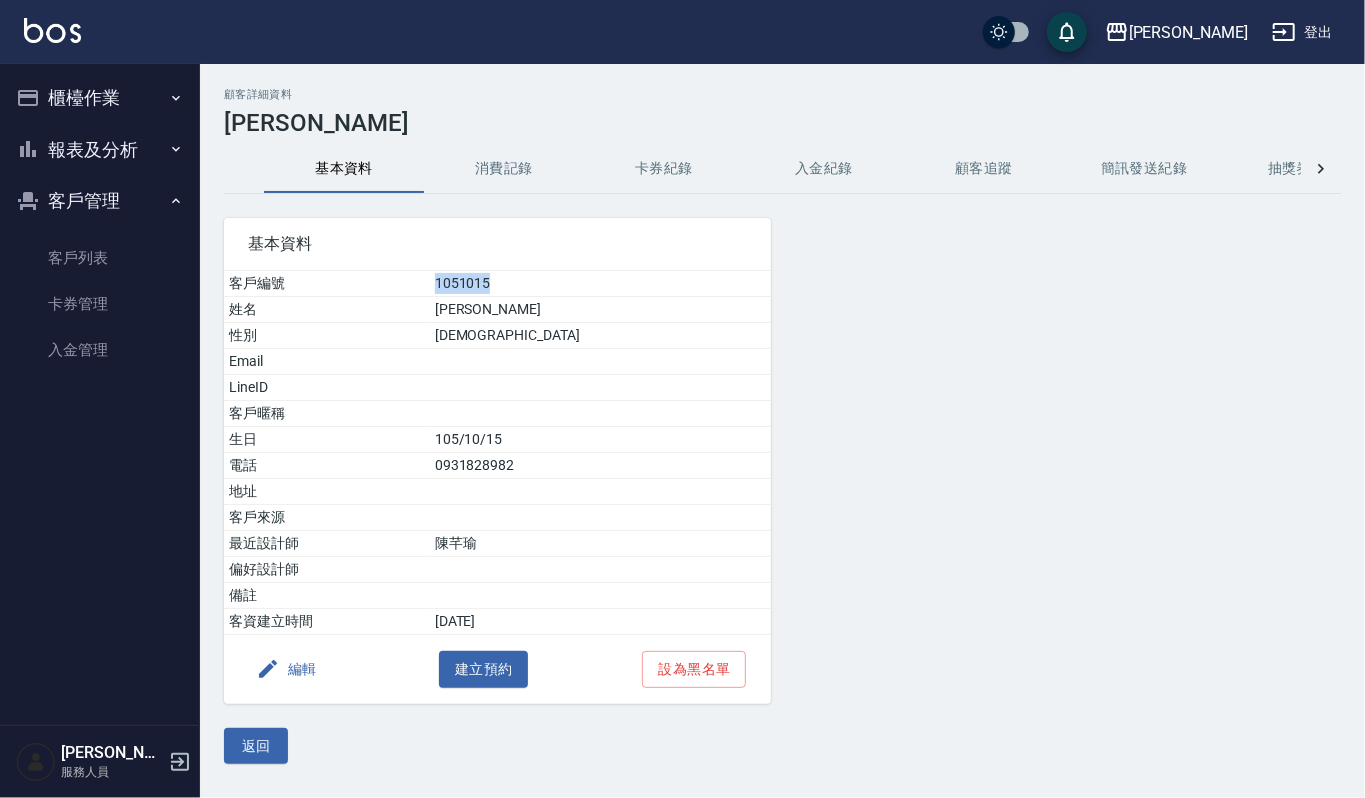 click on "1051015" at bounding box center [600, 284] 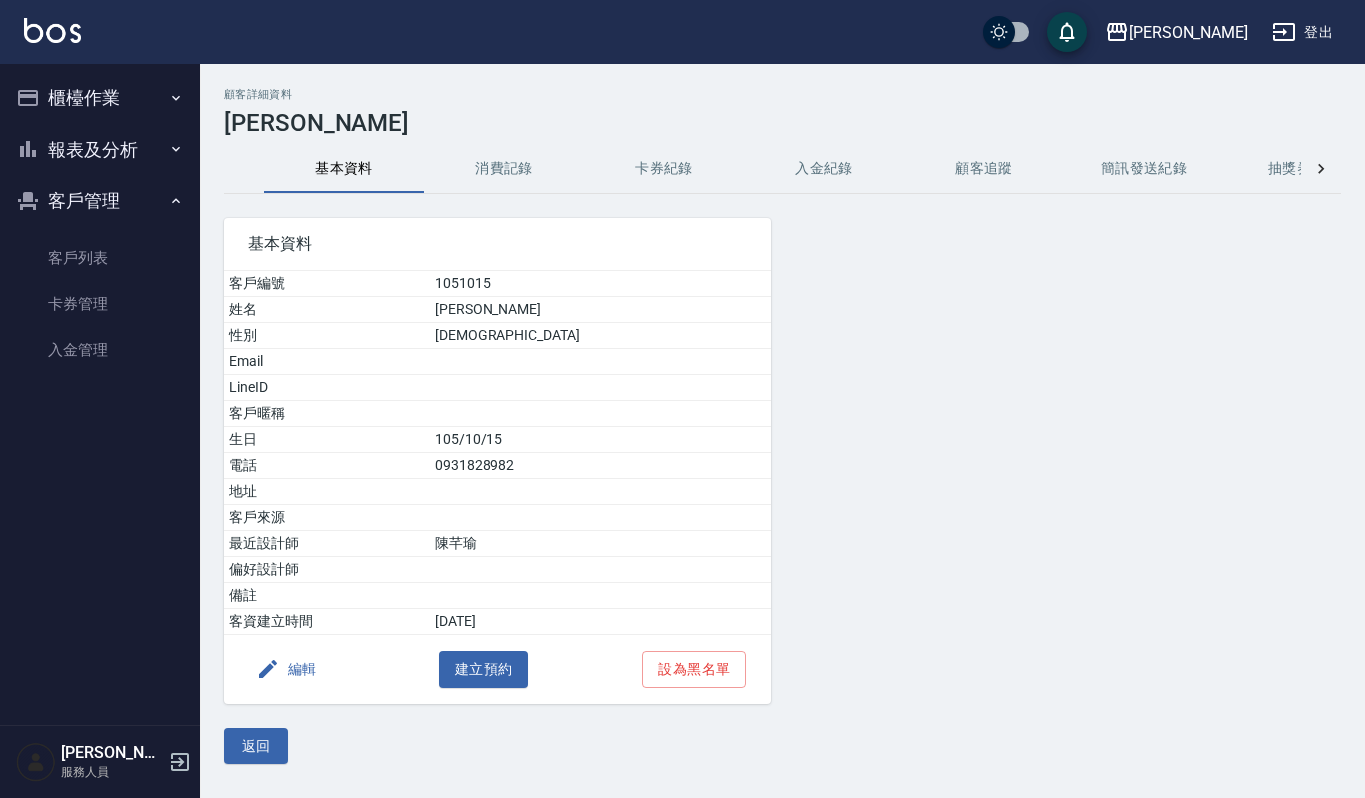 scroll, scrollTop: 0, scrollLeft: 0, axis: both 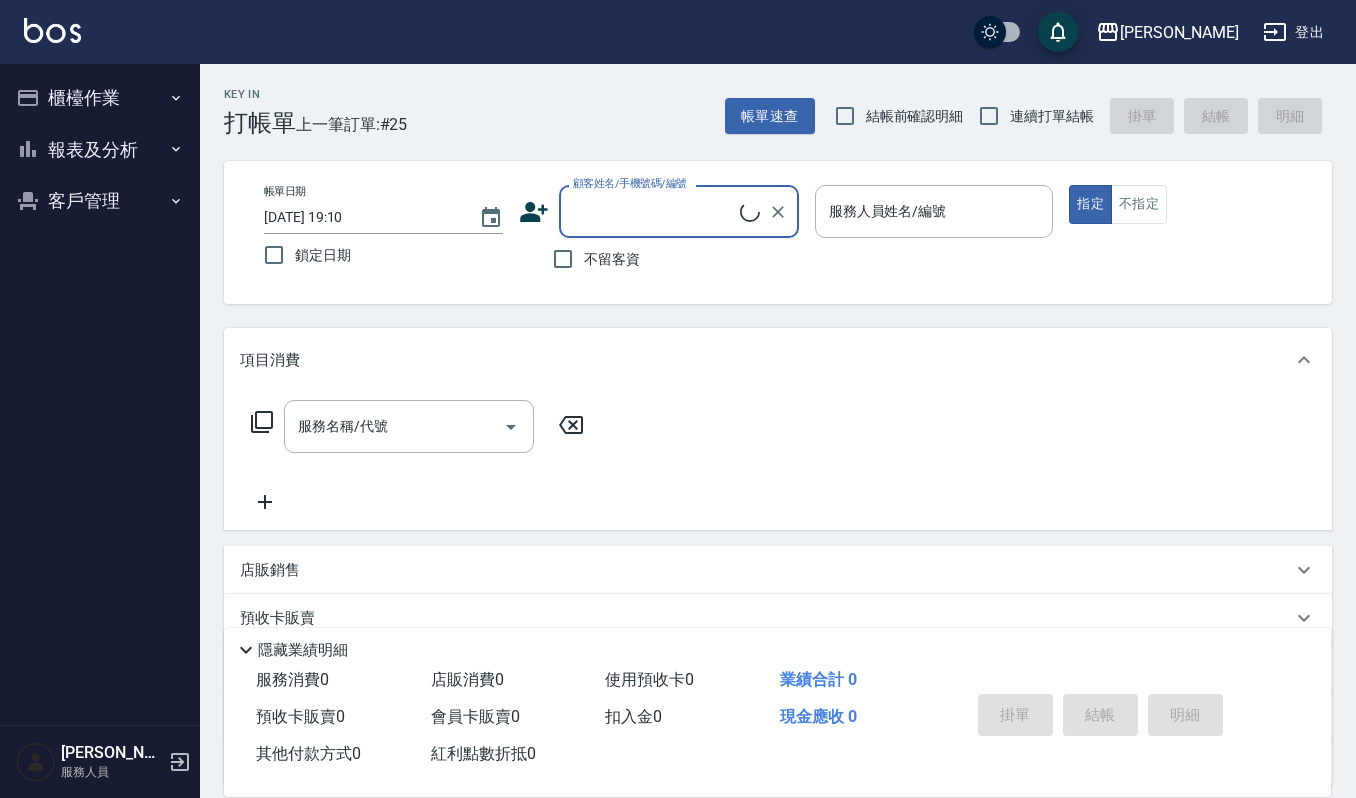click on "顧客姓名/手機號碼/編號" at bounding box center [654, 211] 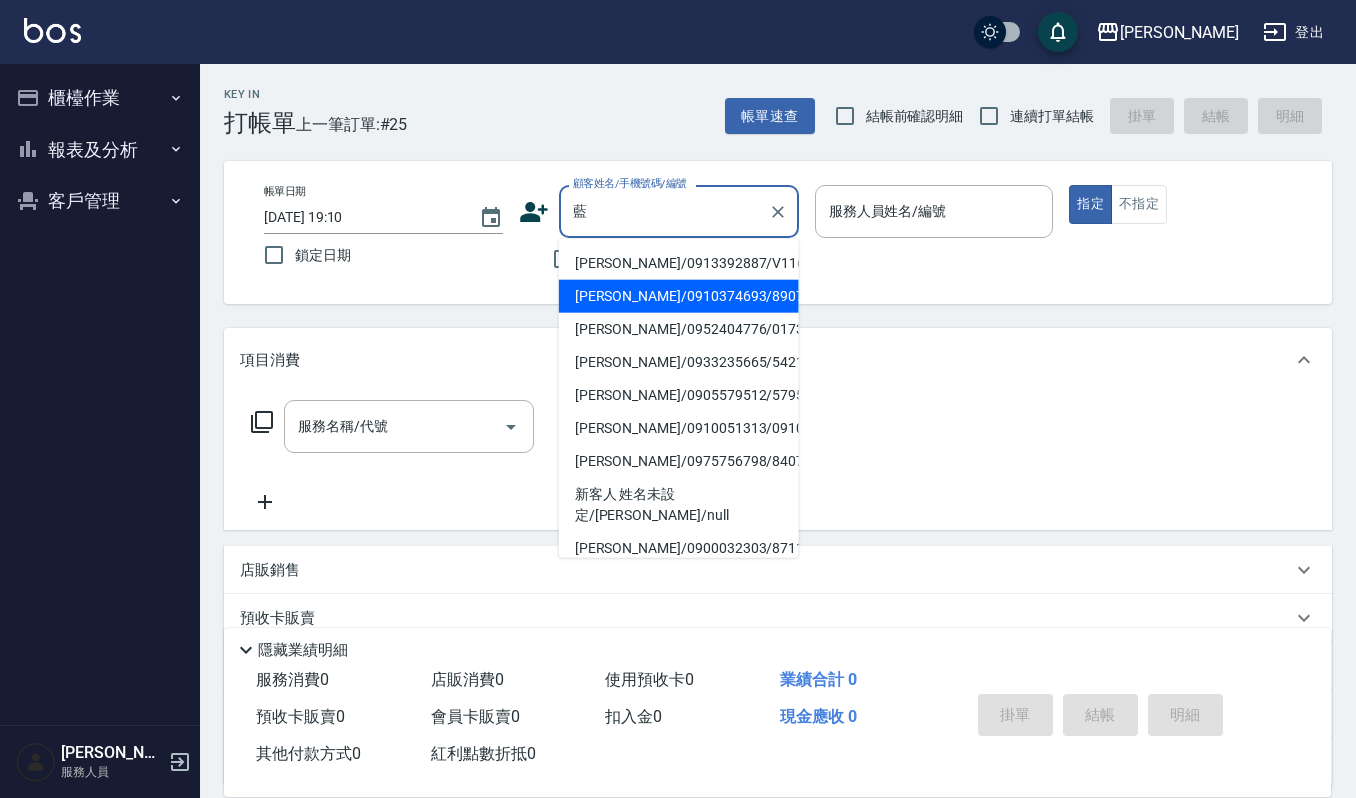 click on "[PERSON_NAME]/0910374693/890711" at bounding box center [679, 296] 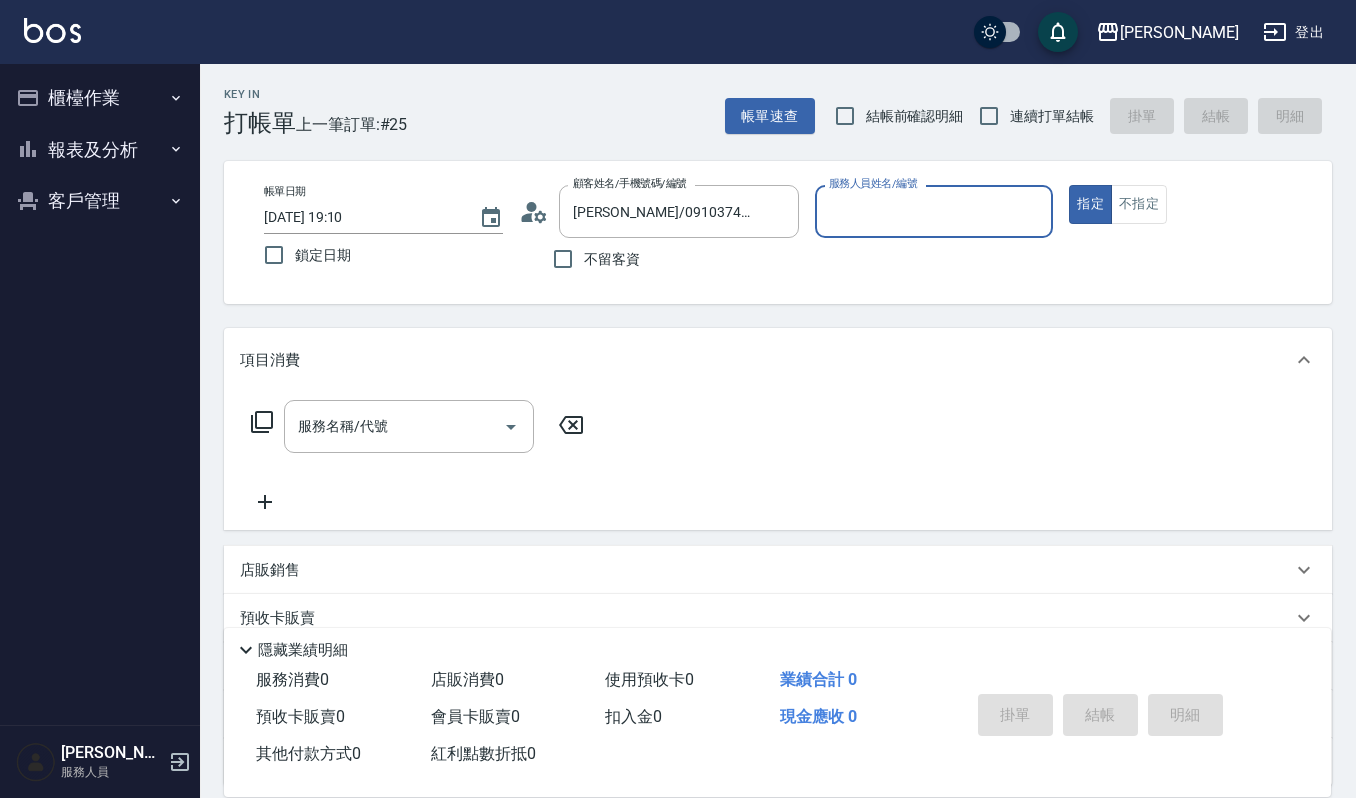 type on "Ivy-9" 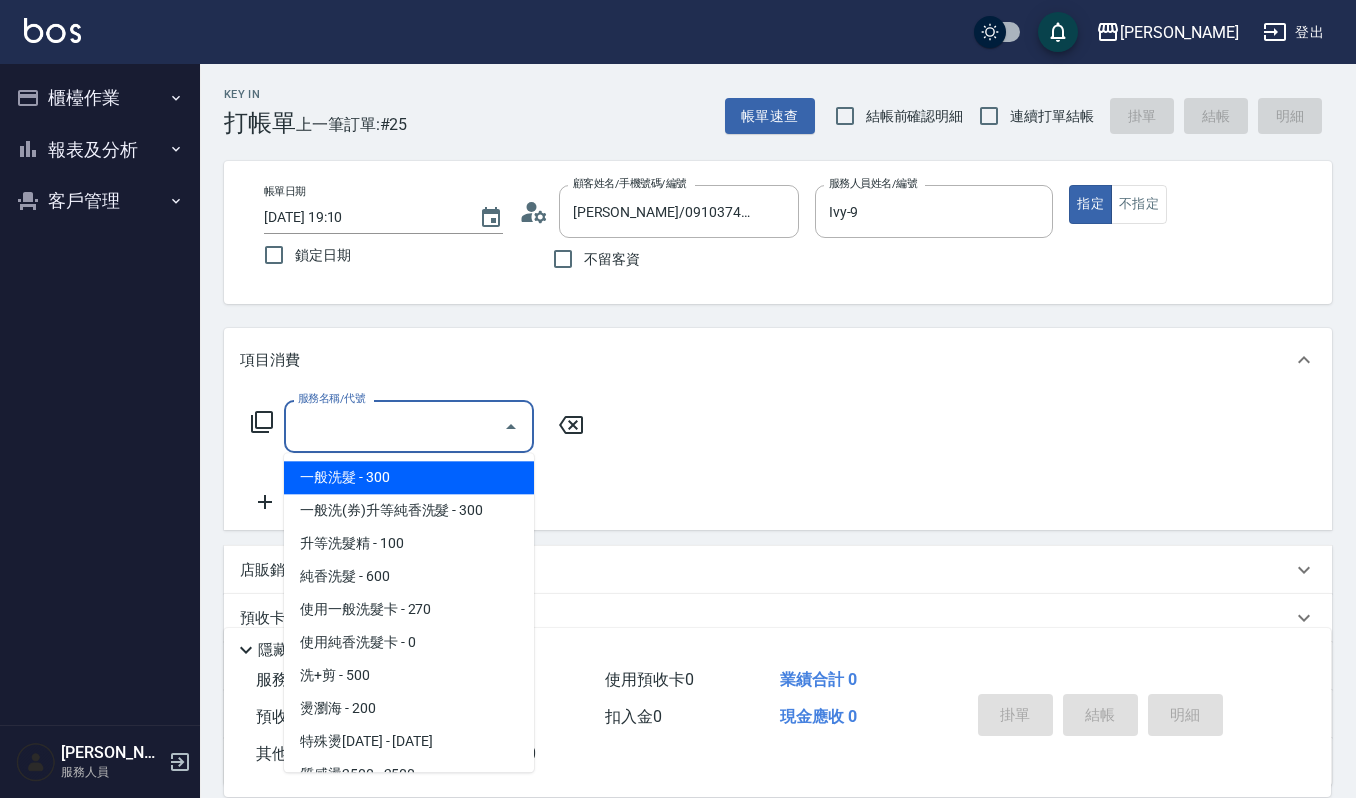 click on "服務名稱/代號" at bounding box center [394, 426] 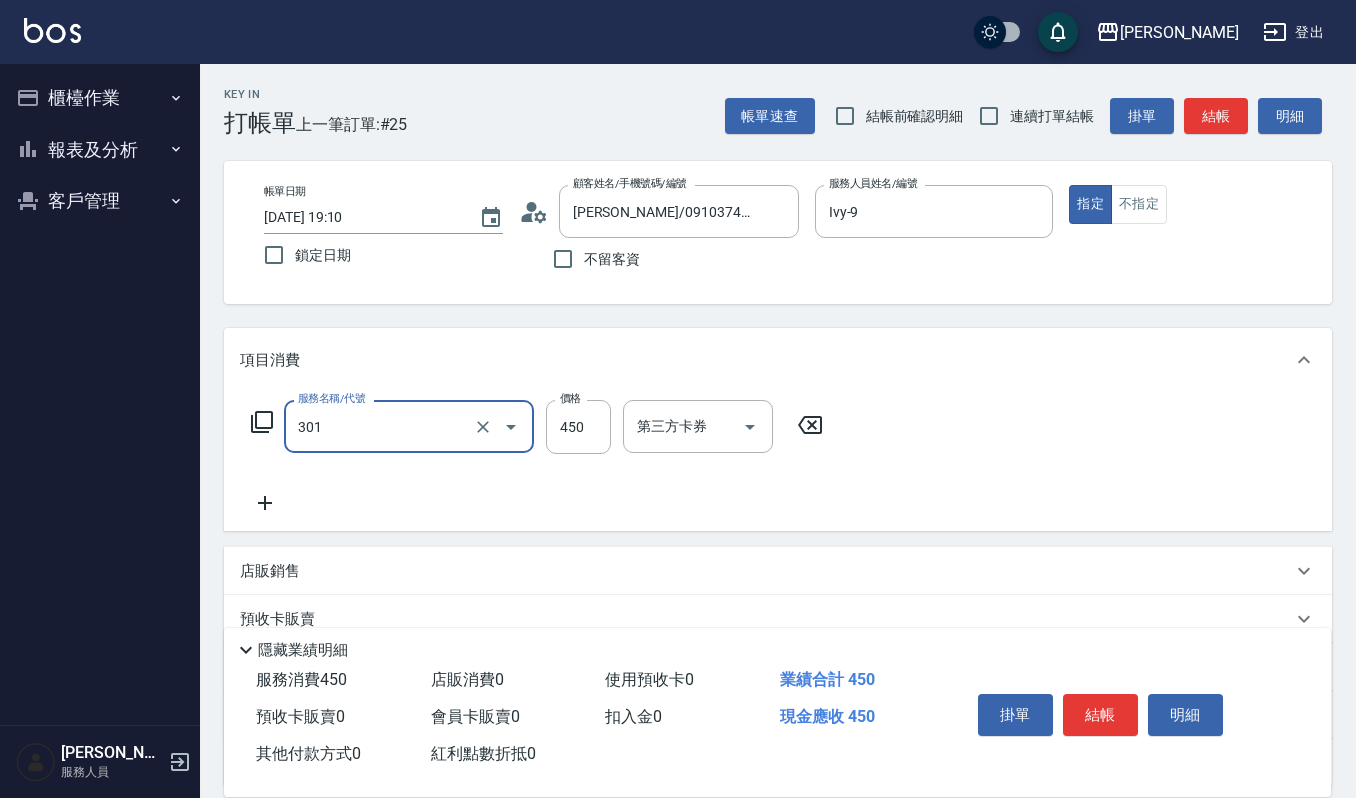type on "4" 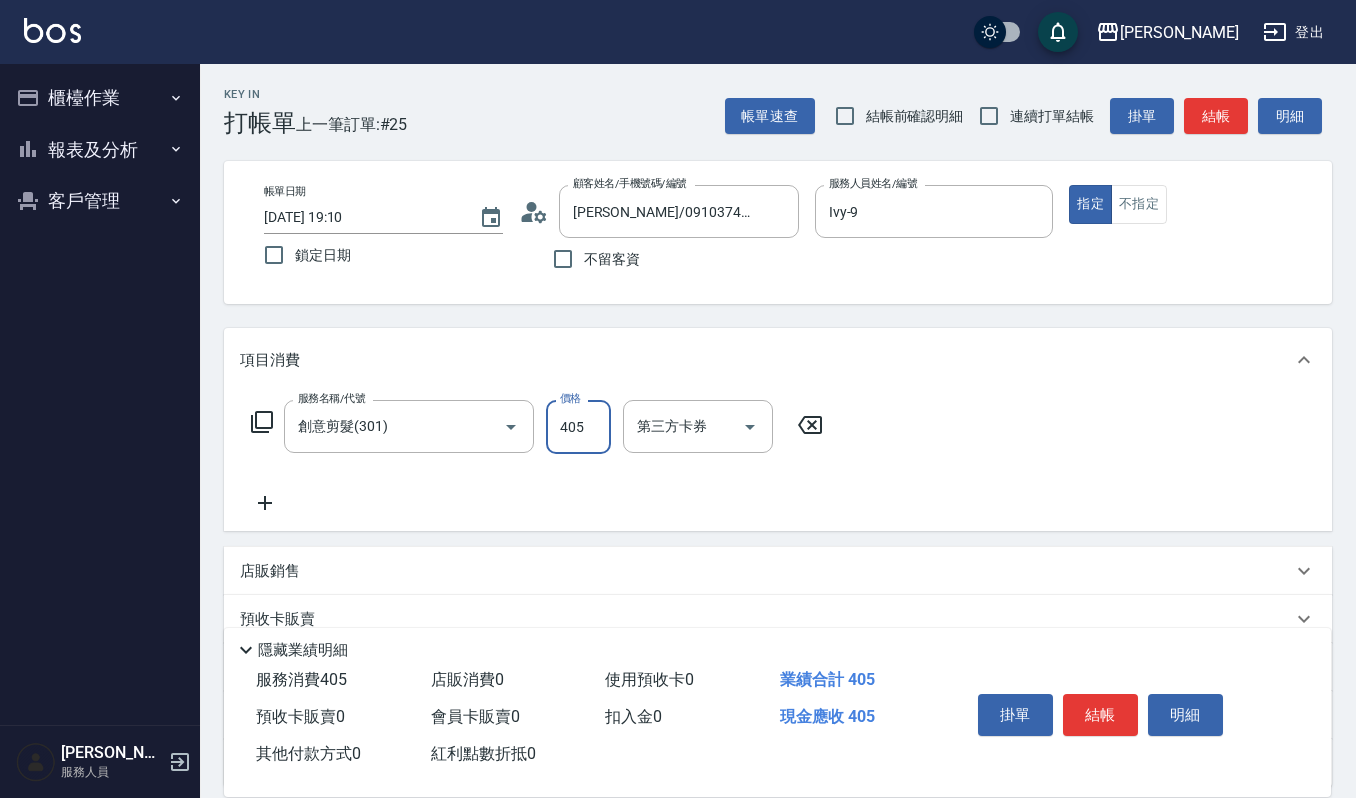 type on "405" 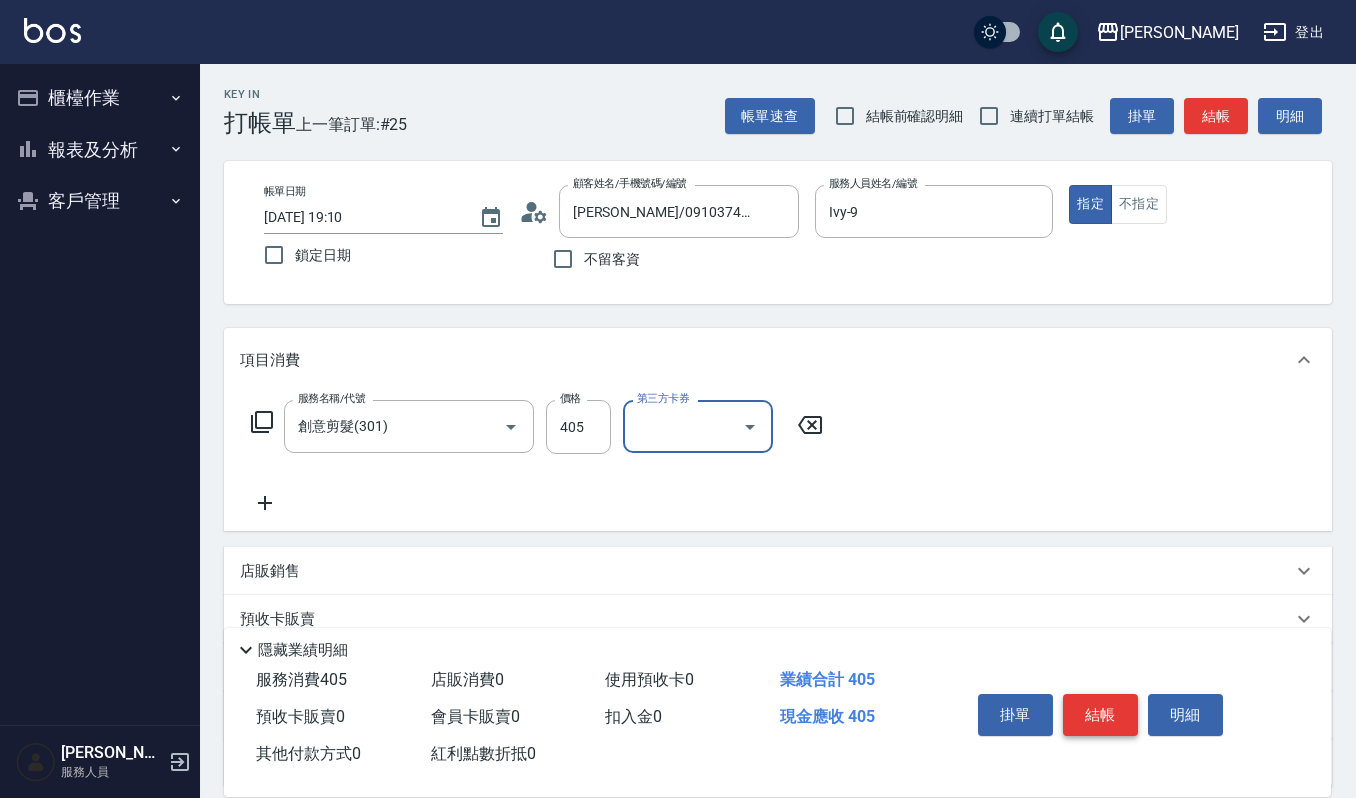 click on "結帳" at bounding box center [1100, 715] 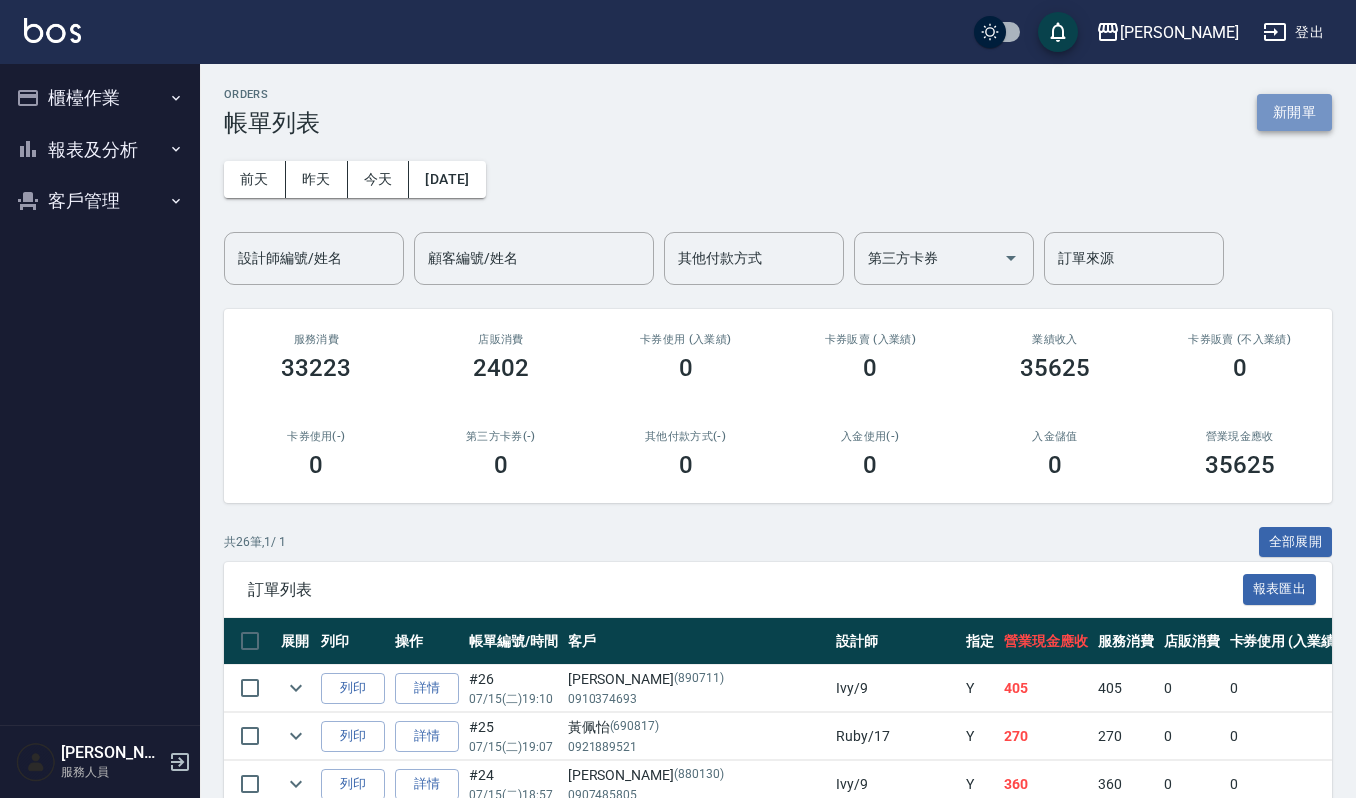 click on "新開單" at bounding box center [1294, 112] 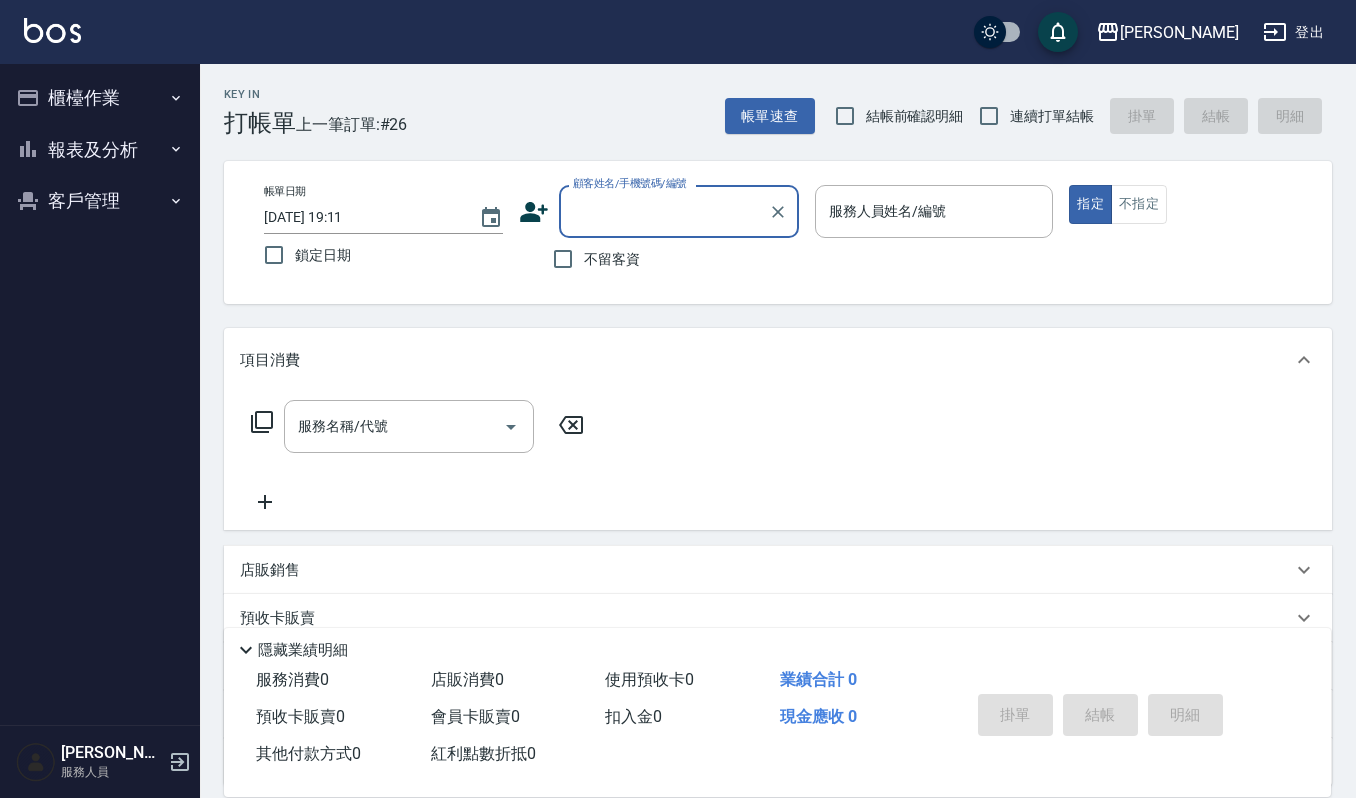 click on "顧客姓名/手機號碼/編號" at bounding box center [664, 211] 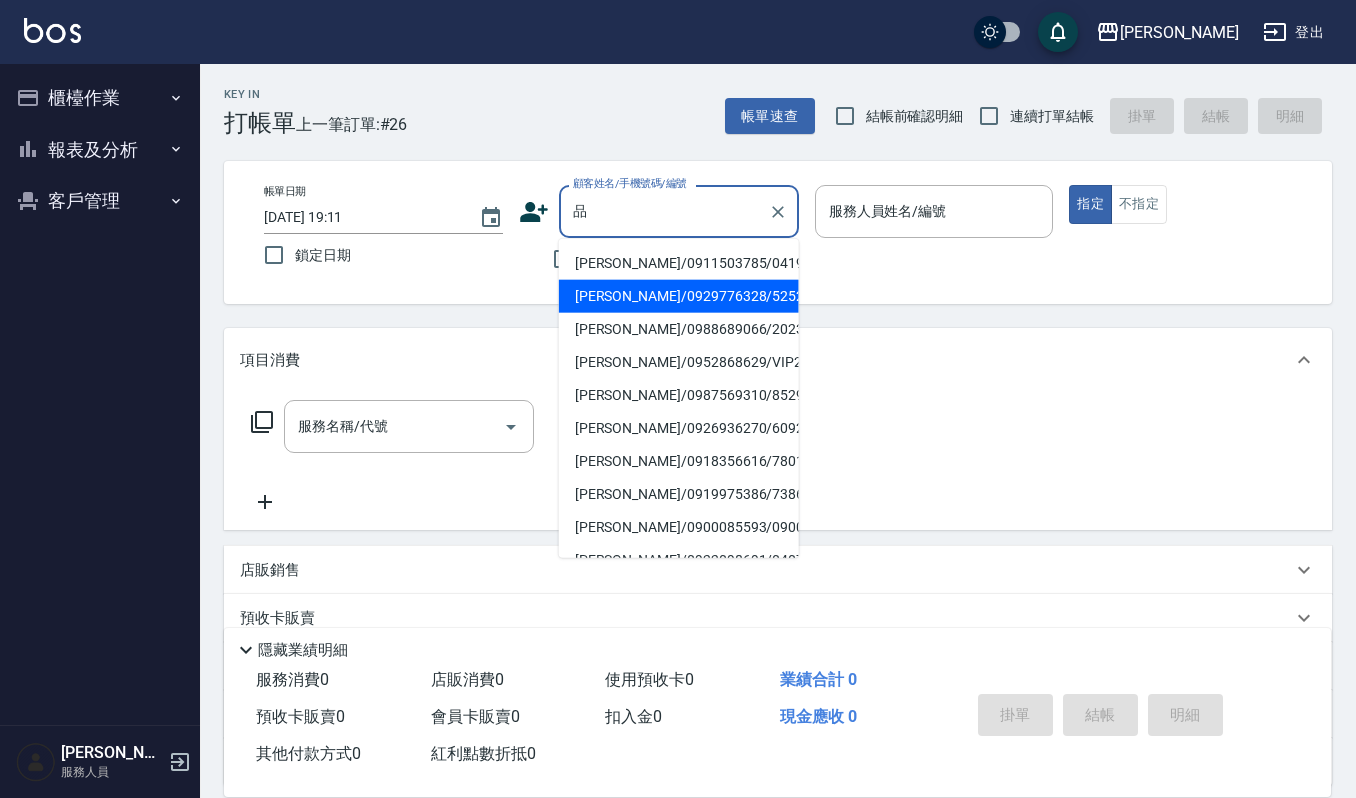 click on "[PERSON_NAME]/0929776328/525221" at bounding box center (679, 296) 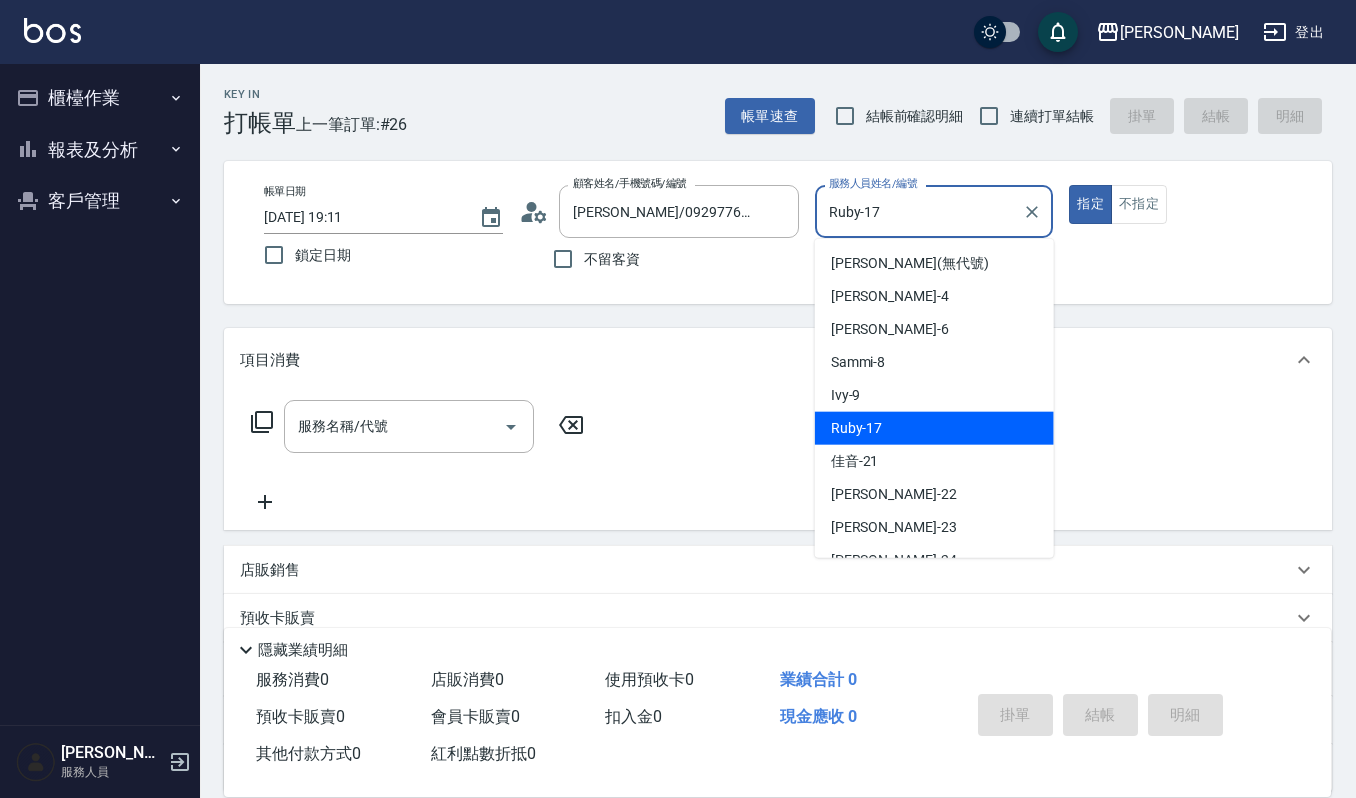 drag, startPoint x: 958, startPoint y: 221, endPoint x: 374, endPoint y: 242, distance: 584.37744 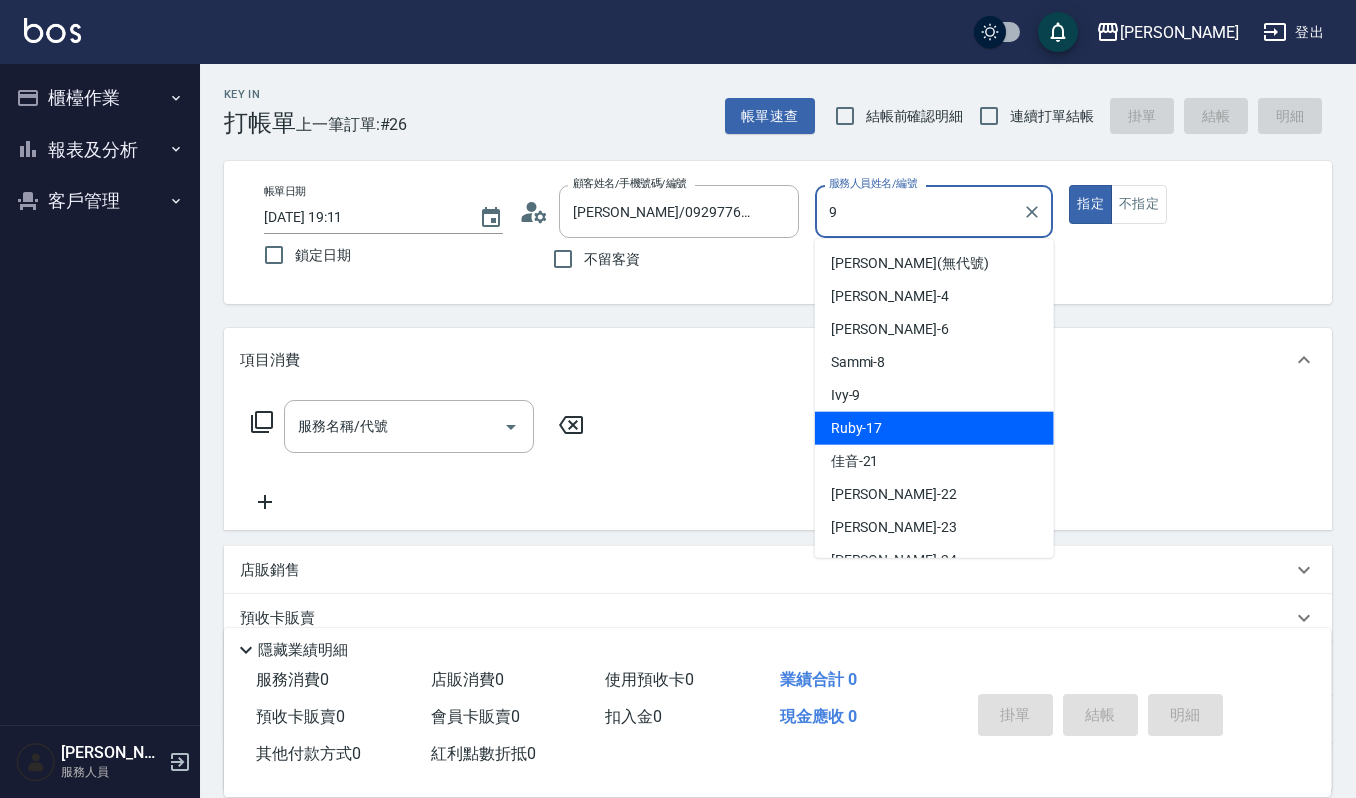 type on "Ivy-9" 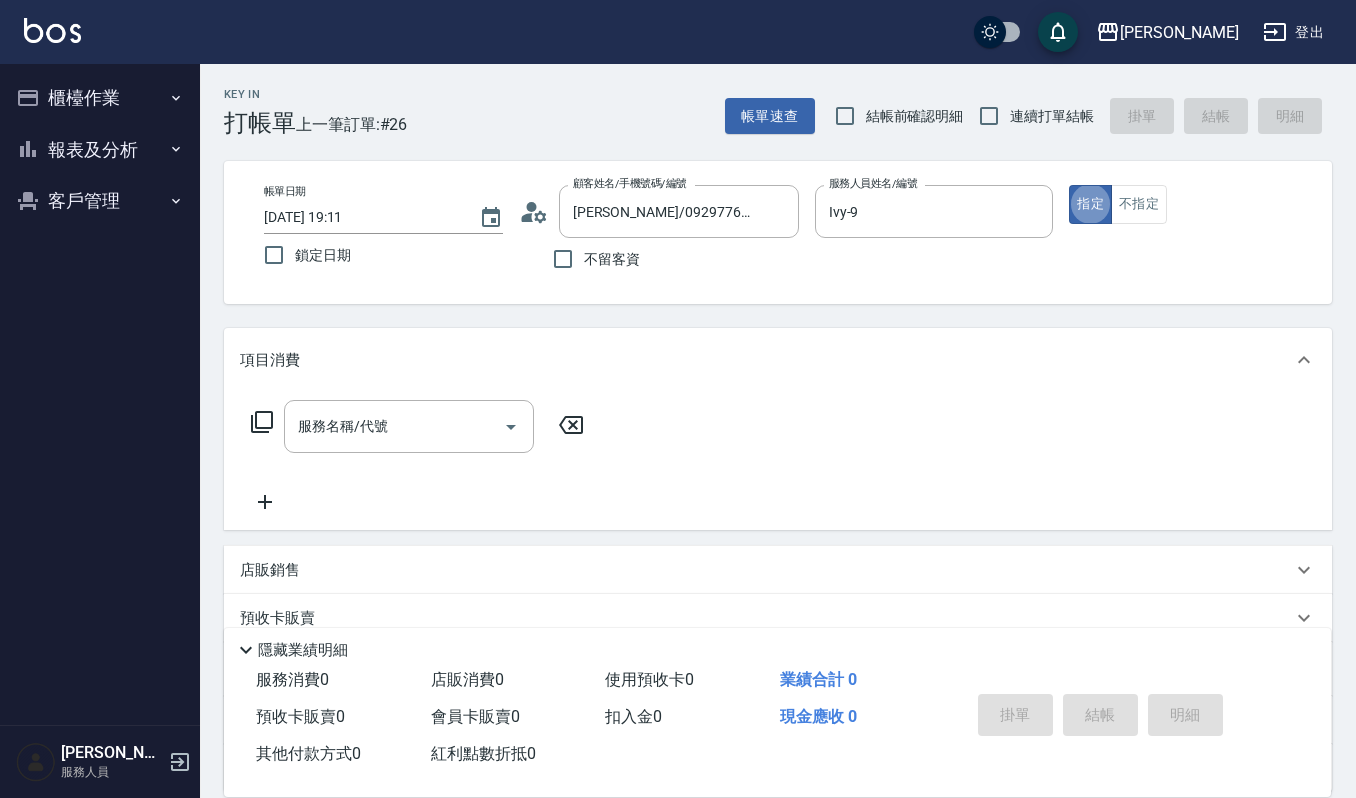 type on "true" 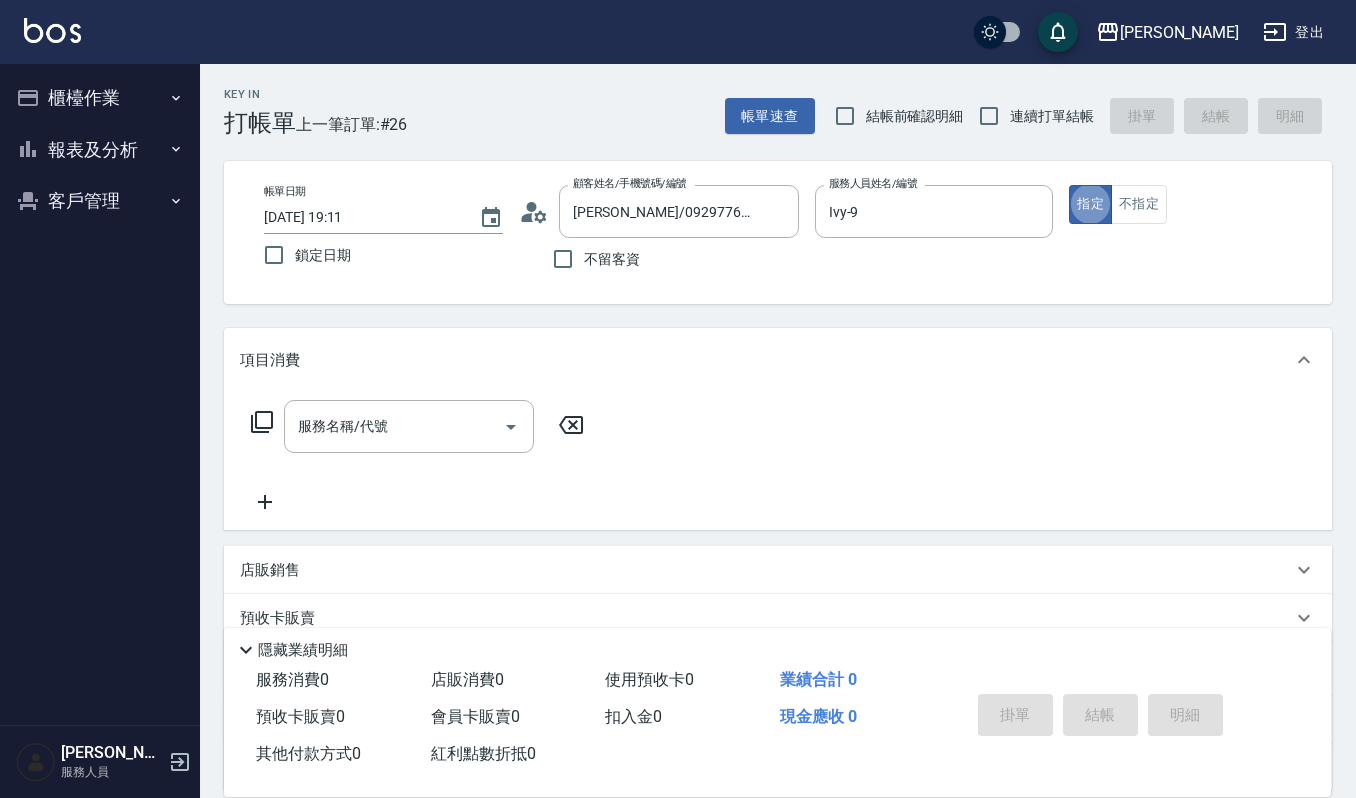 drag, startPoint x: 394, startPoint y: 440, endPoint x: 409, endPoint y: 397, distance: 45.54119 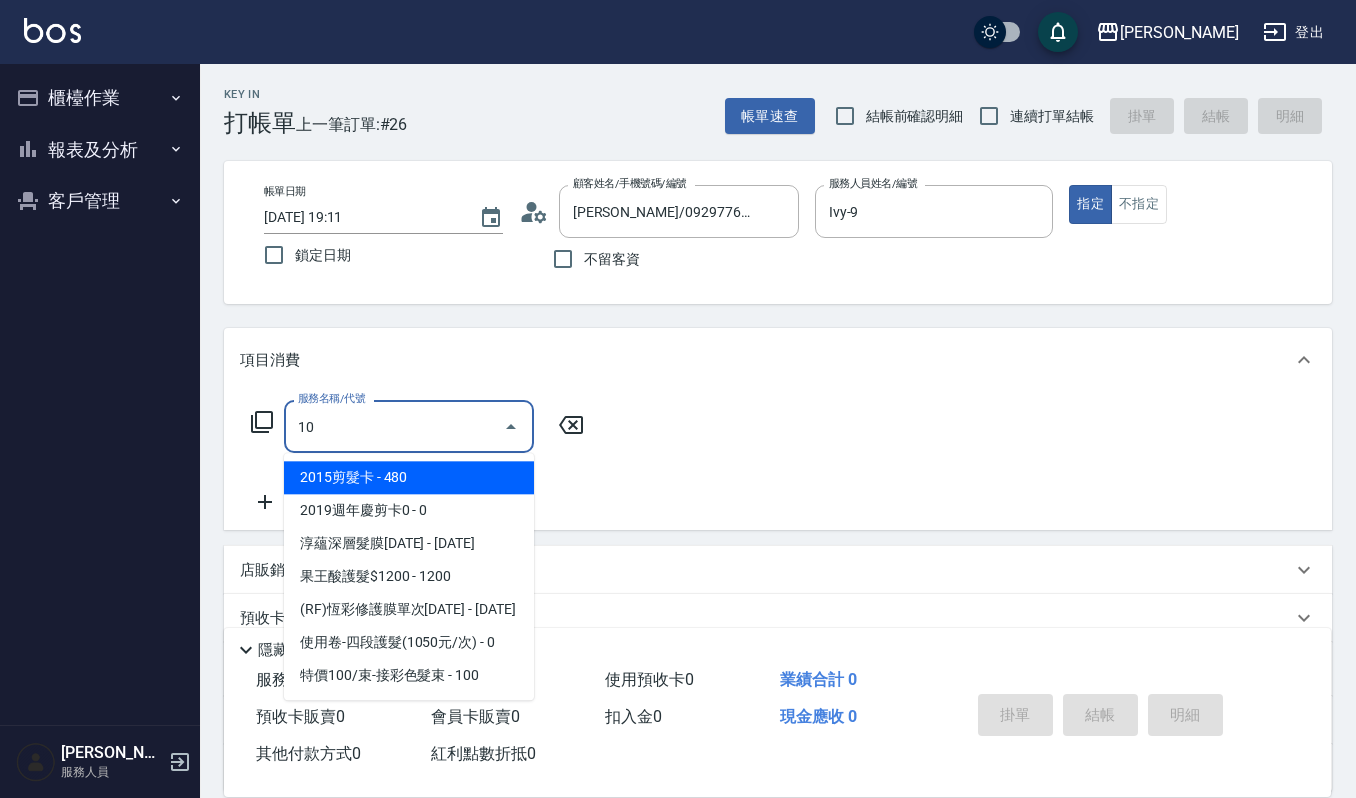 type on "1" 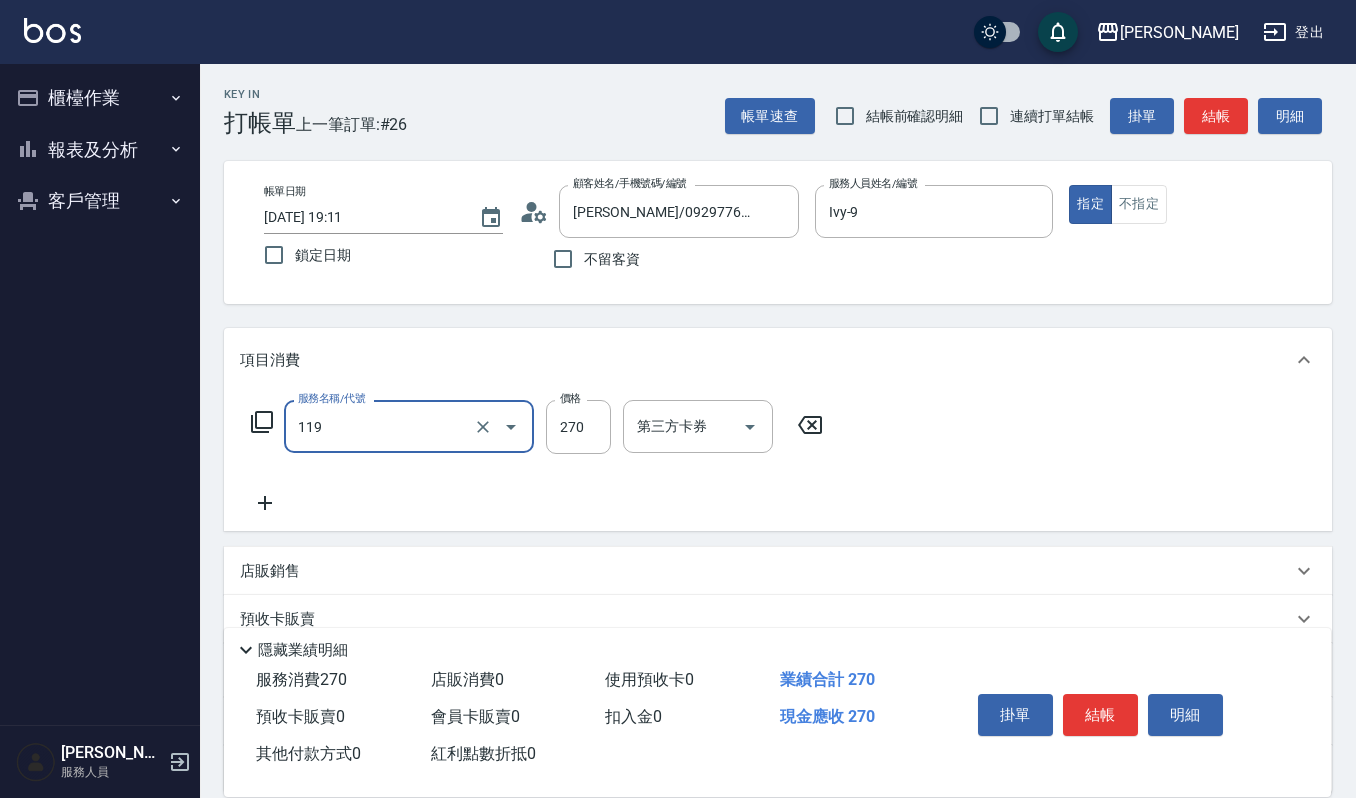 type on "使用一般洗髮卡(119)" 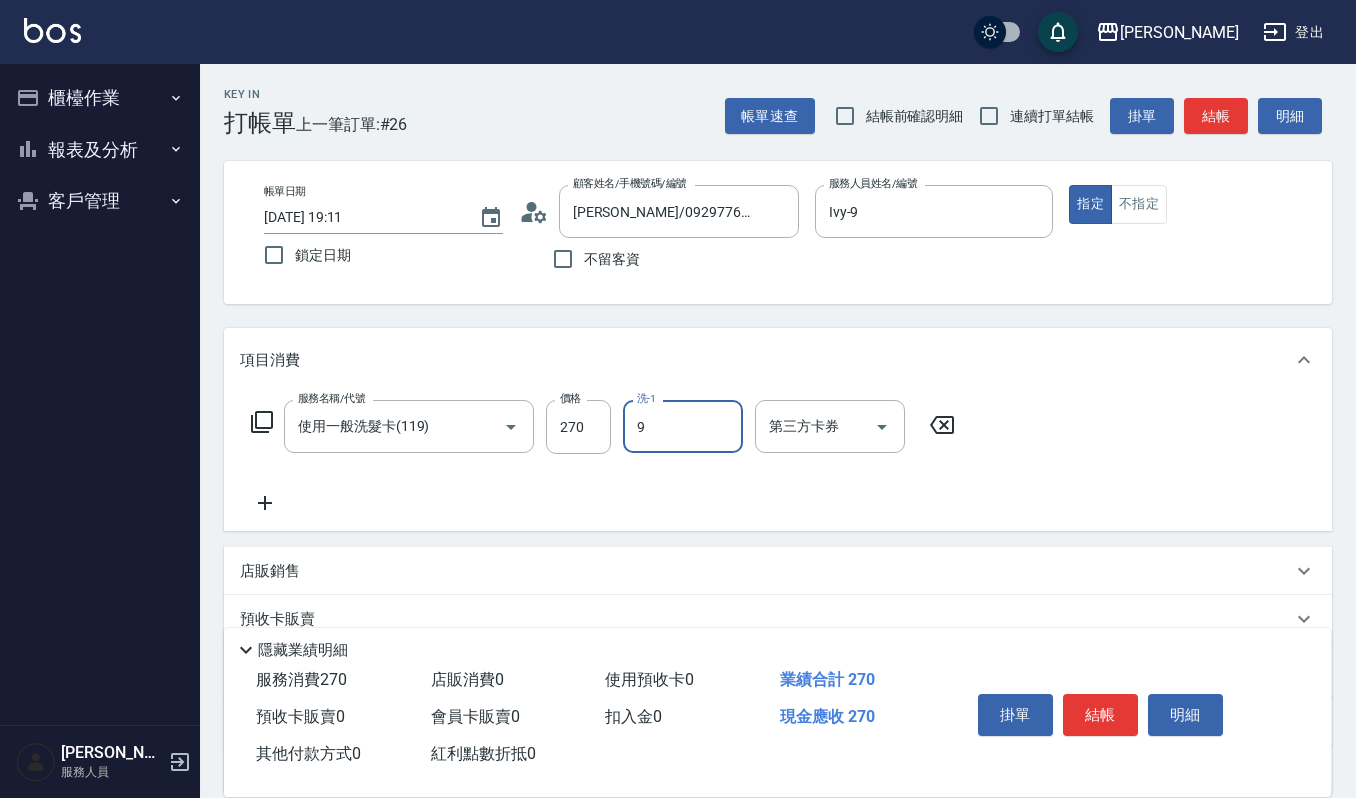 type on "Ivy-9" 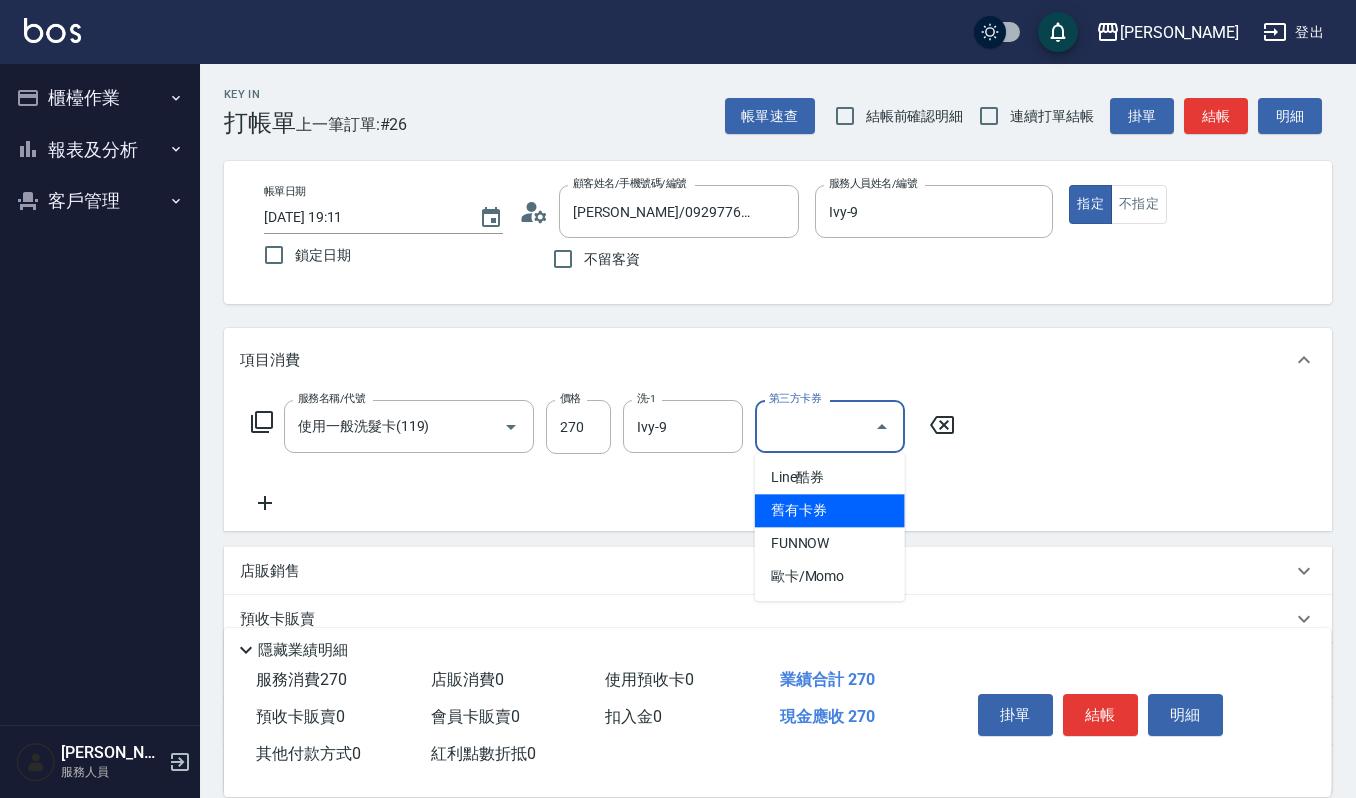type on "舊有卡券" 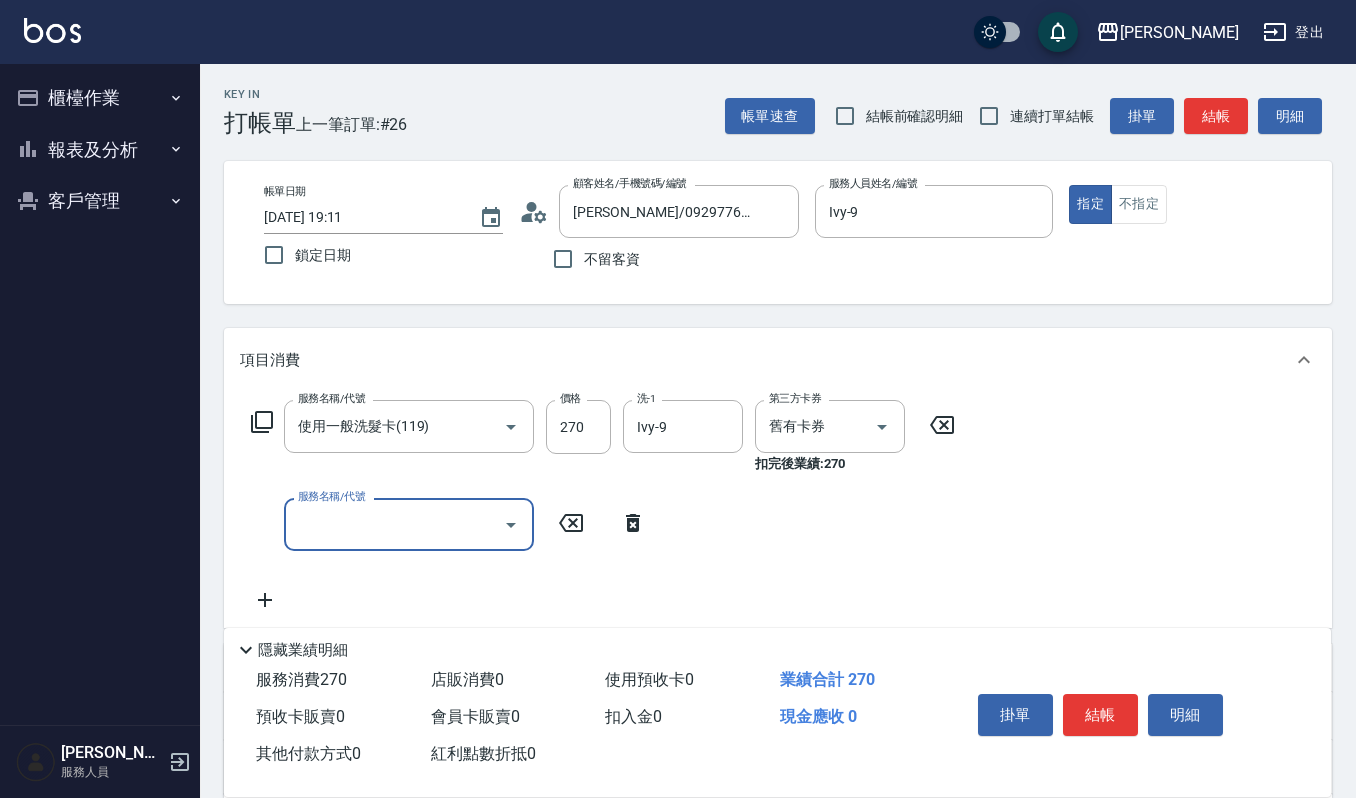 type on "3" 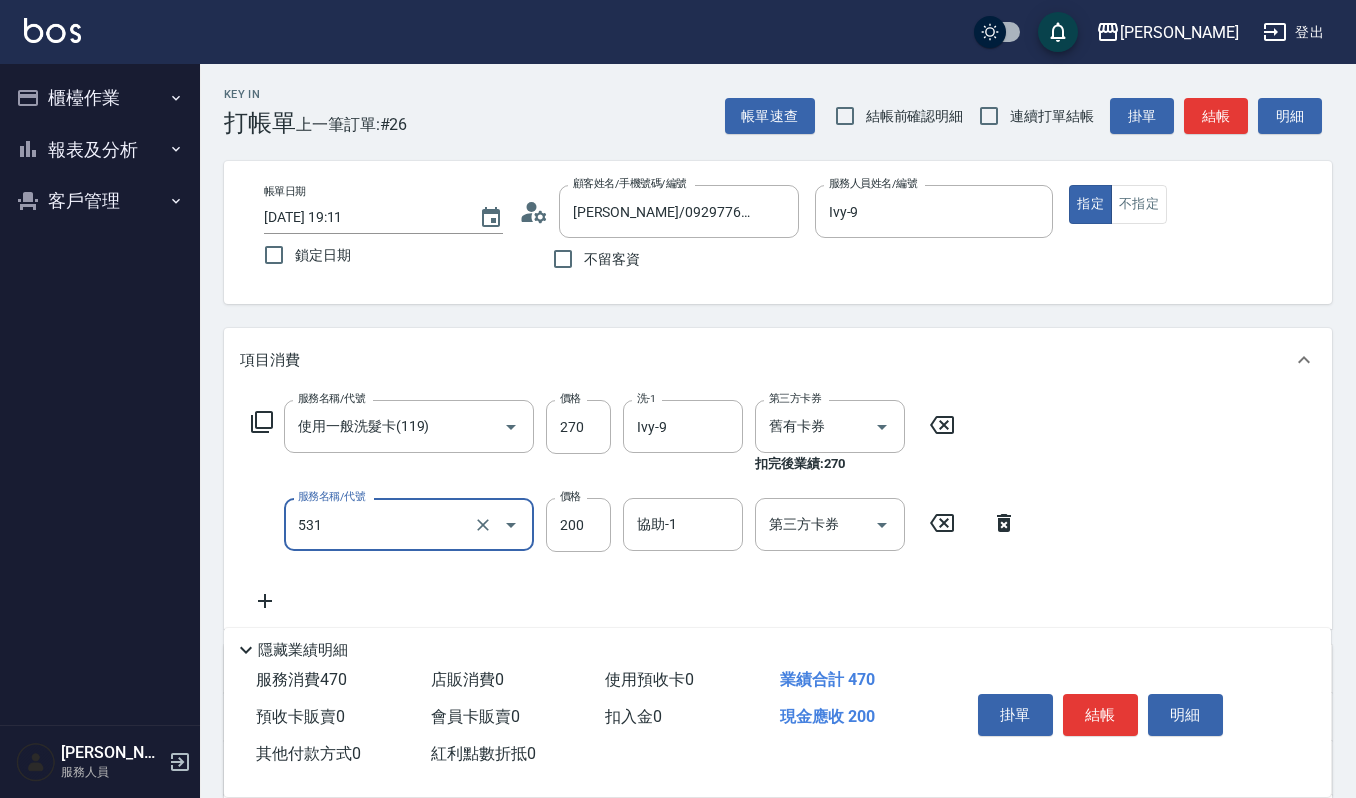 type on "自備絲露(531)" 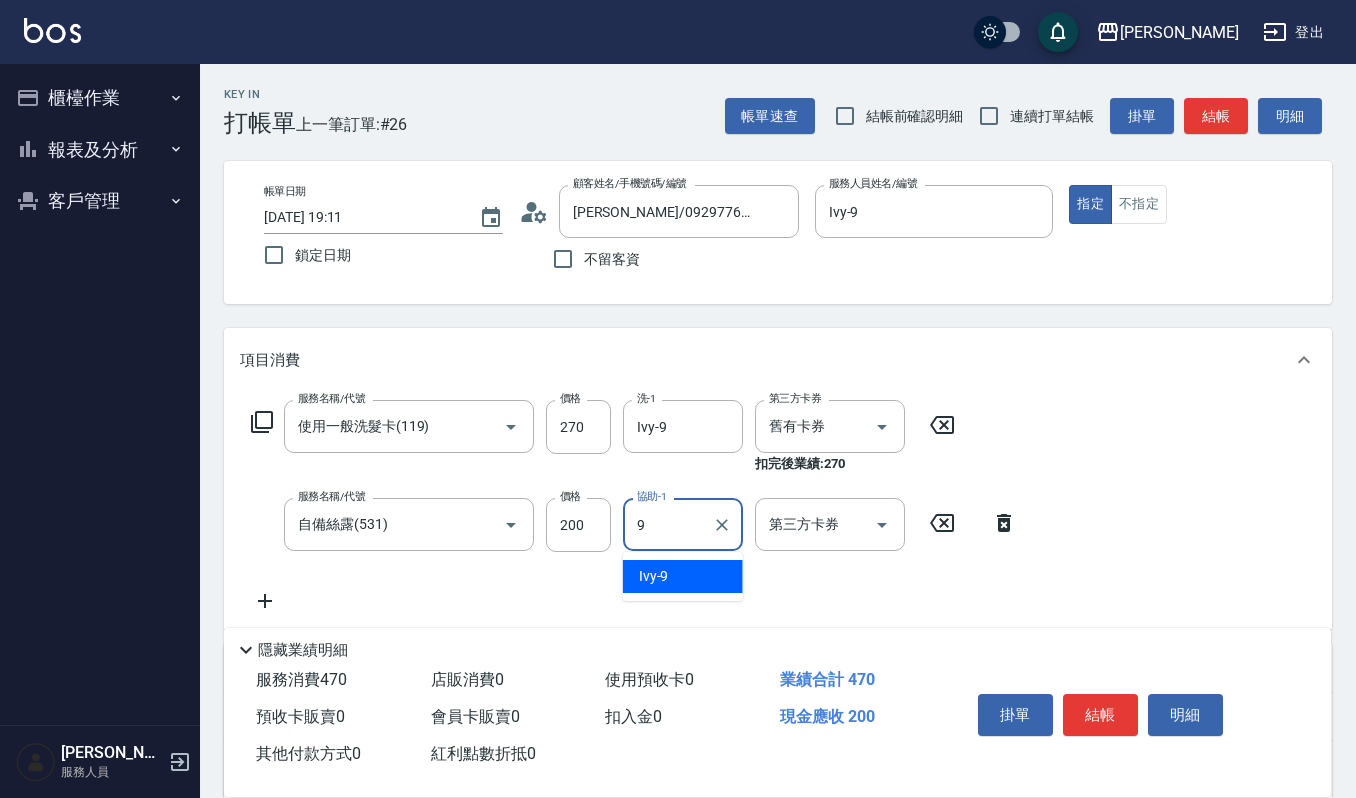 type on "Ivy-9" 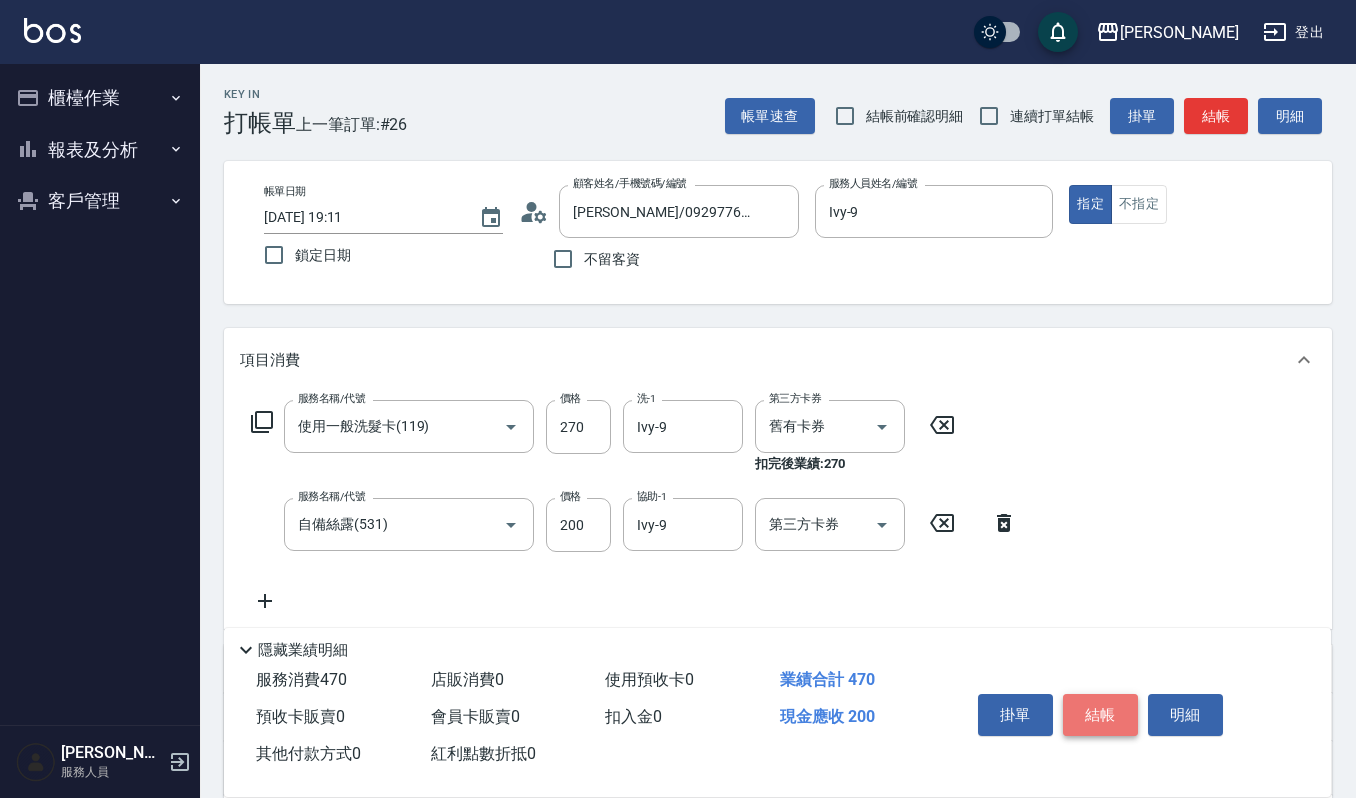 click on "結帳" at bounding box center (1100, 715) 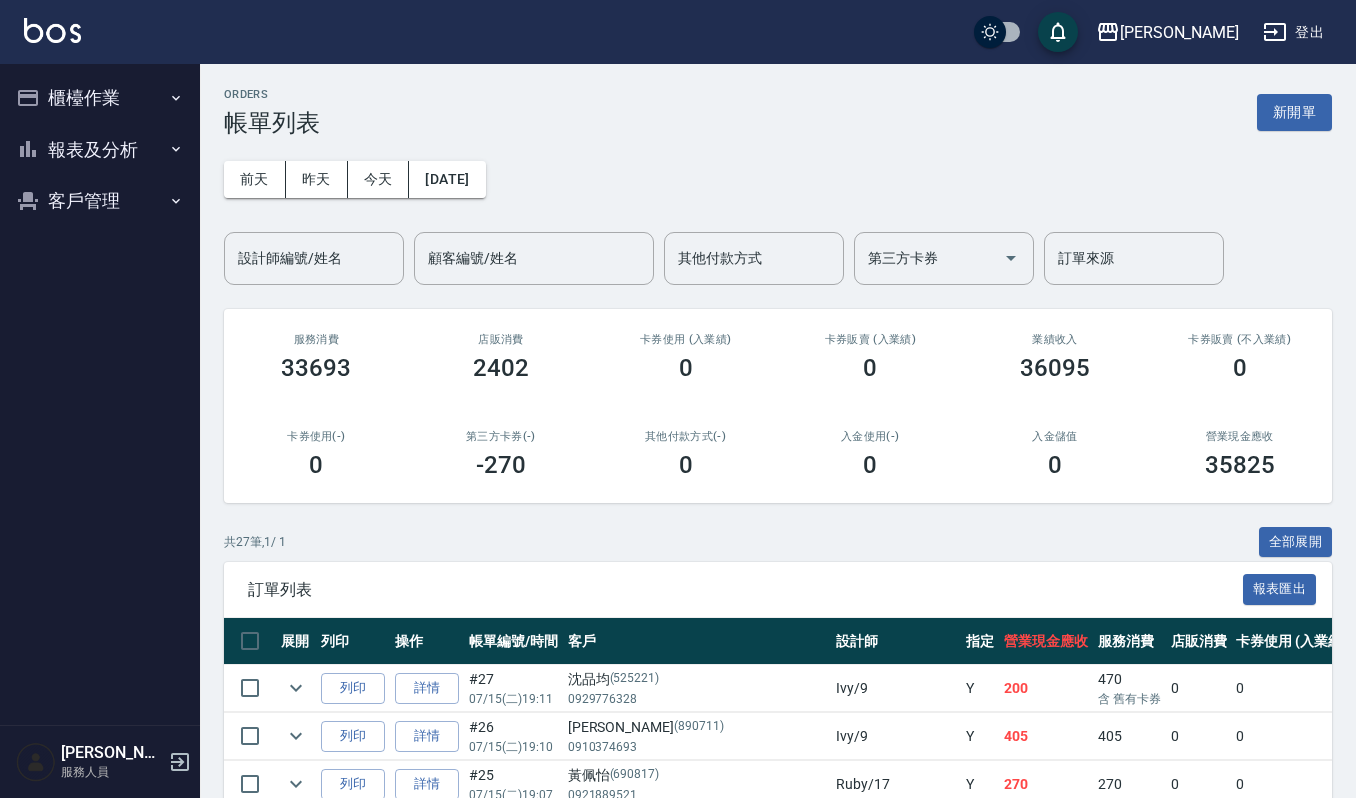 click on "ORDERS 帳單列表 新開單 前天 昨天 今天 2025/07/15 設計師編號/姓名 設計師編號/姓名 顧客編號/姓名 顧客編號/姓名 其他付款方式 其他付款方式 第三方卡券 第三方卡券 訂單來源 訂單來源 服務消費 33693 店販消費 2402 卡券使用 (入業績) 0 卡券販賣 (入業績) 0 業績收入 36095 卡券販賣 (不入業績) 0 卡券使用(-) 0 第三方卡券(-) -270 其他付款方式(-) 0 入金使用(-) 0 入金儲值 0 營業現金應收 35825 共  27  筆,  1  /   1 全部展開 訂單列表 報表匯出 展開 列印 操作 帳單編號/時間 客戶 設計師 指定 營業現金應收 服務消費 店販消費 卡券使用 (入業績) 卡券販賣 (入業績) 業績收入 卡券販賣 (不入業績) 卡券使用(-) 第三方卡券(-) 其他付款方式(-) 入金使用(-) 備註 訂單來源 列印 詳情 #27 07/15 (二) 19:11 沈品均 (525221) 0929776328 Ivy /9 Y 200 470 含 舊有卡券 0 0 0 470 0 0 -270 含 舊有卡券 0 0 列印 詳情 #26 Y" at bounding box center (778, 1051) 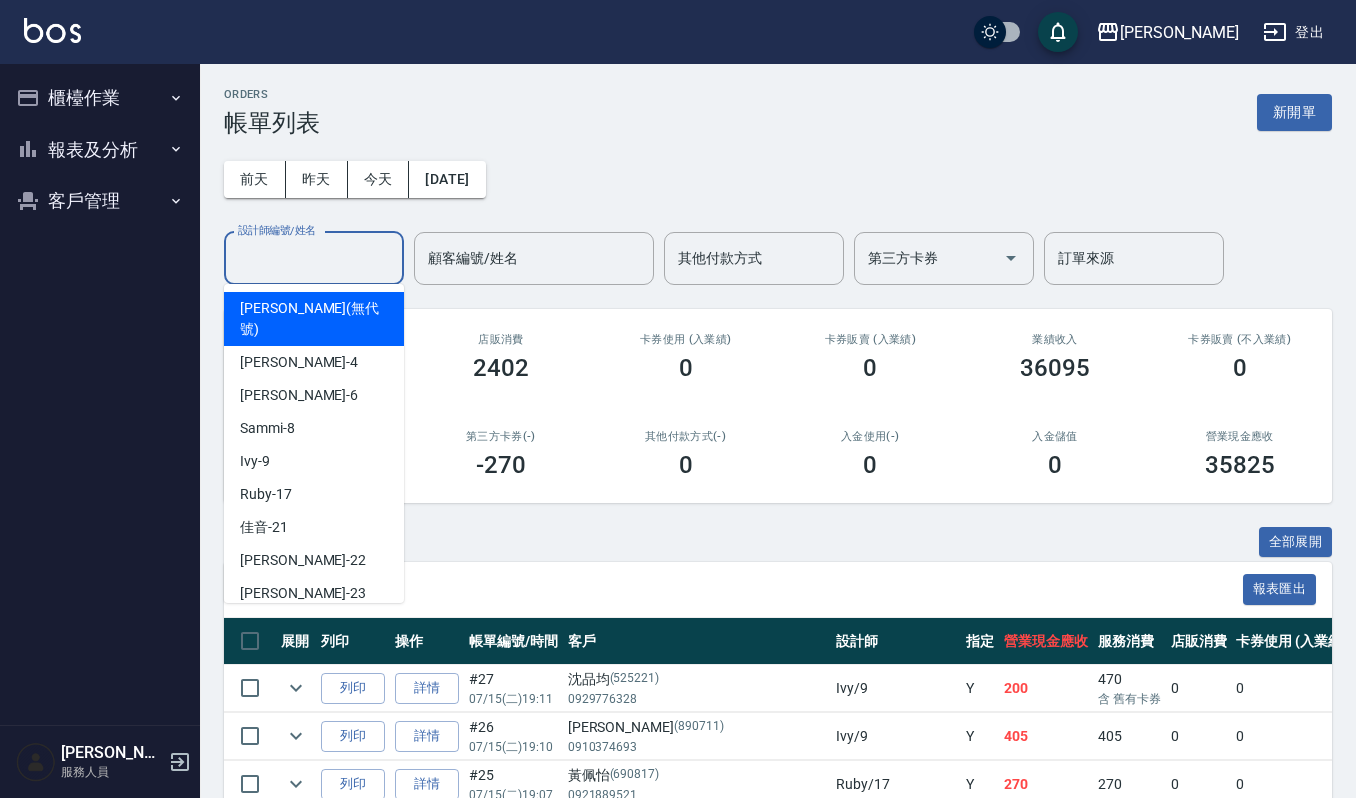 click on "設計師編號/姓名 設計師編號/姓名" at bounding box center (314, 258) 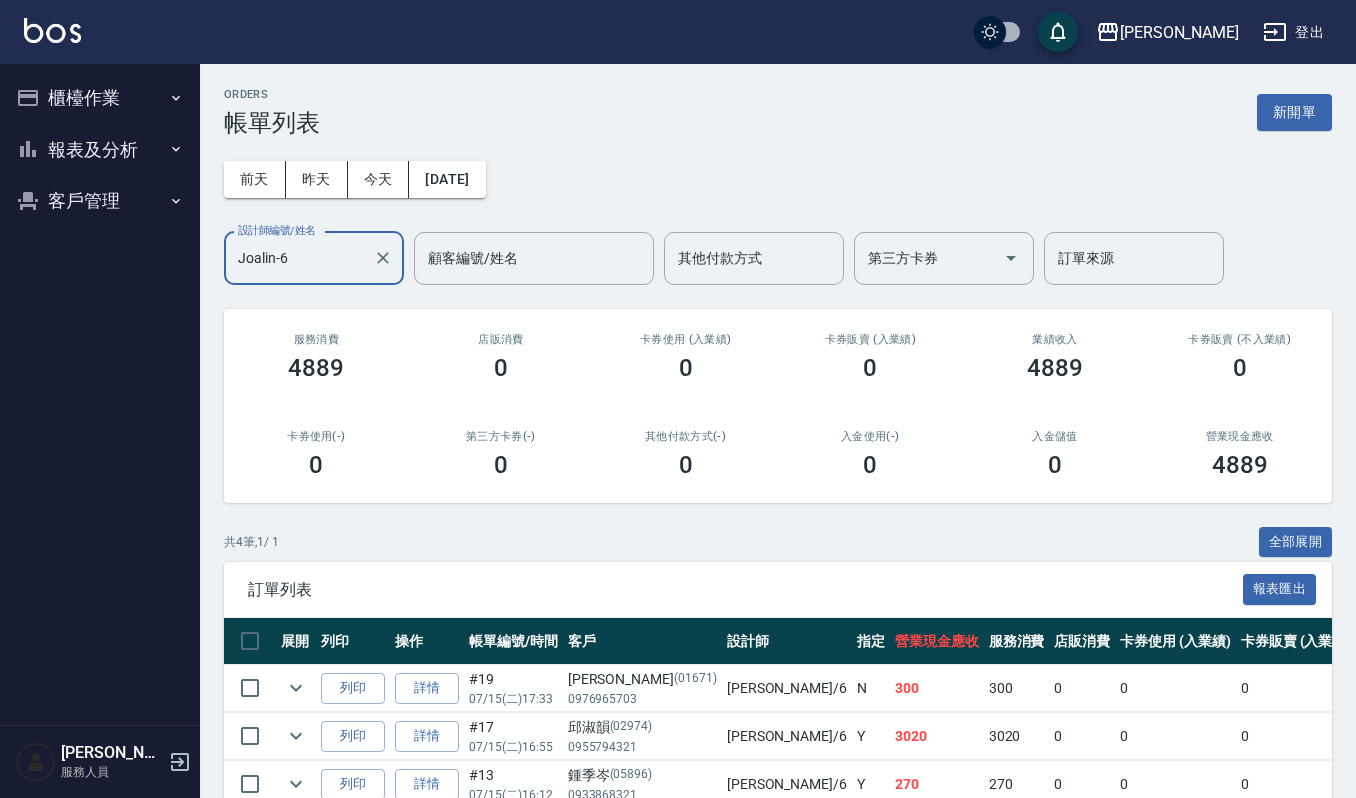 type on "Joalin-6" 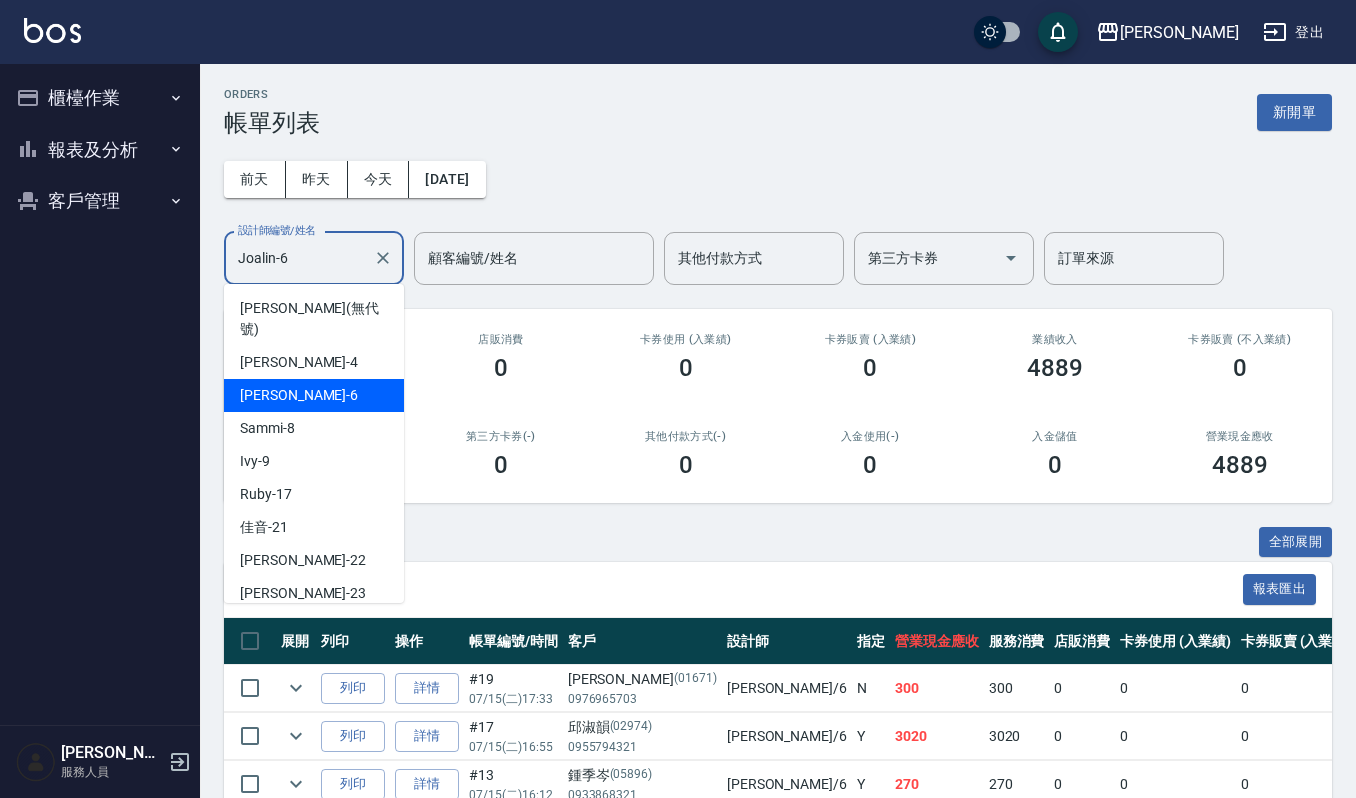 drag, startPoint x: 338, startPoint y: 269, endPoint x: 142, endPoint y: 242, distance: 197.85095 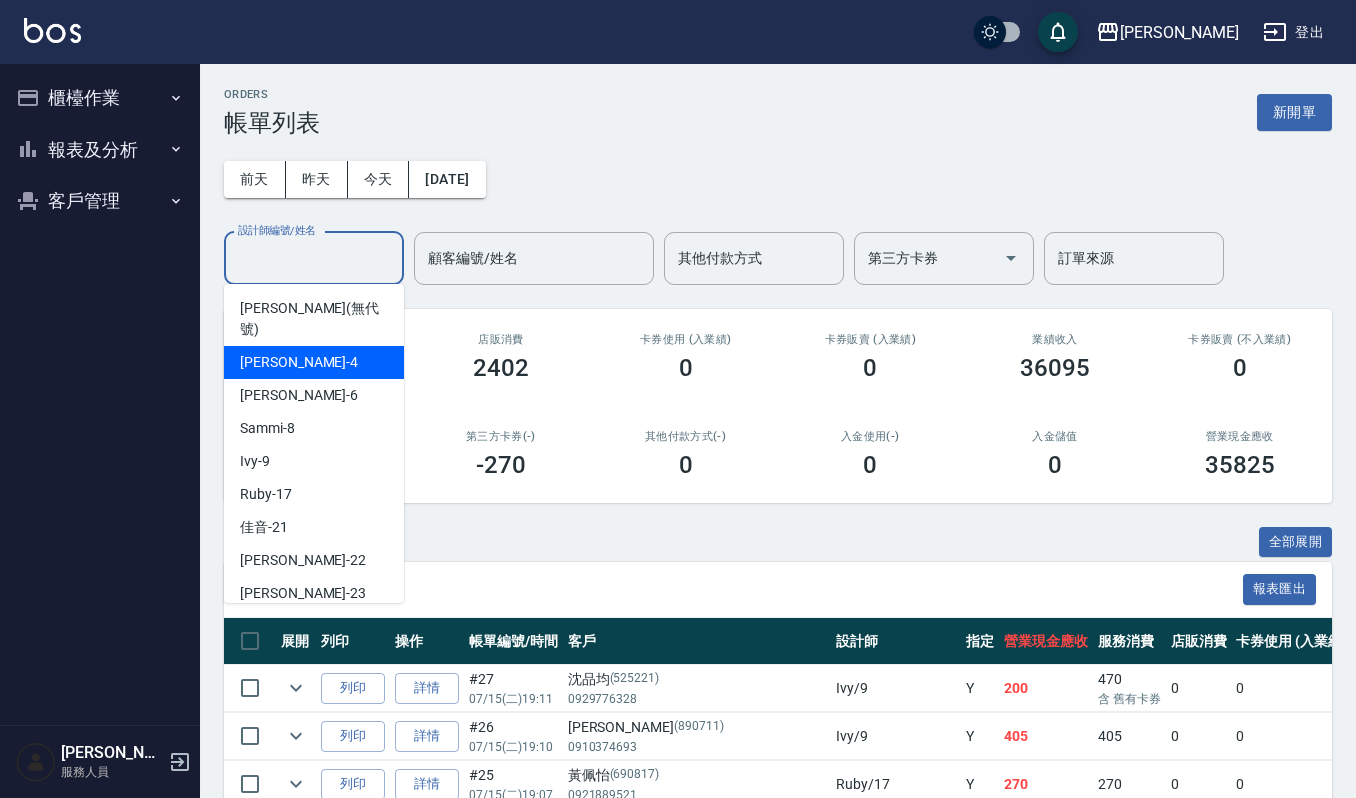 click on "吉兒 -4" at bounding box center [314, 362] 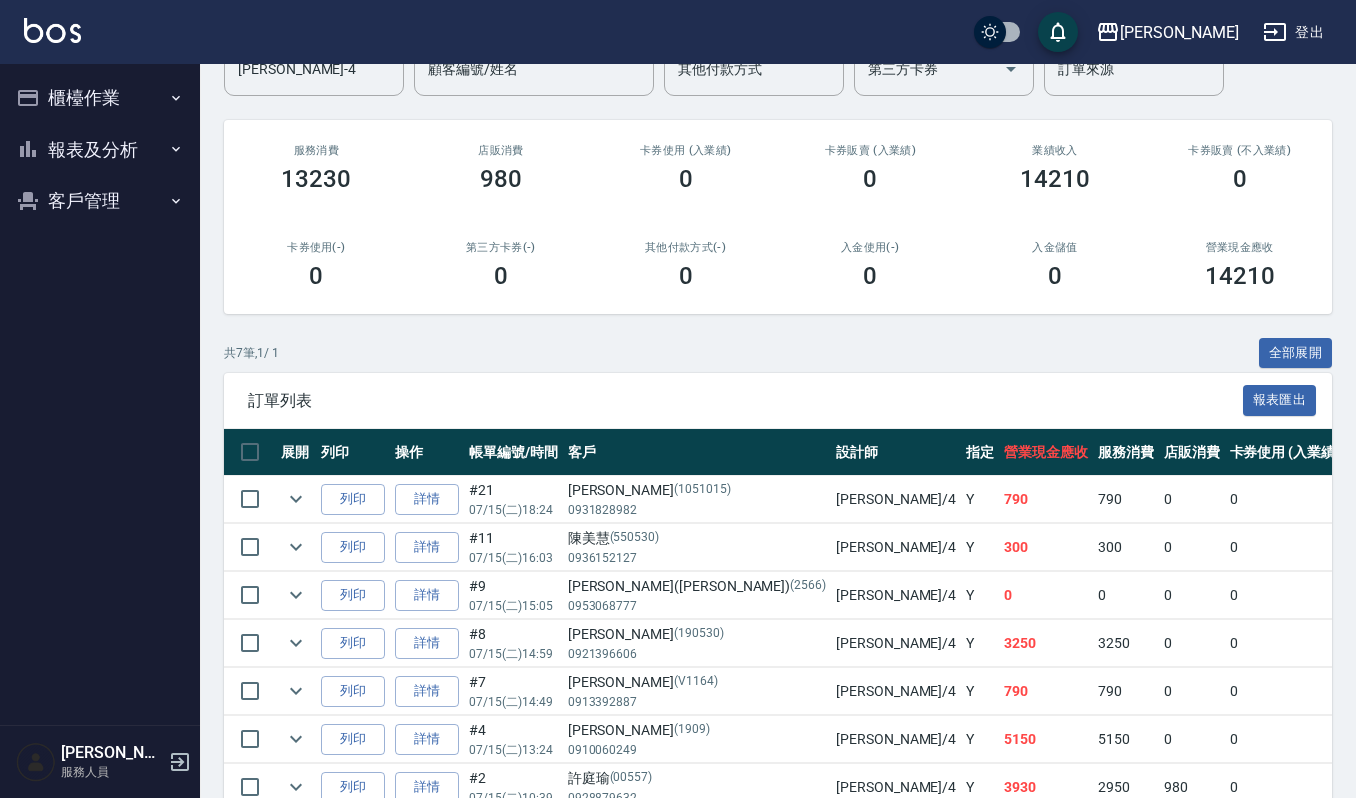 scroll, scrollTop: 0, scrollLeft: 0, axis: both 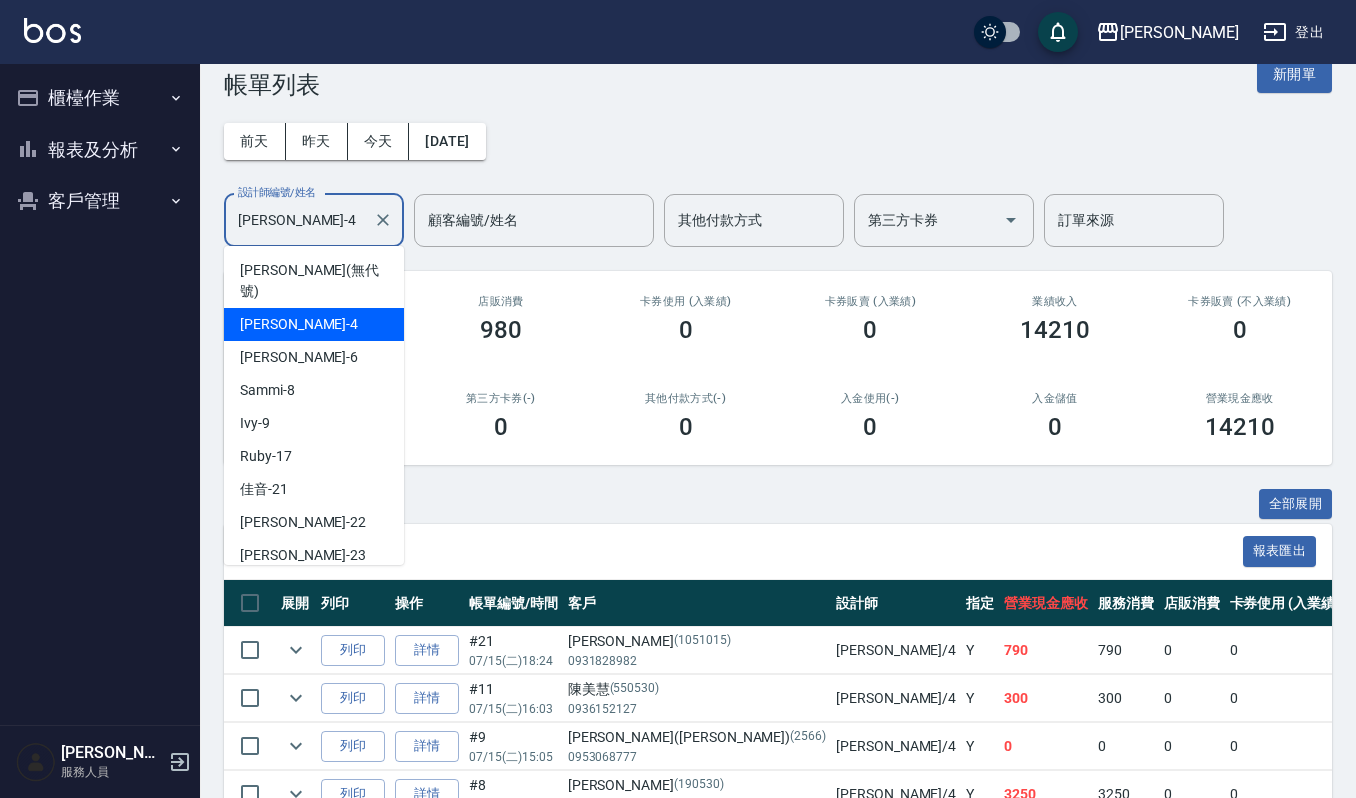 drag, startPoint x: 318, startPoint y: 204, endPoint x: 96, endPoint y: 201, distance: 222.02026 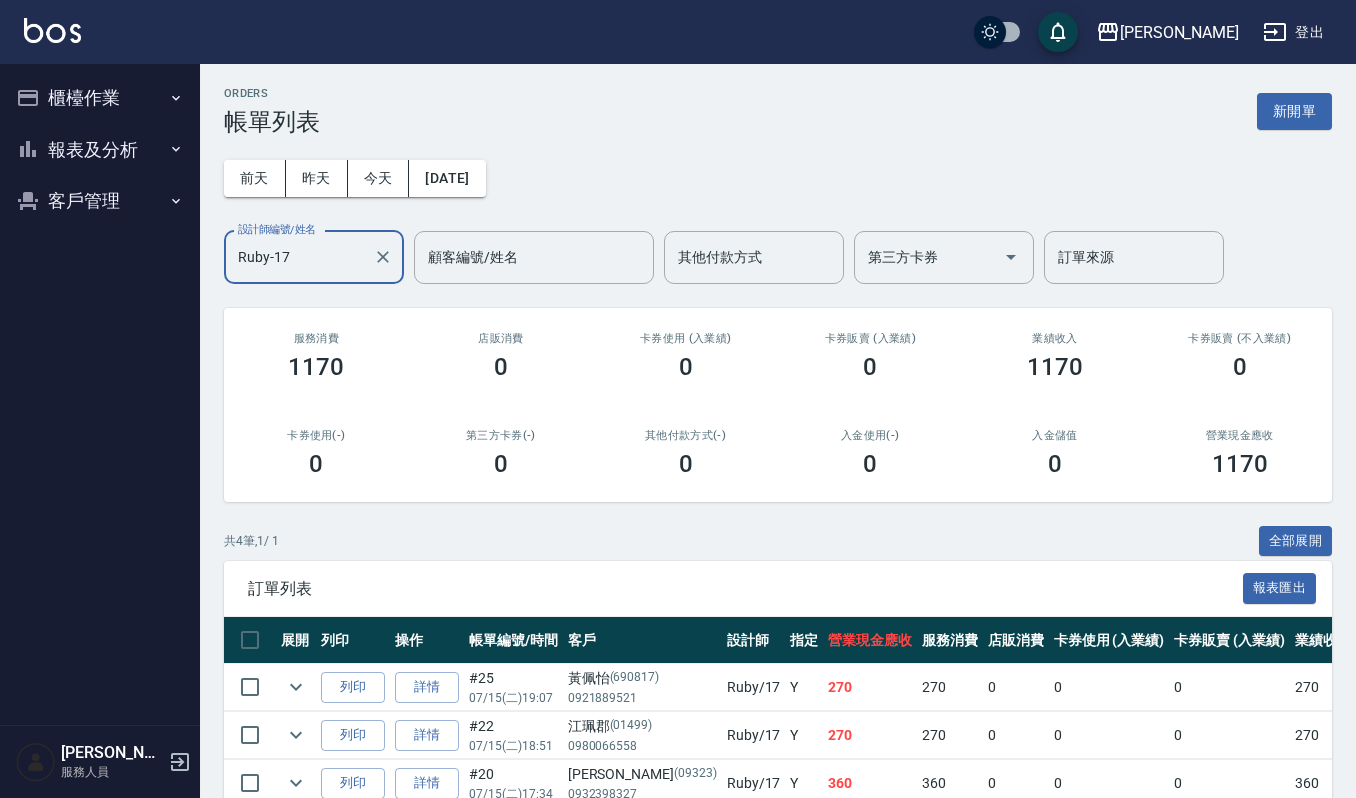 scroll, scrollTop: 0, scrollLeft: 0, axis: both 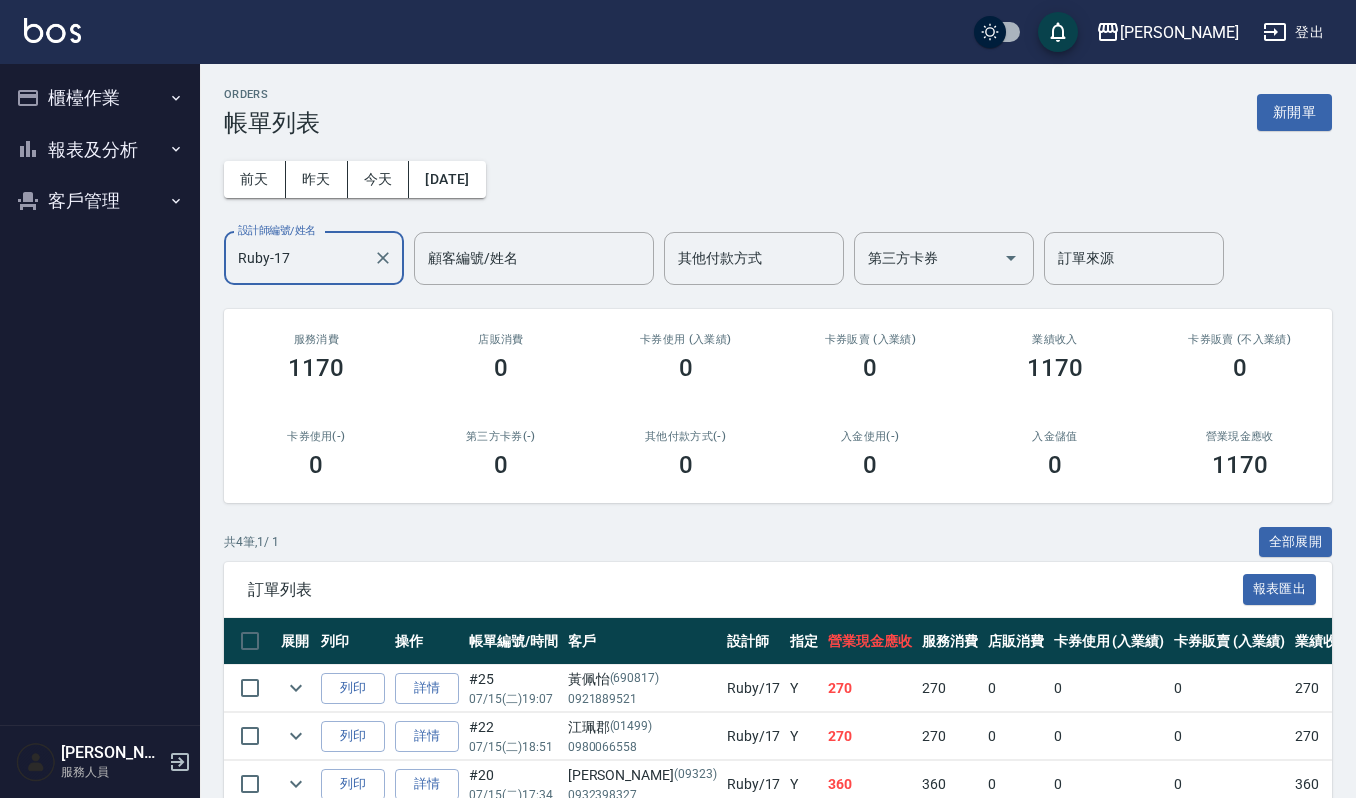 click on "Ruby-17 設計師編號/姓名" at bounding box center (314, 258) 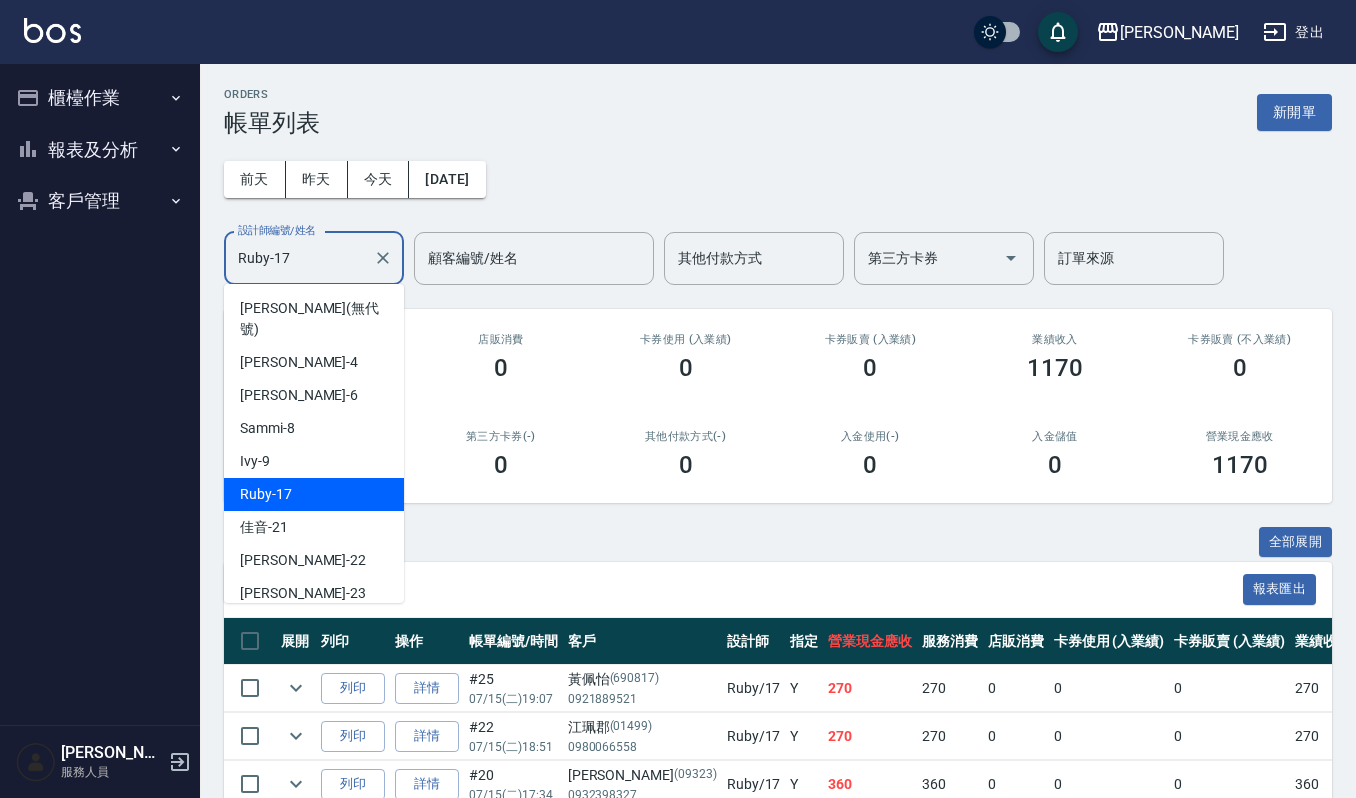 drag, startPoint x: 317, startPoint y: 249, endPoint x: 17, endPoint y: 206, distance: 303.066 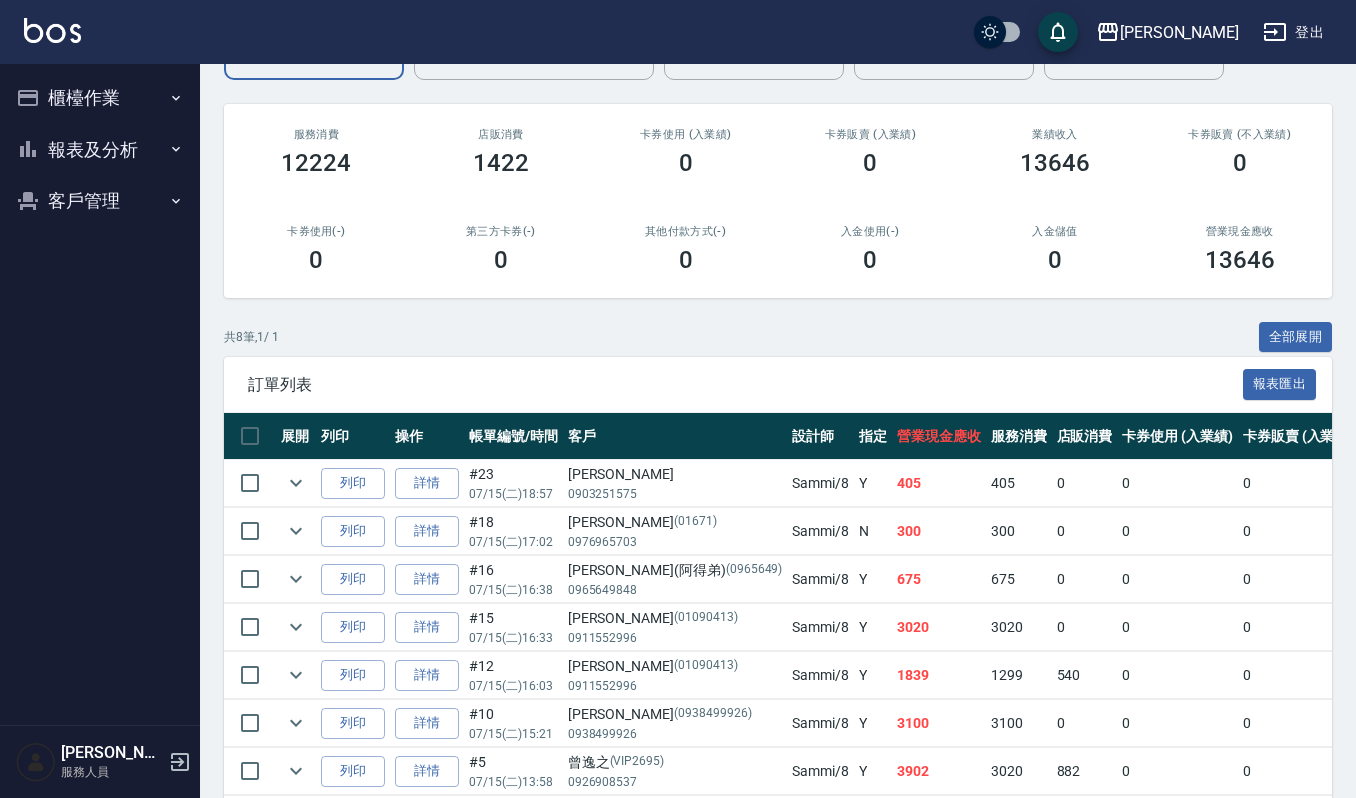 scroll, scrollTop: 88, scrollLeft: 0, axis: vertical 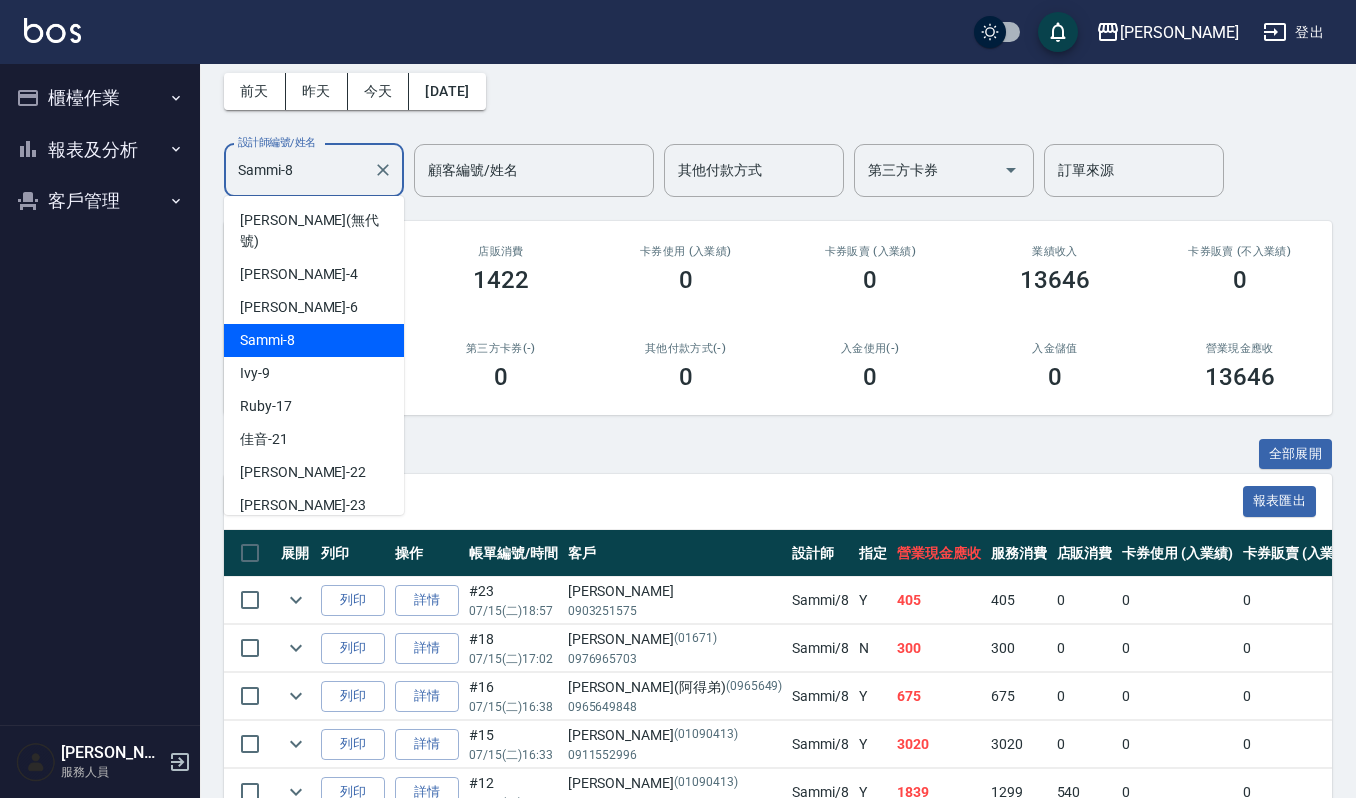 drag, startPoint x: 314, startPoint y: 164, endPoint x: 69, endPoint y: 132, distance: 247.08096 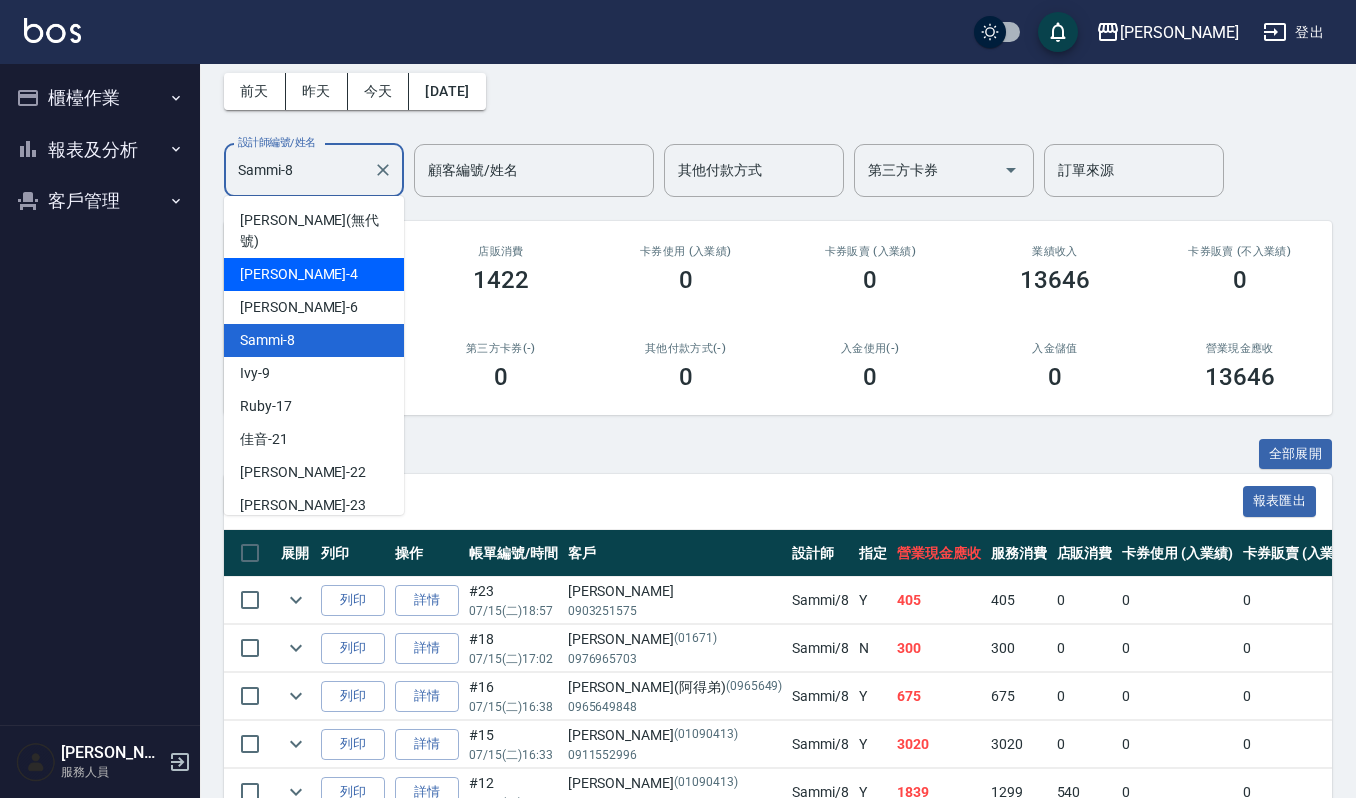 click on "吉兒 -4" at bounding box center (314, 274) 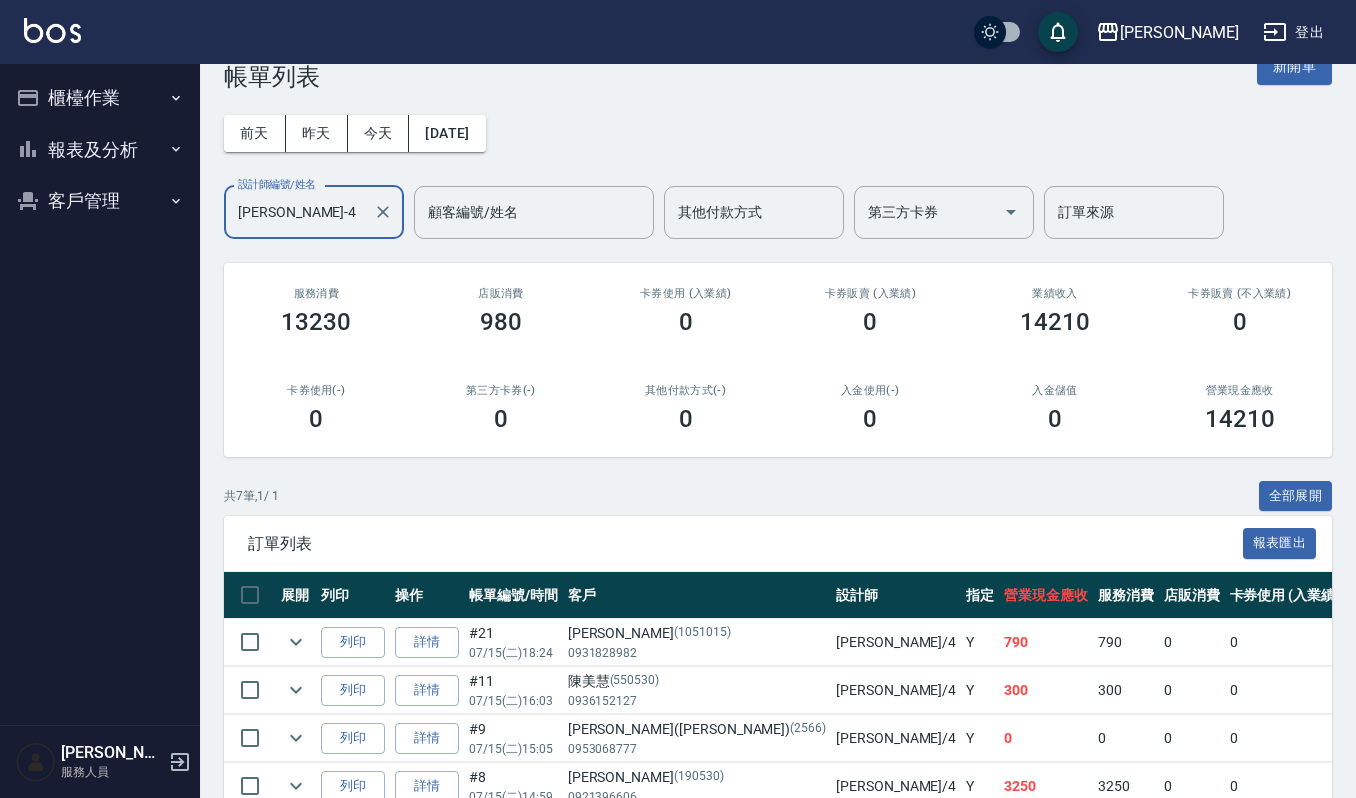 scroll, scrollTop: 0, scrollLeft: 0, axis: both 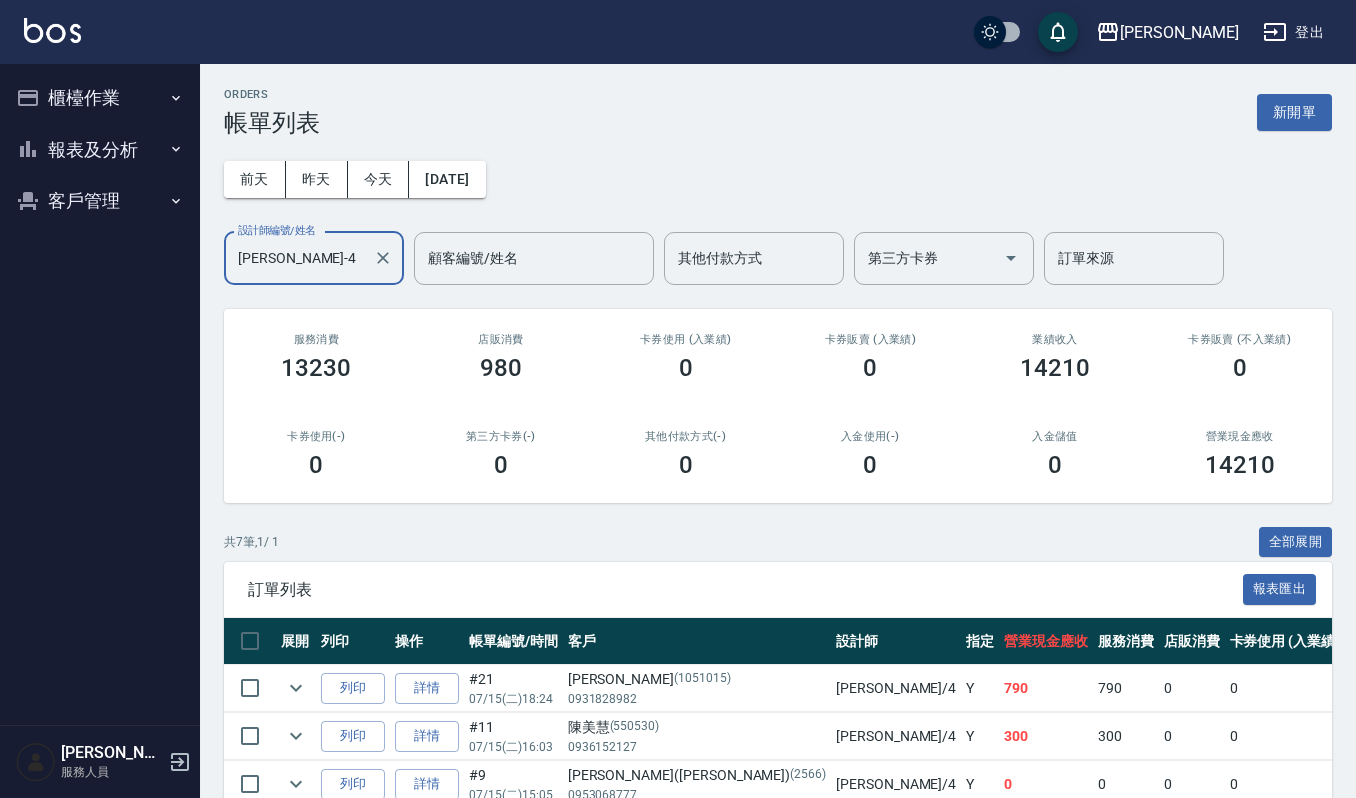 click on "ORDERS 帳單列表 新開單 前天 昨天 今天 2025/07/15 設計師編號/姓名 吉兒-4 設計師編號/姓名 顧客編號/姓名 顧客編號/姓名 其他付款方式 其他付款方式 第三方卡券 第三方卡券 訂單來源 訂單來源 服務消費 13230 店販消費 980 卡券使用 (入業績) 0 卡券販賣 (入業績) 0 業績收入 14210 卡券販賣 (不入業績) 0 卡券使用(-) 0 第三方卡券(-) 0 其他付款方式(-) 0 入金使用(-) 0 入金儲值 0 營業現金應收 14210 共  7  筆,  1  /   1 全部展開 訂單列表 報表匯出 展開 列印 操作 帳單編號/時間 客戶 設計師 指定 營業現金應收 服務消費 店販消費 卡券使用 (入業績) 卡券販賣 (入業績) 業績收入 卡券販賣 (不入業績) 卡券使用(-) 第三方卡券(-) 其他付款方式(-) 入金使用(-) 備註 訂單來源 列印 詳情 #21 07/15 (二) 18:24 倪語辰 (1051015) 0931828982 吉兒 /4 Y 790 790 0 0 0 790 0 0 0 0 0 列印 詳情 #11 07/15 (二) 16:03 陳美慧 /4" at bounding box center [778, 571] 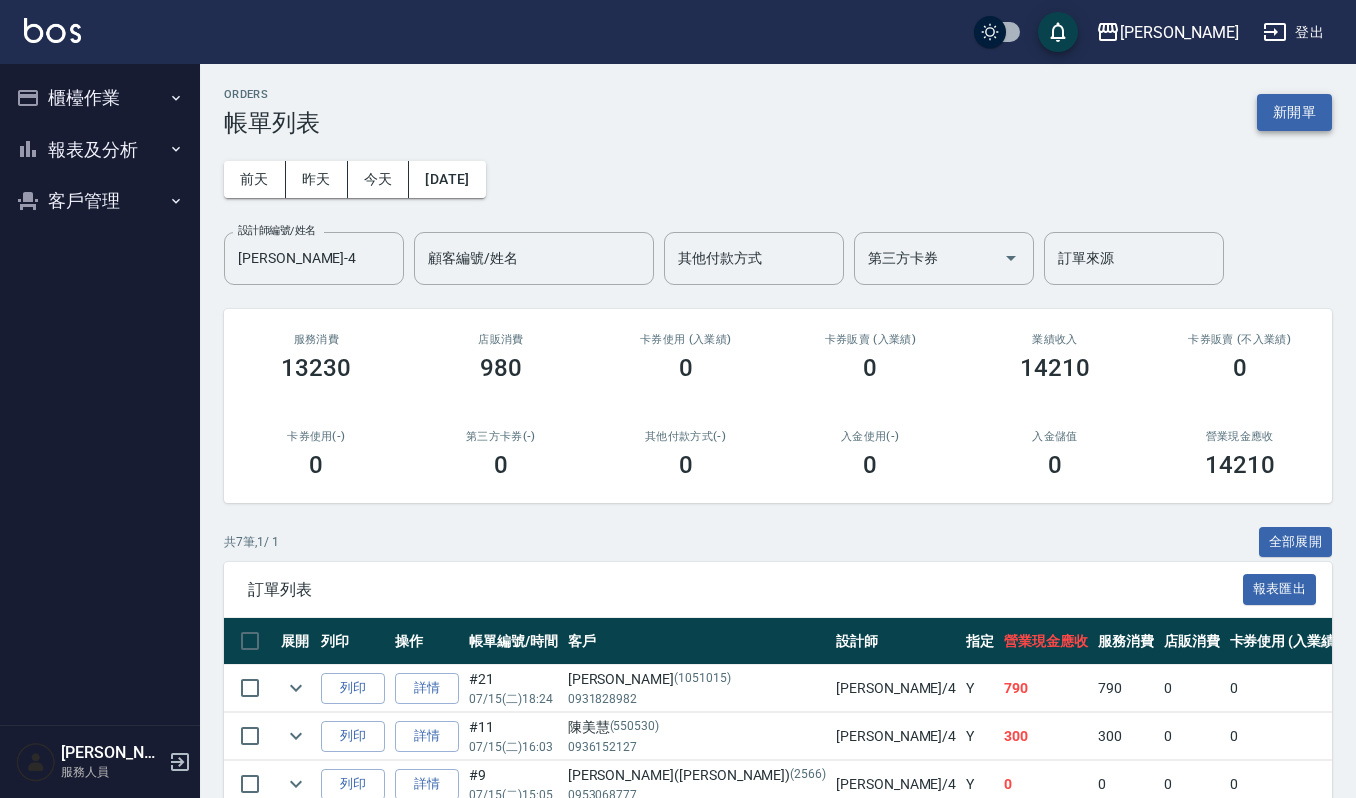 click on "新開單" at bounding box center [1294, 112] 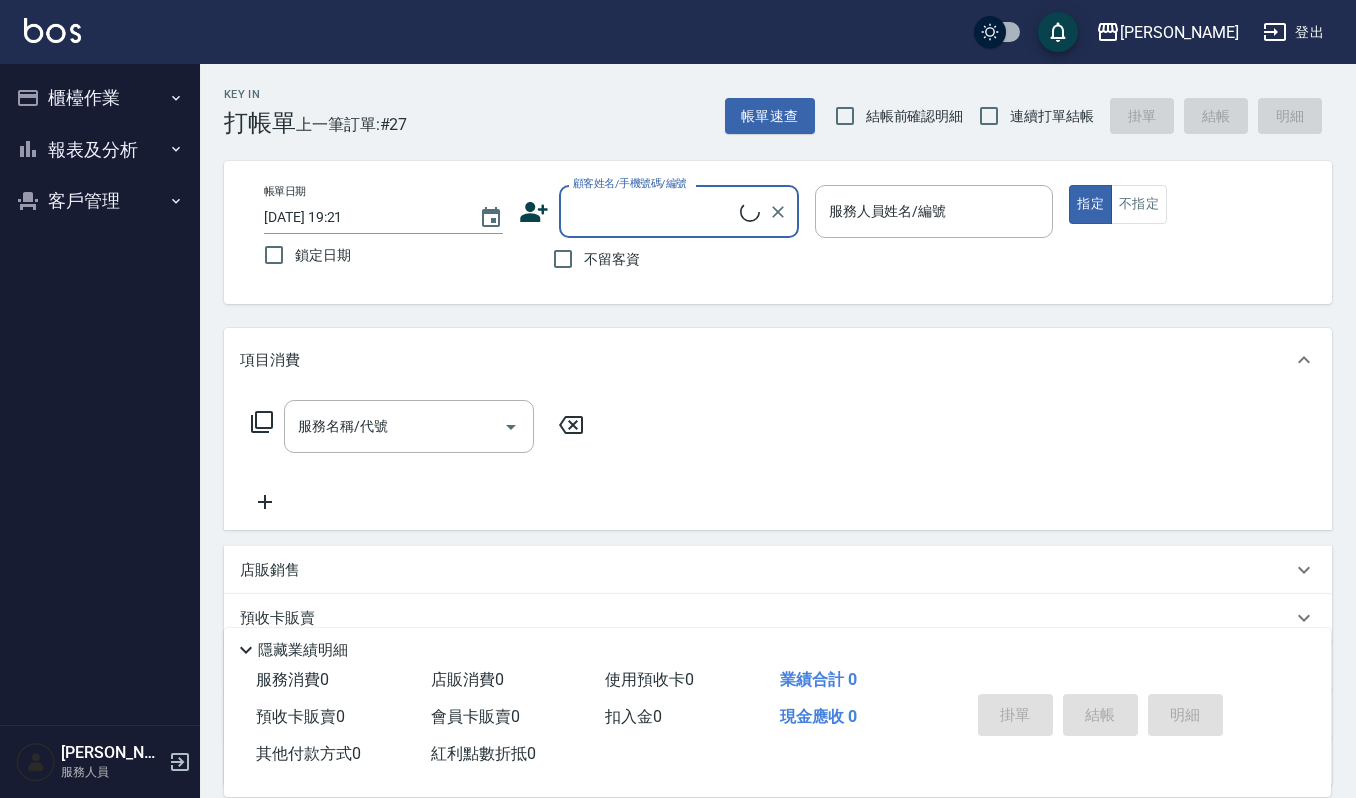 click on "顧客姓名/手機號碼/編號" at bounding box center (654, 211) 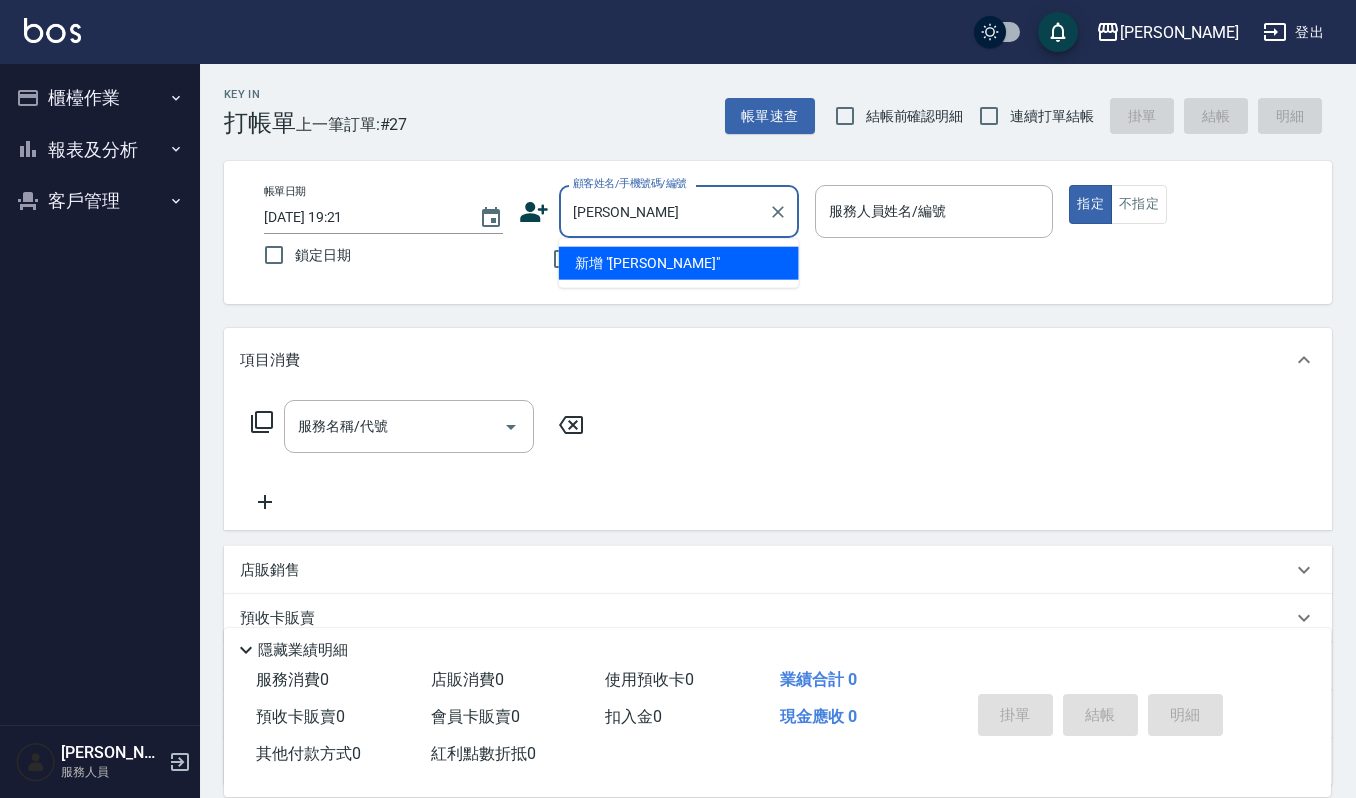 click on "上越傑森 登出 櫃檯作業 打帳單 帳單列表 掛單列表 營業儀表板 現金收支登錄 每日結帳 報表及分析 報表目錄 店家區間累計表 店家日報表 互助日報表 互助排行榜 互助點數明細 全店業績分析表 設計師日報表 設計師業績分析表 設計師業績月報表 設計師排行榜 商品消耗明細 店販抽成明細 收支分類明細表 客戶管理 客戶列表 卡券管理 入金管理 傑森上越 服務人員 Key In 打帳單 上一筆訂單:#27 帳單速查 結帳前確認明細 連續打單結帳 掛單 結帳 明細 帳單日期 2025/07/15 19:21 鎖定日期 顧客姓名/手機號碼/編號 筱婷婷 顧客姓名/手機號碼/編號 不留客資 服務人員姓名/編號 服務人員姓名/編號 指定 不指定 項目消費 服務名稱/代號 服務名稱/代號 店販銷售 服務人員姓名/編號 服務人員姓名/編號 商品代號/名稱 商品代號/名稱 預收卡販賣 卡券名稱/代號 卡券名稱/代號 備註 備註" at bounding box center (678, 487) 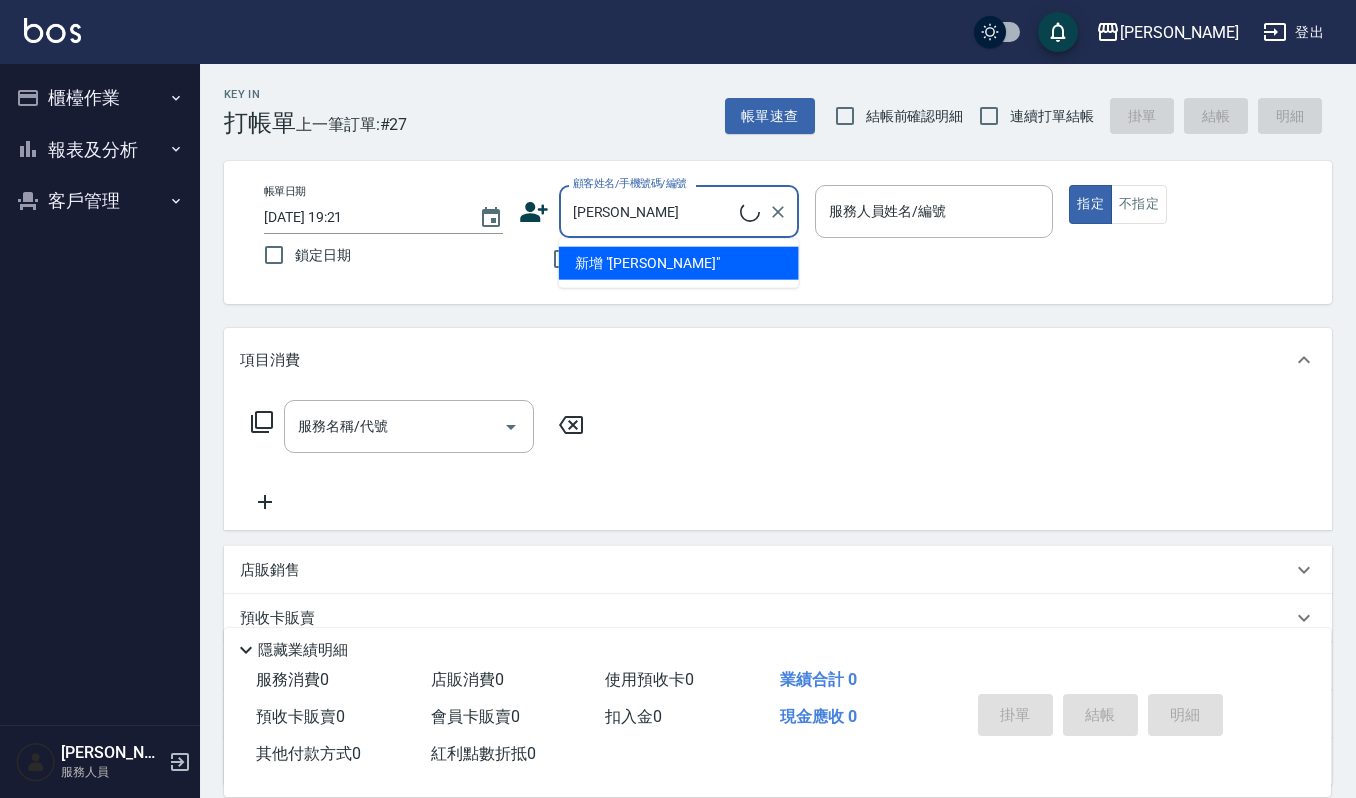 click on "筱婷婷" at bounding box center [654, 211] 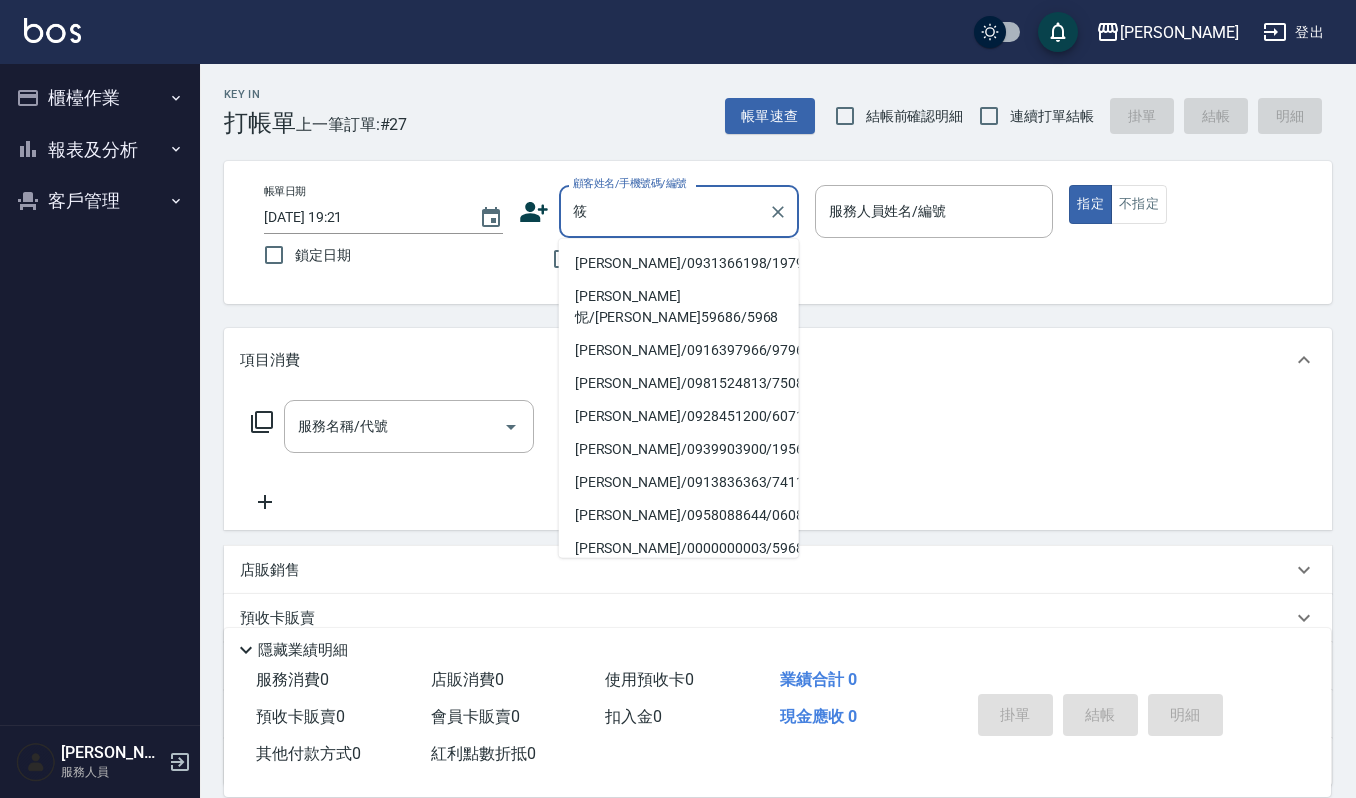 drag, startPoint x: 617, startPoint y: 240, endPoint x: 624, endPoint y: 260, distance: 21.189621 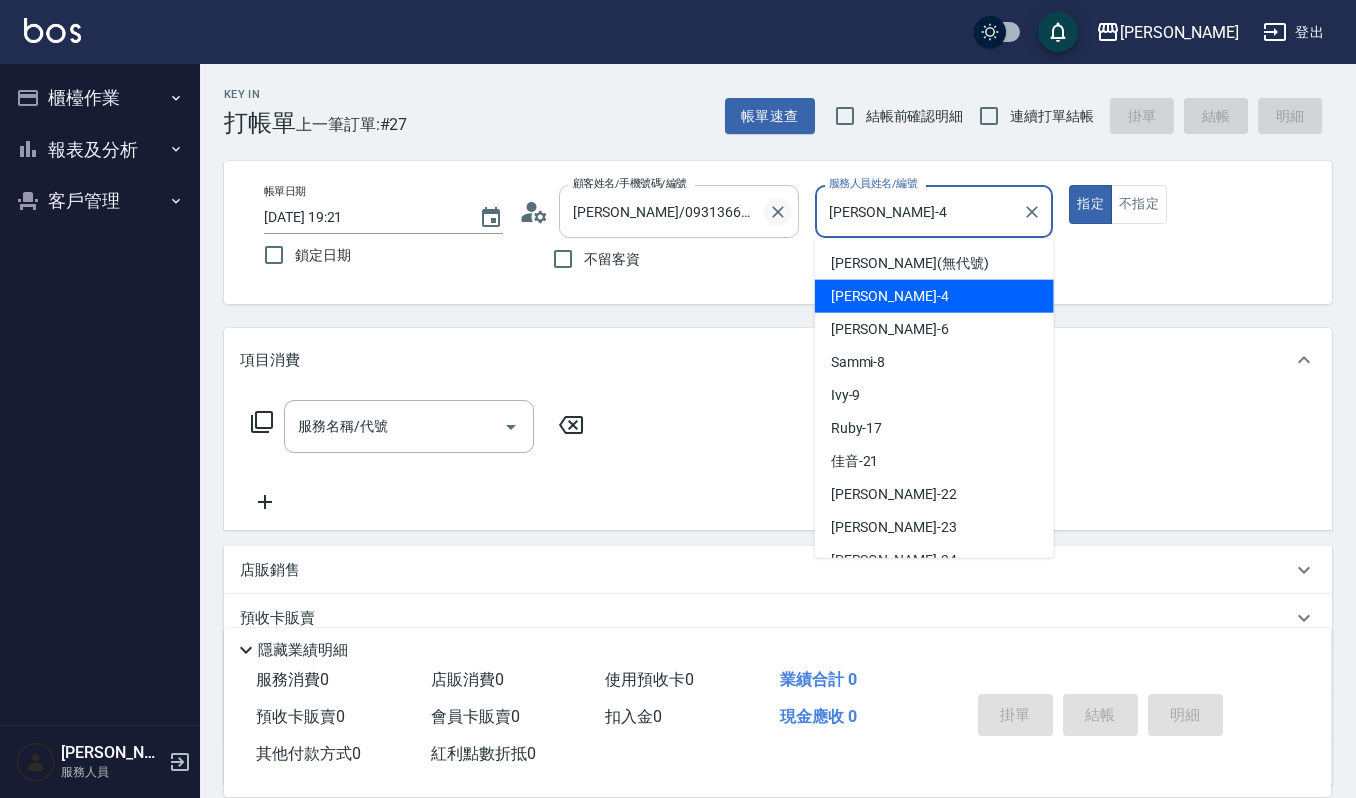 drag, startPoint x: 860, startPoint y: 208, endPoint x: 781, endPoint y: 210, distance: 79.025314 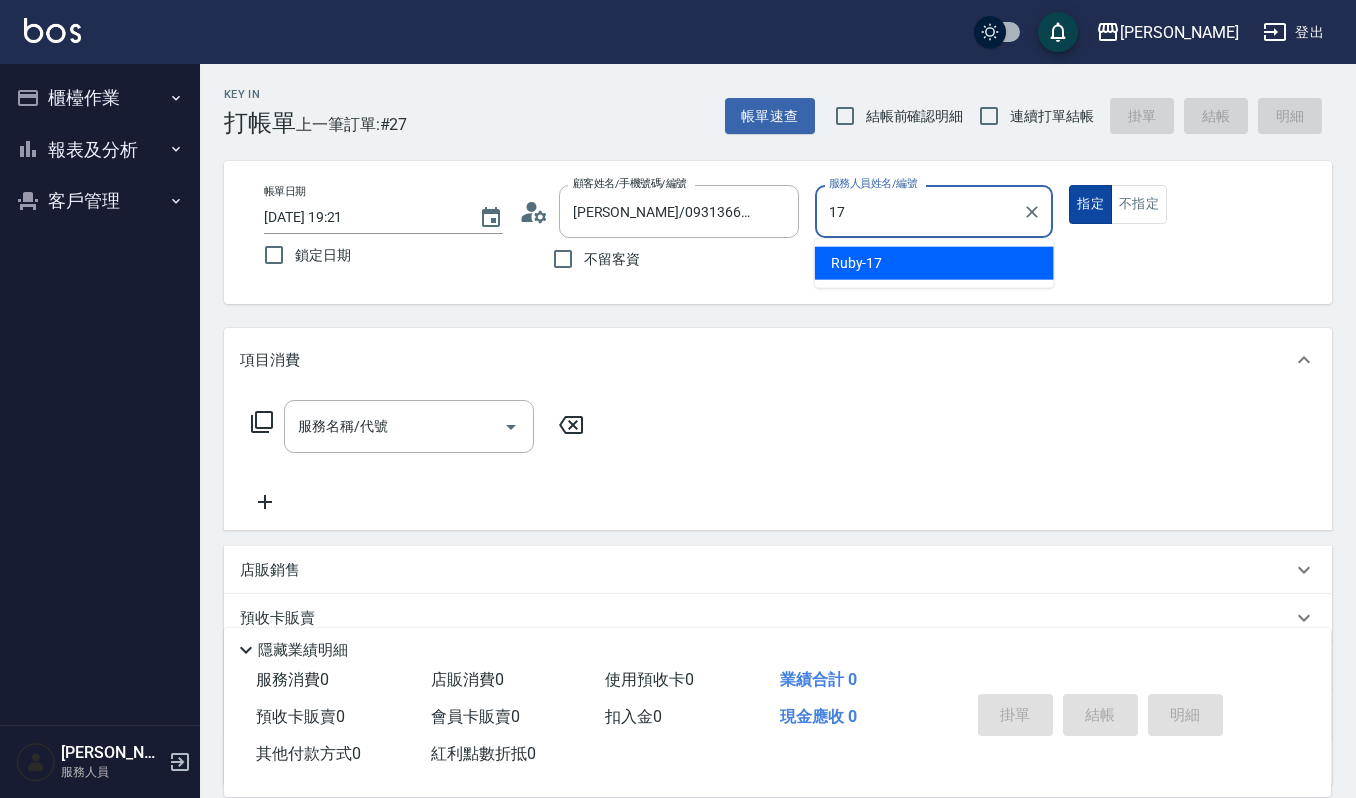 type on "Ruby-17" 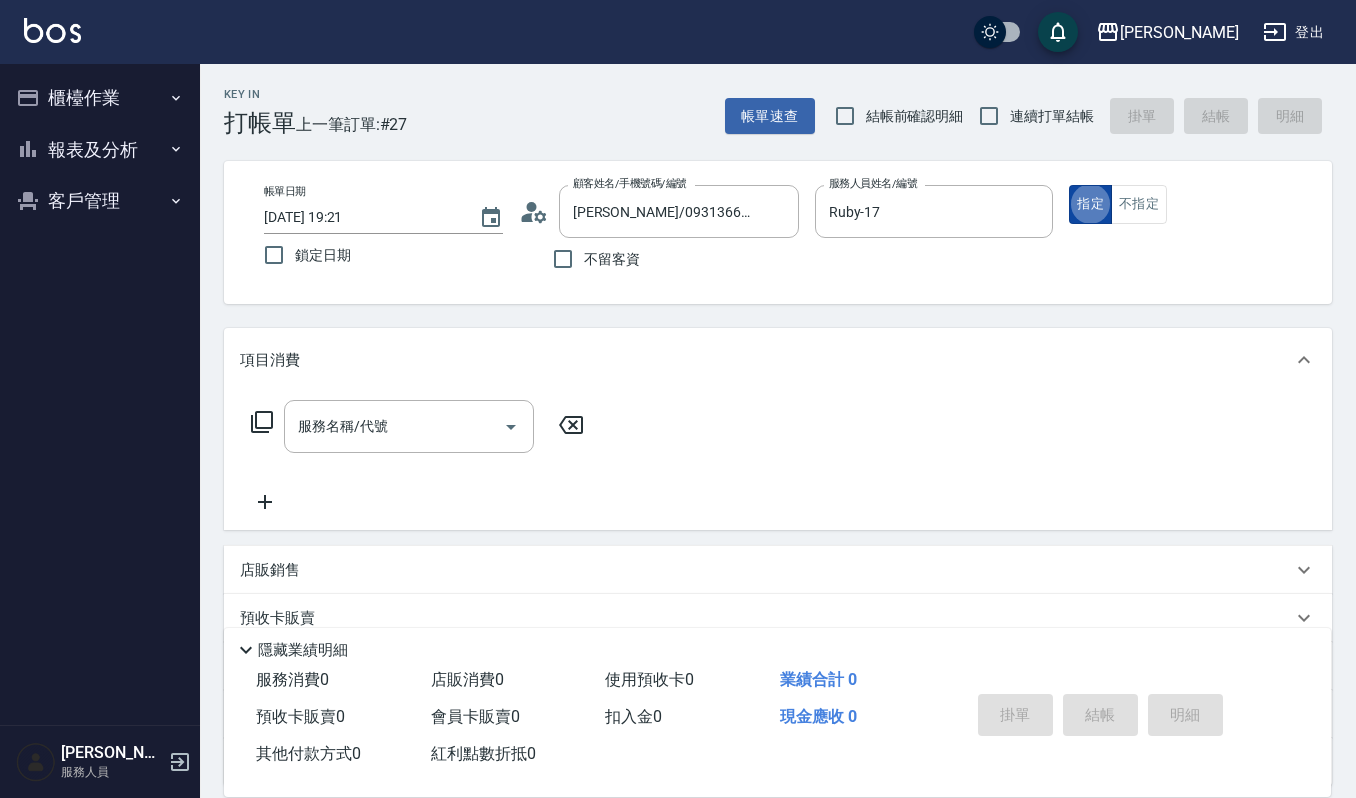 type on "true" 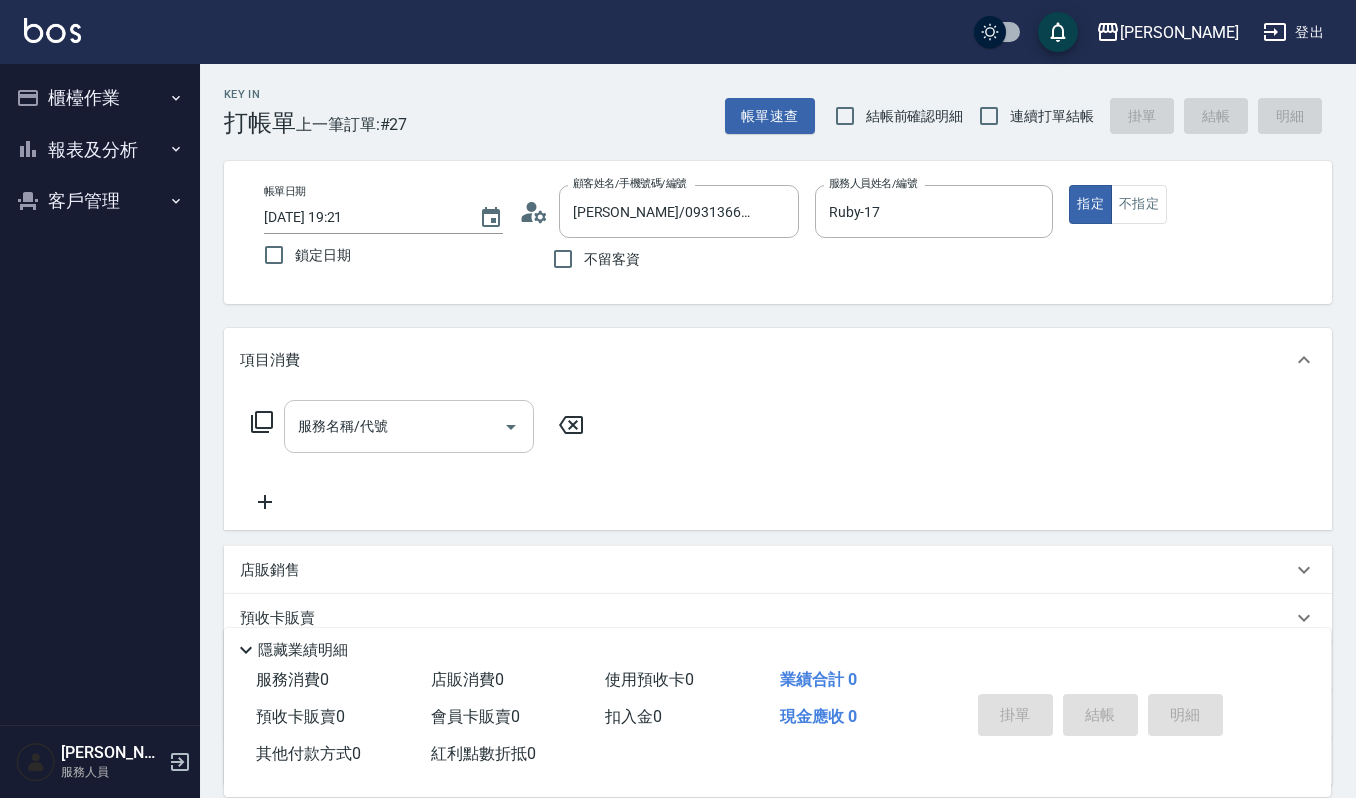 click on "服務名稱/代號" at bounding box center [394, 426] 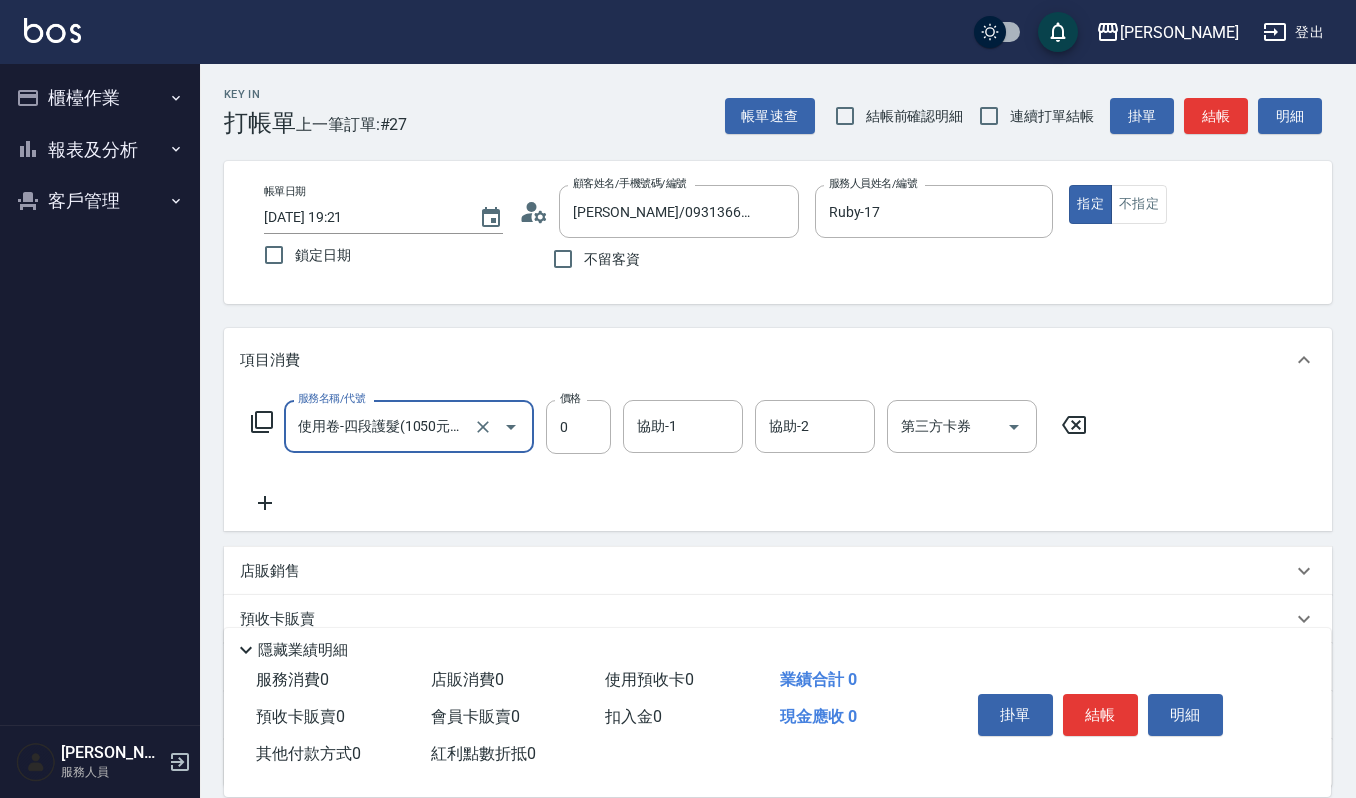 type on "使用卷-四段護髮(1050元/次)(557)" 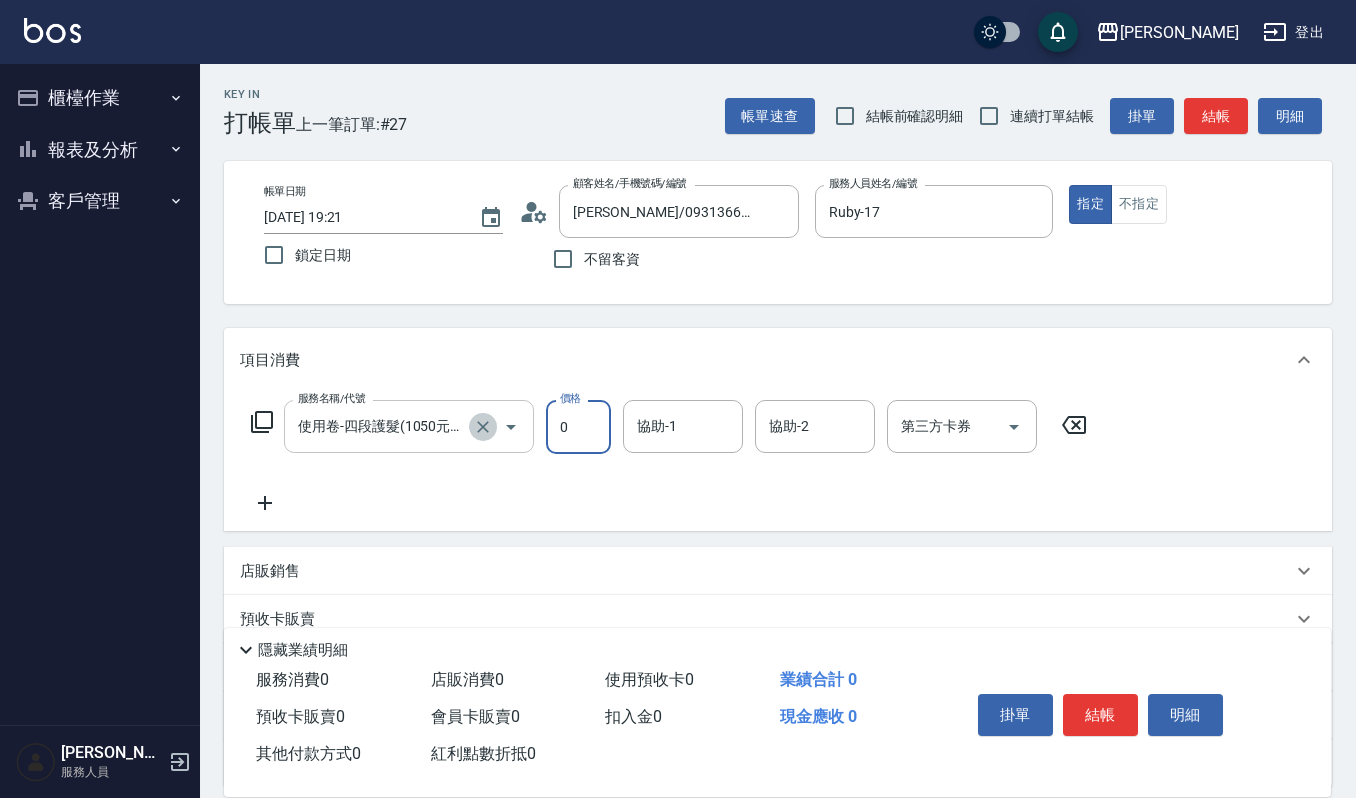 click at bounding box center (483, 427) 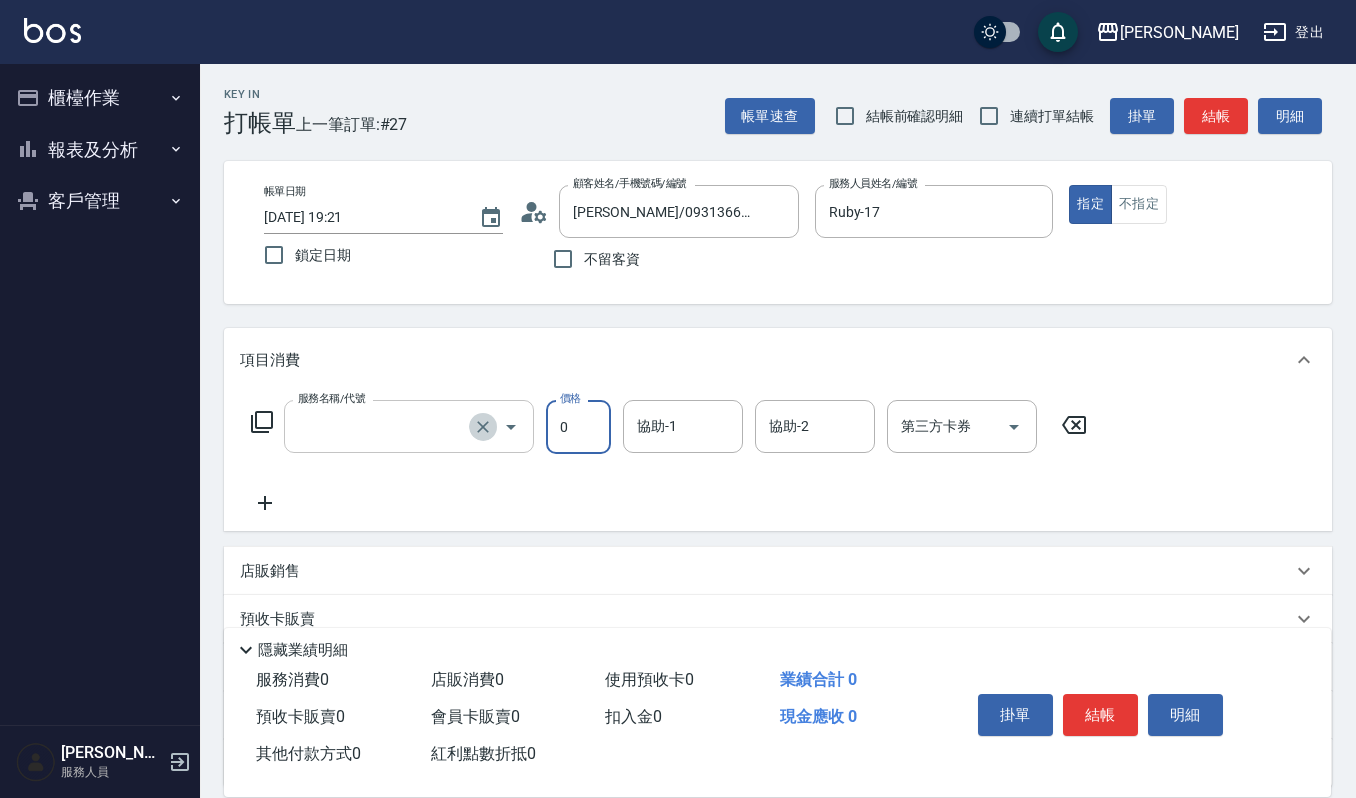 scroll, scrollTop: 0, scrollLeft: 0, axis: both 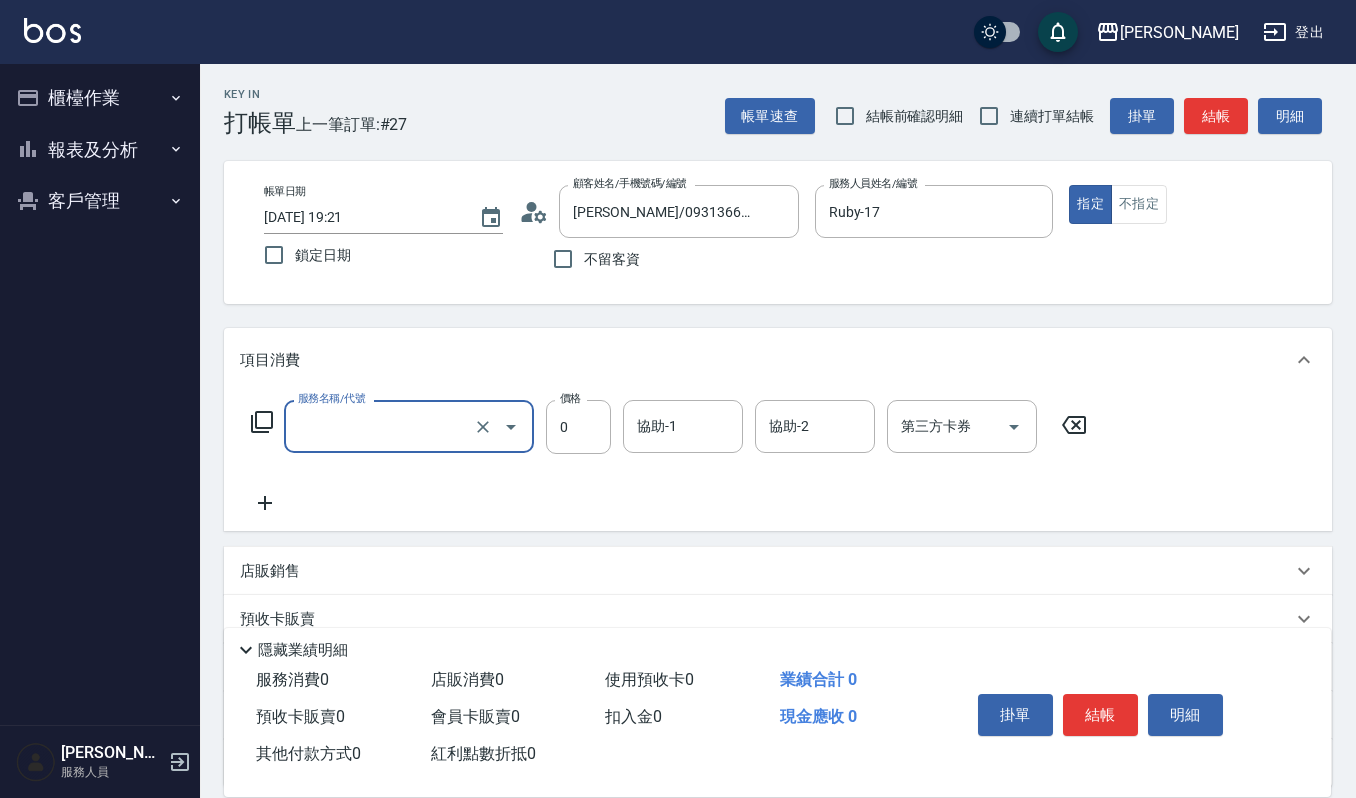 click on "服務名稱/代號" at bounding box center [381, 426] 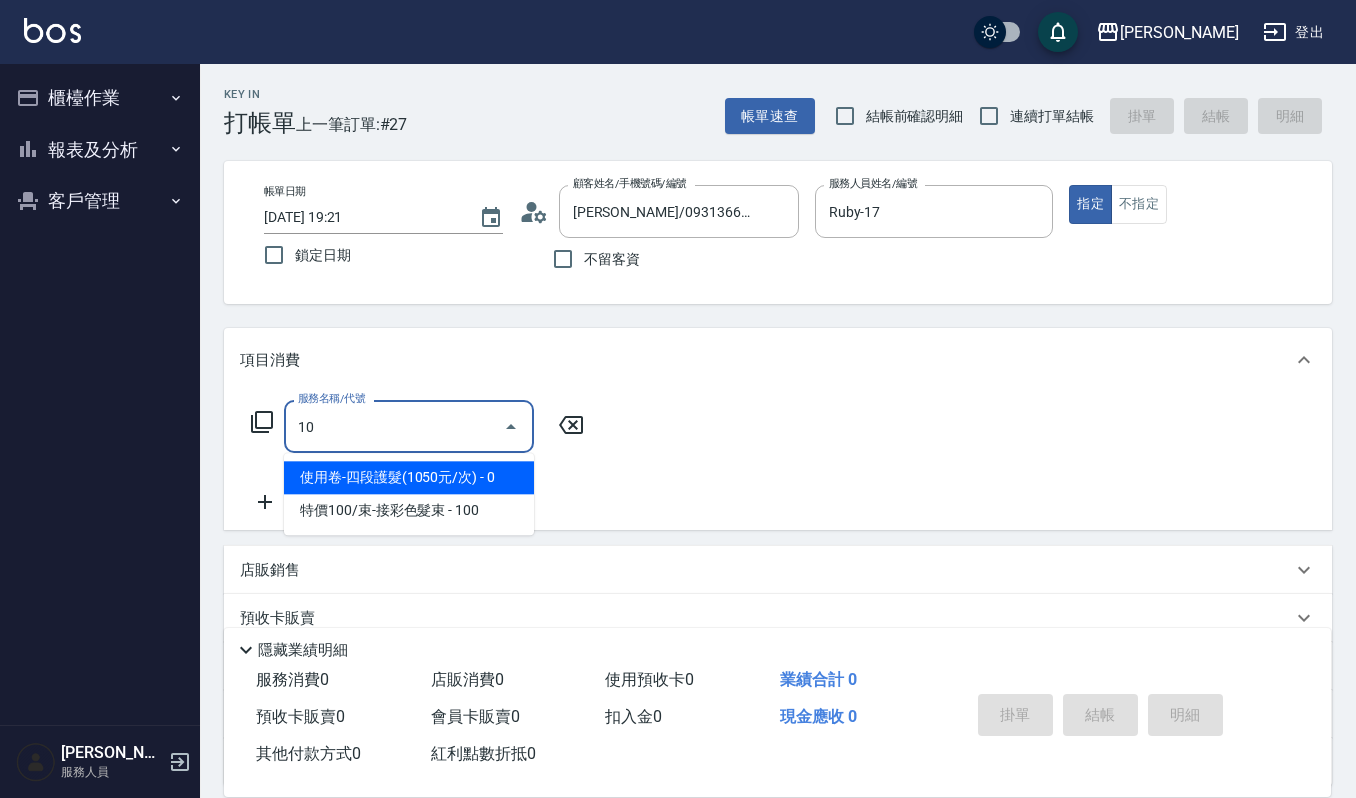 scroll, scrollTop: 0, scrollLeft: 0, axis: both 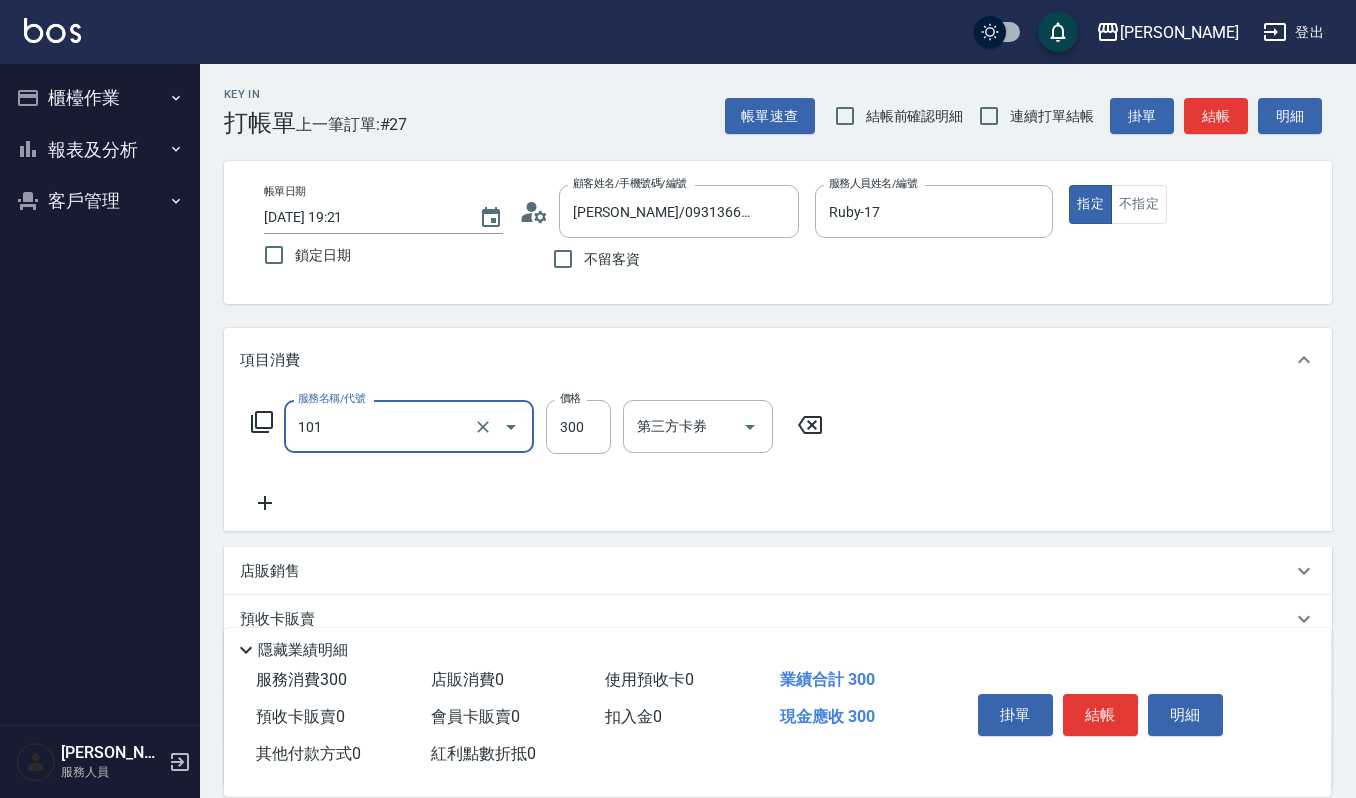 type on "一般洗髮(101)" 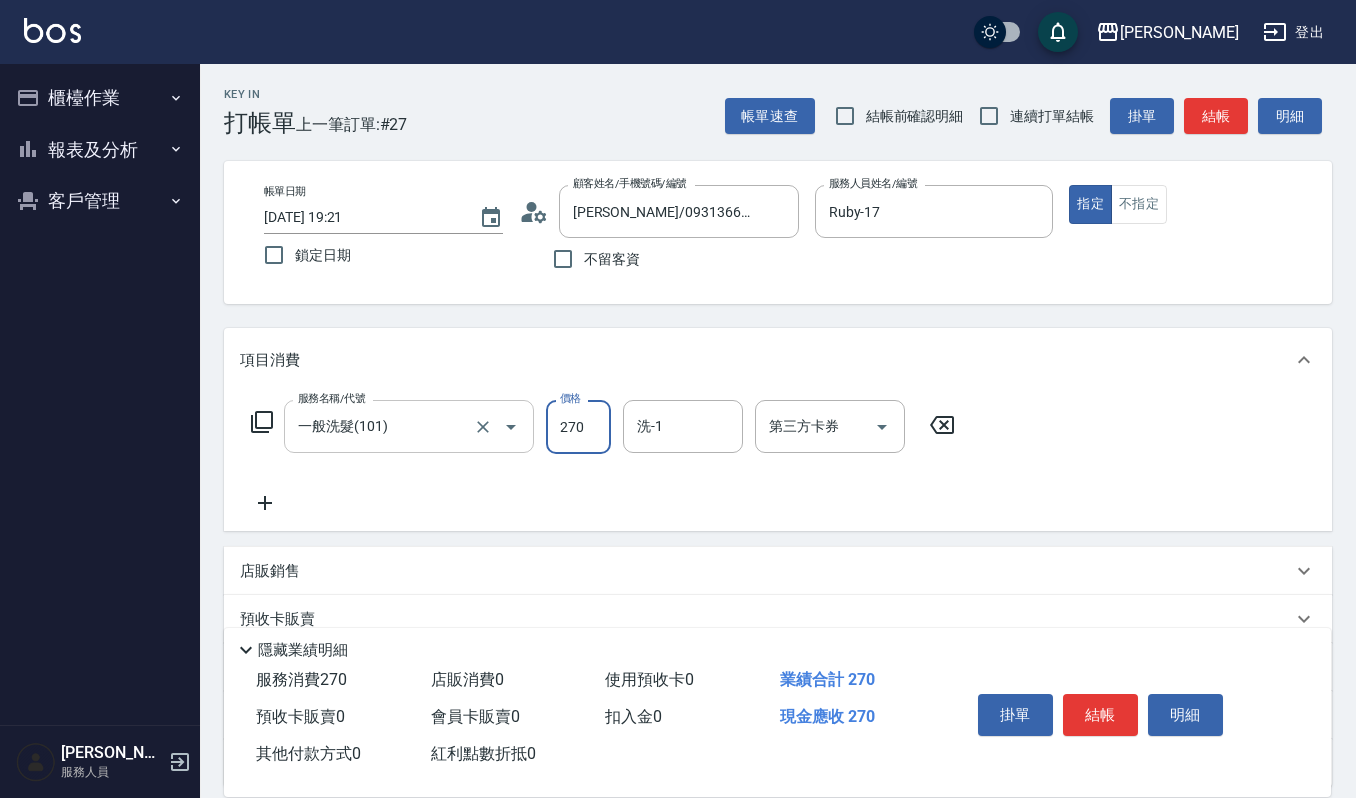 type on "270" 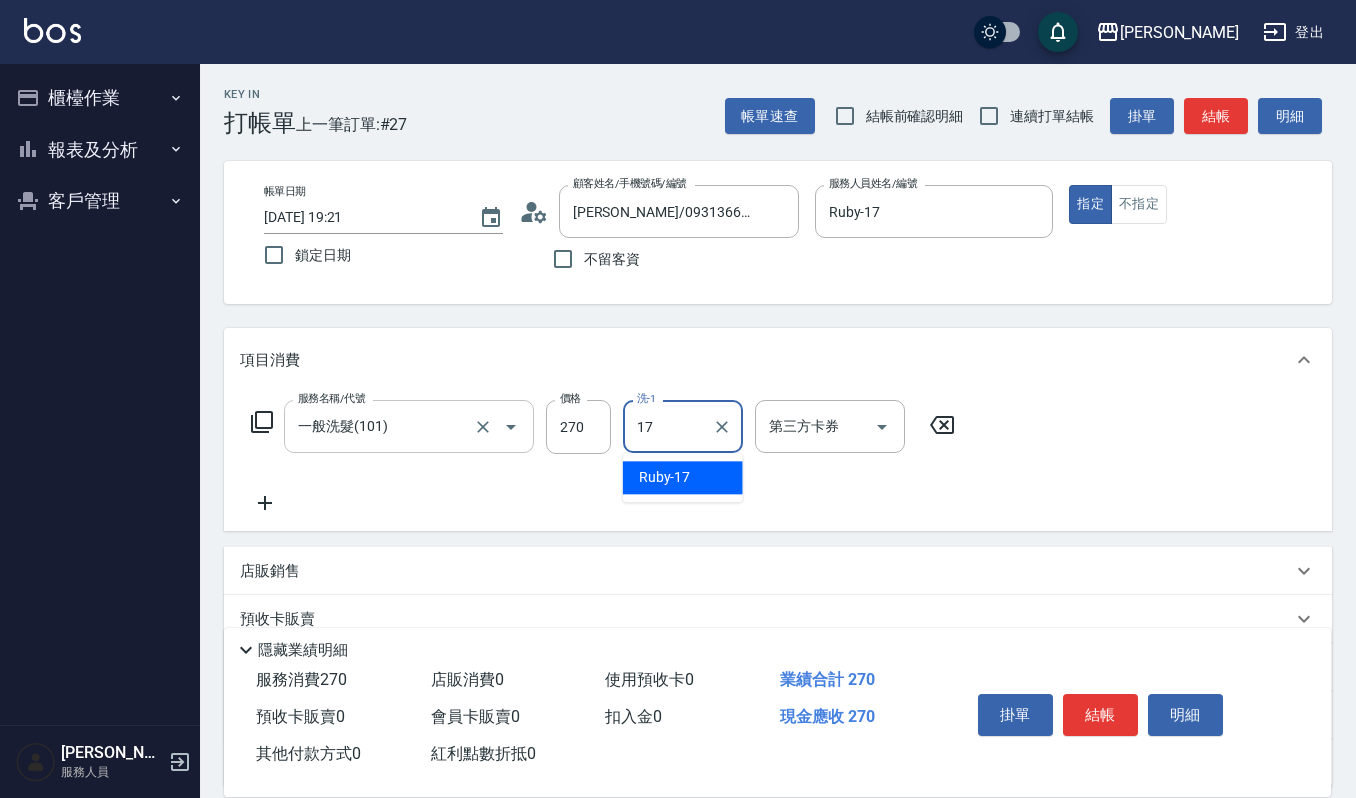 type on "Ruby-17" 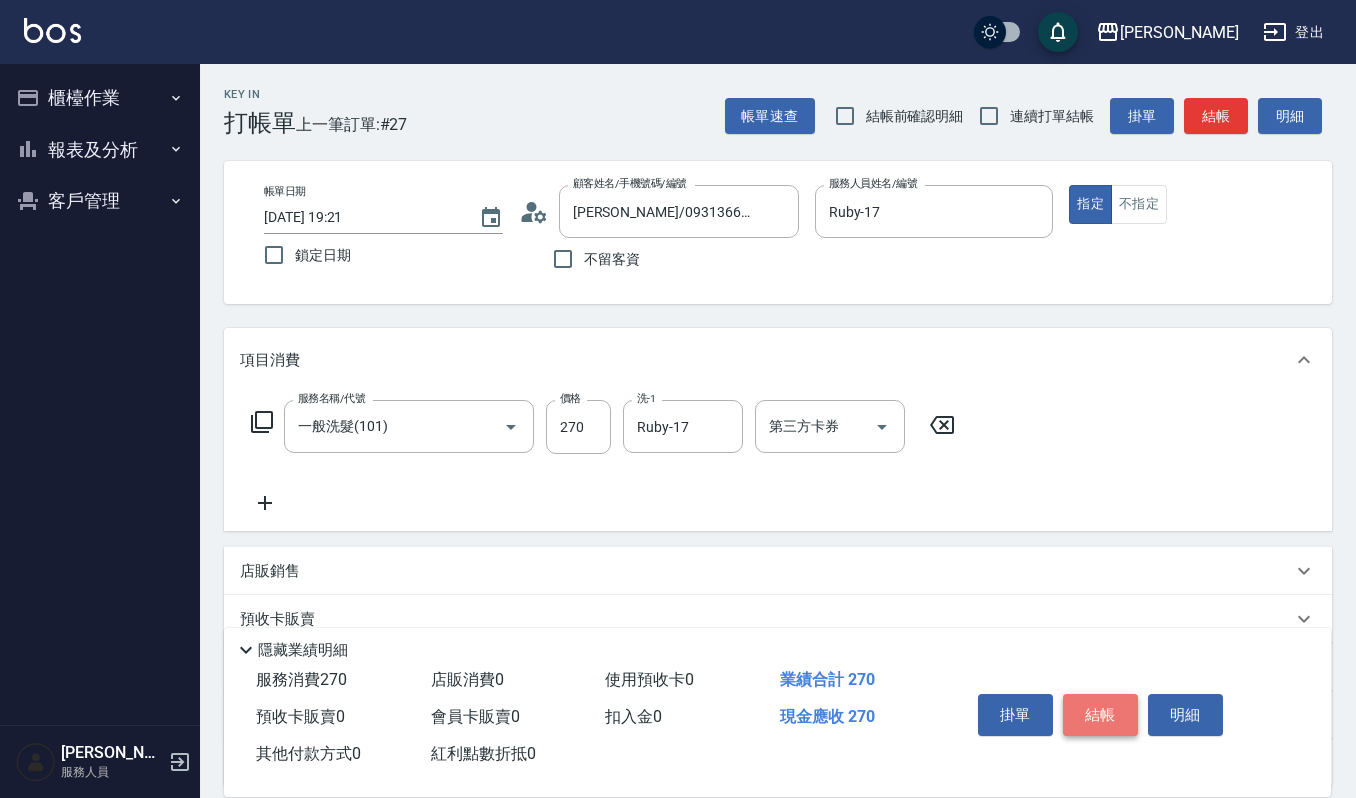 click on "結帳" at bounding box center (1100, 715) 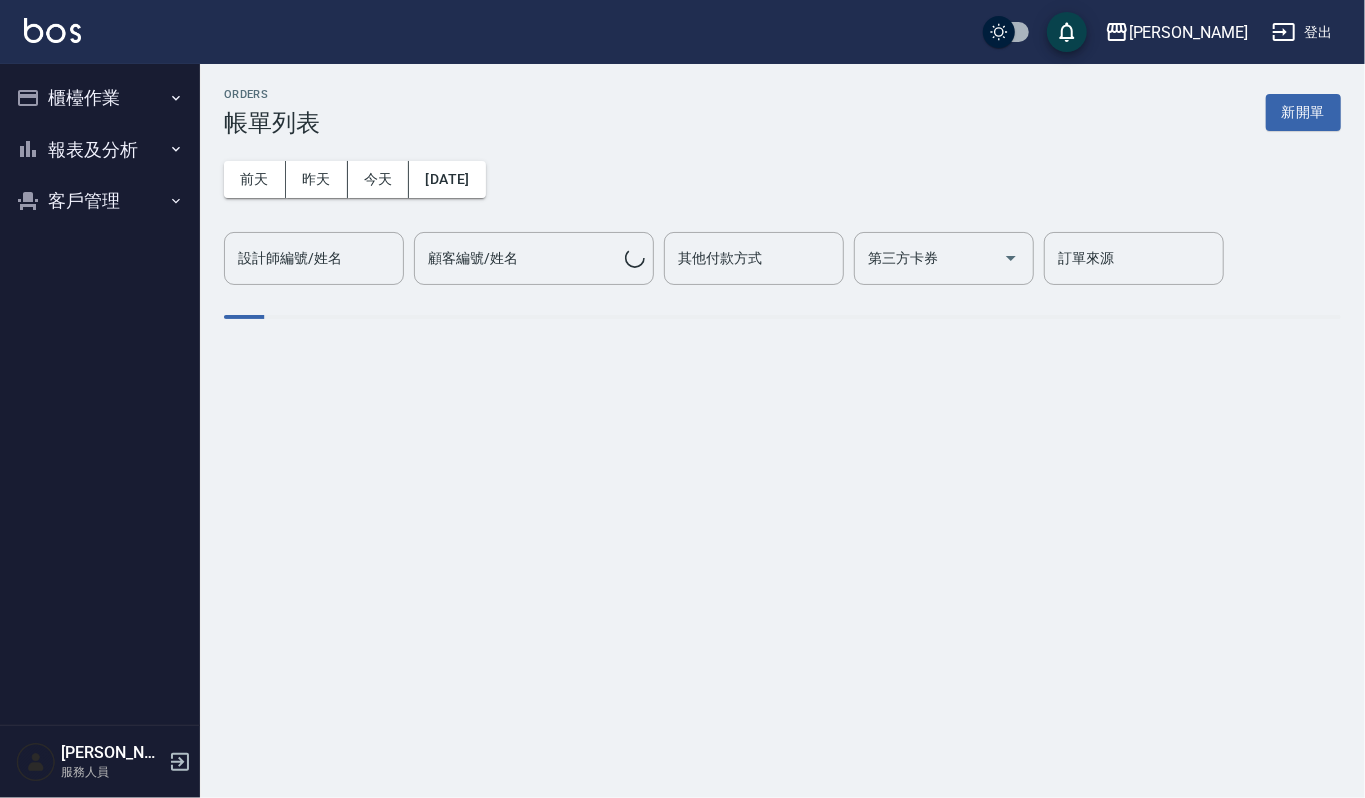 click on "ORDERS 帳單列表 新開單 前天 昨天 今天 2025/07/15 設計師編號/姓名 設計師編號/姓名 顧客編號/姓名 顧客編號/姓名 其他付款方式 其他付款方式 第三方卡券 第三方卡券 訂單來源 訂單來源" at bounding box center (782, 218) 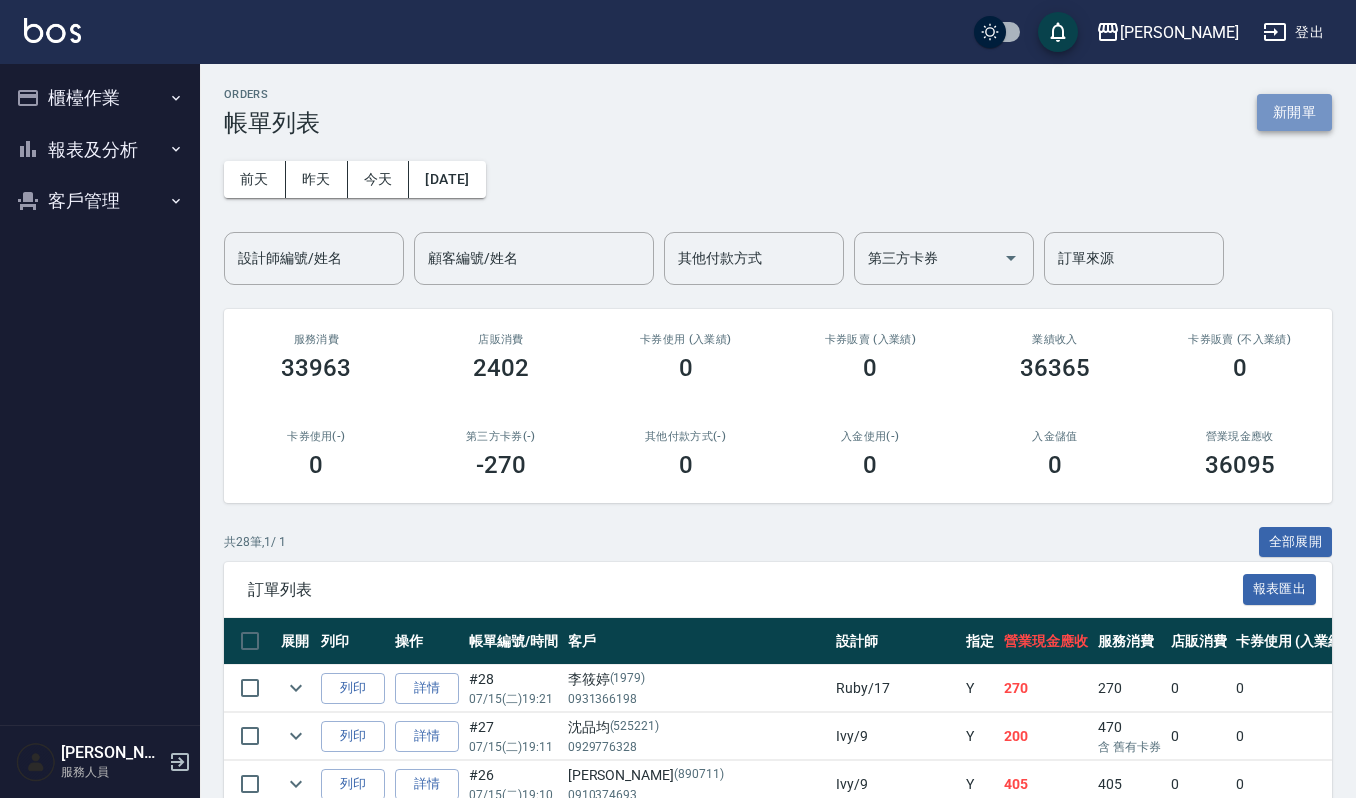 click on "新開單" at bounding box center [1294, 112] 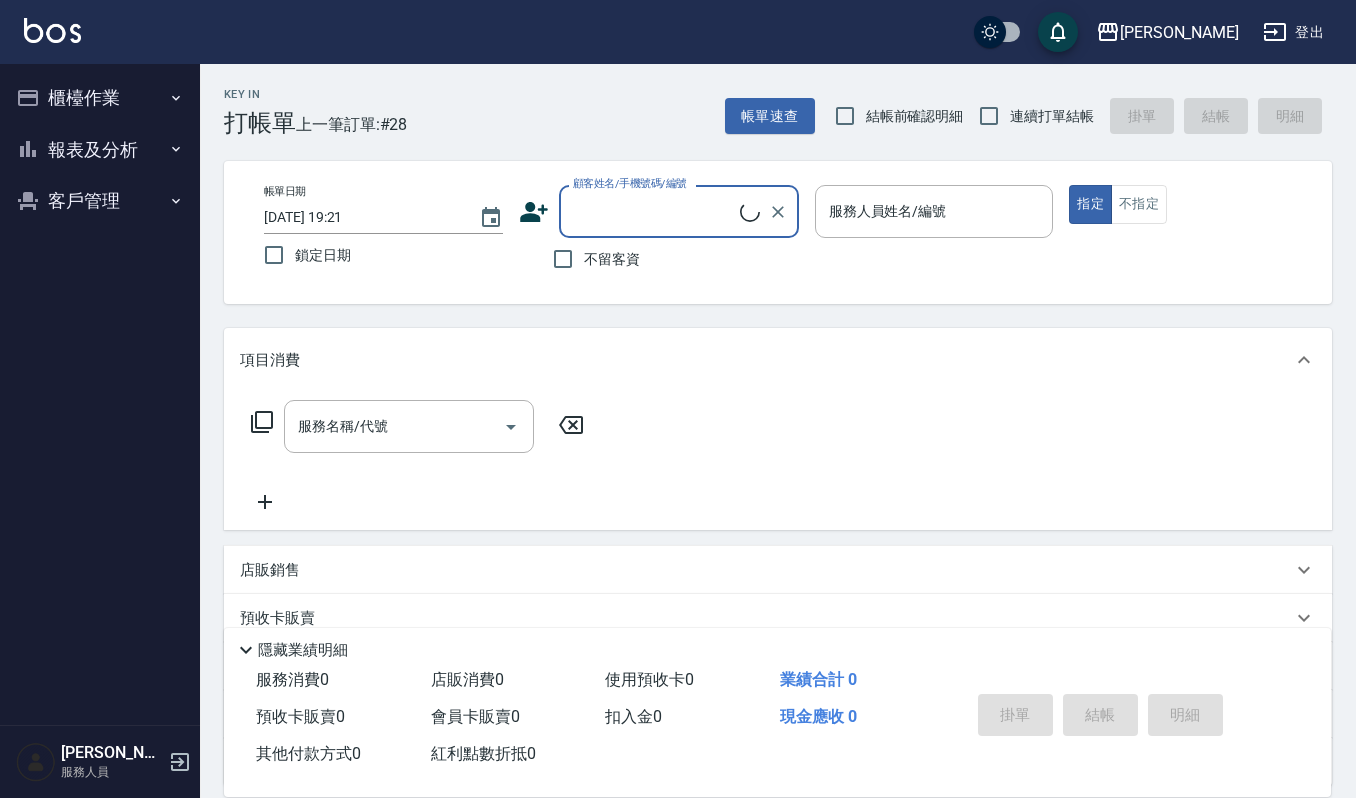 click on "顧客姓名/手機號碼/編號" at bounding box center (679, 211) 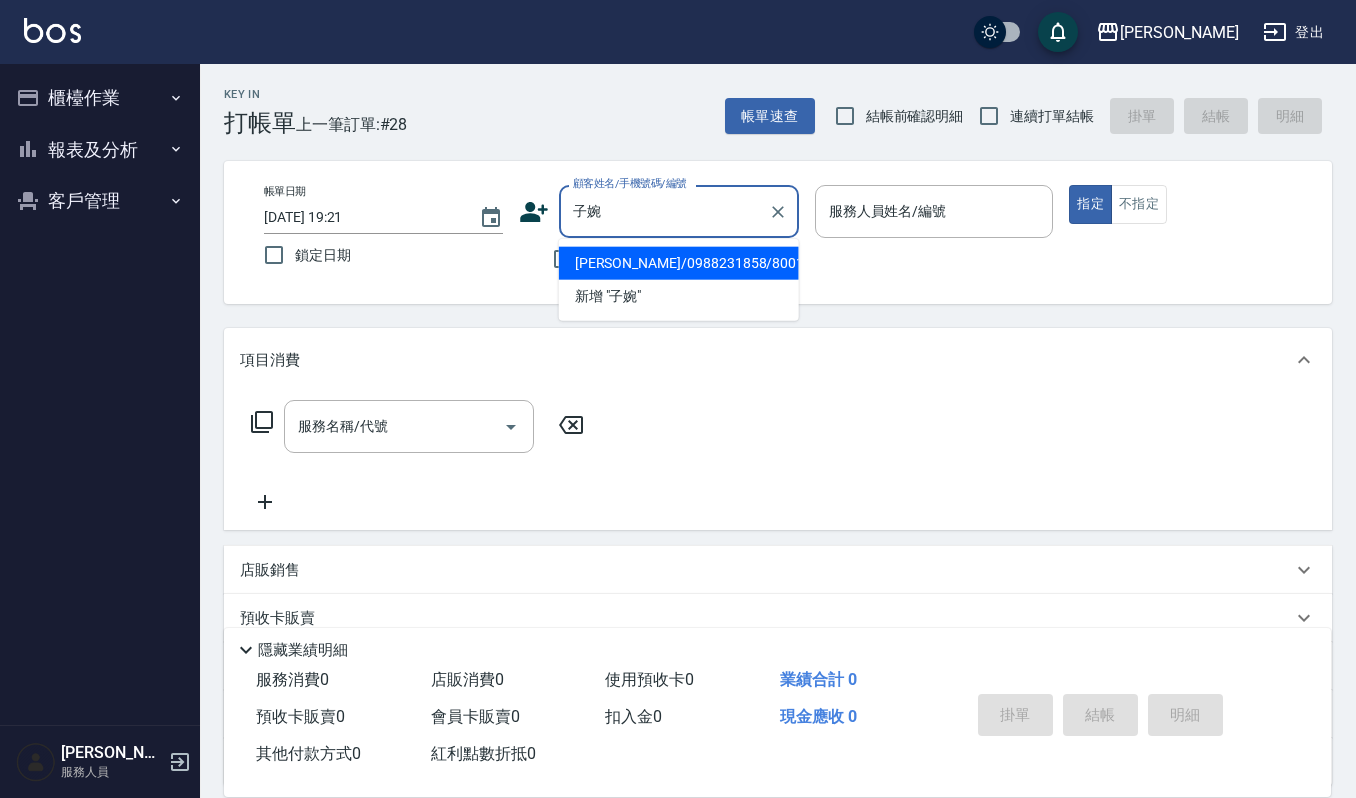 click on "許子婉/0988231858/800117" at bounding box center [679, 263] 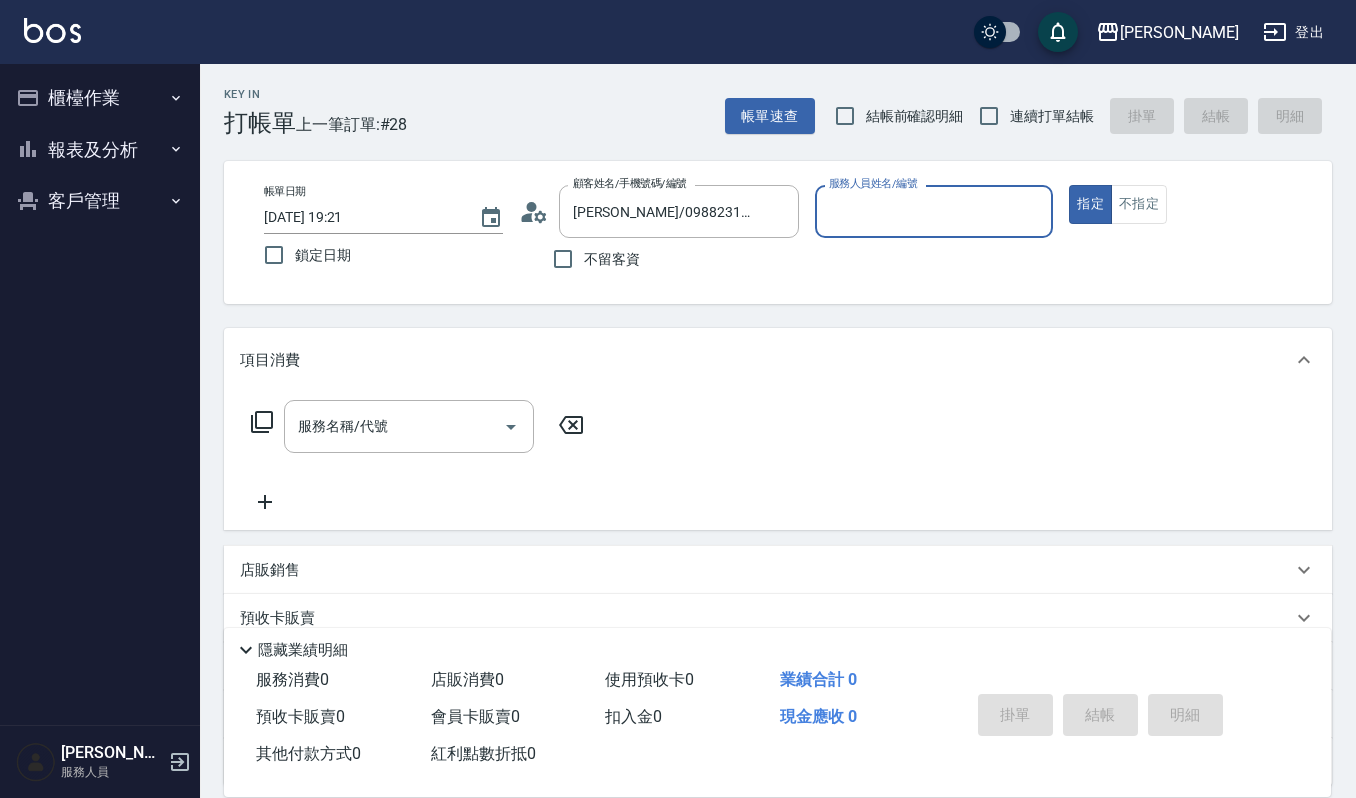 type on "Ruby-17" 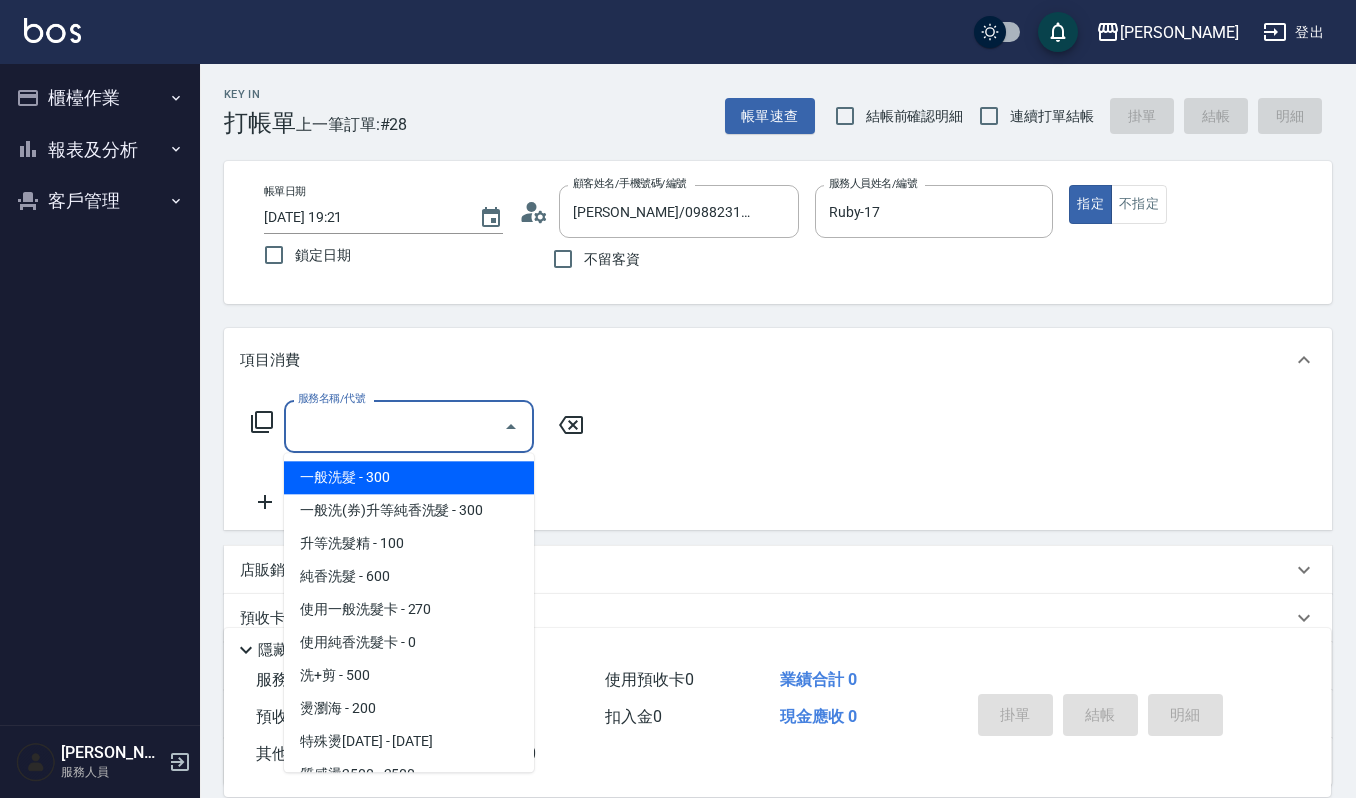 click on "服務名稱/代號" at bounding box center (394, 426) 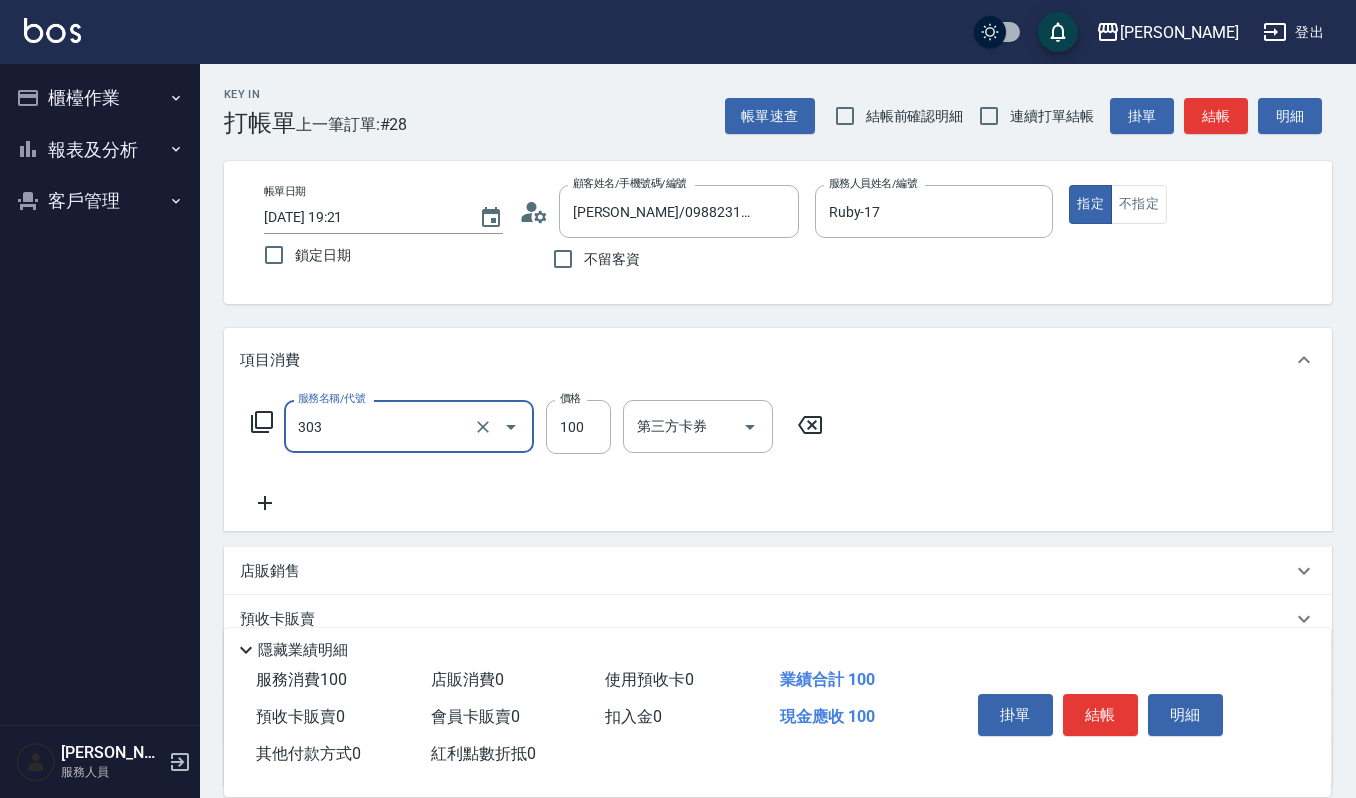 type on "修瀏海(303)" 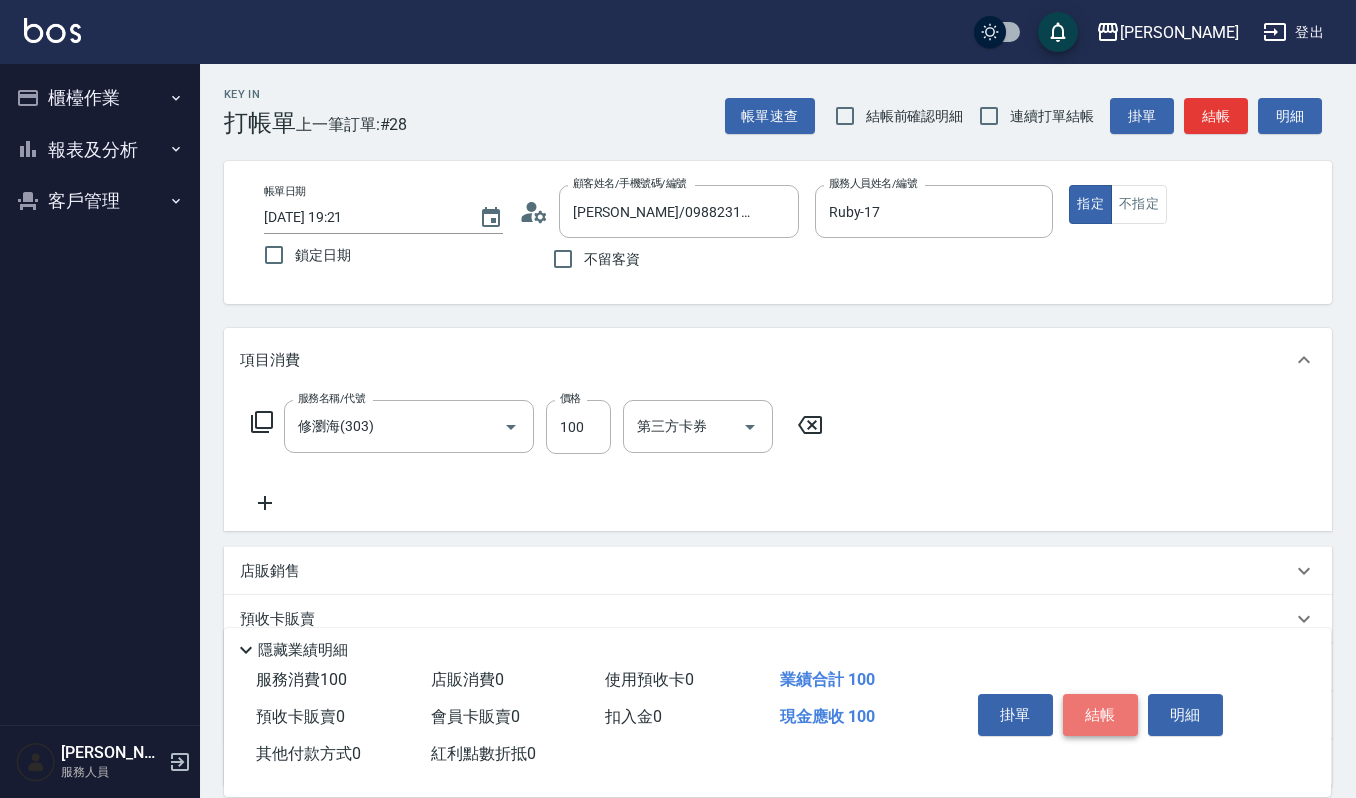 click on "結帳" at bounding box center [1100, 715] 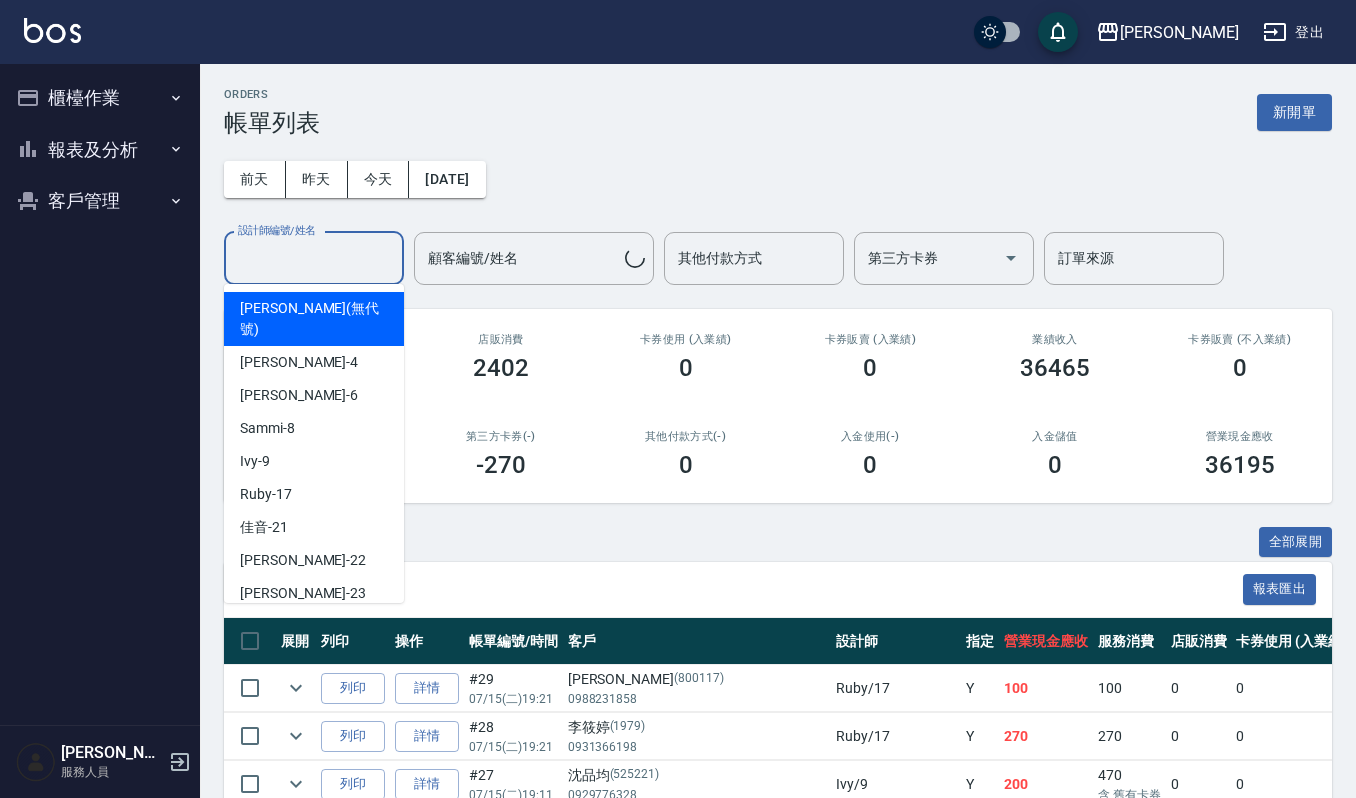 click on "設計師編號/姓名" at bounding box center (314, 258) 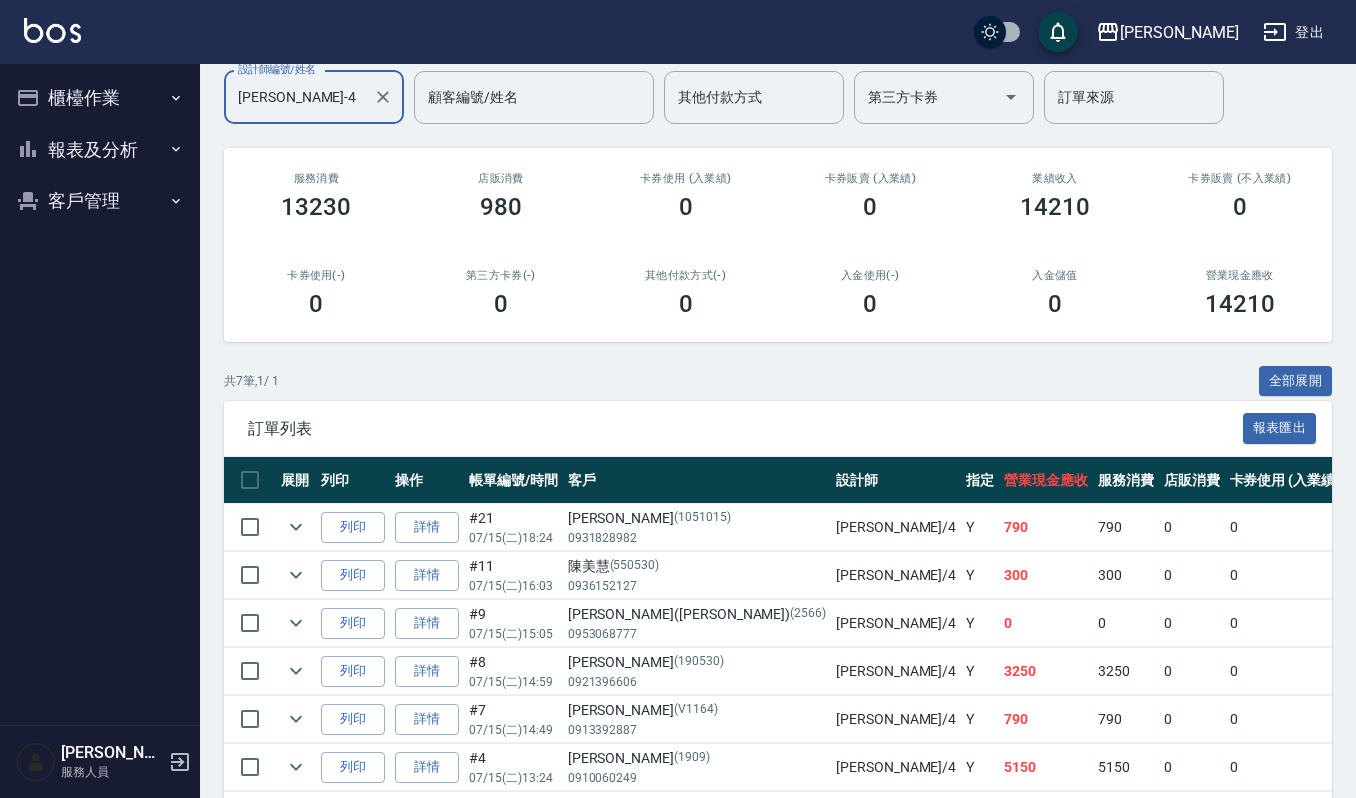 scroll, scrollTop: 305, scrollLeft: 0, axis: vertical 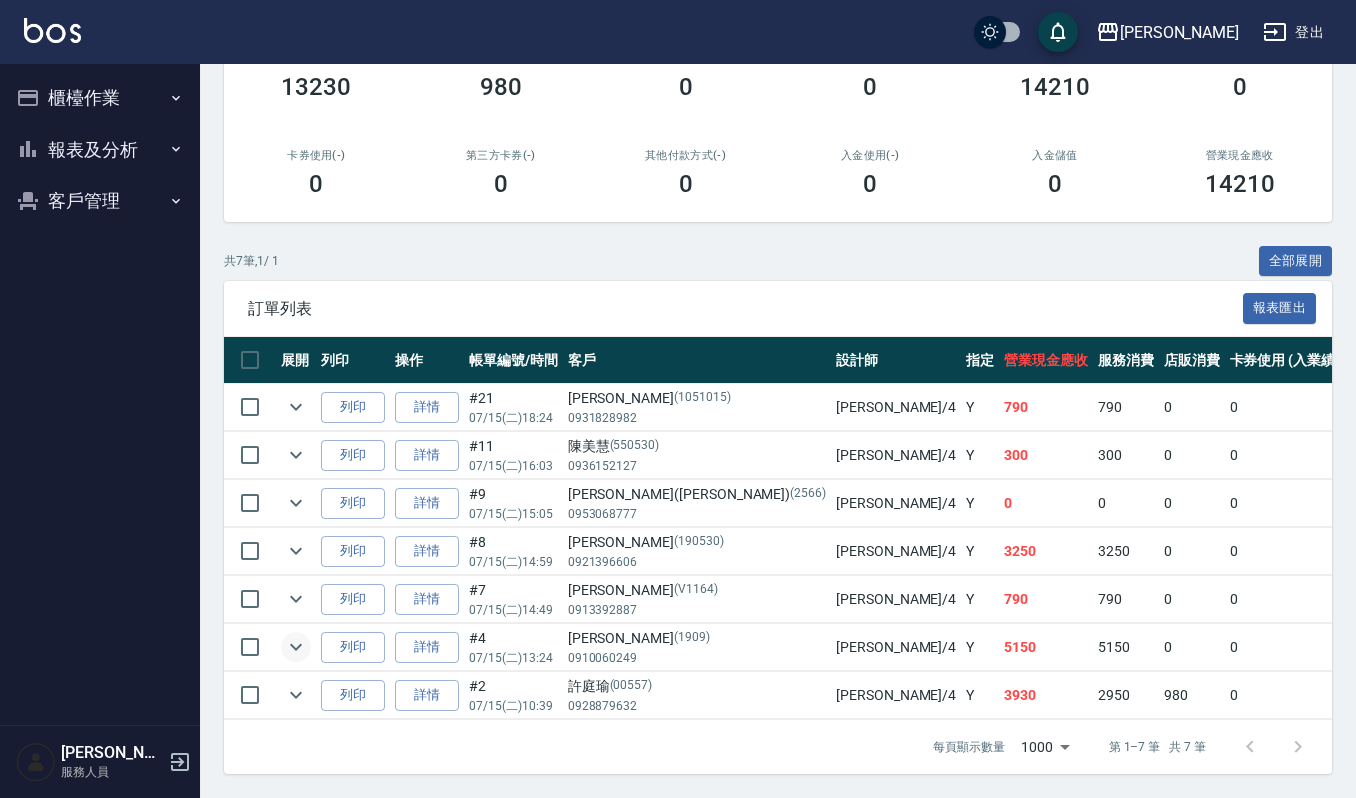 type on "吉兒-4" 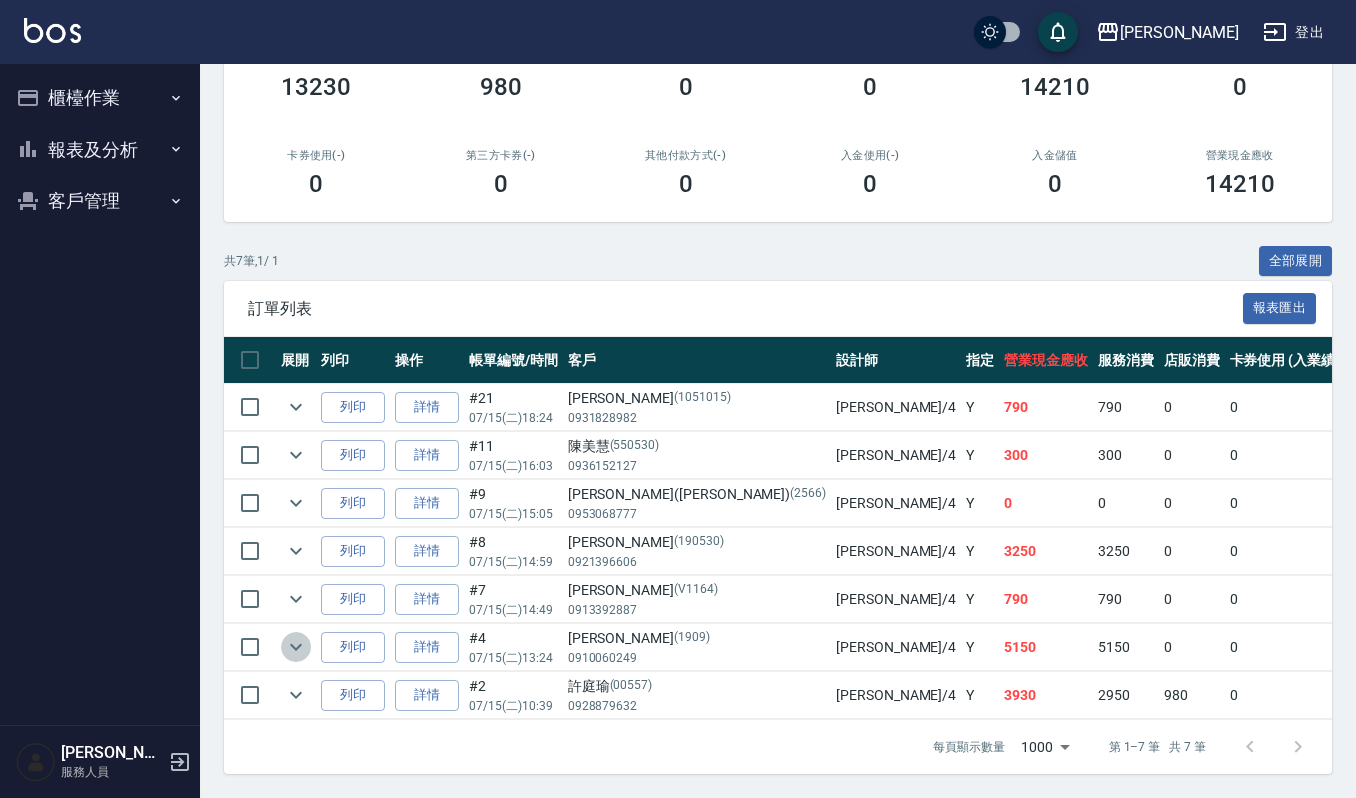 click at bounding box center [296, 647] 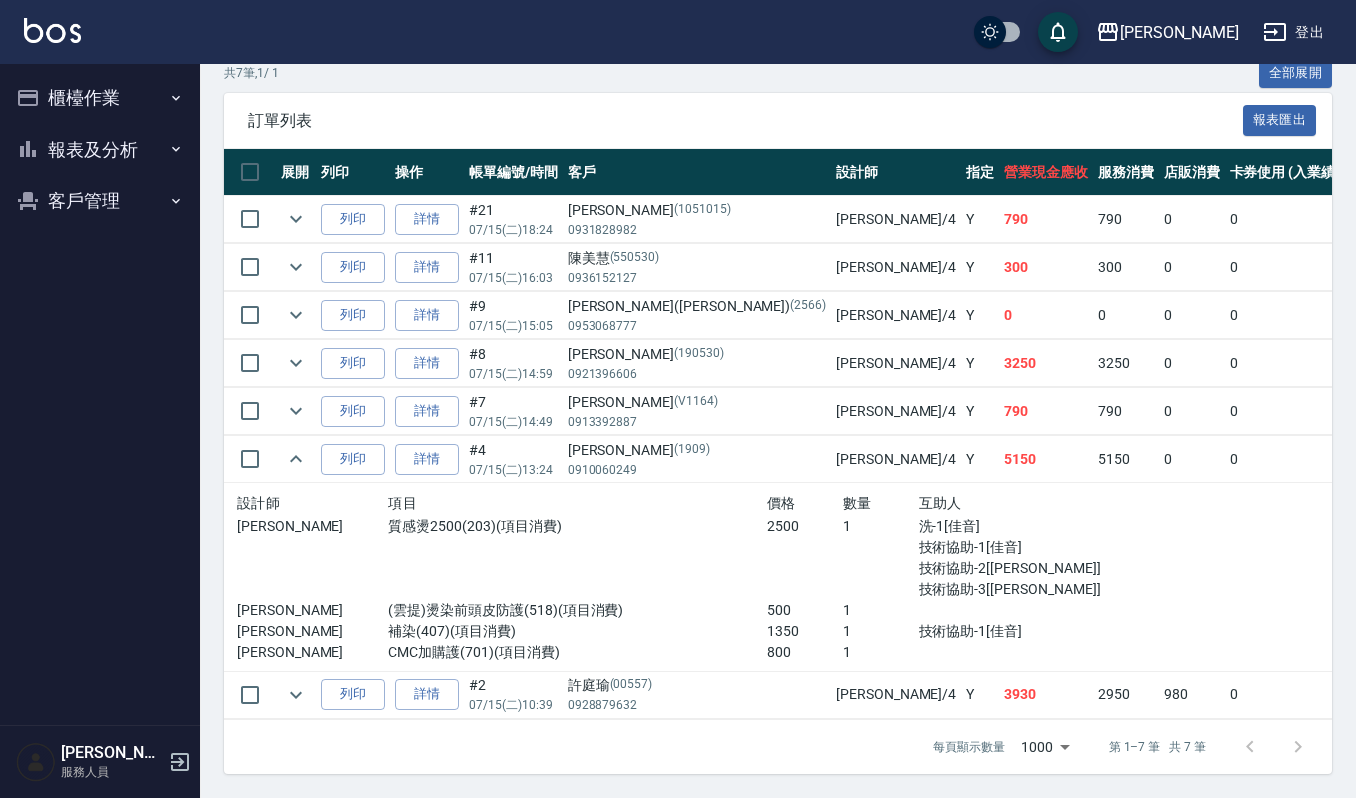 scroll, scrollTop: 488, scrollLeft: 0, axis: vertical 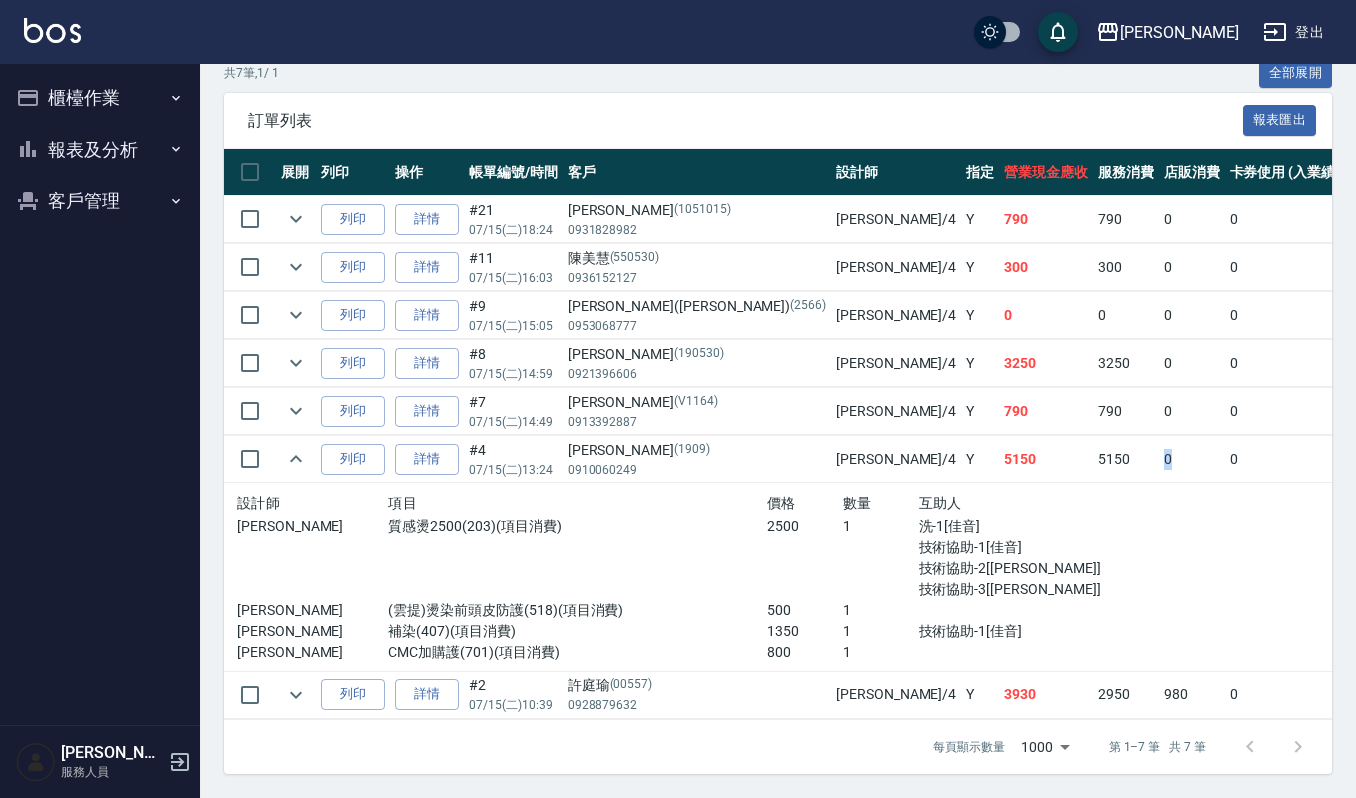 drag, startPoint x: 926, startPoint y: 442, endPoint x: 569, endPoint y: 456, distance: 357.2744 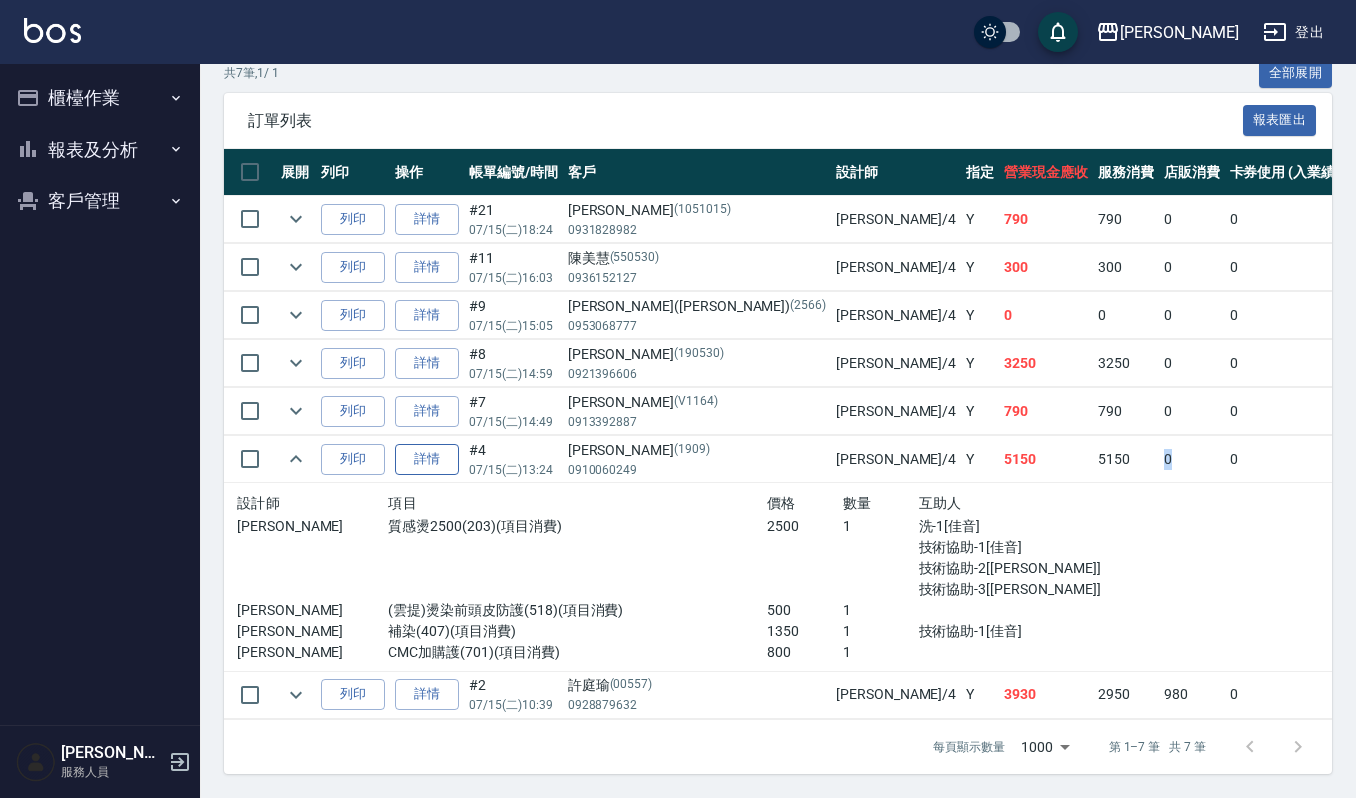 click on "詳情" at bounding box center [427, 459] 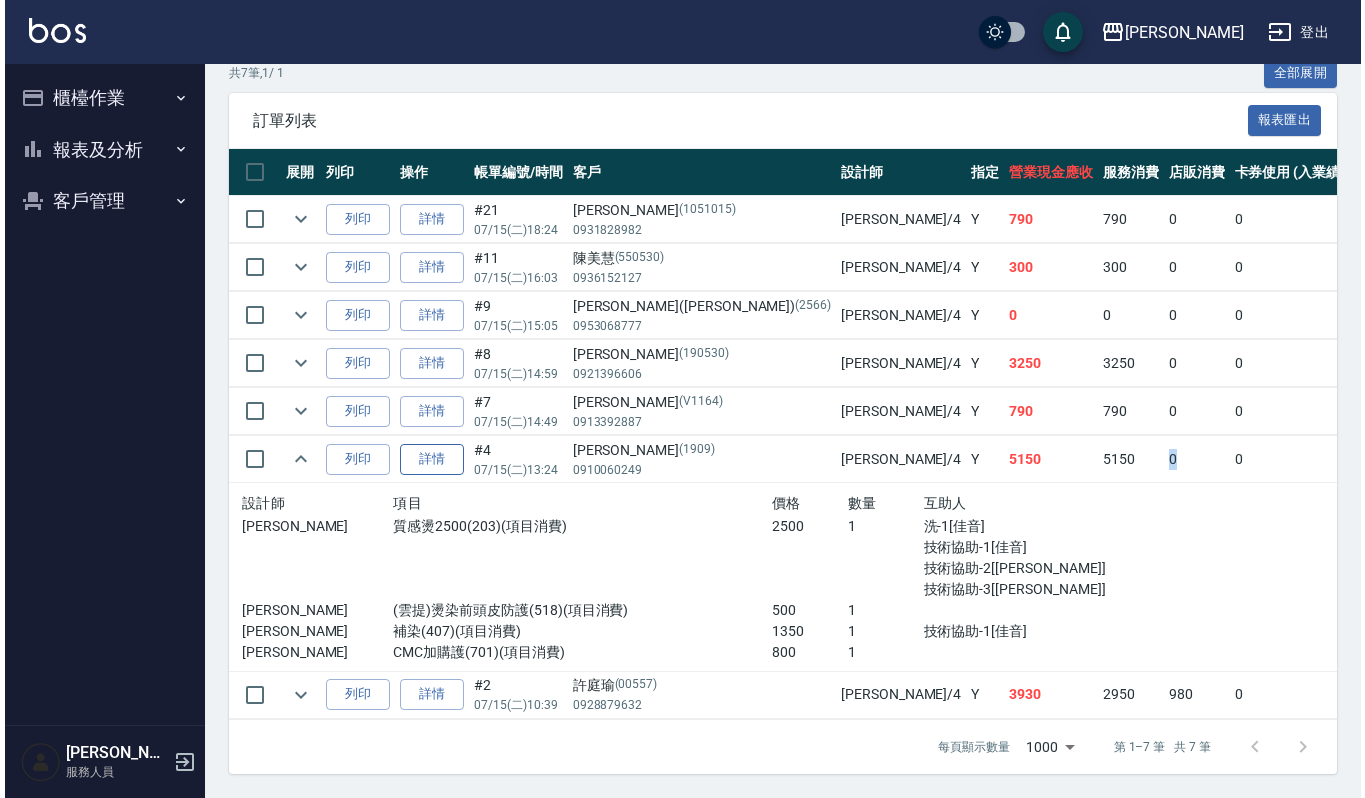 scroll, scrollTop: 0, scrollLeft: 0, axis: both 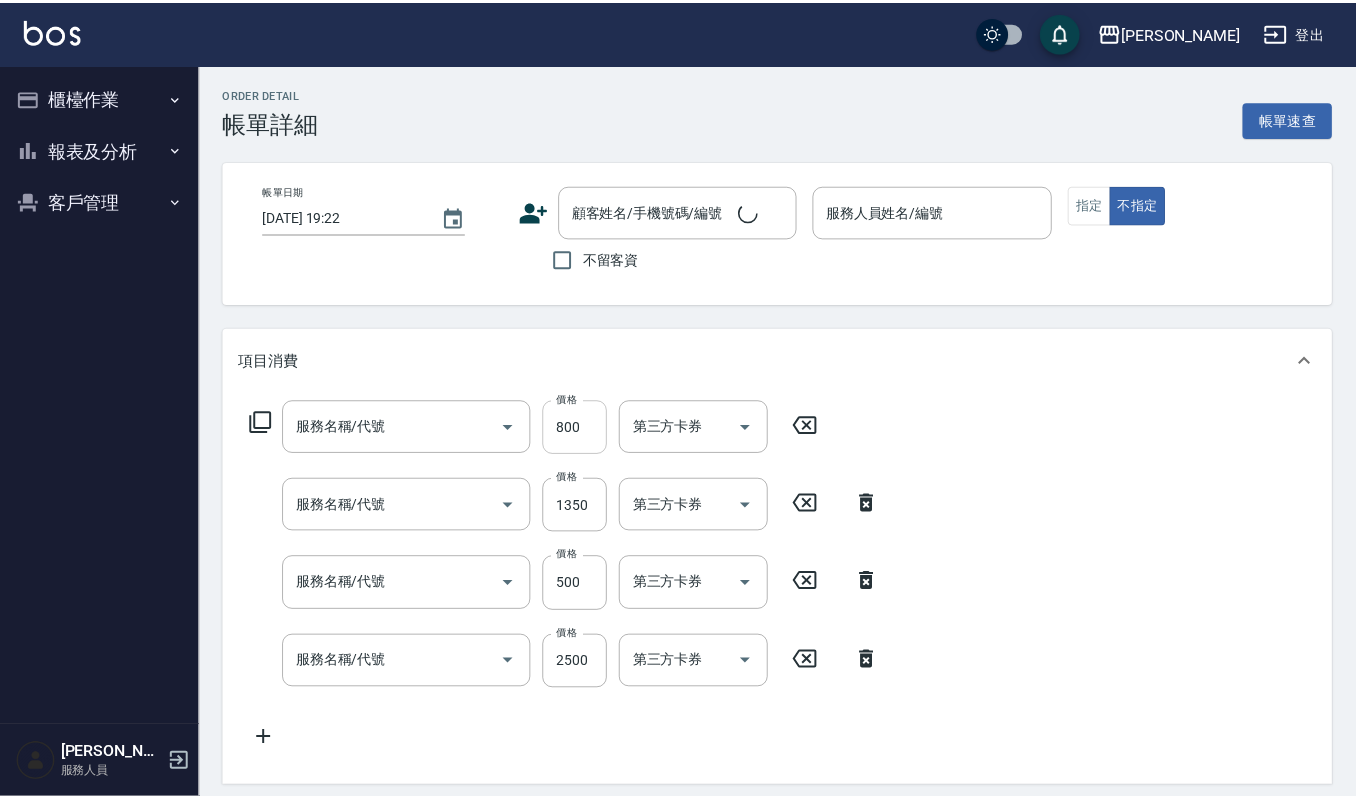 type on "2025/07/15 13:24" 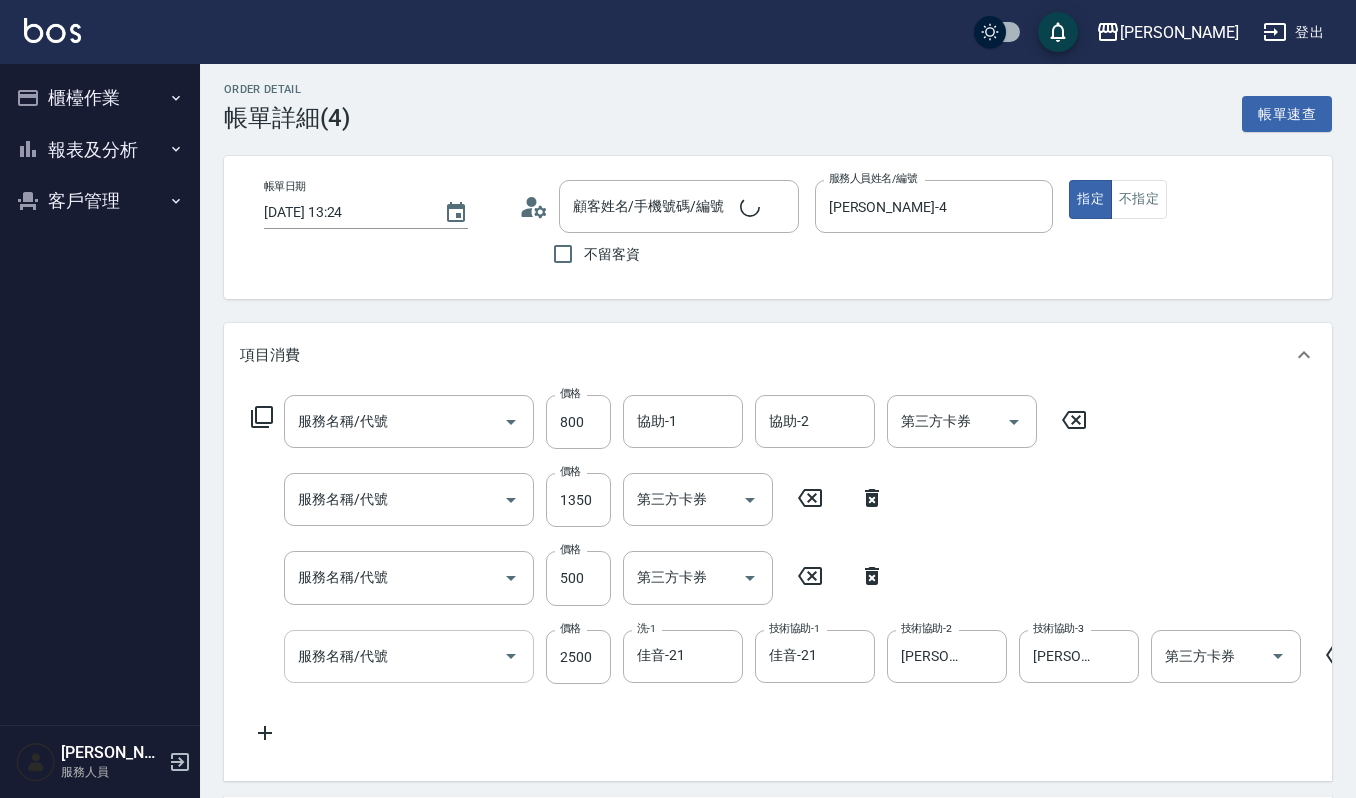 type on "CMC加購護(701)" 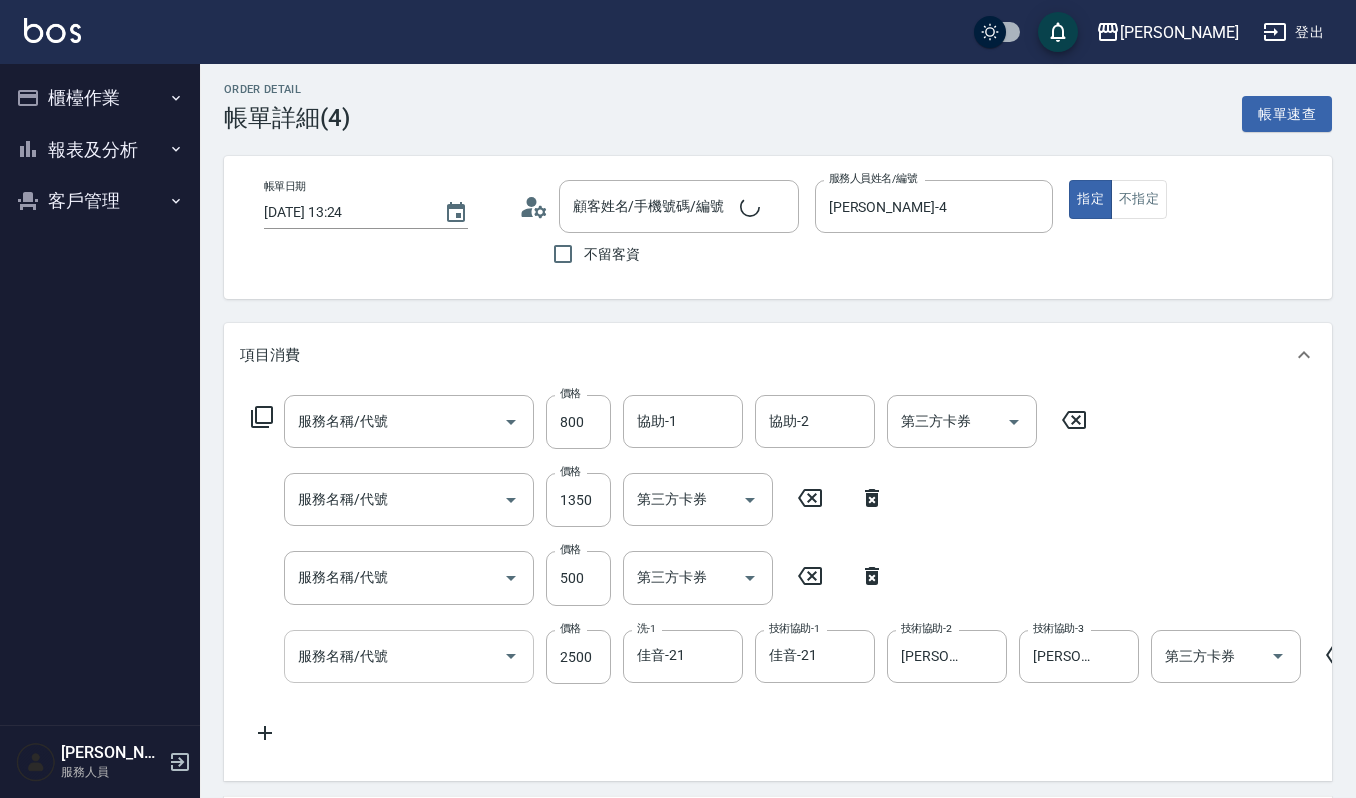 type on "補染(407)" 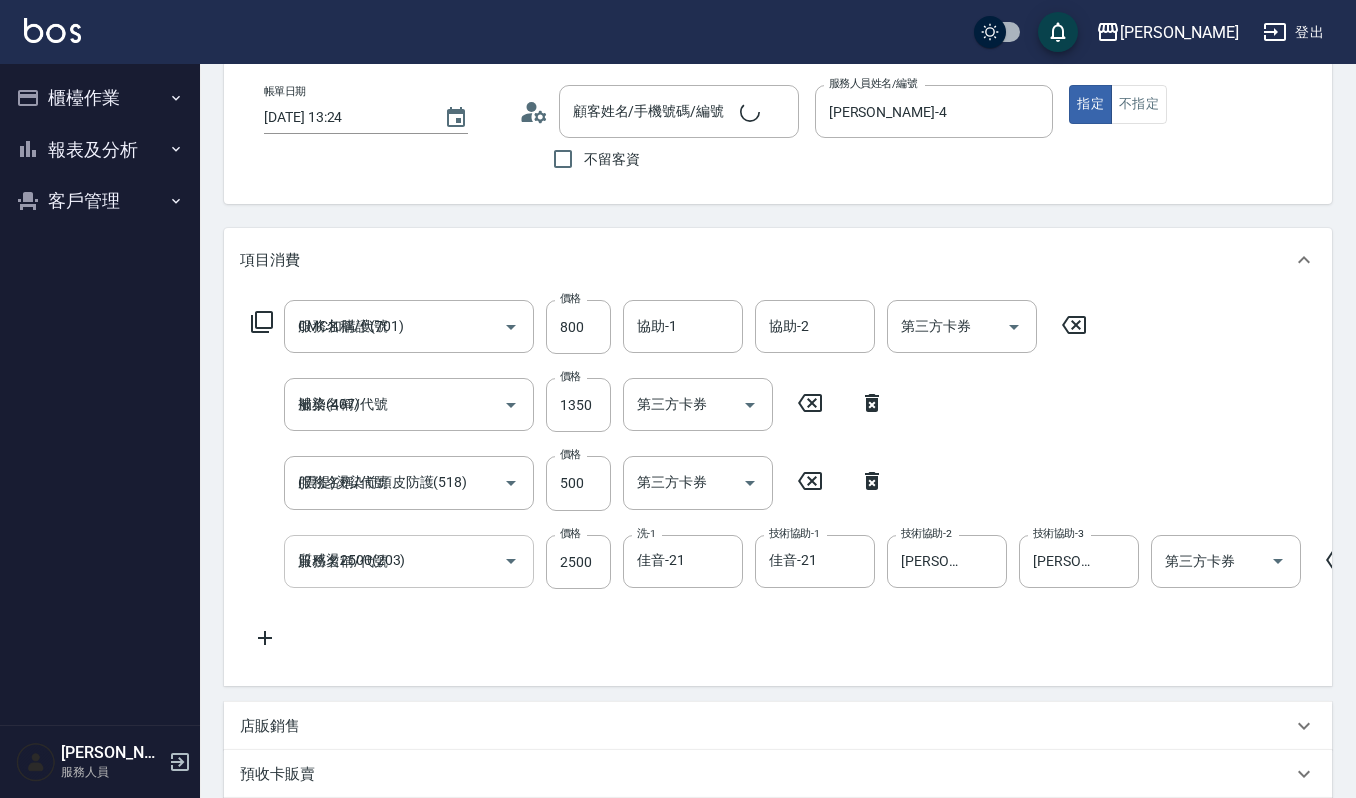 type on "楊美玉/0910060249/1909" 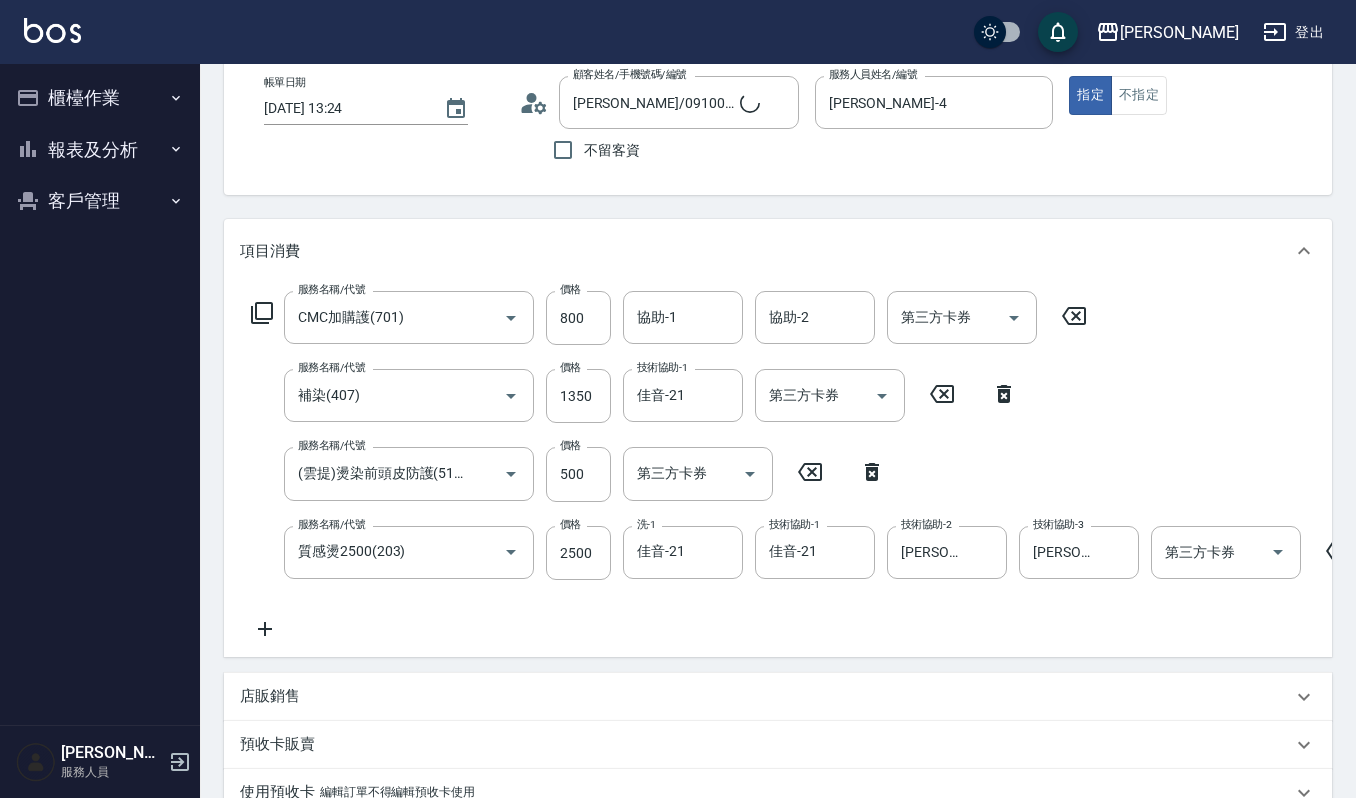 scroll, scrollTop: 366, scrollLeft: 0, axis: vertical 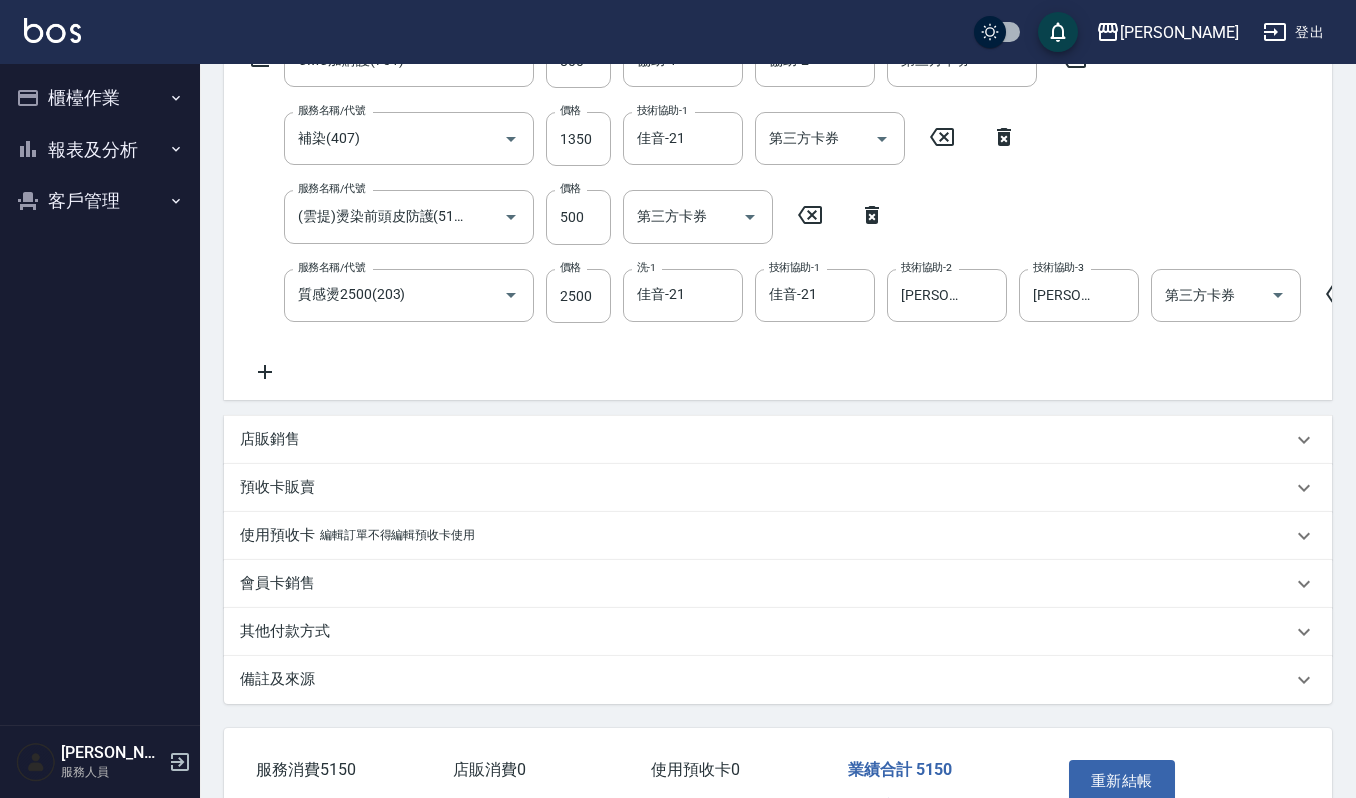 click on "店販銷售" at bounding box center [766, 439] 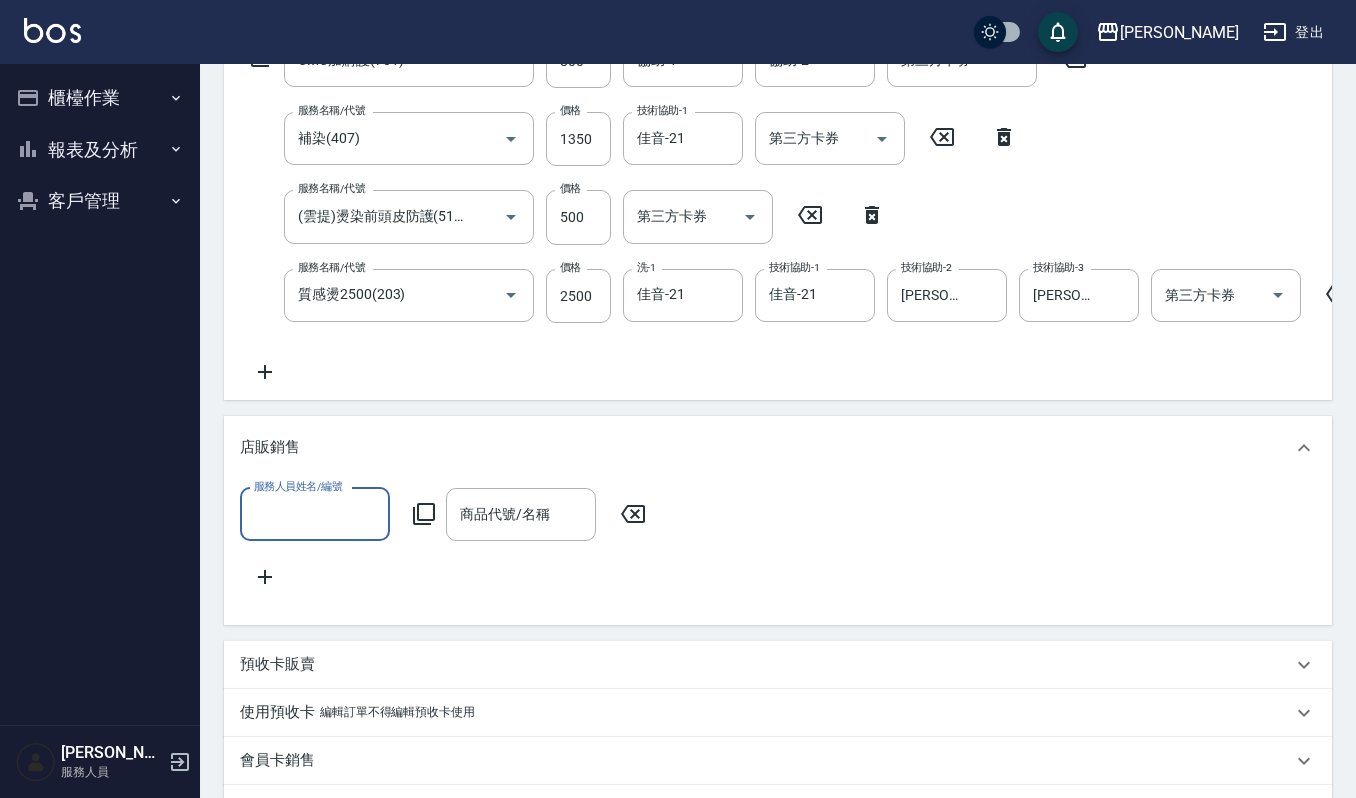 scroll, scrollTop: 0, scrollLeft: 0, axis: both 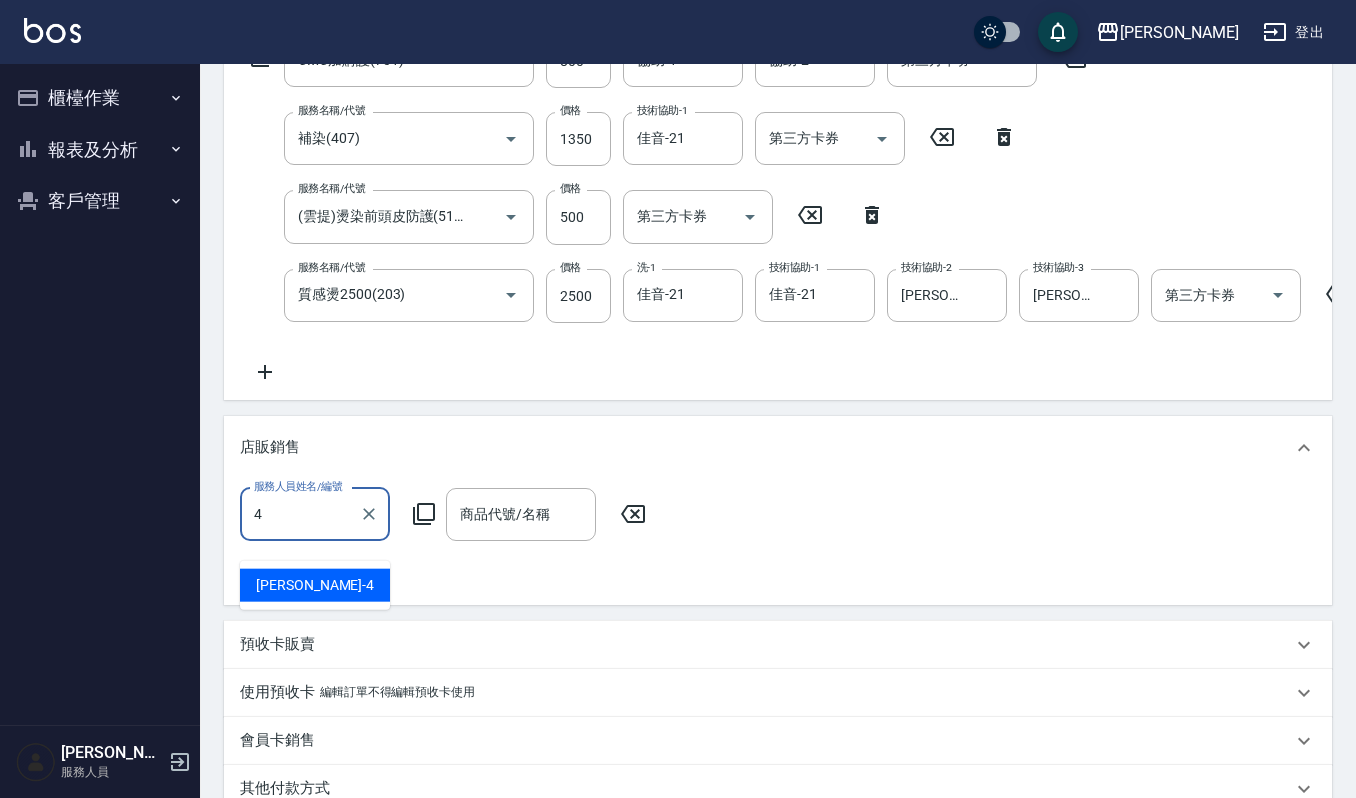 type on "吉兒-4" 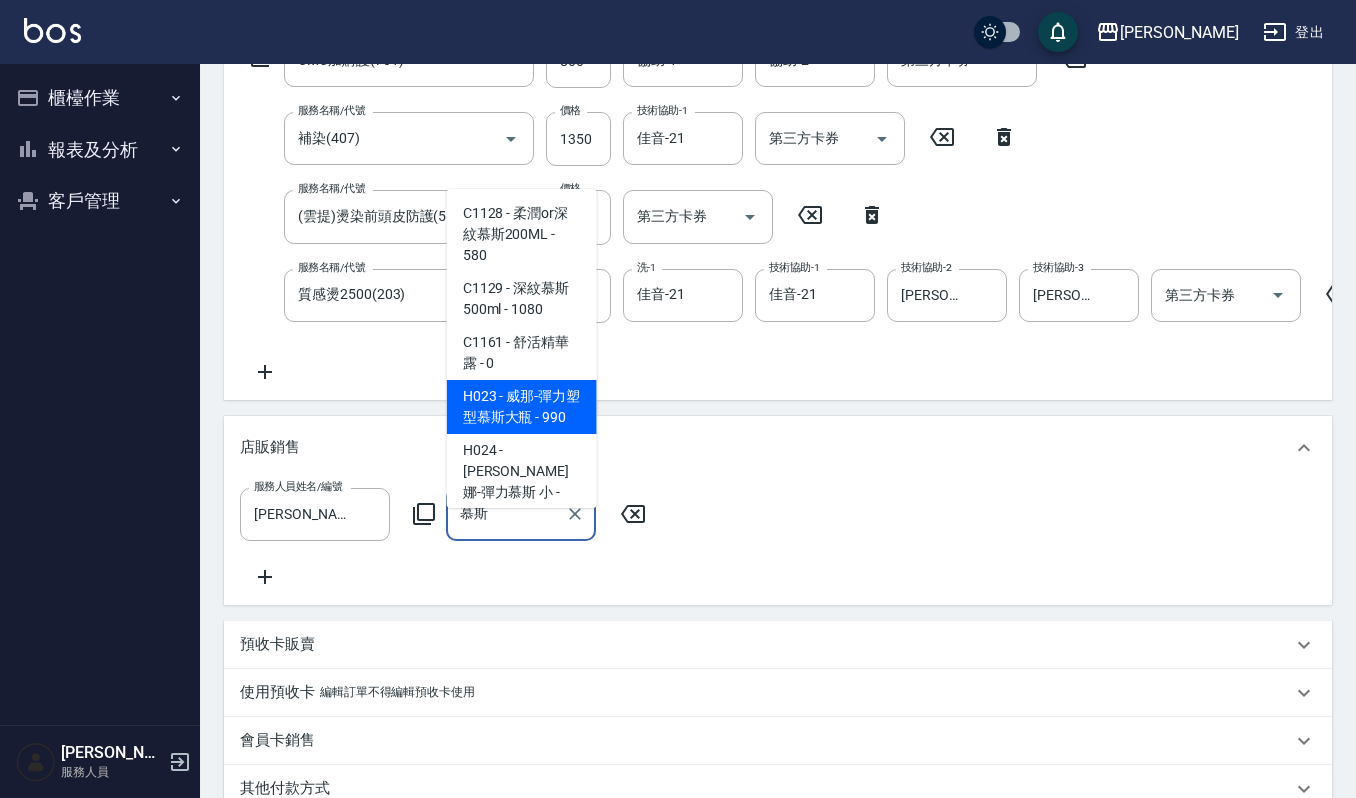 click on "C1161 - 舒活精華露 - 0" at bounding box center [522, 353] 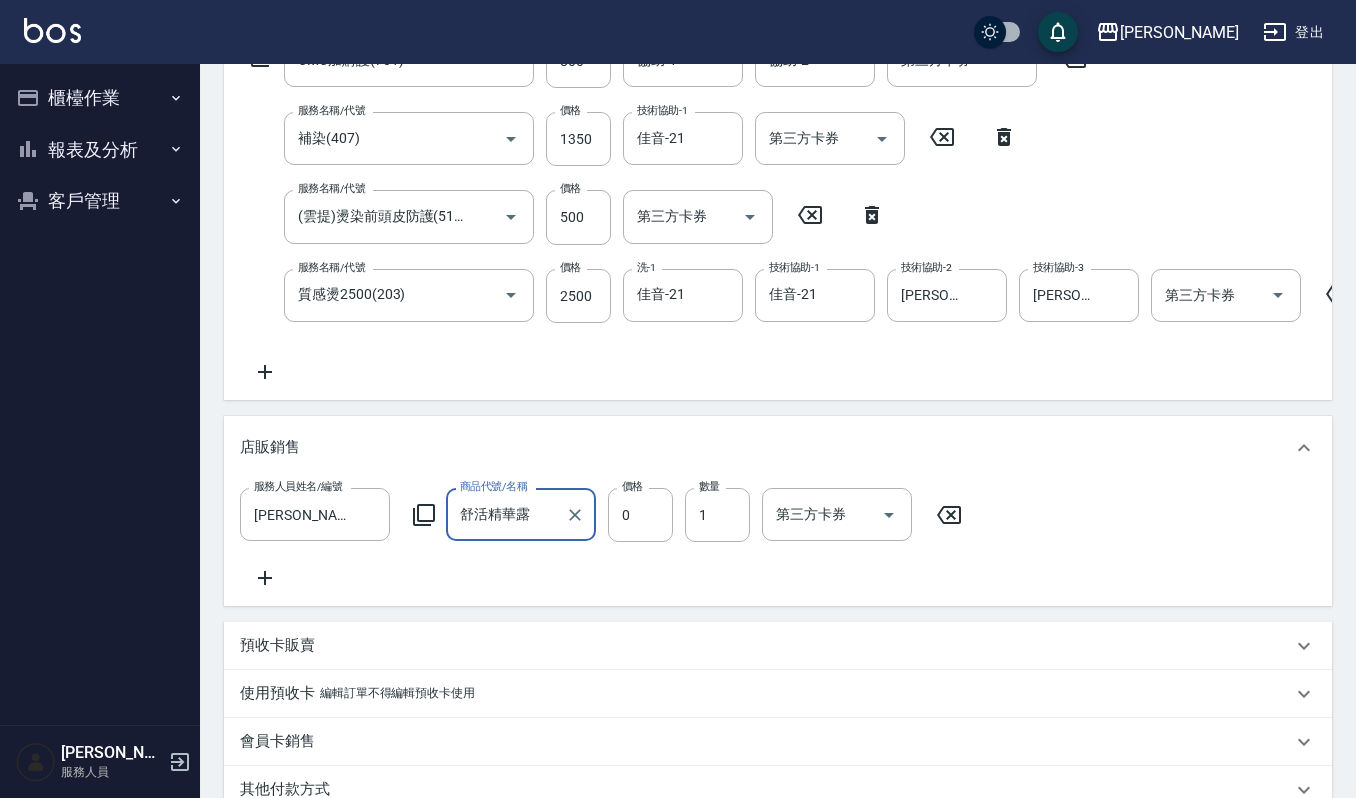 drag, startPoint x: 530, startPoint y: 522, endPoint x: 537, endPoint y: 508, distance: 15.652476 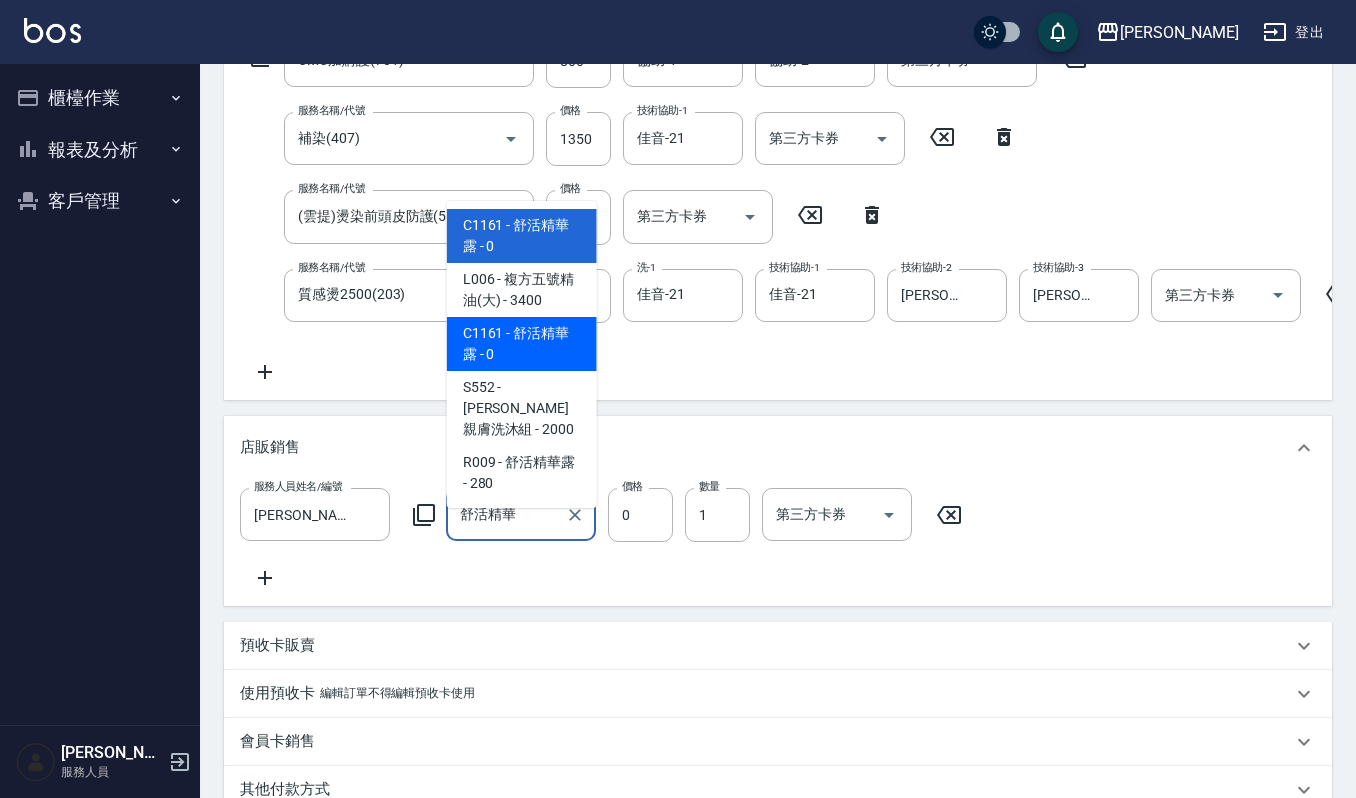 scroll, scrollTop: 0, scrollLeft: 0, axis: both 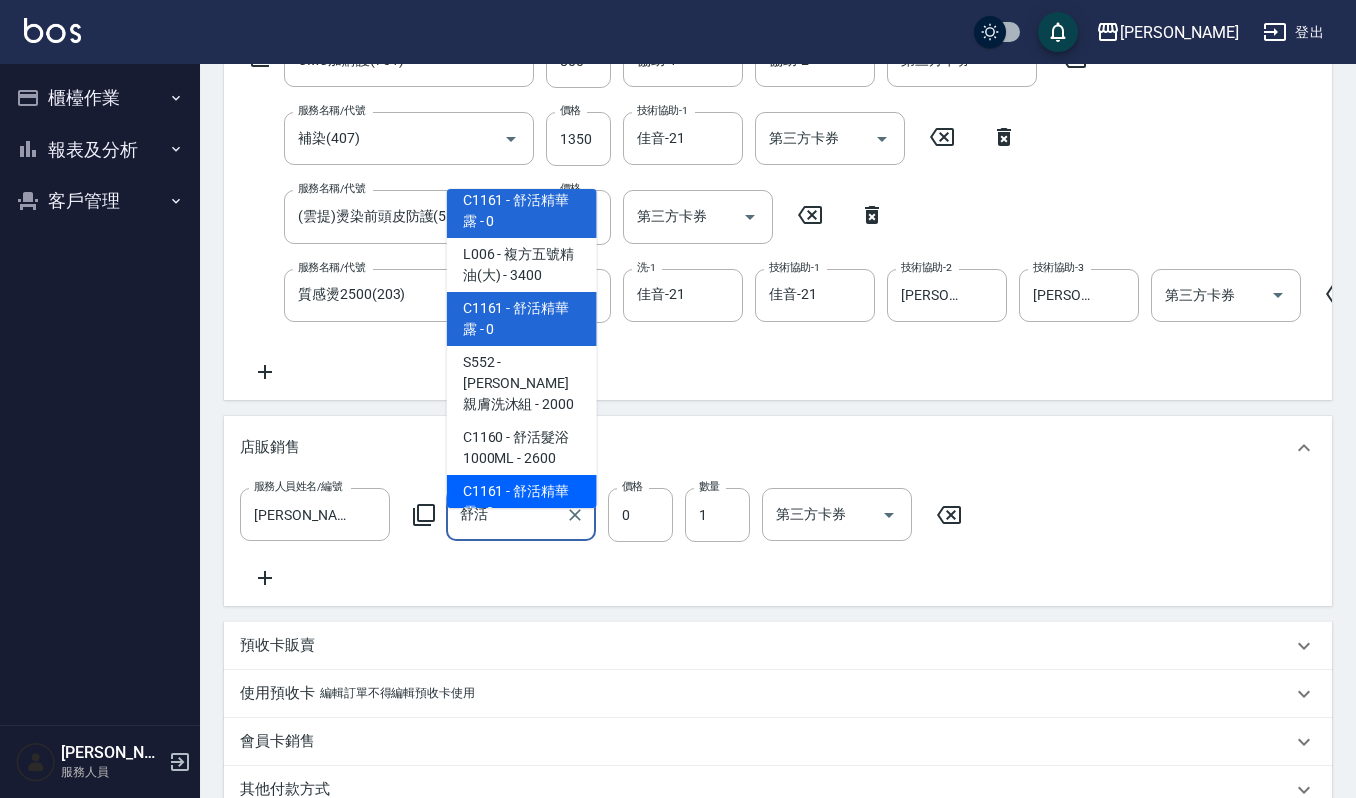 type on "舒" 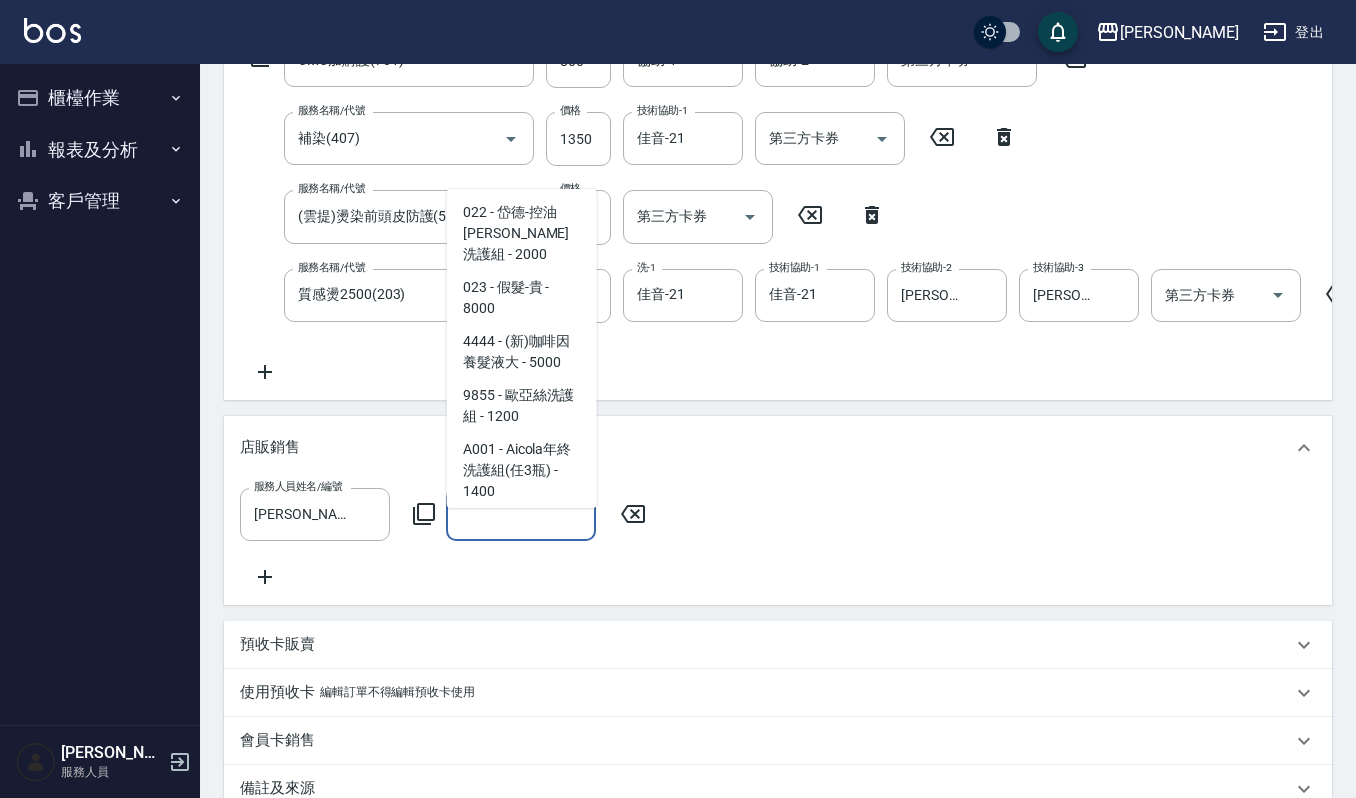 scroll, scrollTop: 116, scrollLeft: 0, axis: vertical 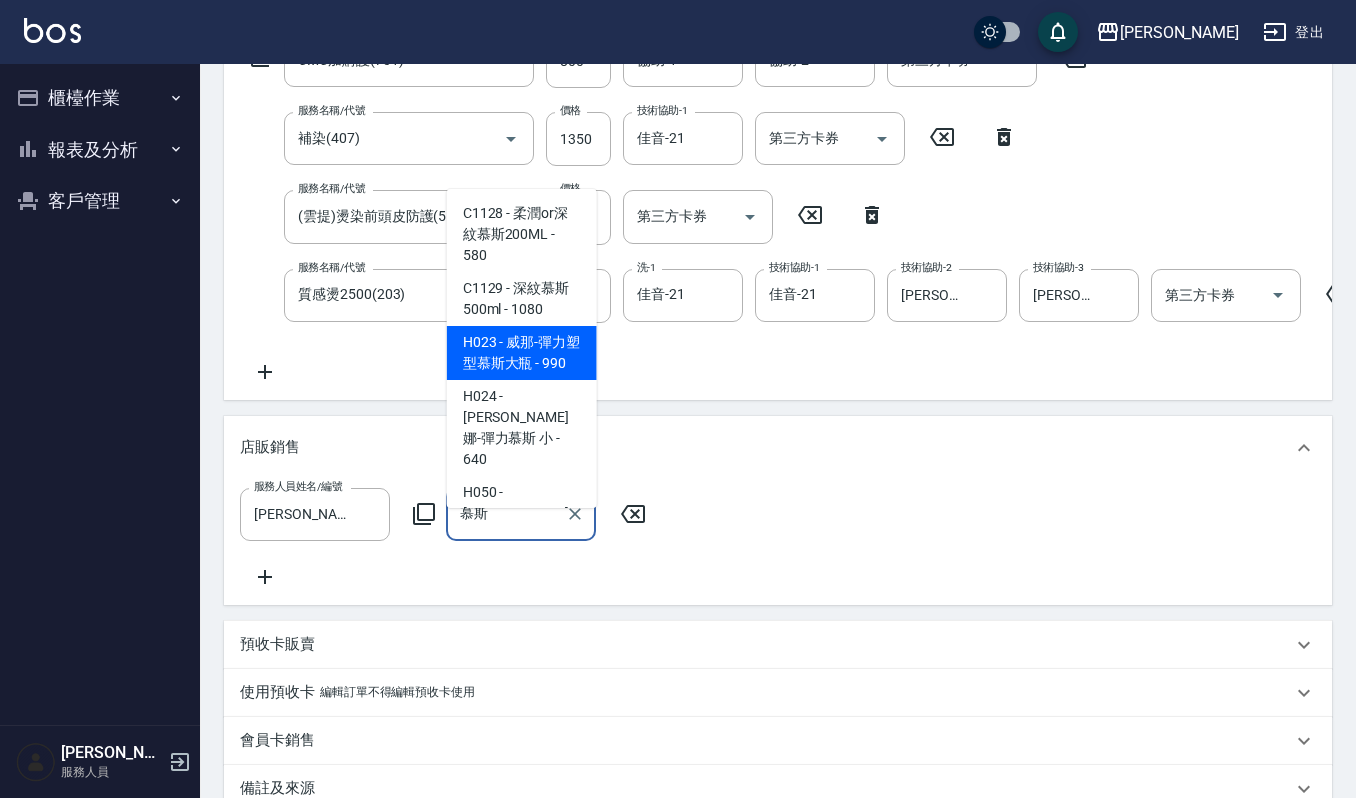 type on "威那-彈力塑型慕斯大瓶" 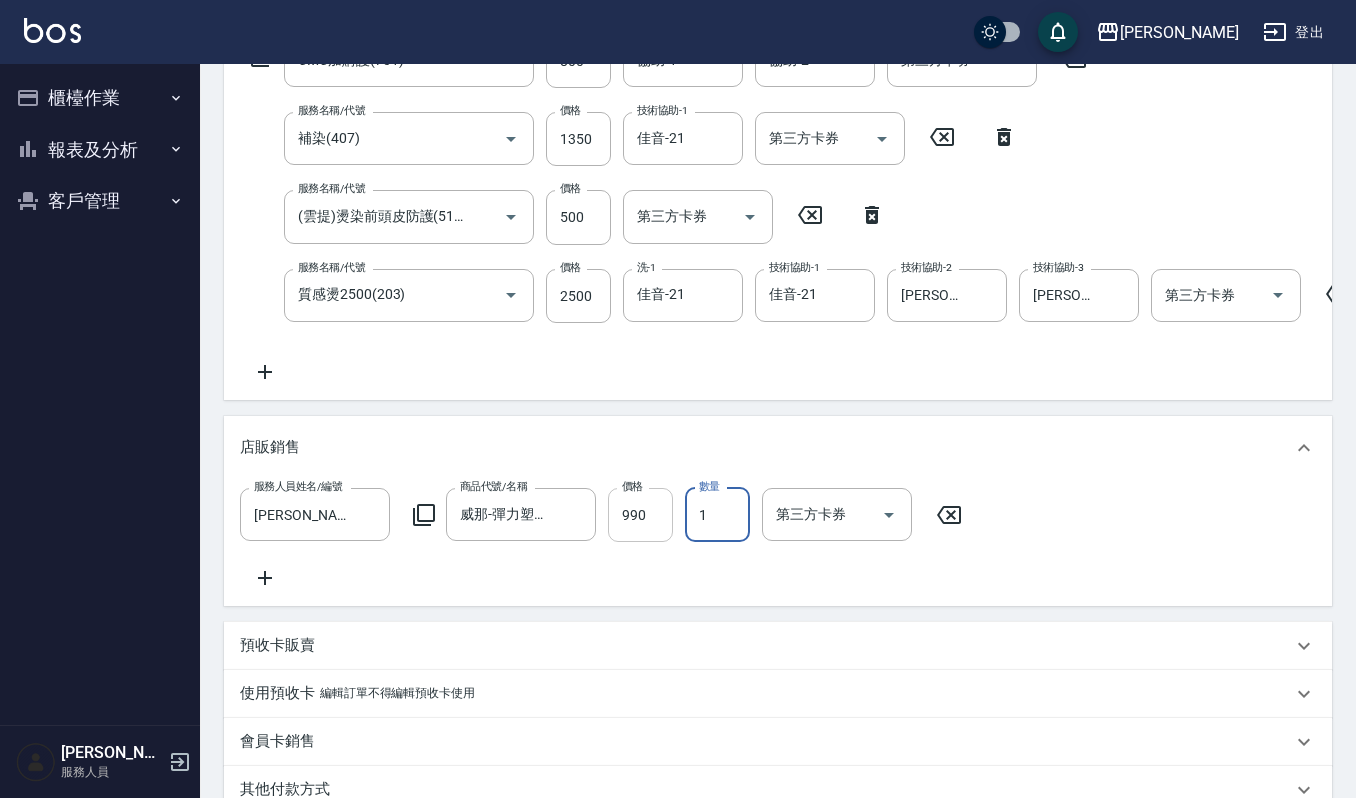click on "990" at bounding box center [640, 515] 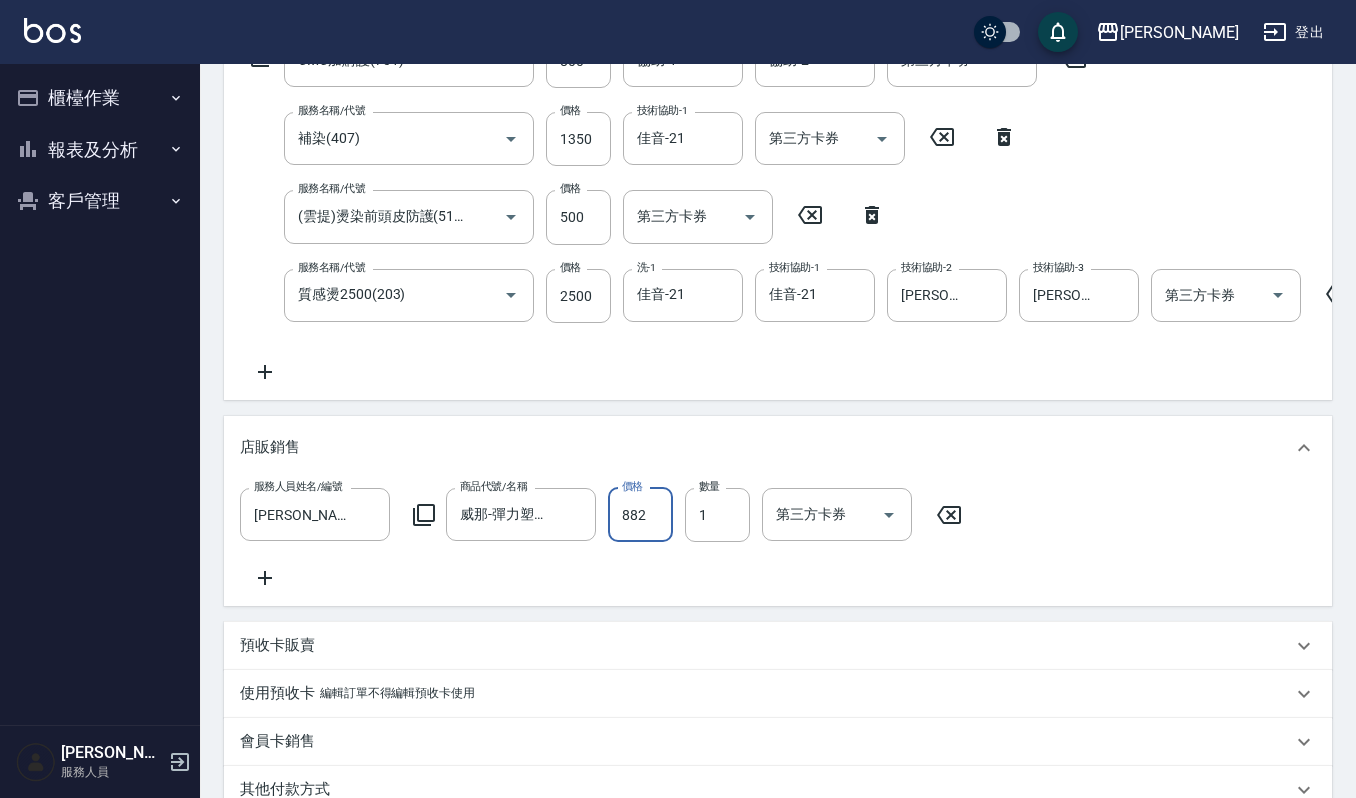 type on "882" 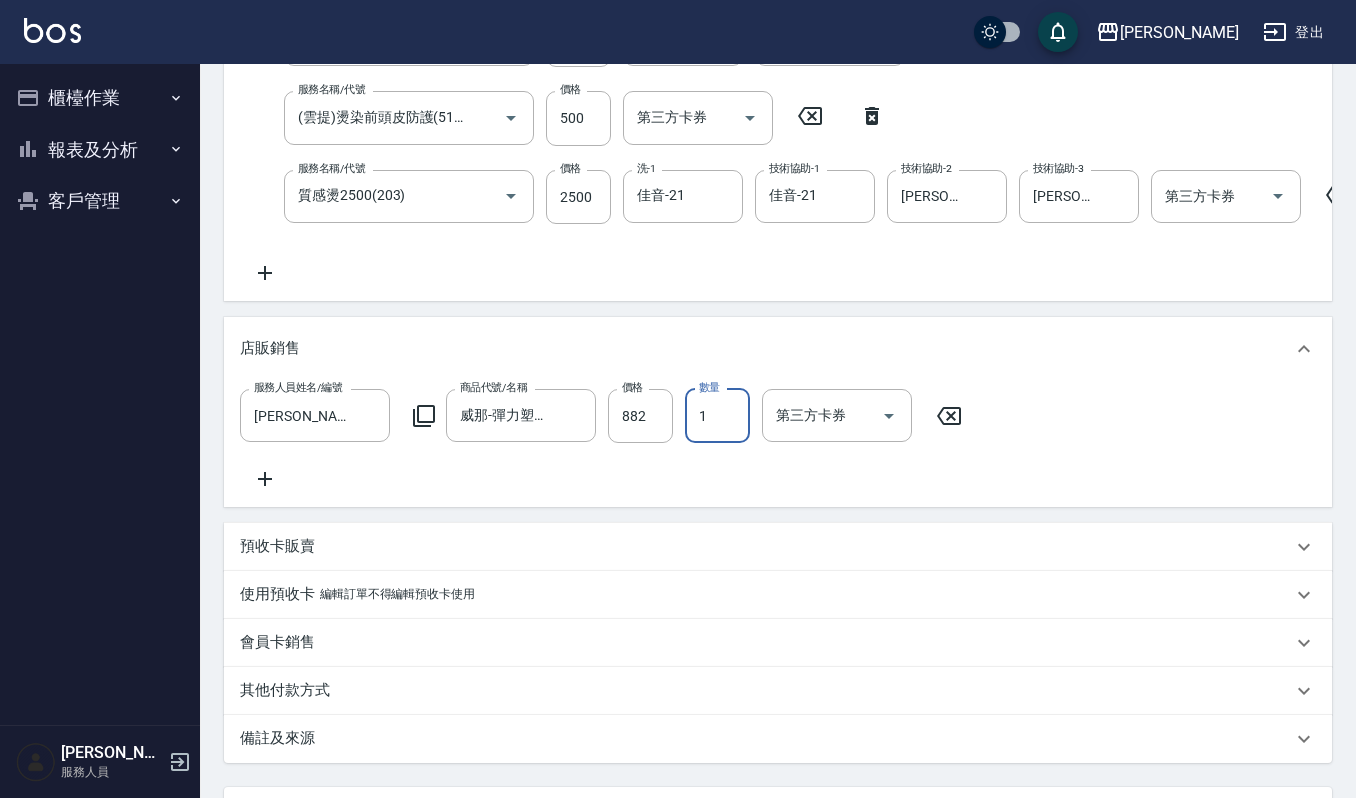 scroll, scrollTop: 681, scrollLeft: 0, axis: vertical 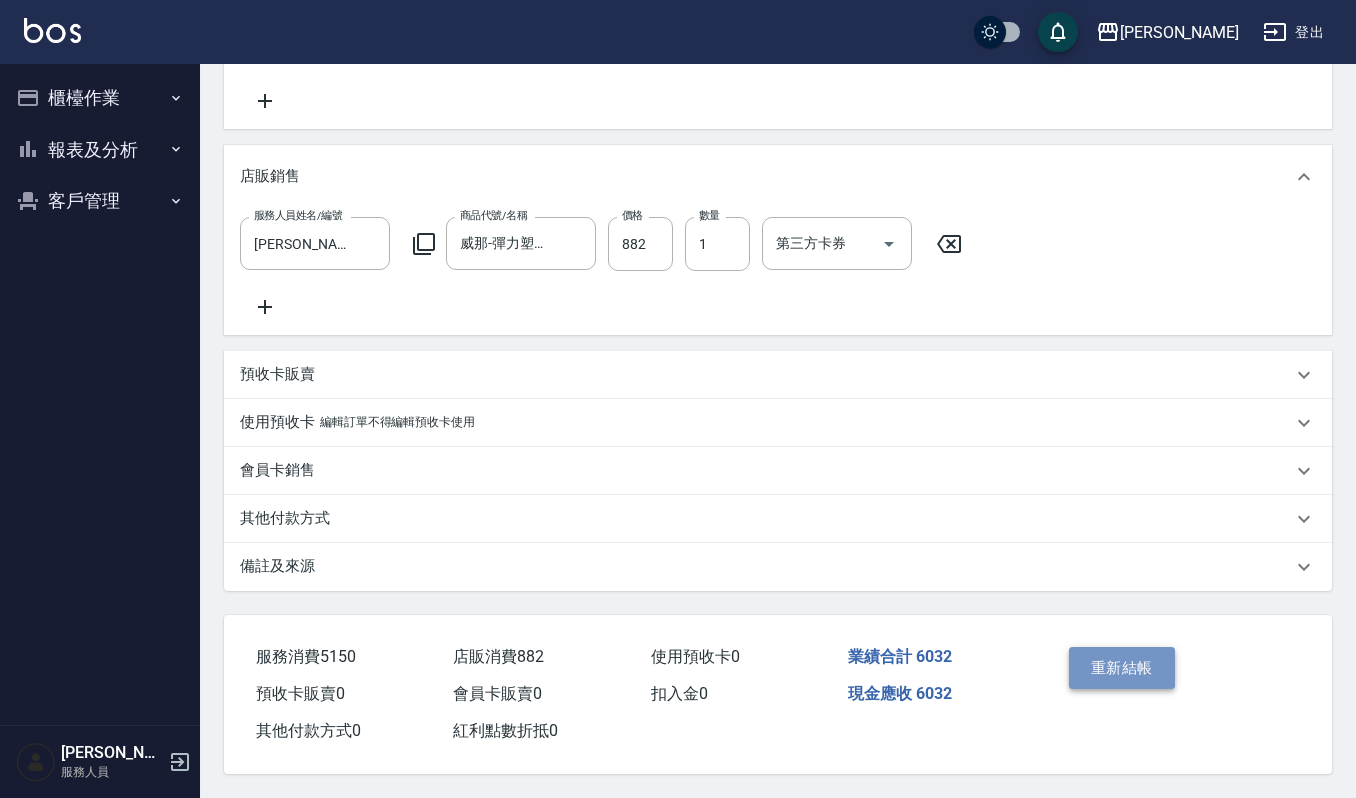 click on "重新結帳" at bounding box center [1122, 668] 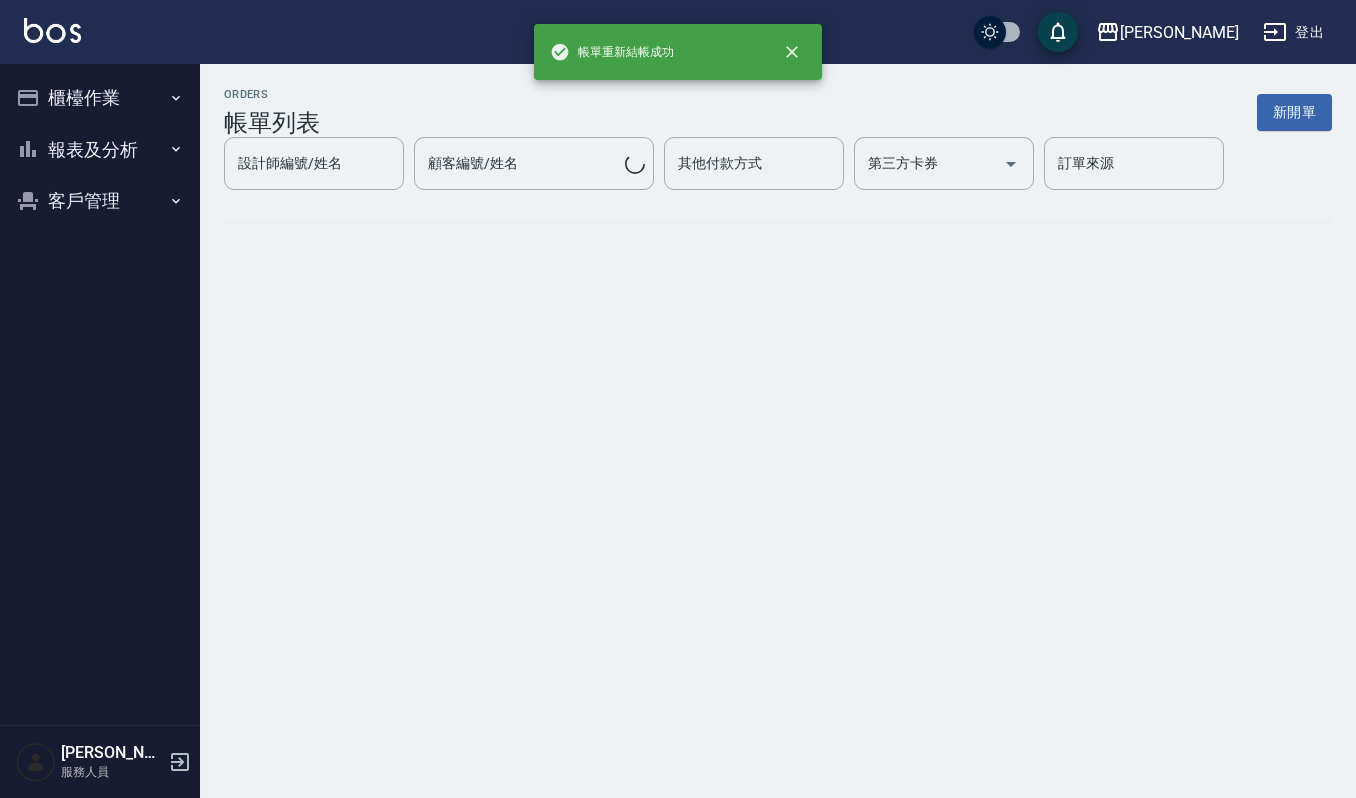 scroll, scrollTop: 0, scrollLeft: 0, axis: both 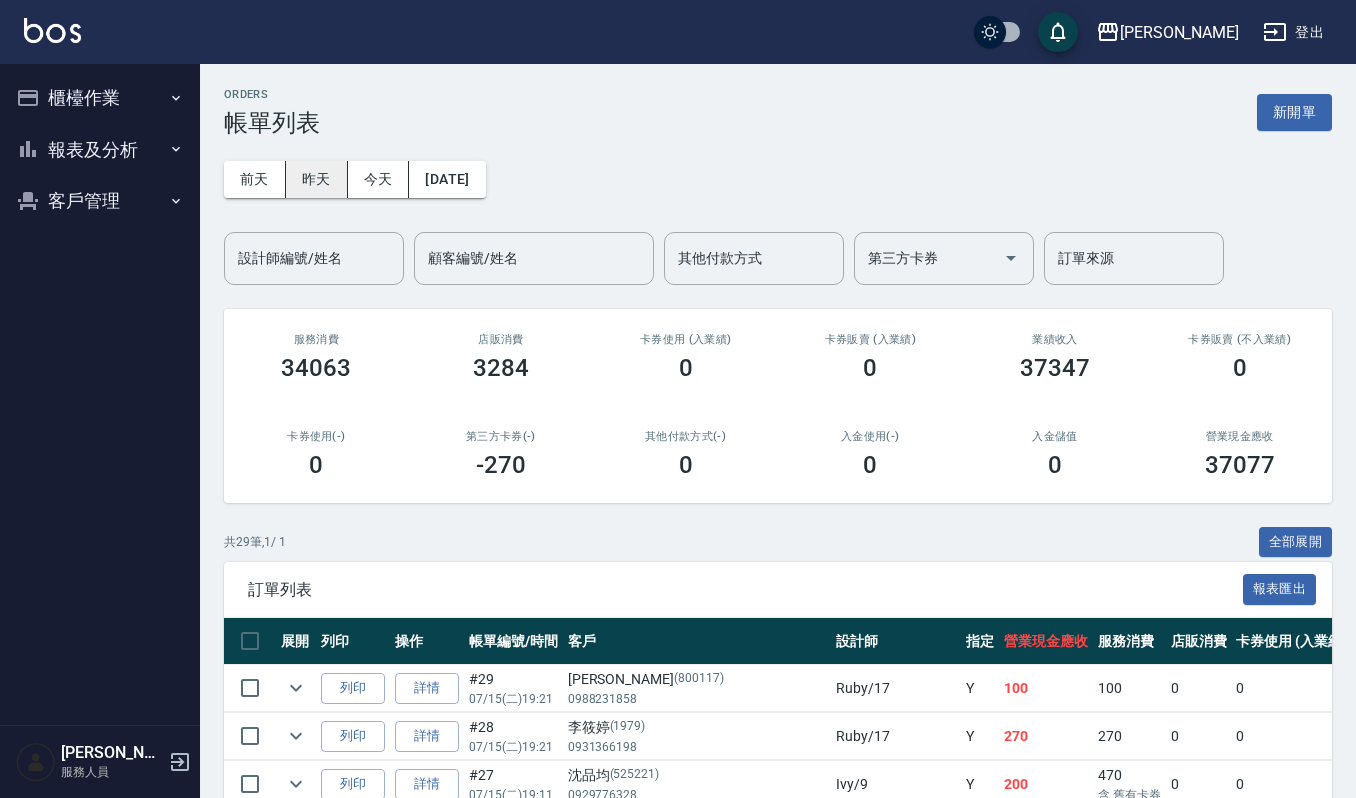 click on "昨天" at bounding box center [317, 179] 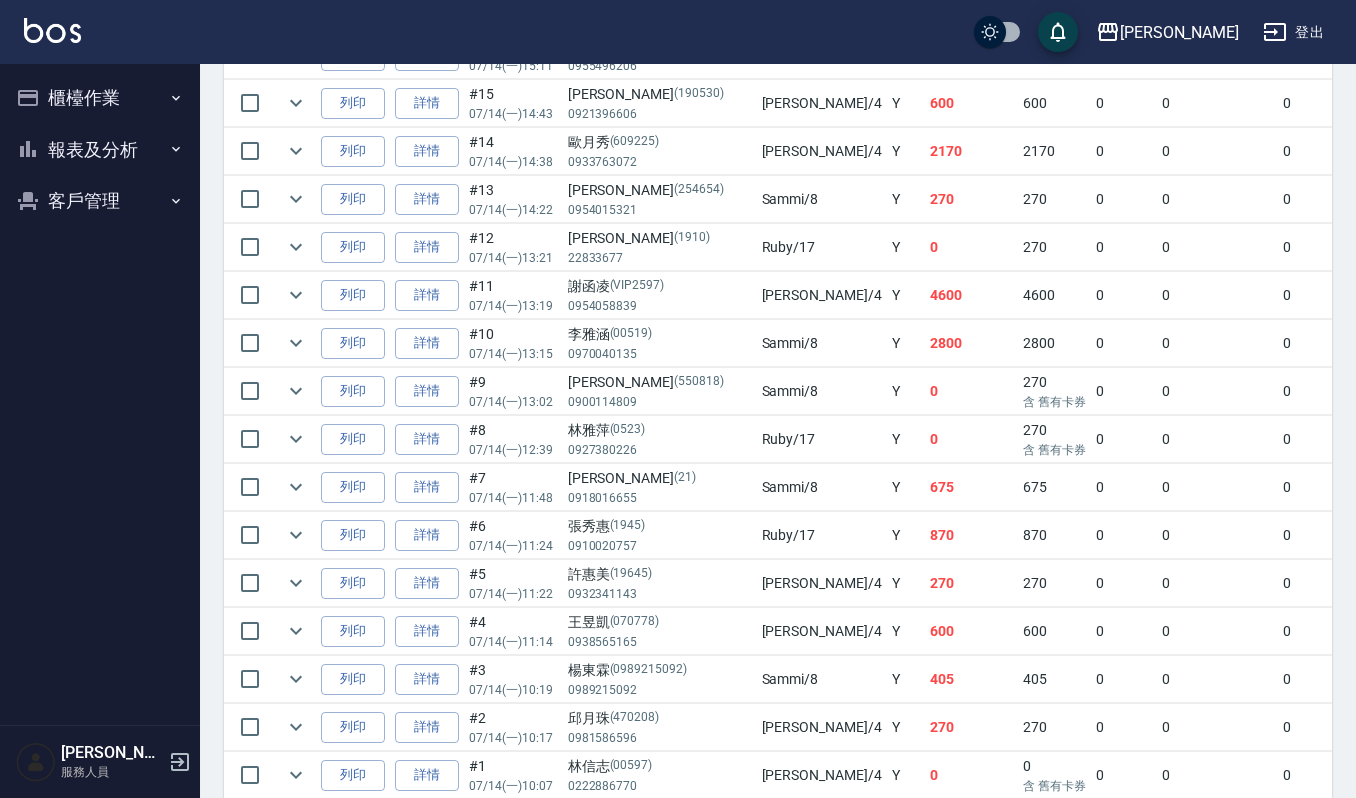 scroll, scrollTop: 1278, scrollLeft: 0, axis: vertical 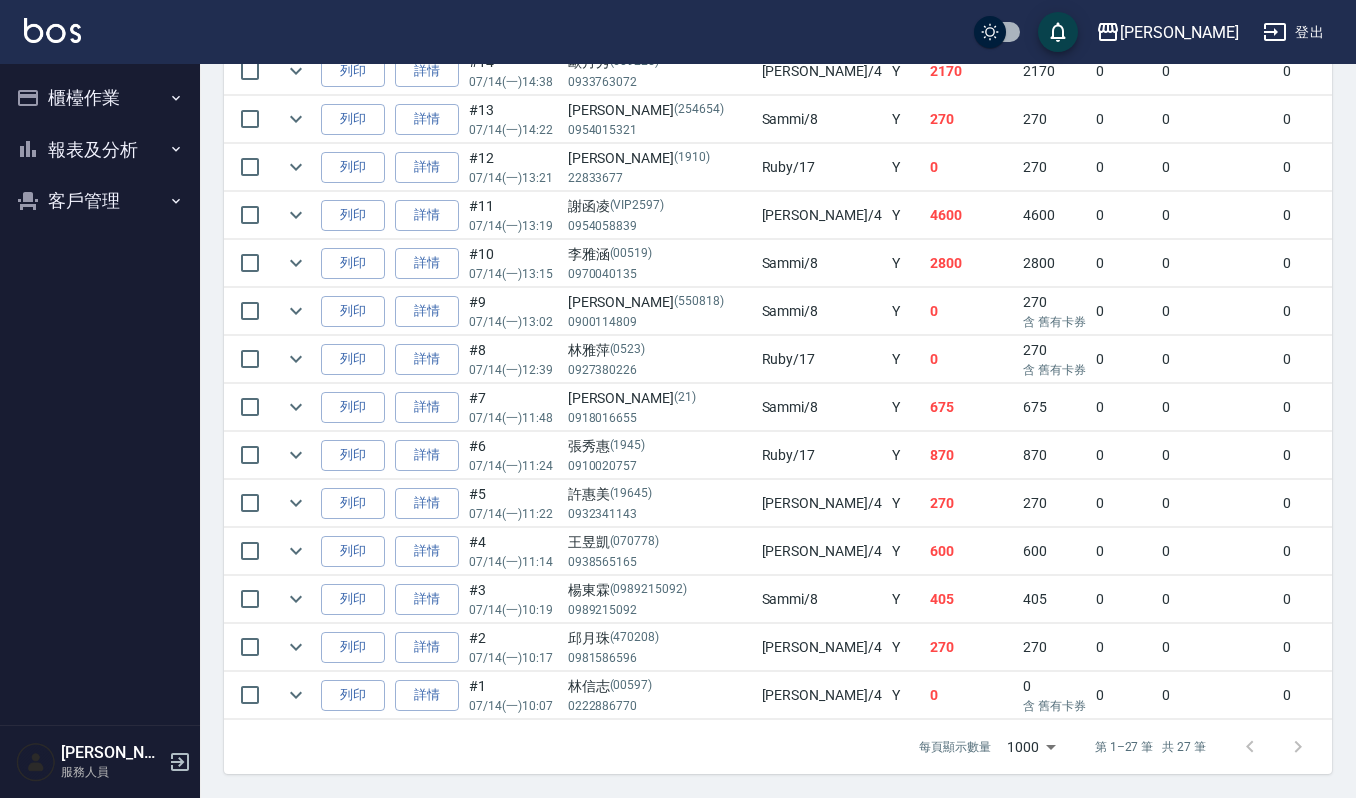 click on "王昱凱 (070778)" at bounding box center [660, 542] 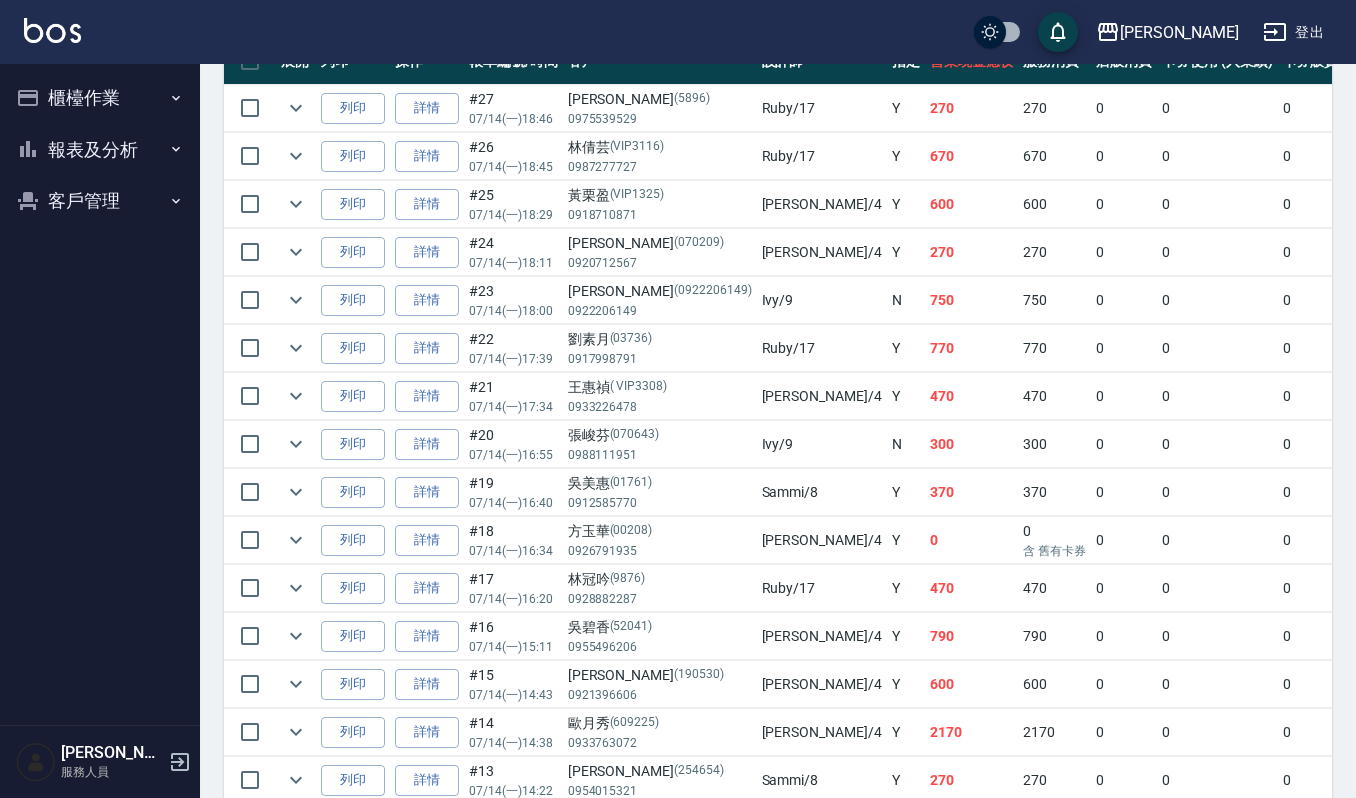 scroll, scrollTop: 0, scrollLeft: 0, axis: both 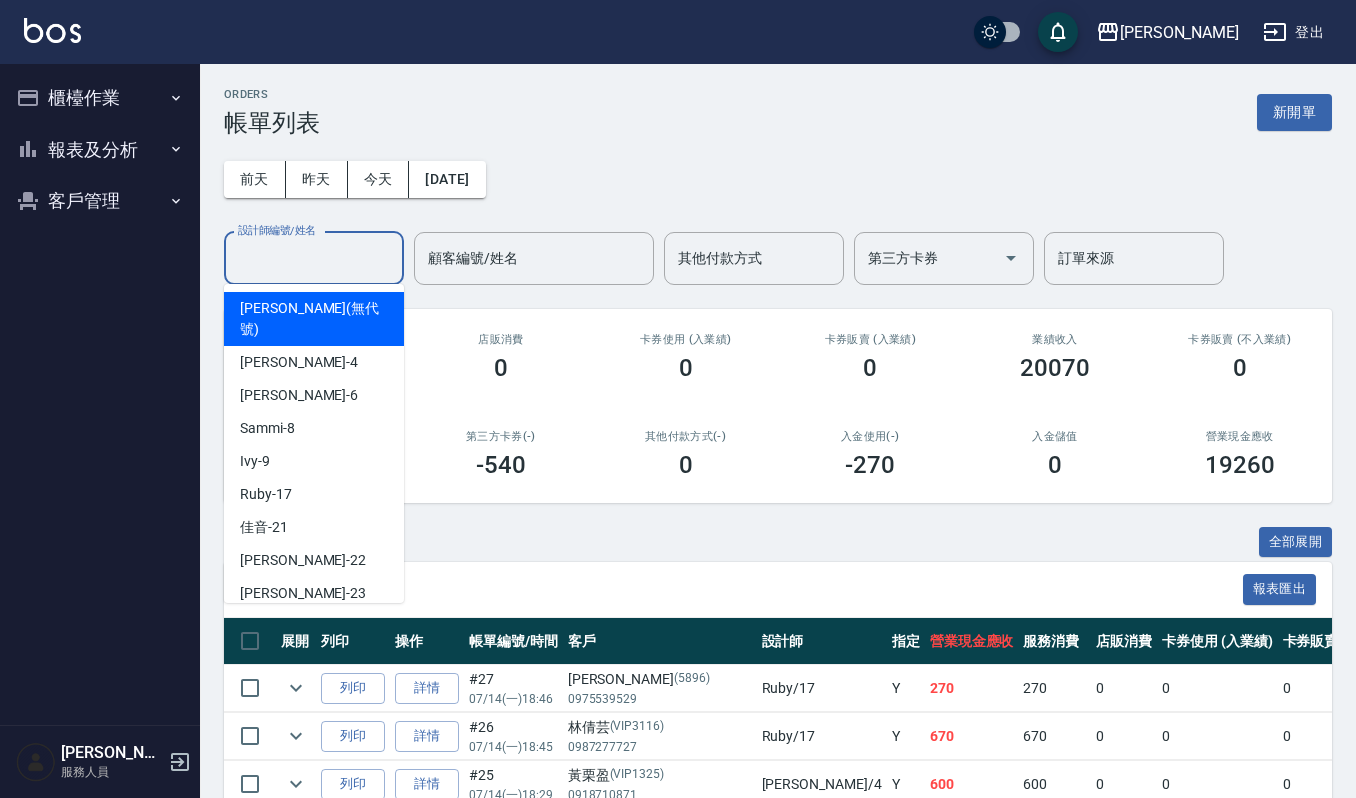 click on "設計師編號/姓名" at bounding box center [314, 258] 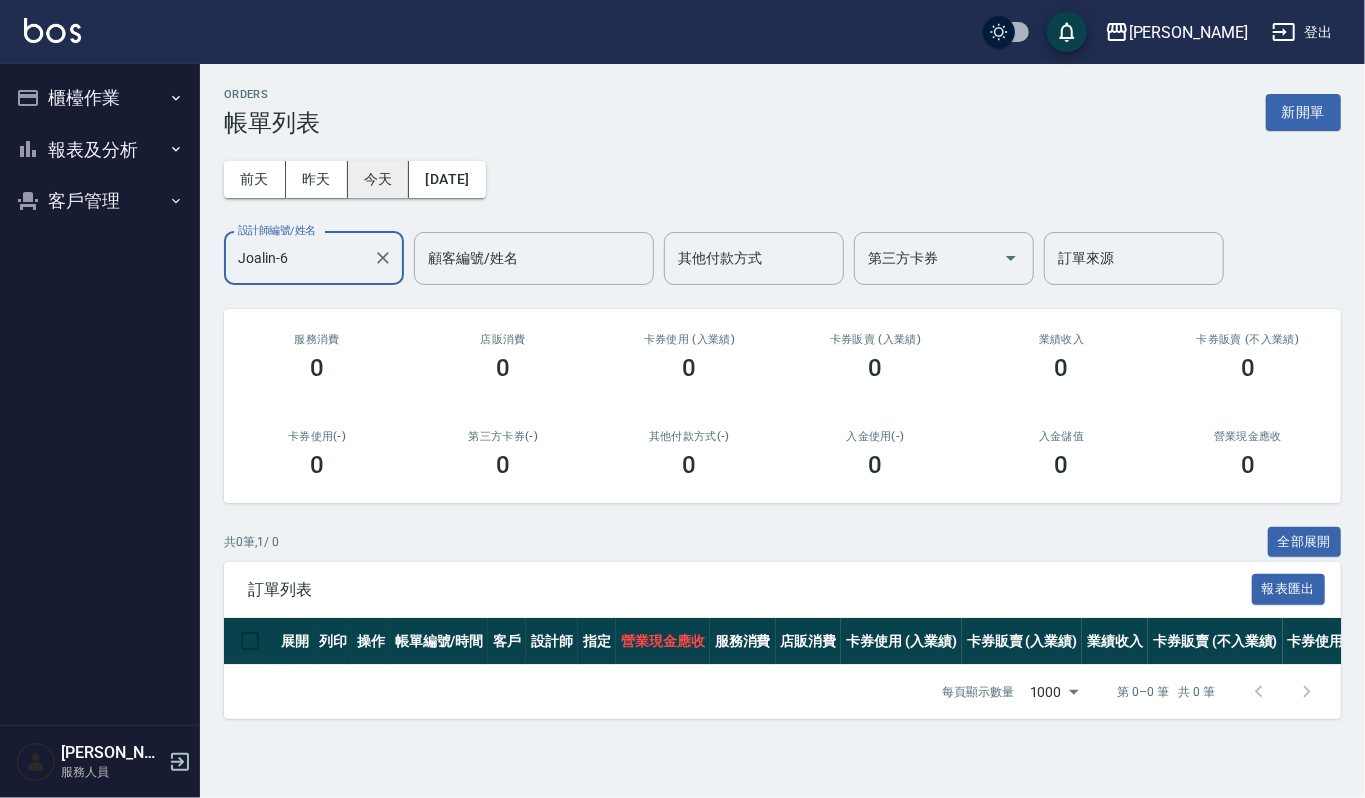 type on "Joalin-6" 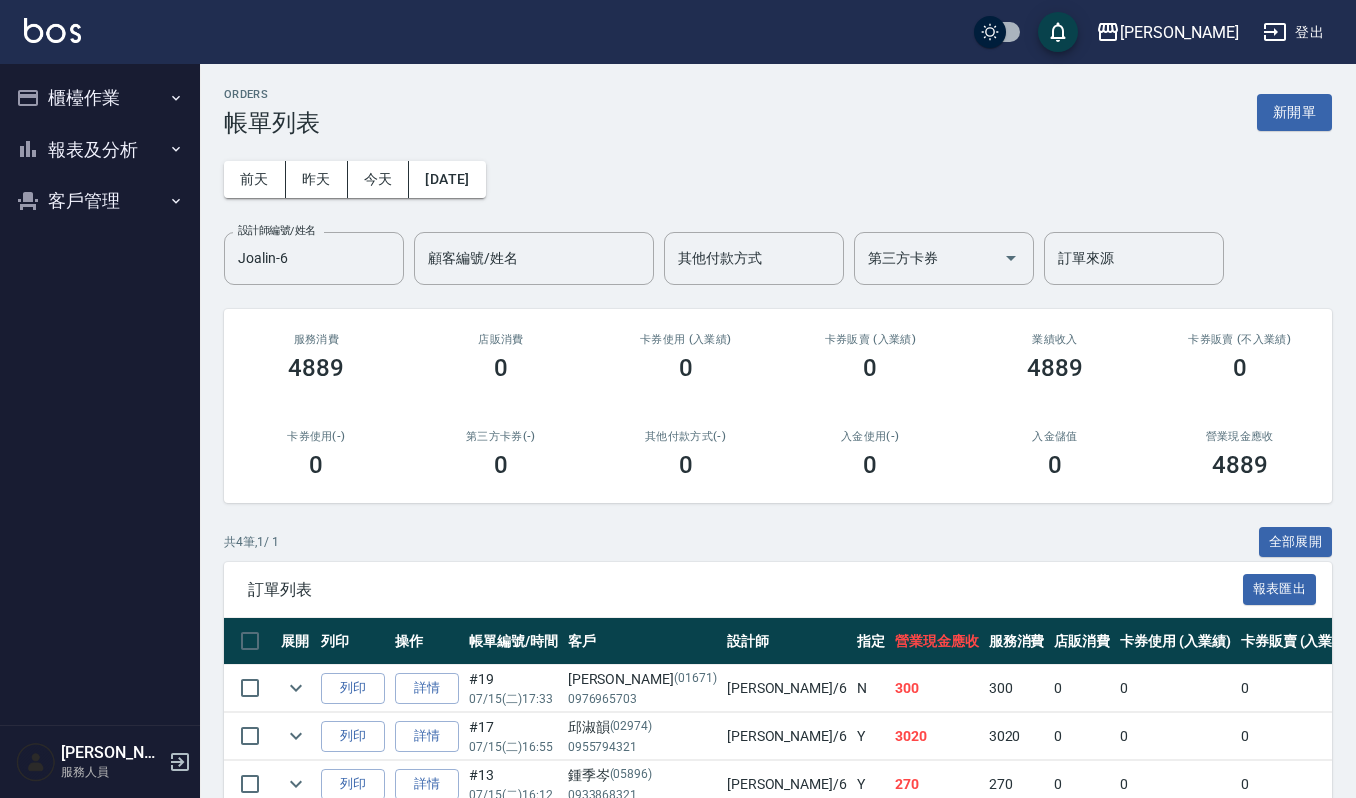 scroll, scrollTop: 160, scrollLeft: 0, axis: vertical 